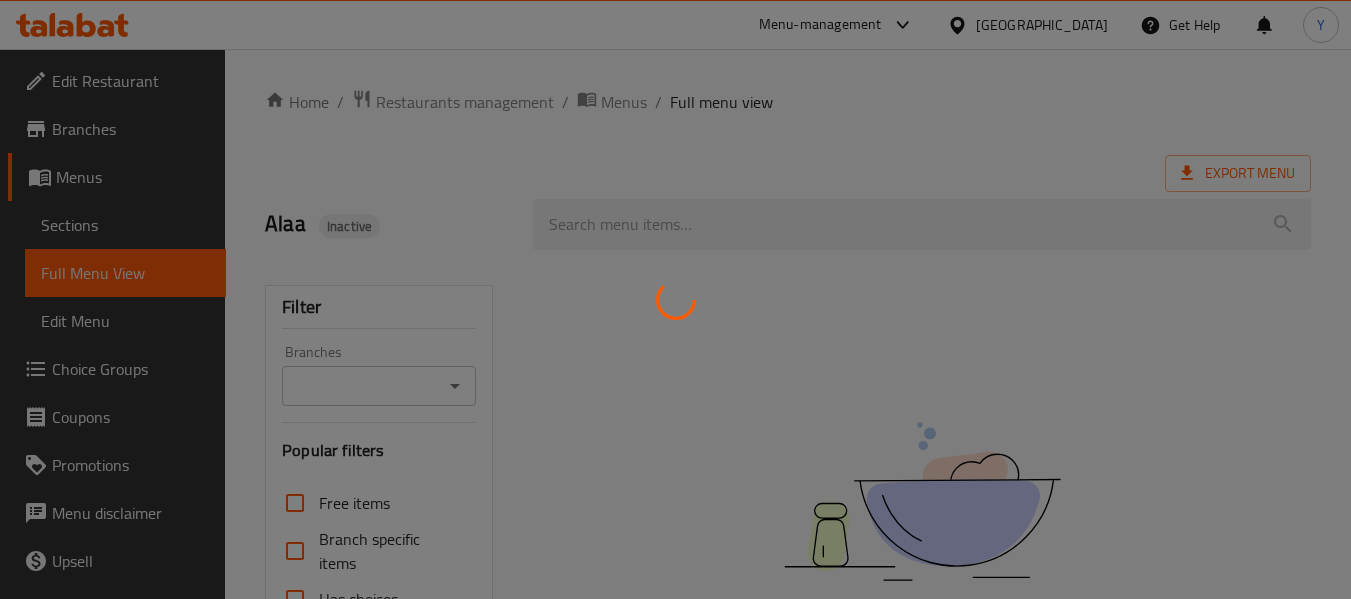 scroll, scrollTop: 0, scrollLeft: 0, axis: both 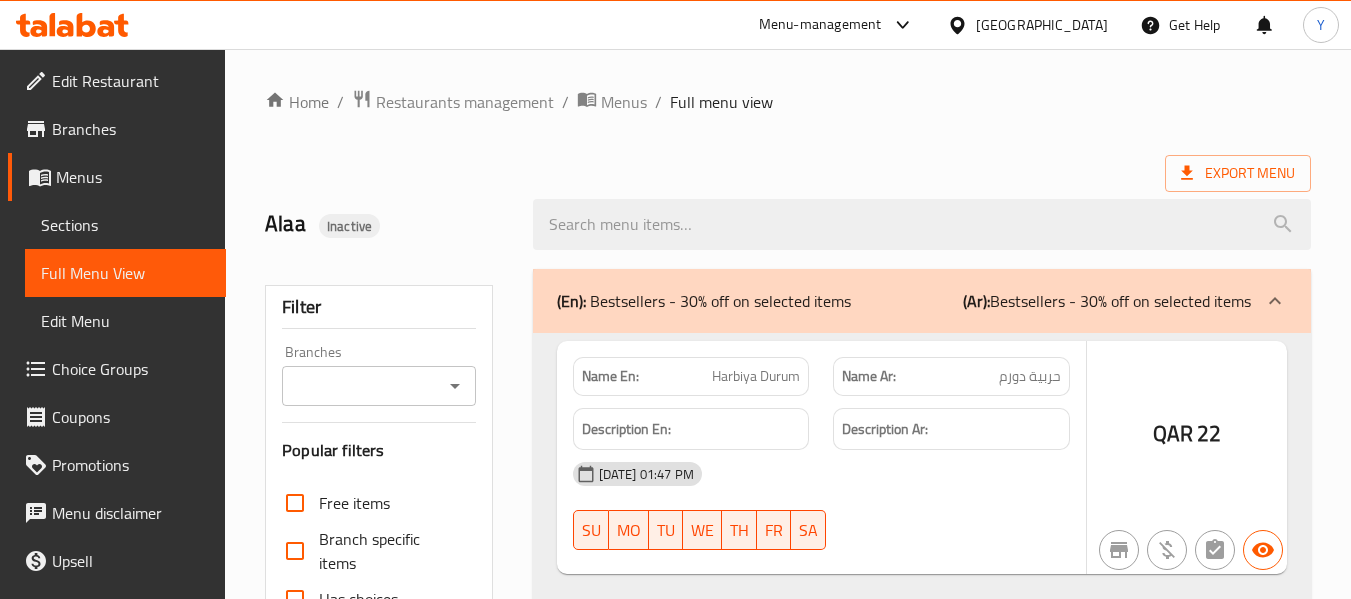 click at bounding box center (675, 299) 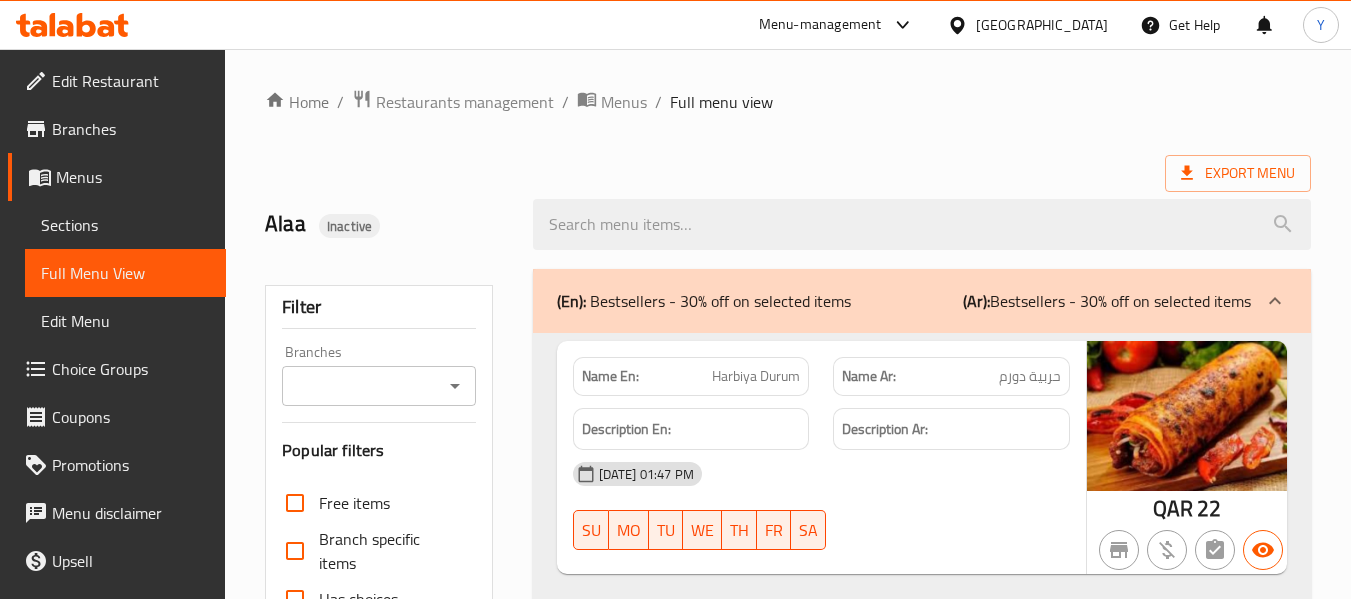 click on "​ Menu-management Qatar Get Help Y   Edit Restaurant   Branches   Menus   Sections   Full Menu View   Edit Menu   Choice Groups   Coupons   Promotions   Menu disclaimer   Upsell   Coverage Report   Grocery Checklist  Version:    1.0.0  Get support on:    Support.OpsPlatform Home / Restaurants management / Menus / Full menu view Export Menu Alaa   Inactive Filter Branches Branches Popular filters Free items Branch specific items Has choices Upsell items Availability filters Available Not available View filters Collapse sections Collapse categories Collapse Choices (En):   Bestsellers - 30% off on selected items (Ar): Bestsellers - 30% off on selected items Name En: Harbiya Durum Name Ar: حربية دورم Description En: Description Ar: 28-01-2024 01:47 PM SU MO TU WE TH FR SA QAR 22 (En):   Appetizers (Ar): المقبلات Name En: Muhammara Name Ar: محمرة Description En: A perfect blend of chilli paste, paprika paste, fresh onion, tomato and lemon garnished with olive oil Description Ar: SU MO TU" at bounding box center [675, 324] 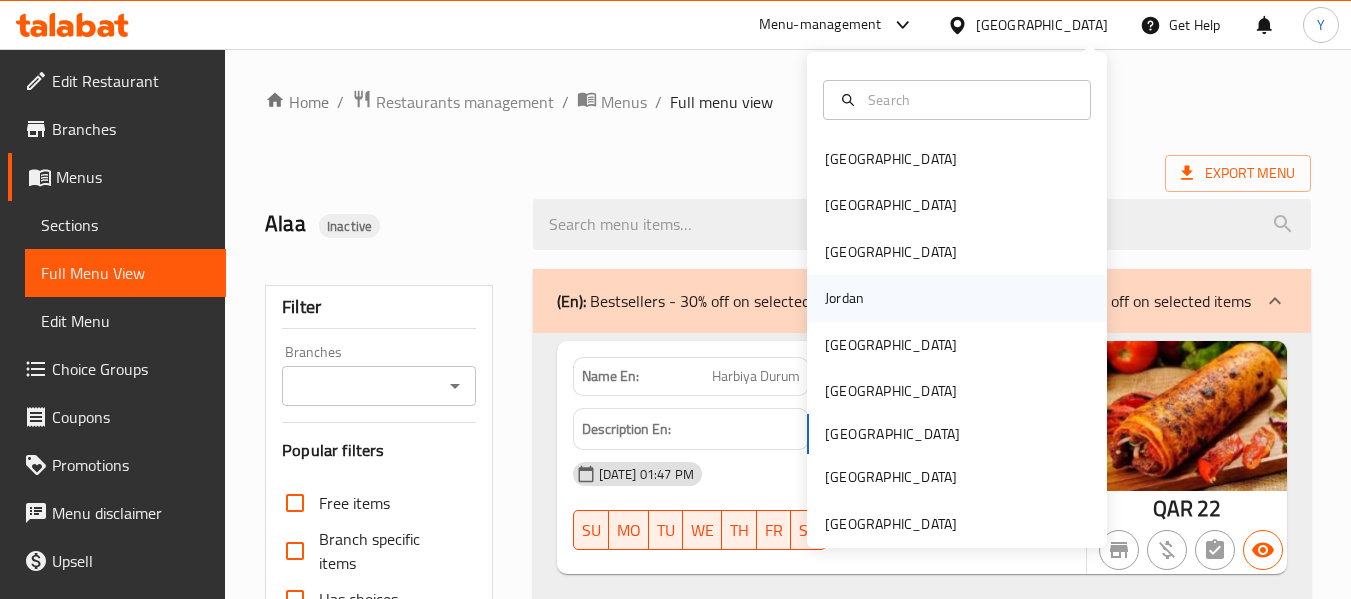 click on "Jordan" at bounding box center [844, 298] 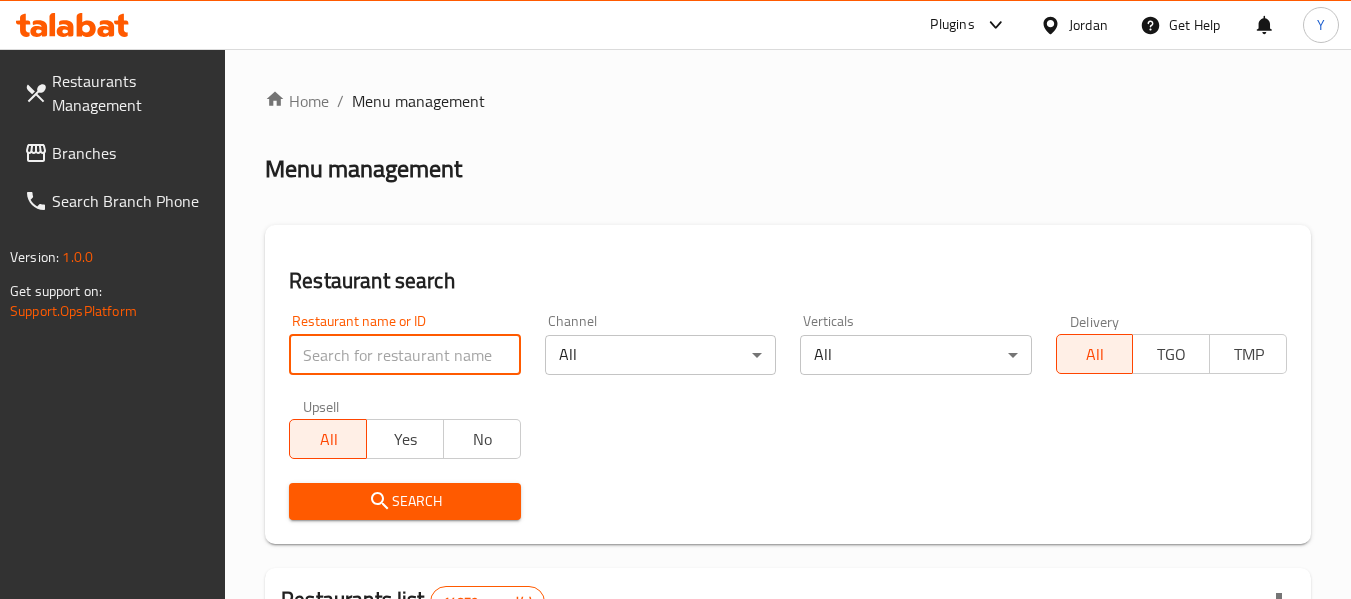 click at bounding box center (404, 355) 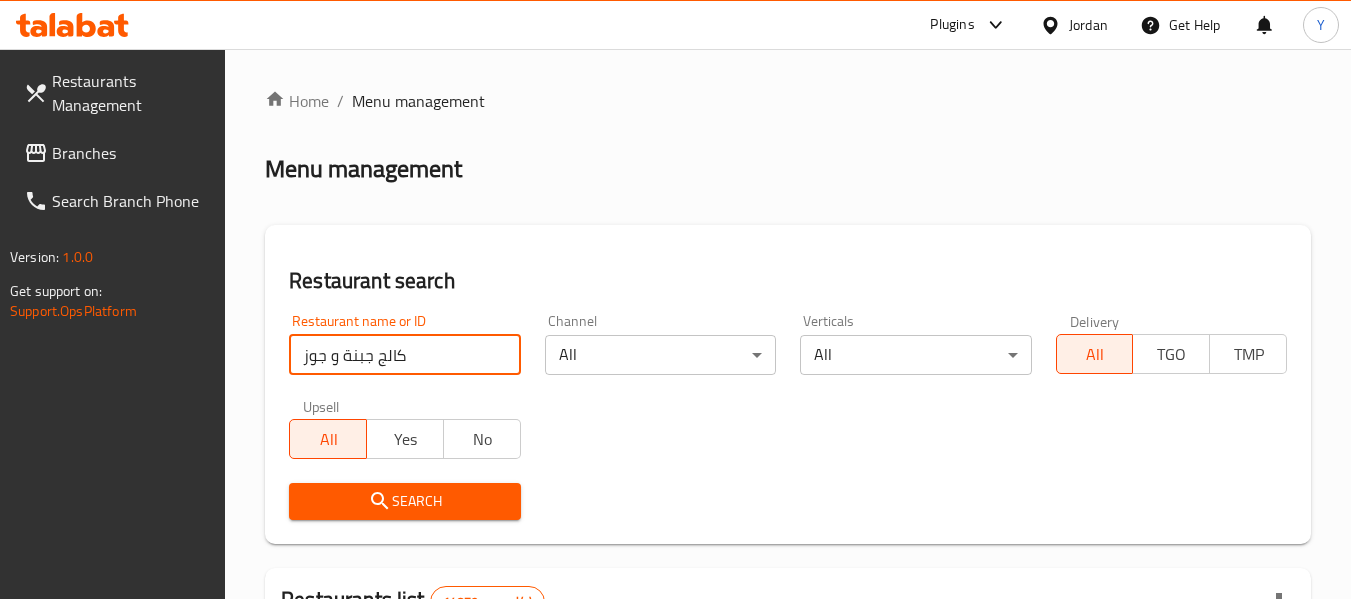 click on "Search" at bounding box center [404, 501] 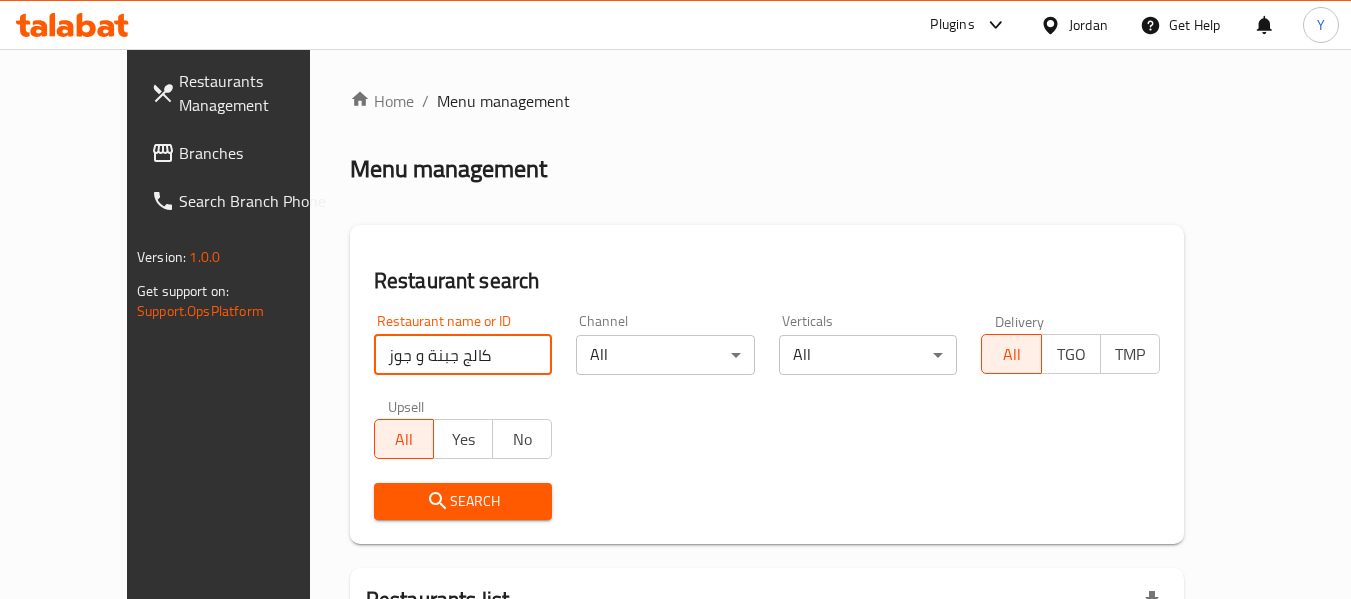 scroll, scrollTop: 218, scrollLeft: 0, axis: vertical 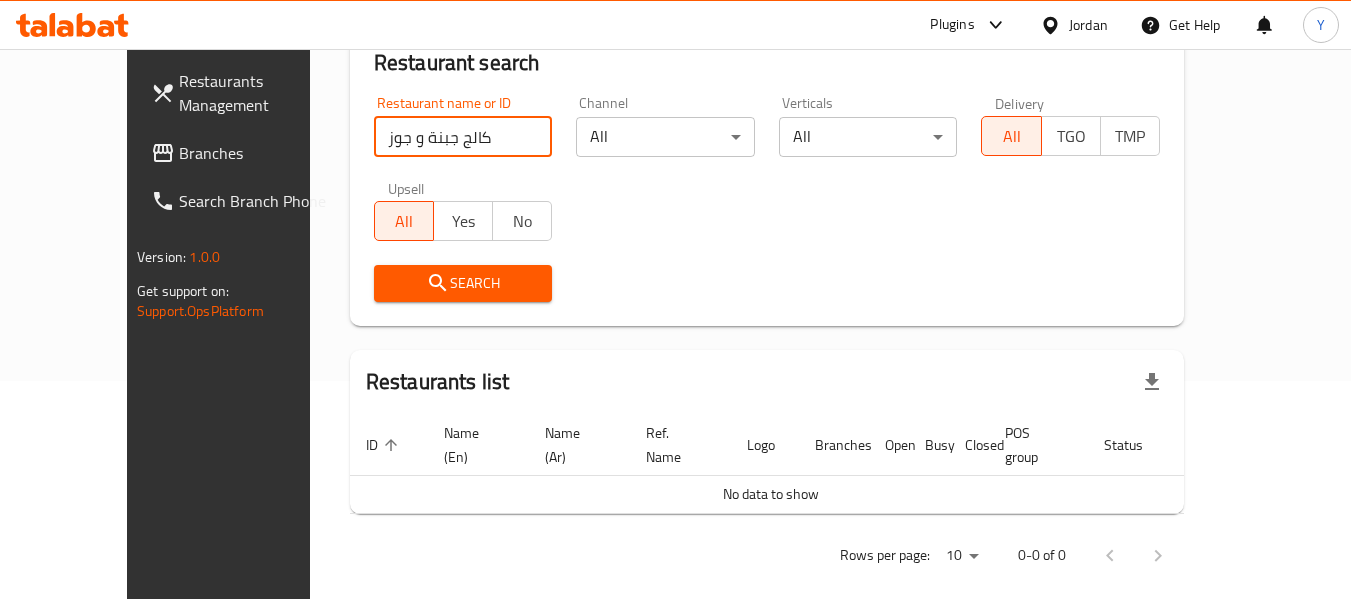 drag, startPoint x: 342, startPoint y: 135, endPoint x: 40, endPoint y: 117, distance: 302.53595 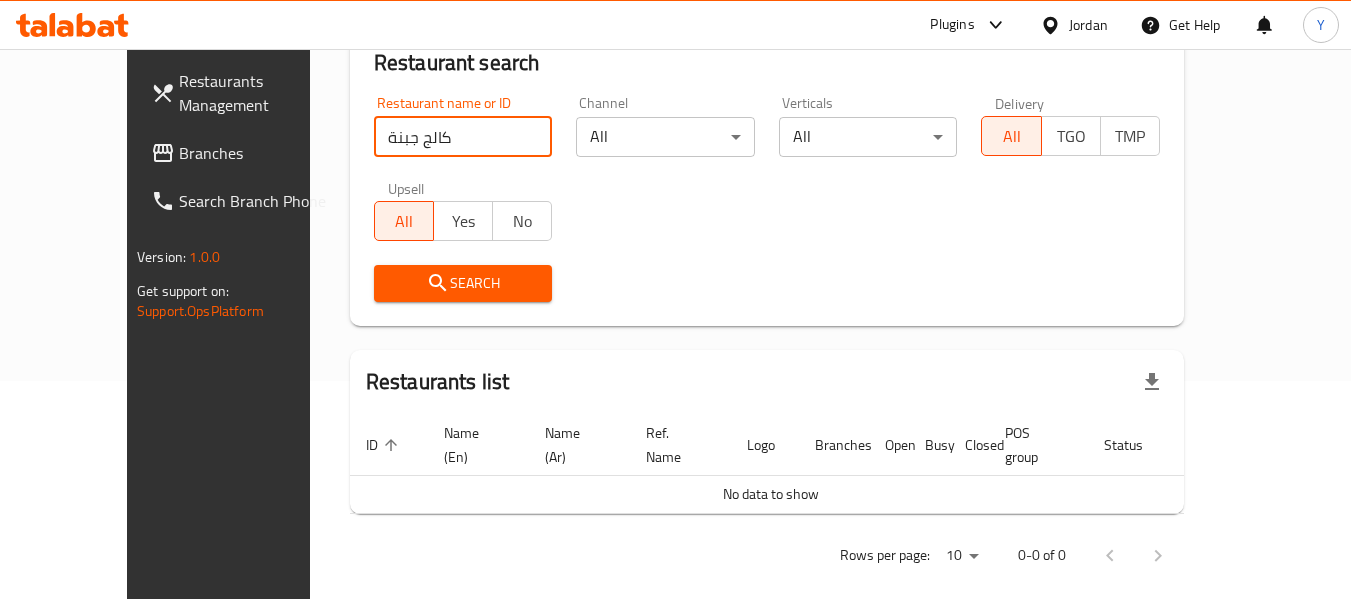 click on "Search" at bounding box center [463, 283] 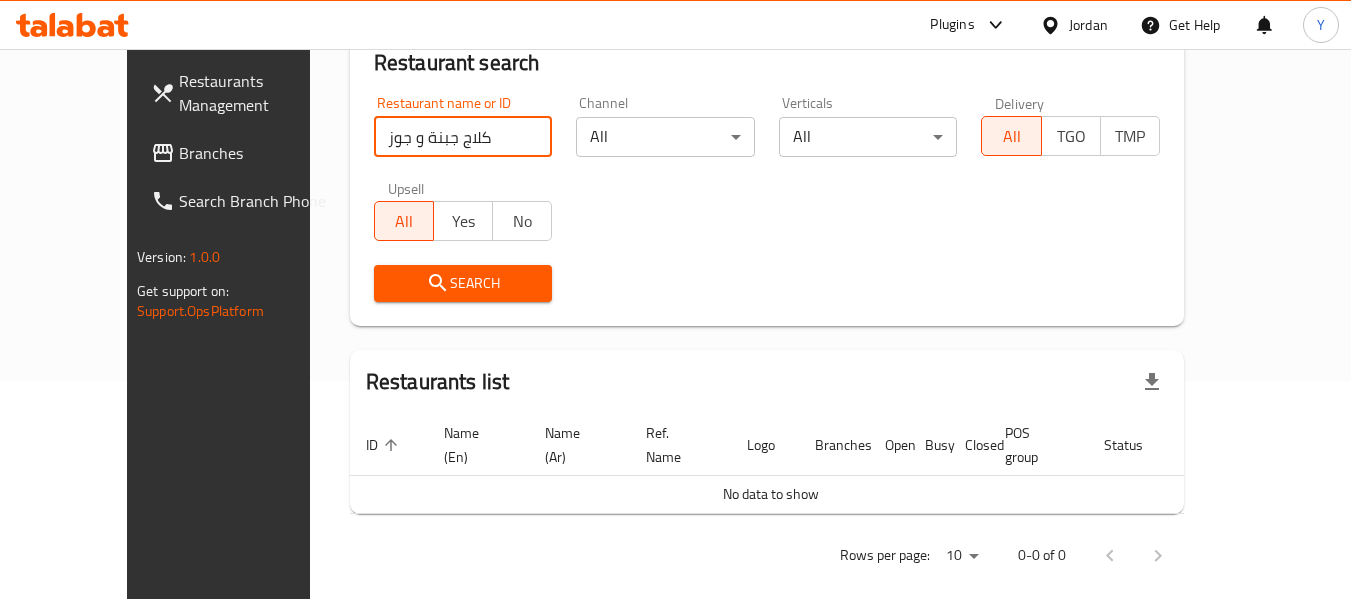 click on "كلاج جبنة و جوز" at bounding box center (463, 137) 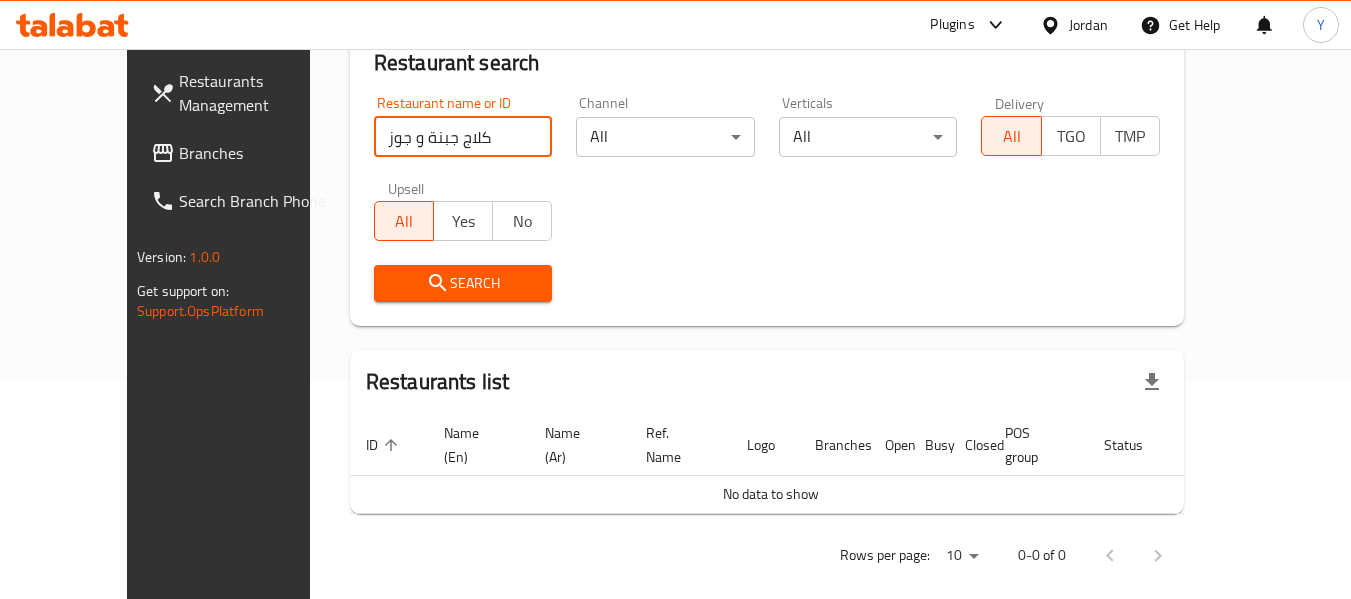 type on "كلاج جبنة و جوز" 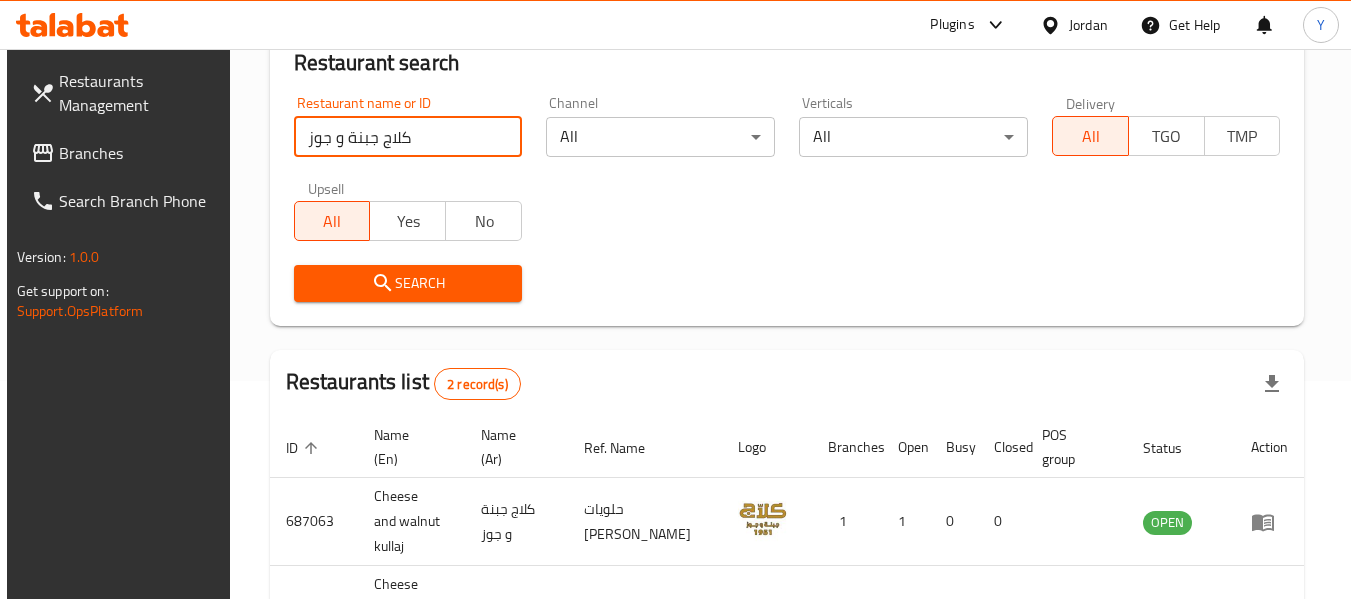 scroll, scrollTop: 347, scrollLeft: 0, axis: vertical 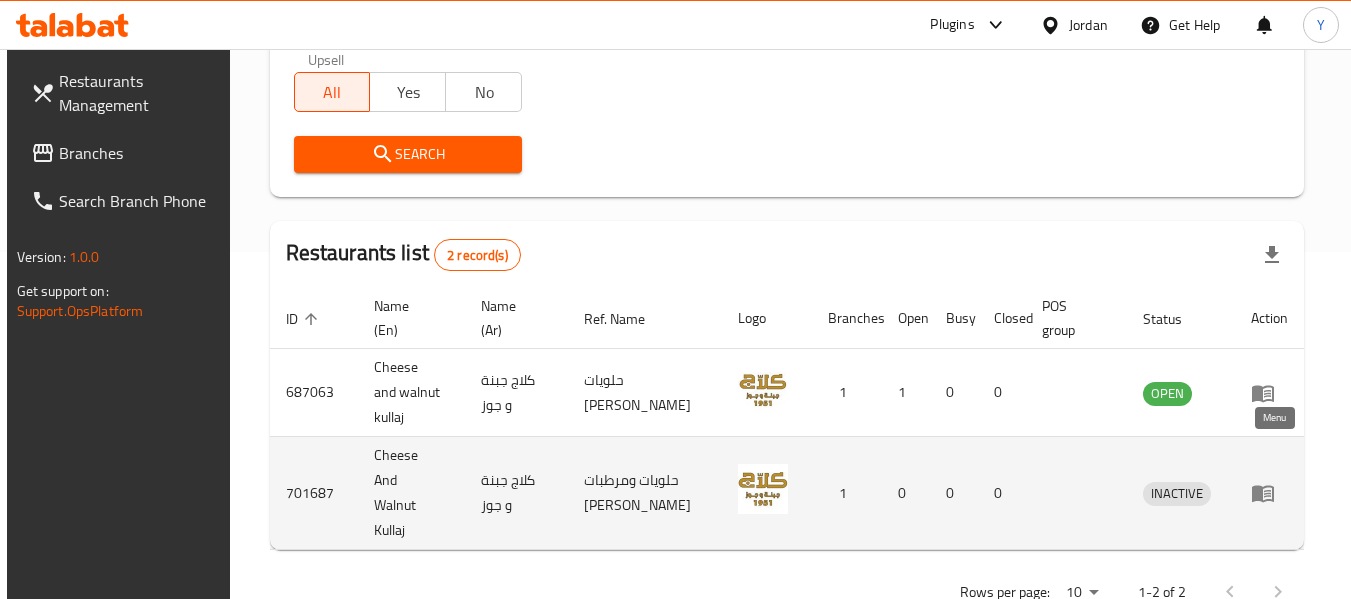 click 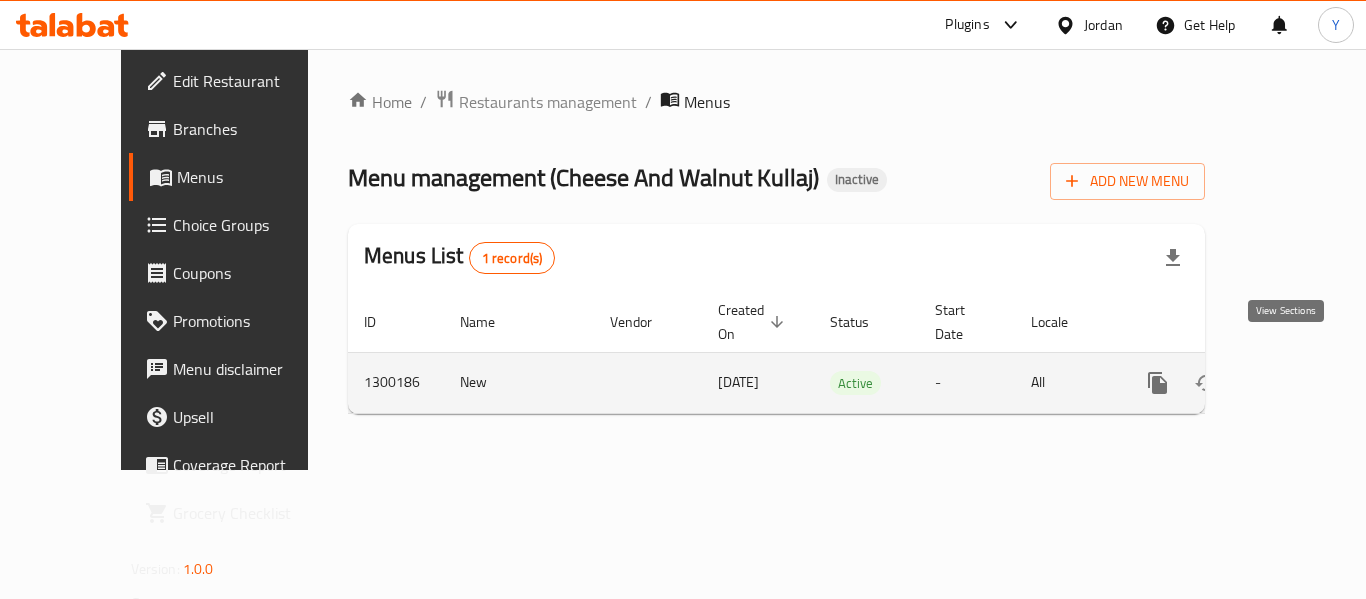 click 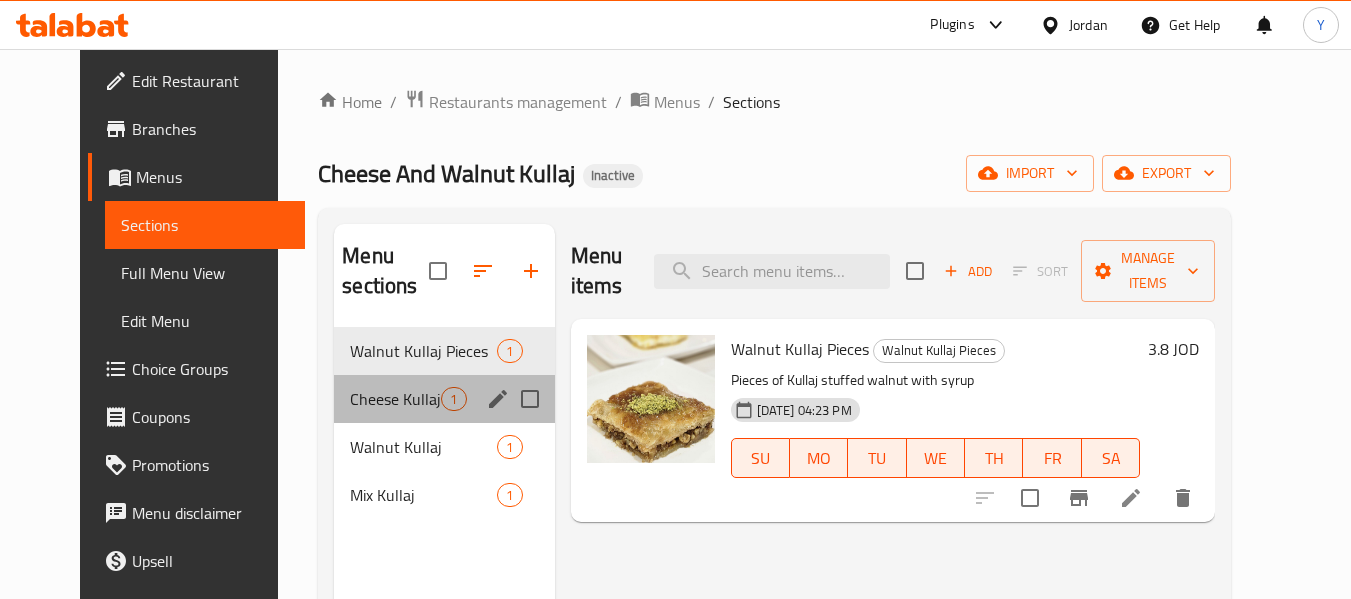 click on "Cheese Kullaj  1" at bounding box center [444, 399] 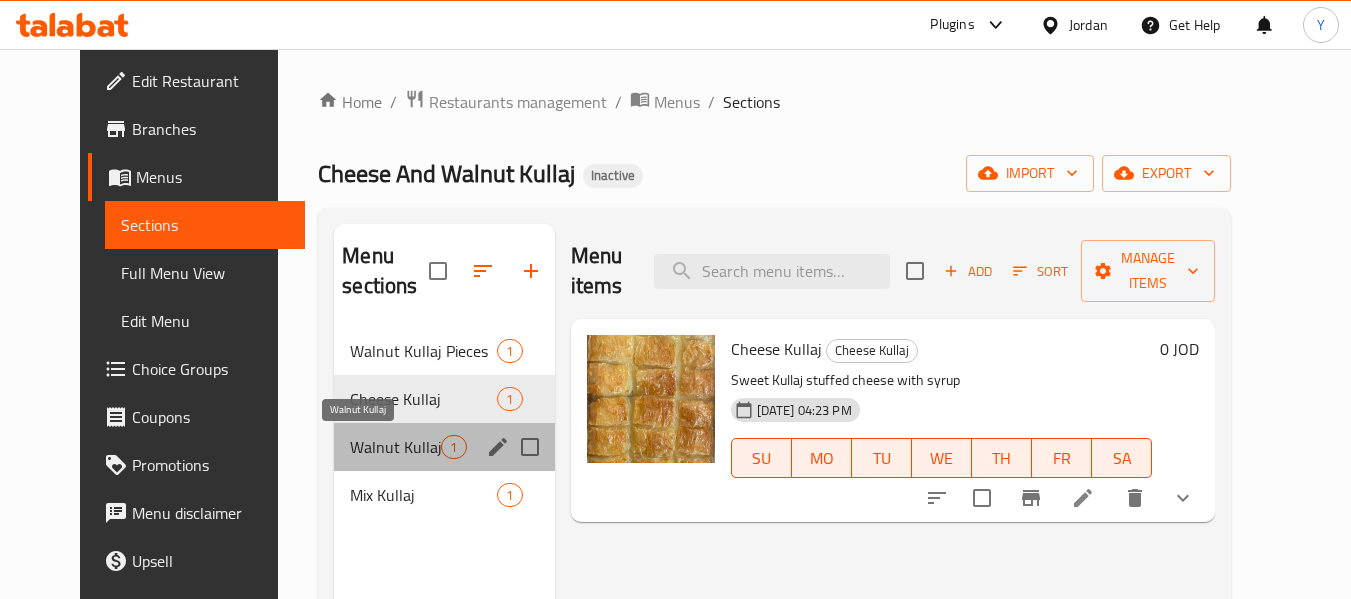 click on "Walnut Kullaj" at bounding box center (395, 447) 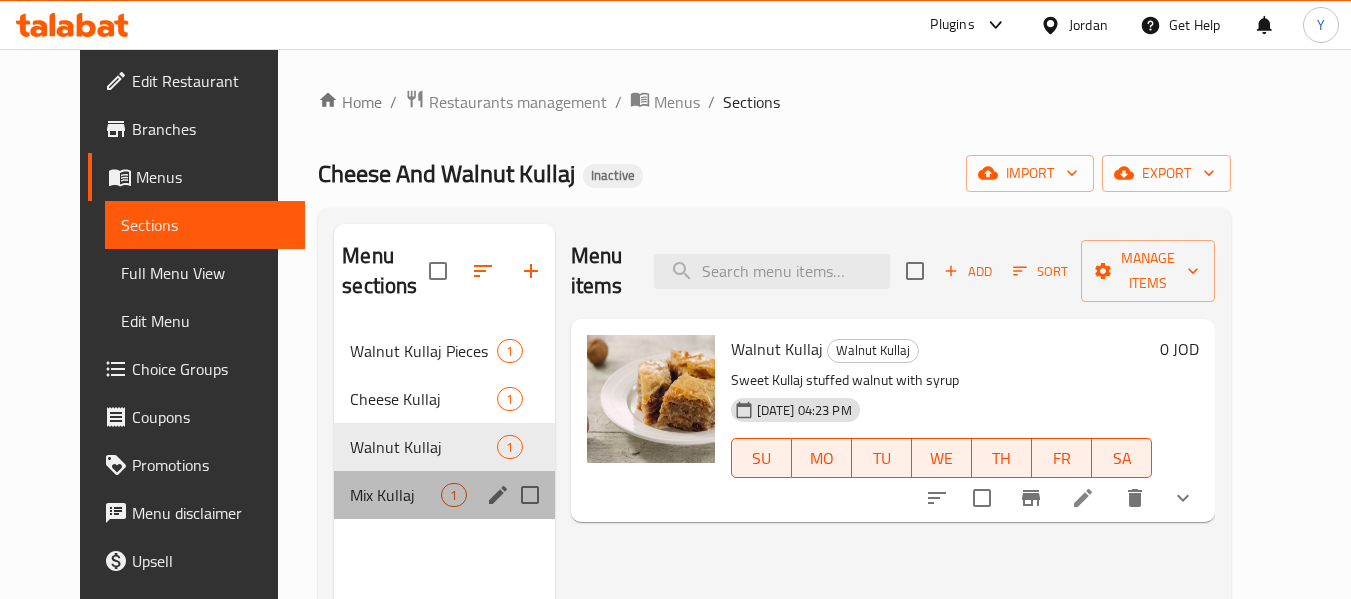 click on "Mix Kullaj  1" at bounding box center (444, 495) 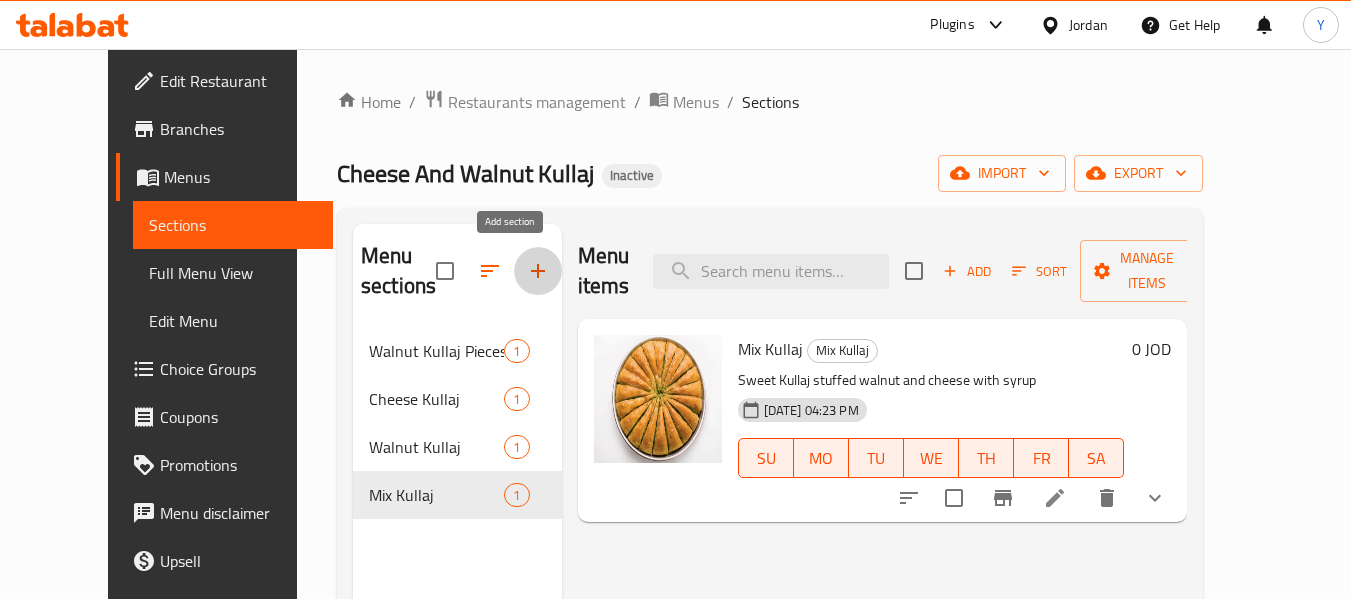 click 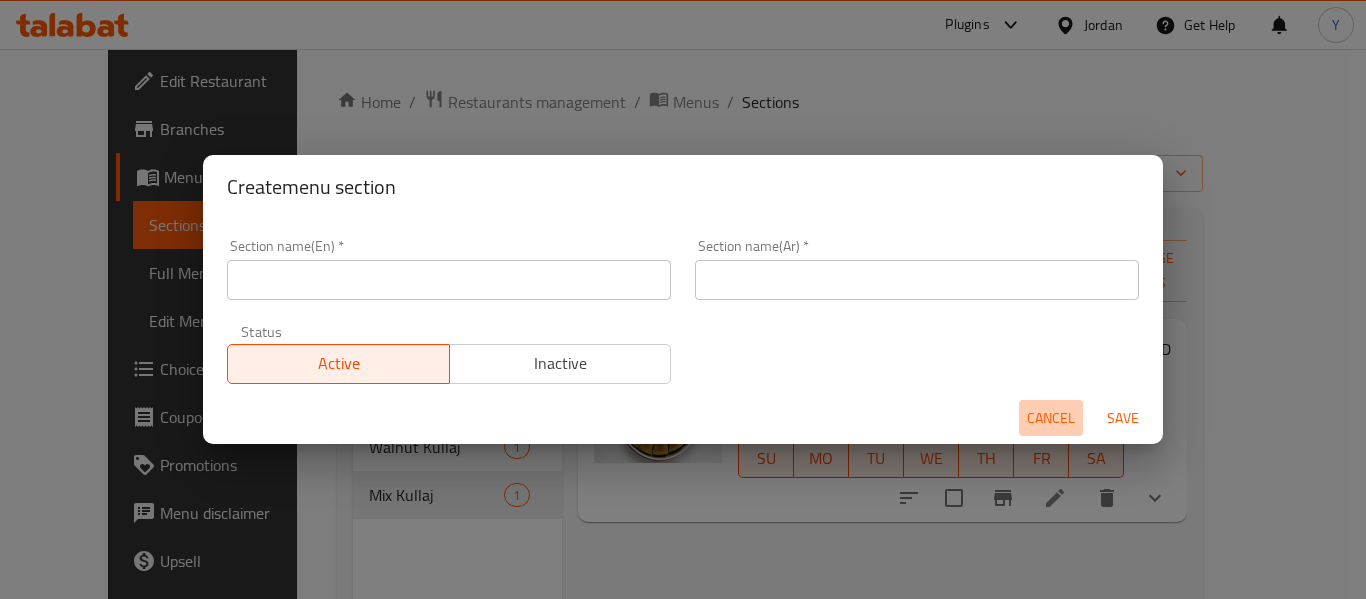 click on "Cancel" at bounding box center [1051, 418] 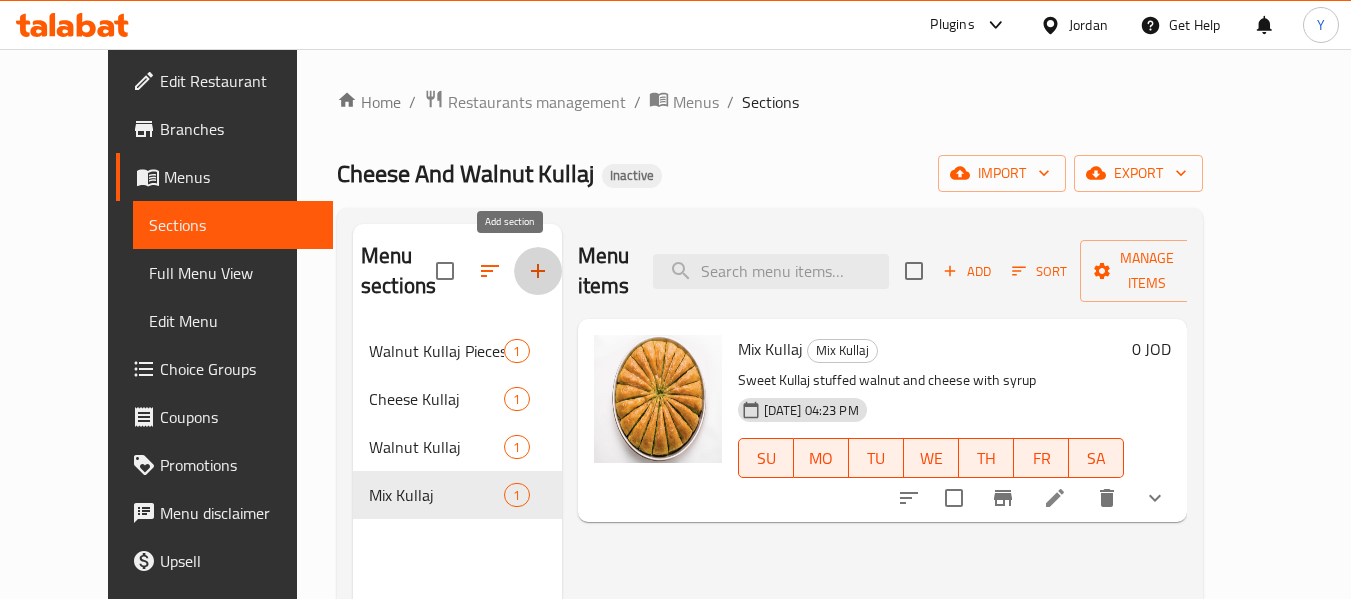 click 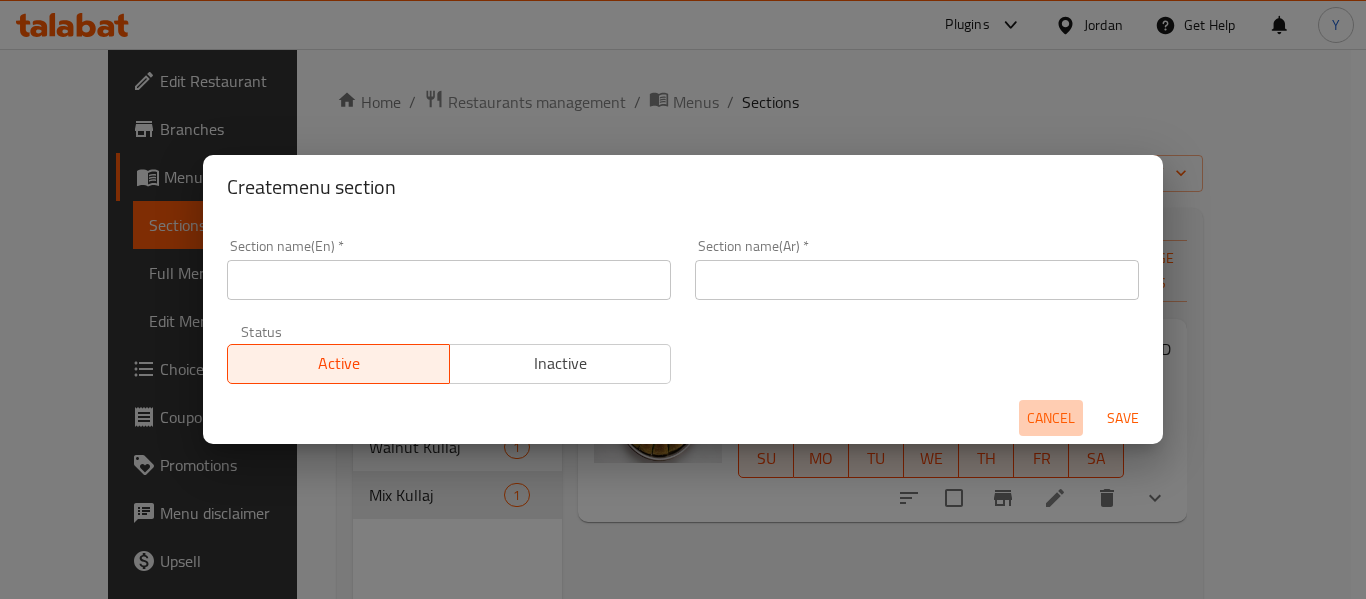 click on "Cancel" at bounding box center [1051, 418] 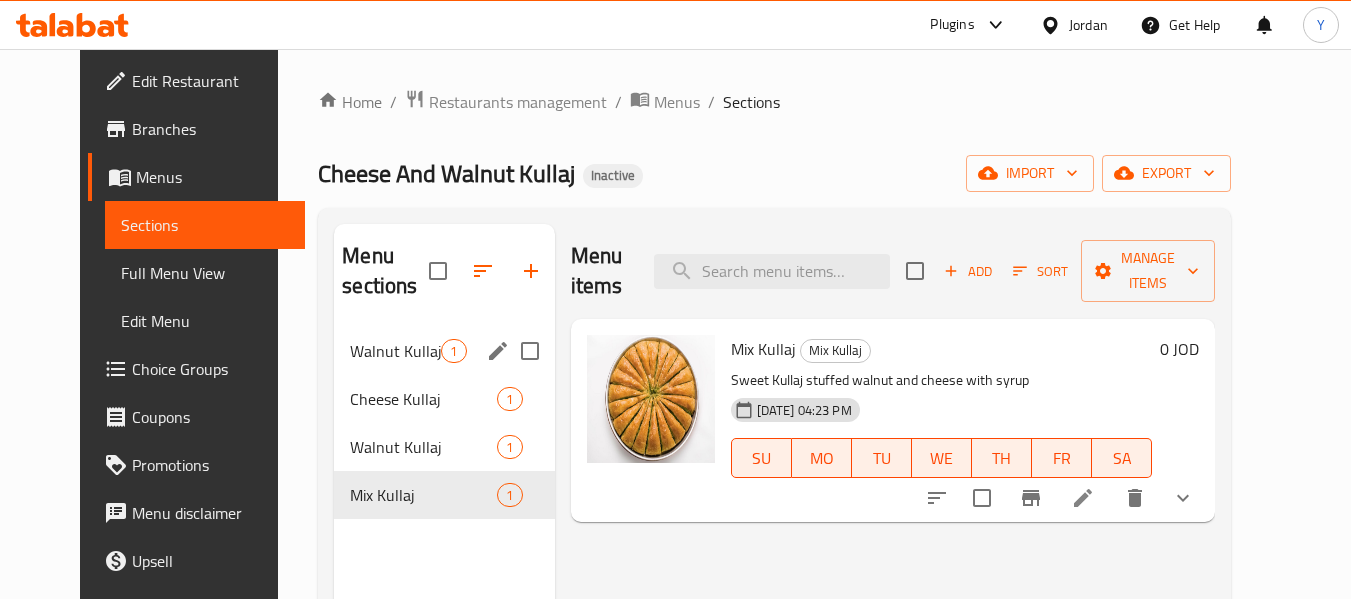 click on "Walnut Kullaj Pieces 1" at bounding box center (444, 351) 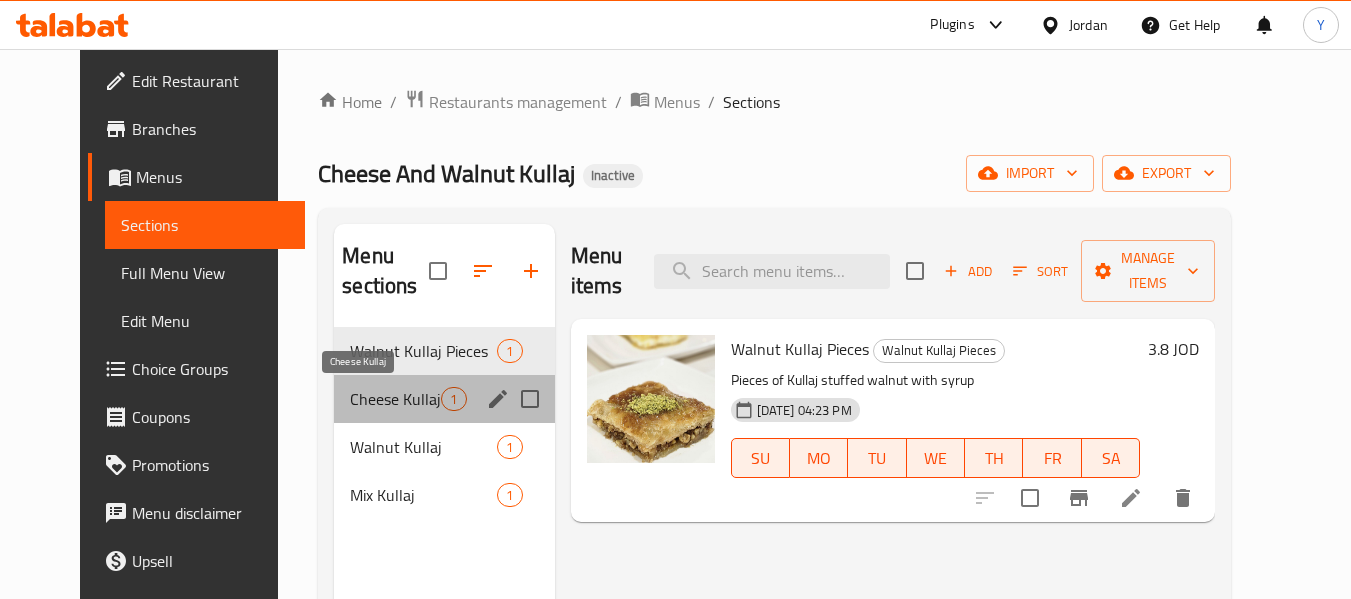 click on "Cheese Kullaj" at bounding box center [395, 399] 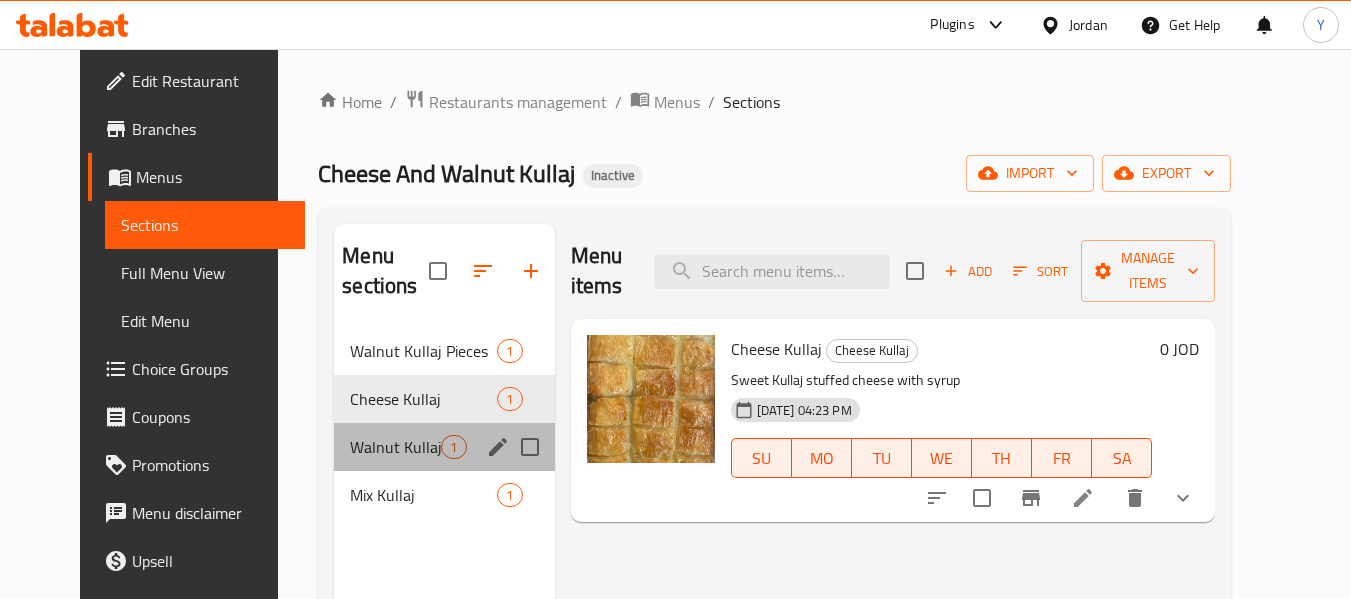 click on "Walnut Kullaj  1" at bounding box center [444, 447] 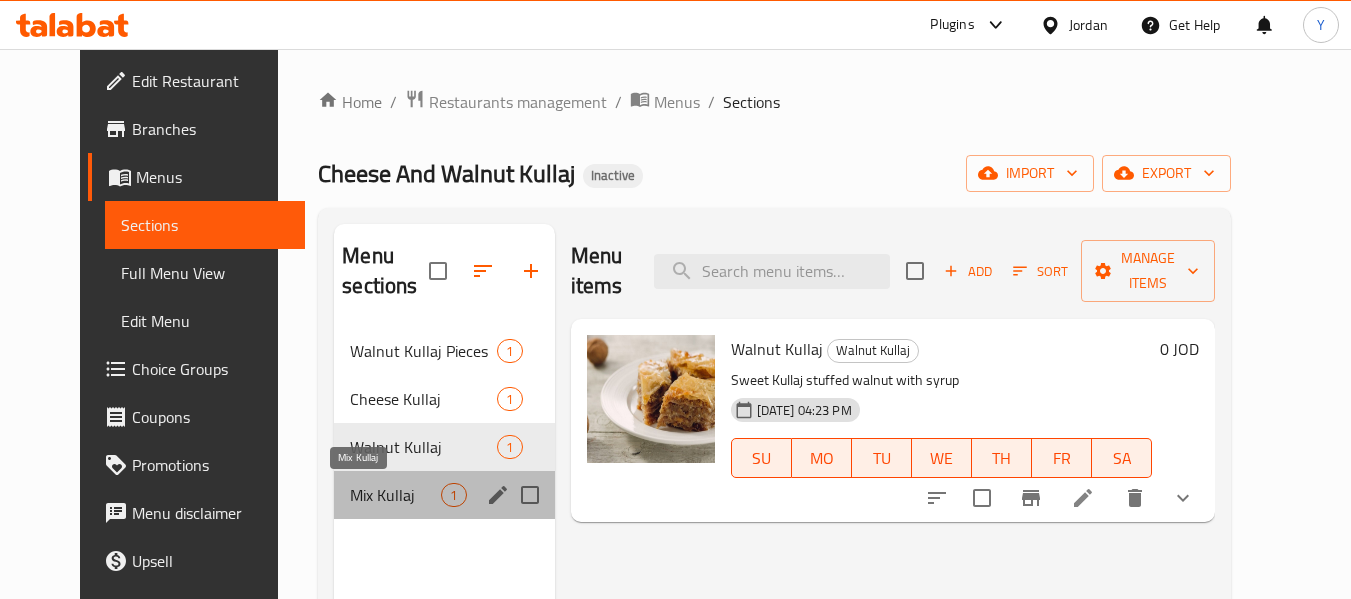 click on "Mix Kullaj" at bounding box center [395, 495] 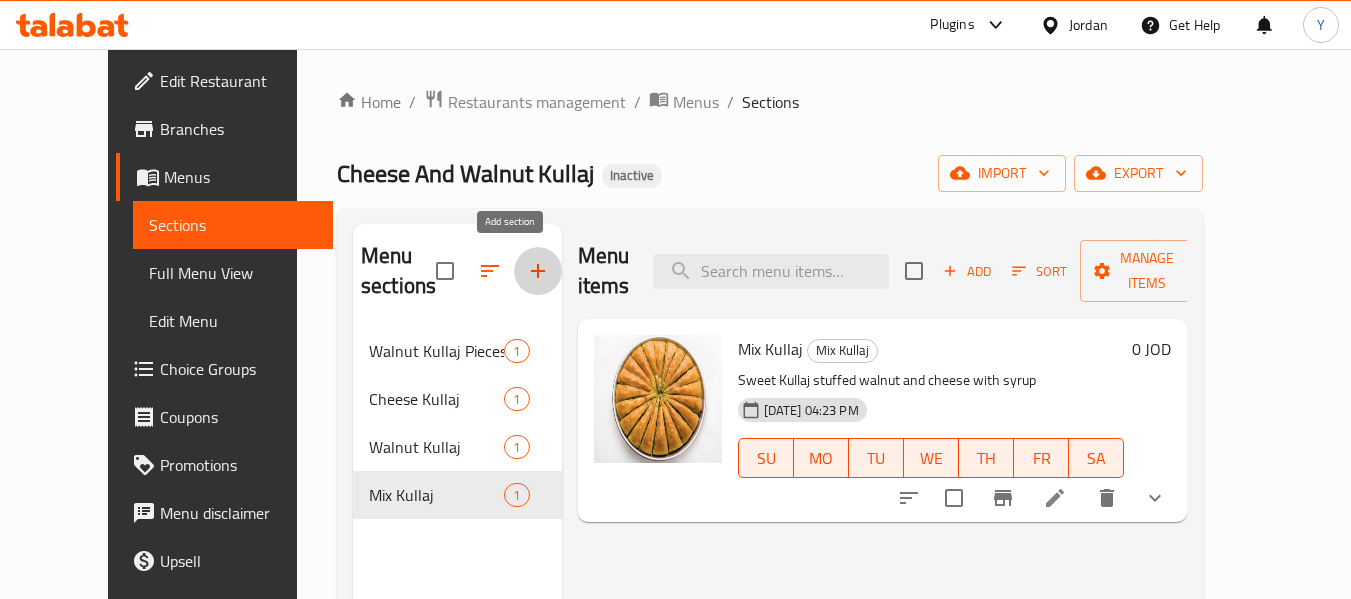 click 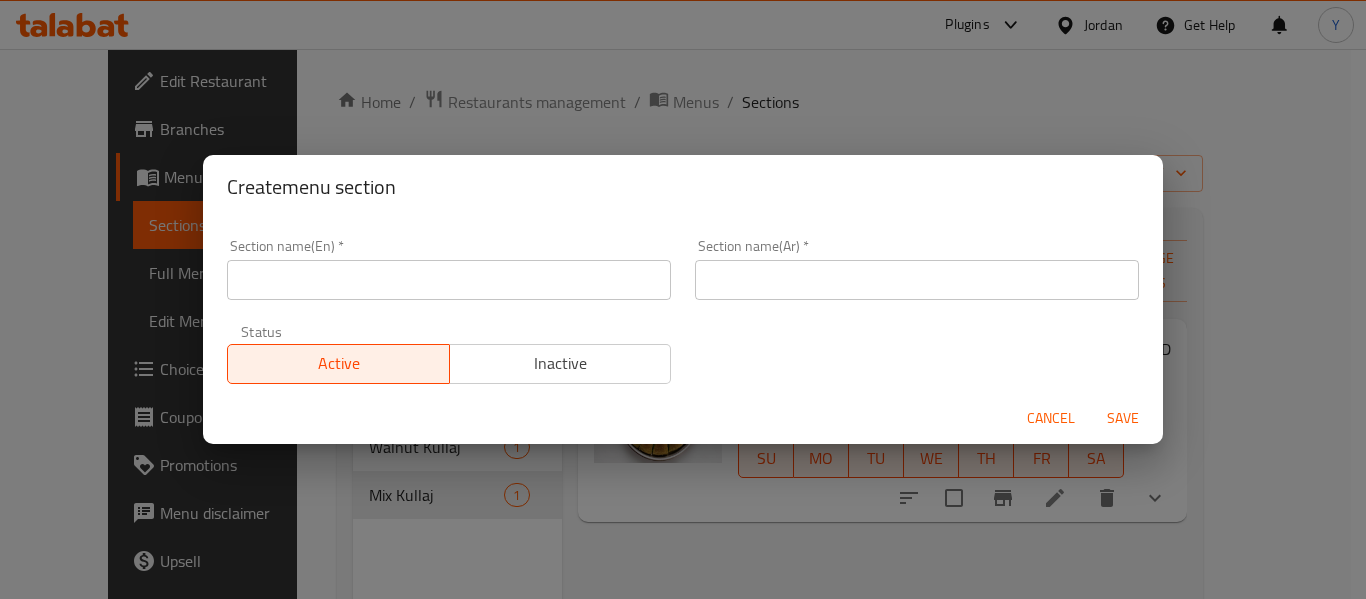click at bounding box center (449, 280) 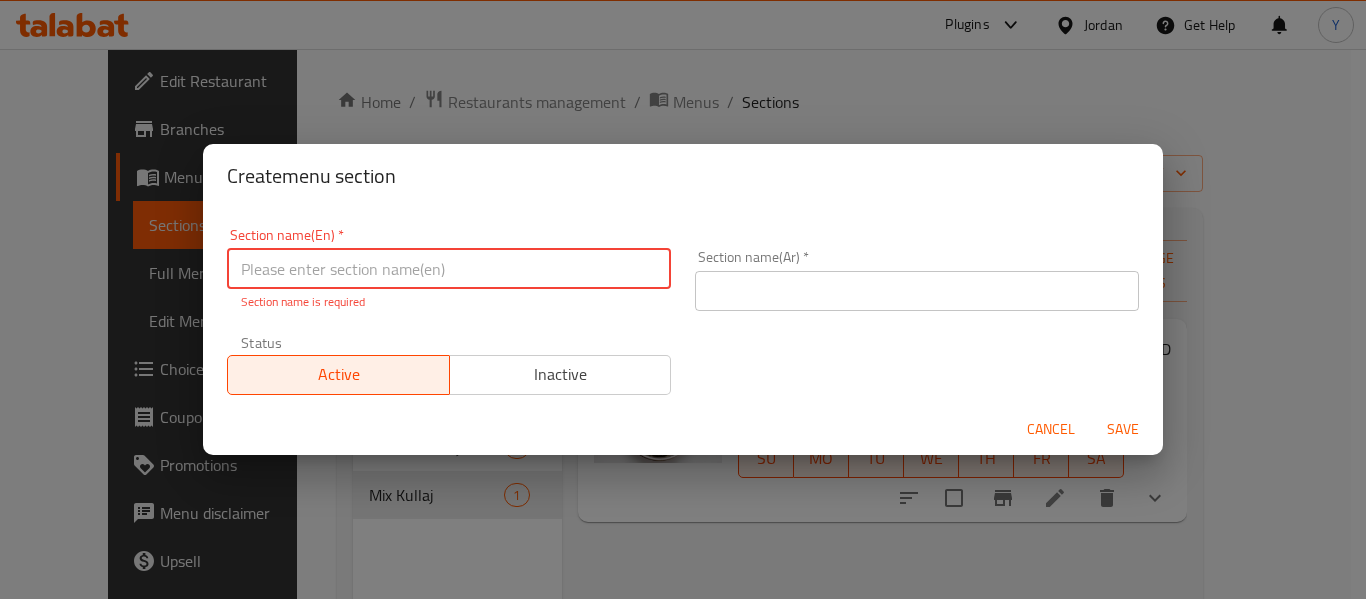 click at bounding box center [917, 291] 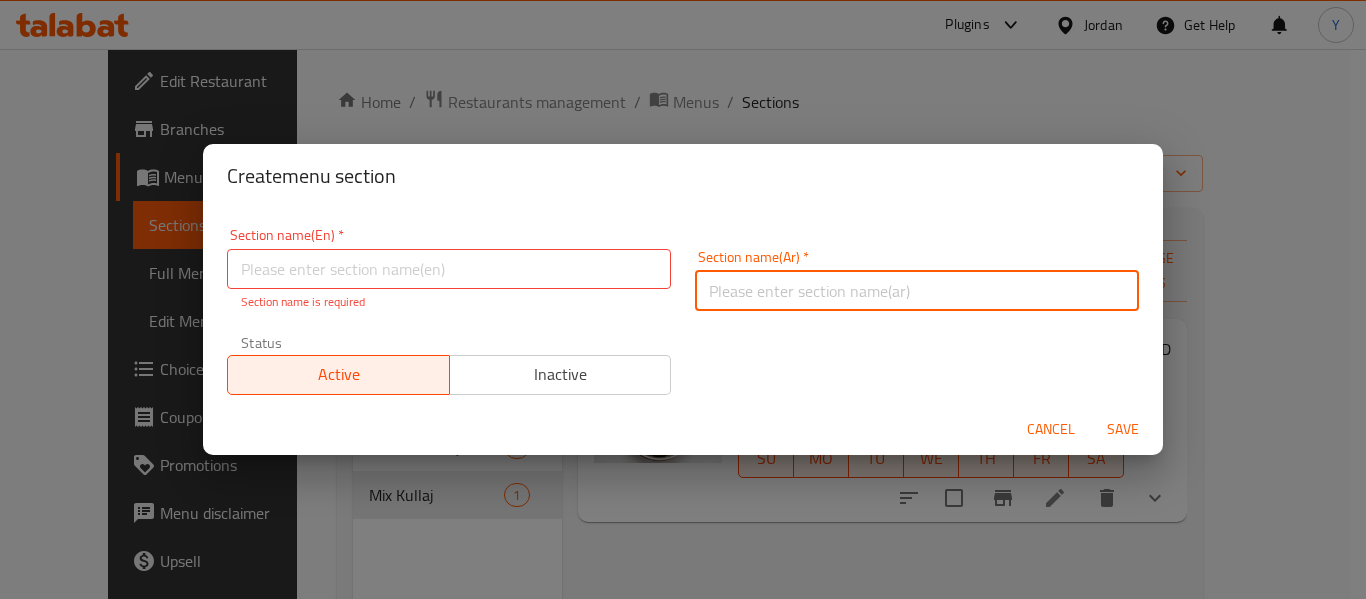 paste on "قطع كلاج جبنه" 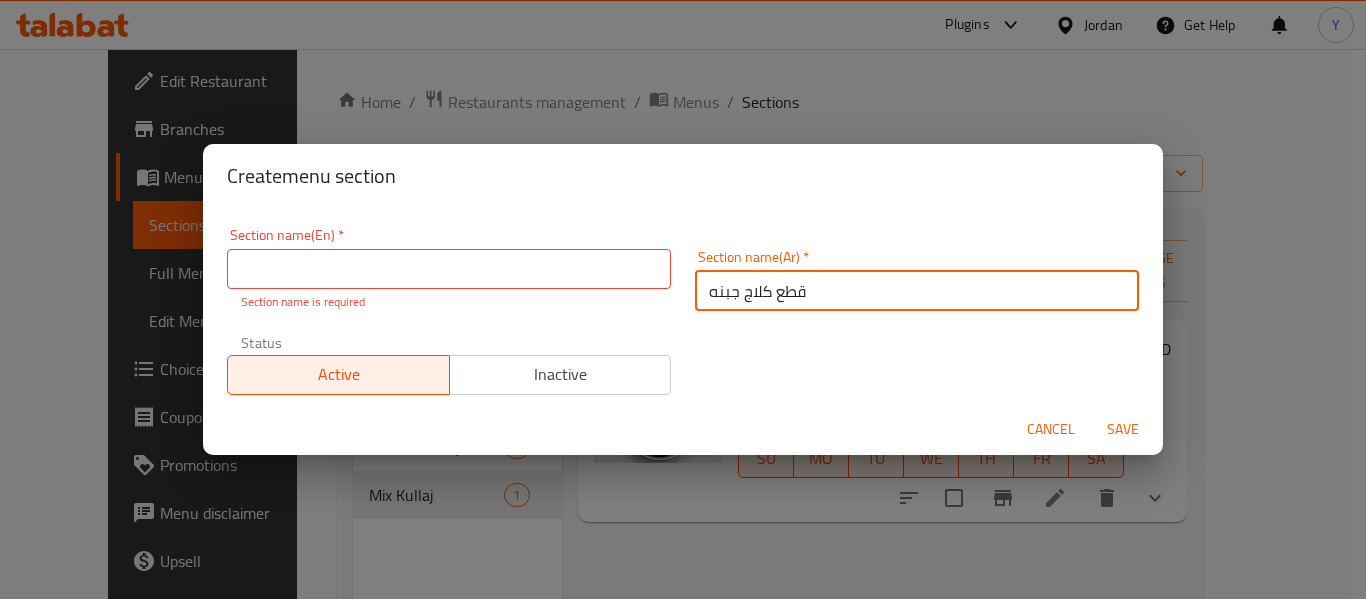 type on "قطع كلاج جبنه" 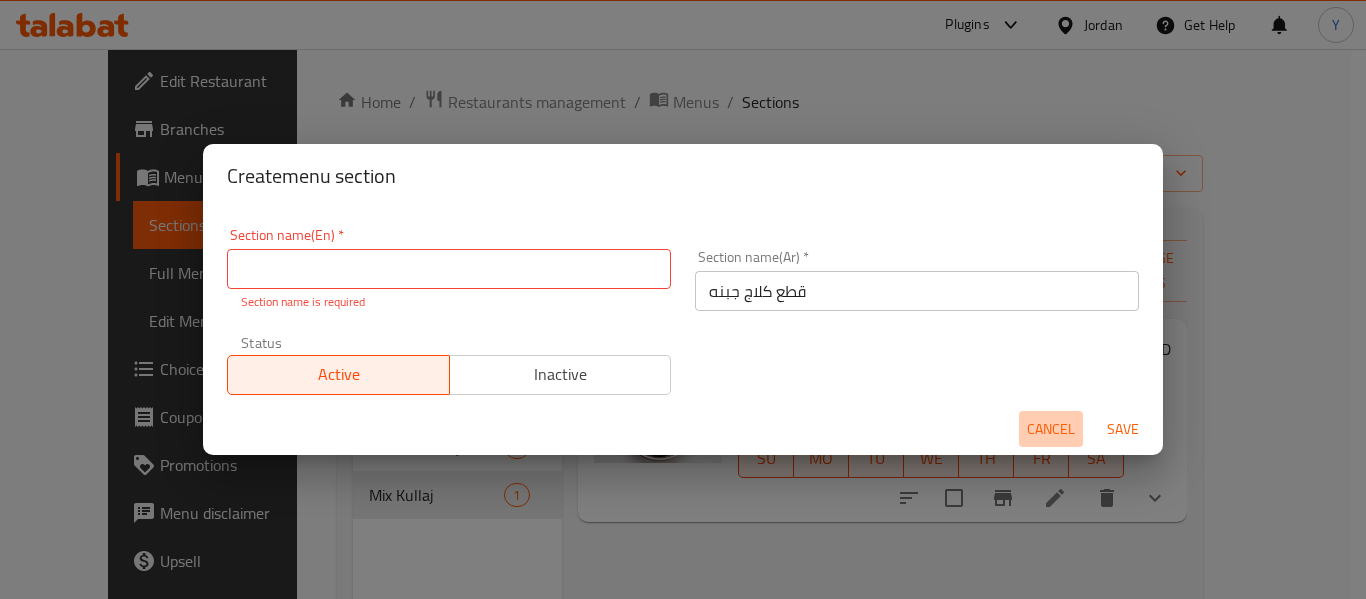 click on "Cancel" at bounding box center [1051, 429] 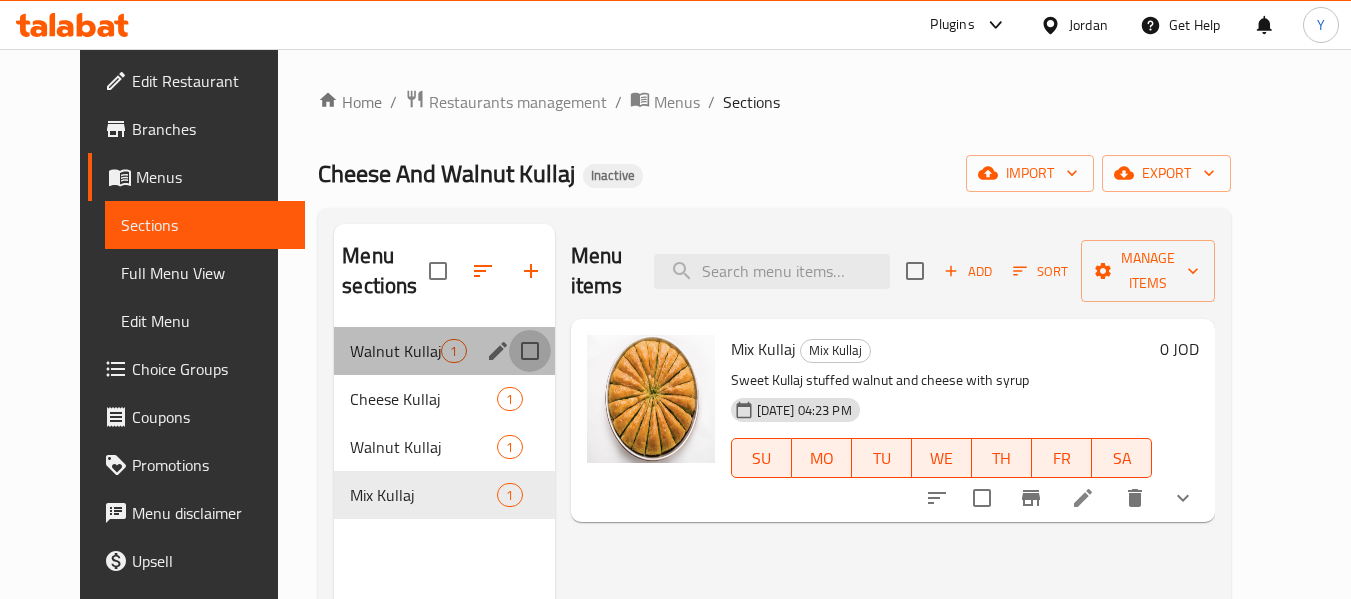 click at bounding box center [530, 351] 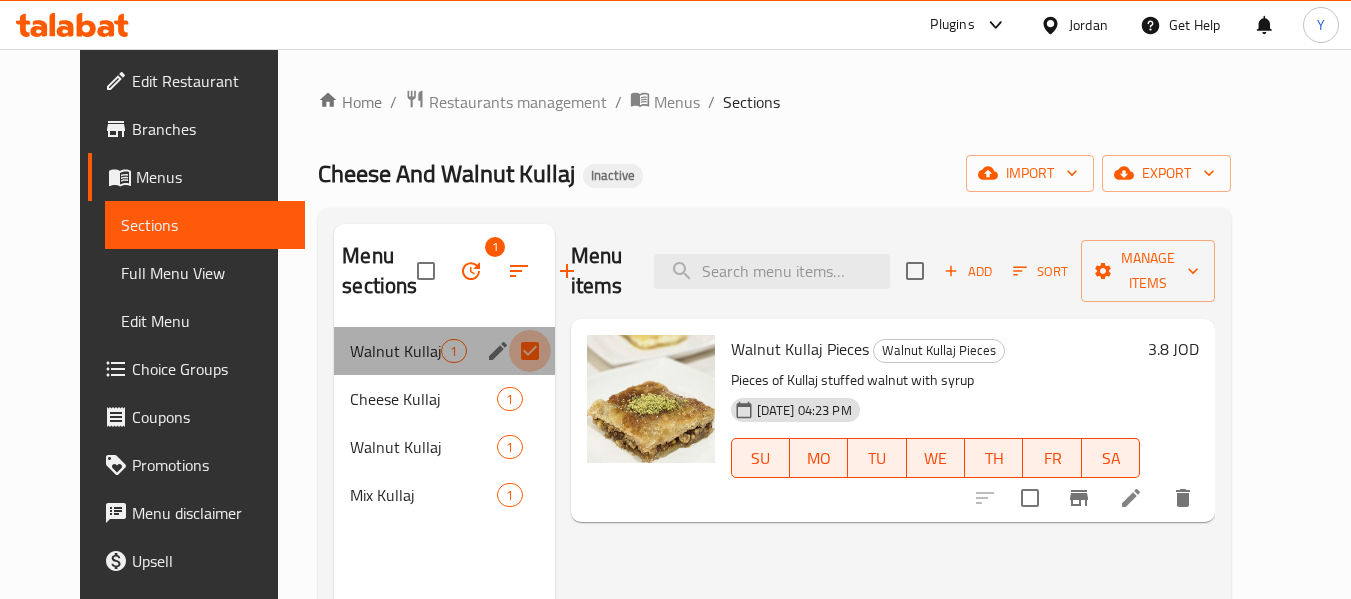 click at bounding box center (530, 351) 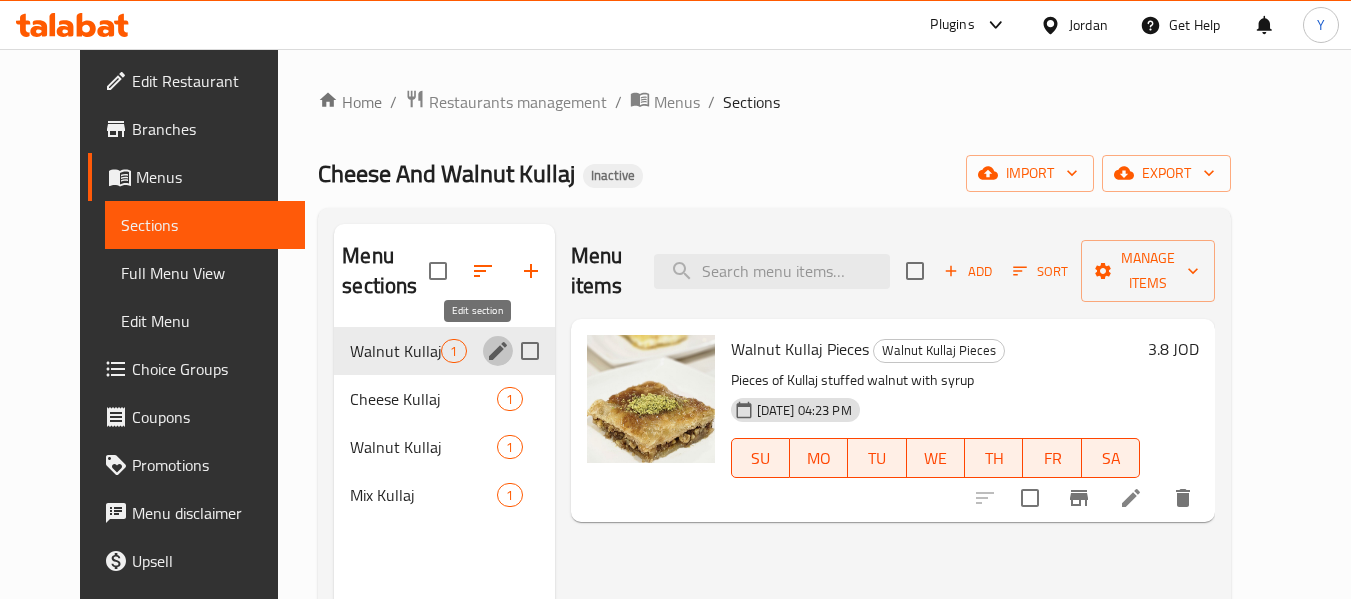 click 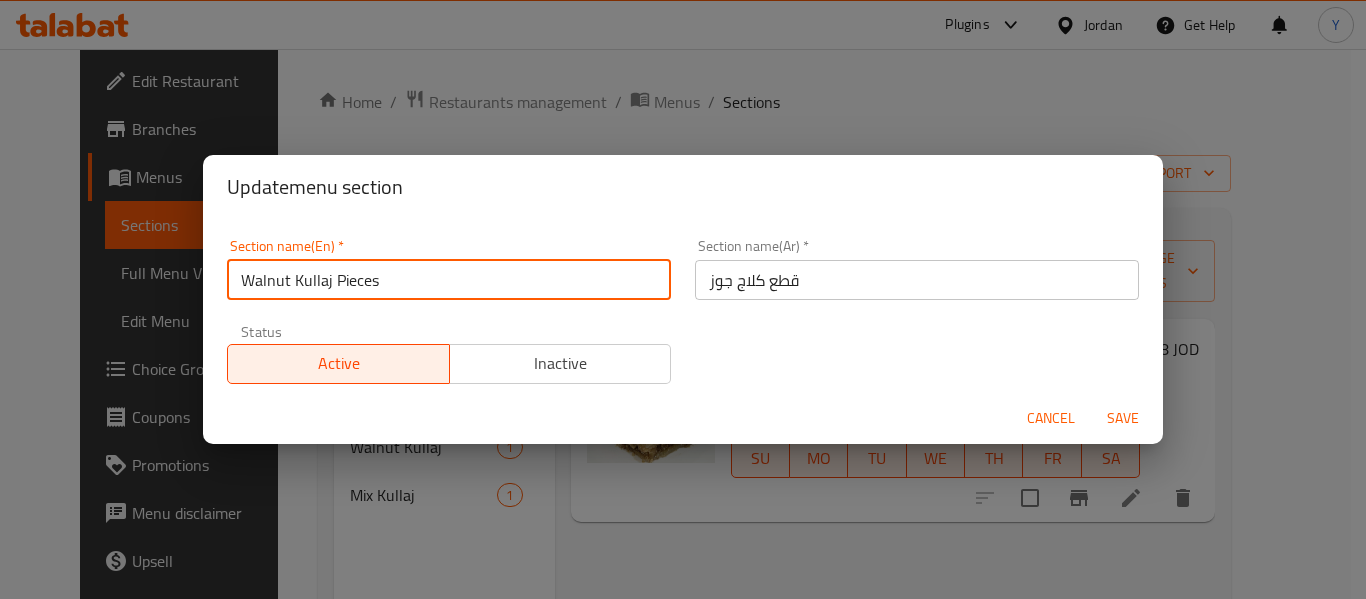 click on "Walnut Kullaj Pieces" at bounding box center (449, 280) 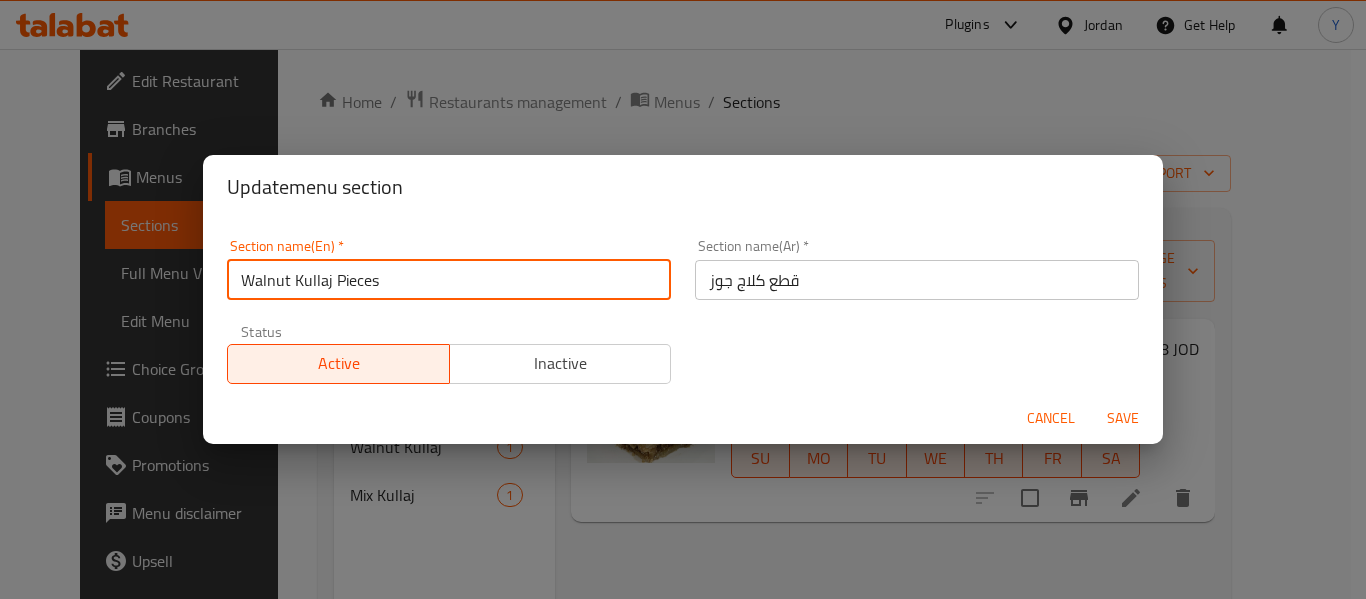 click on "Walnut Kullaj Pieces" at bounding box center (449, 280) 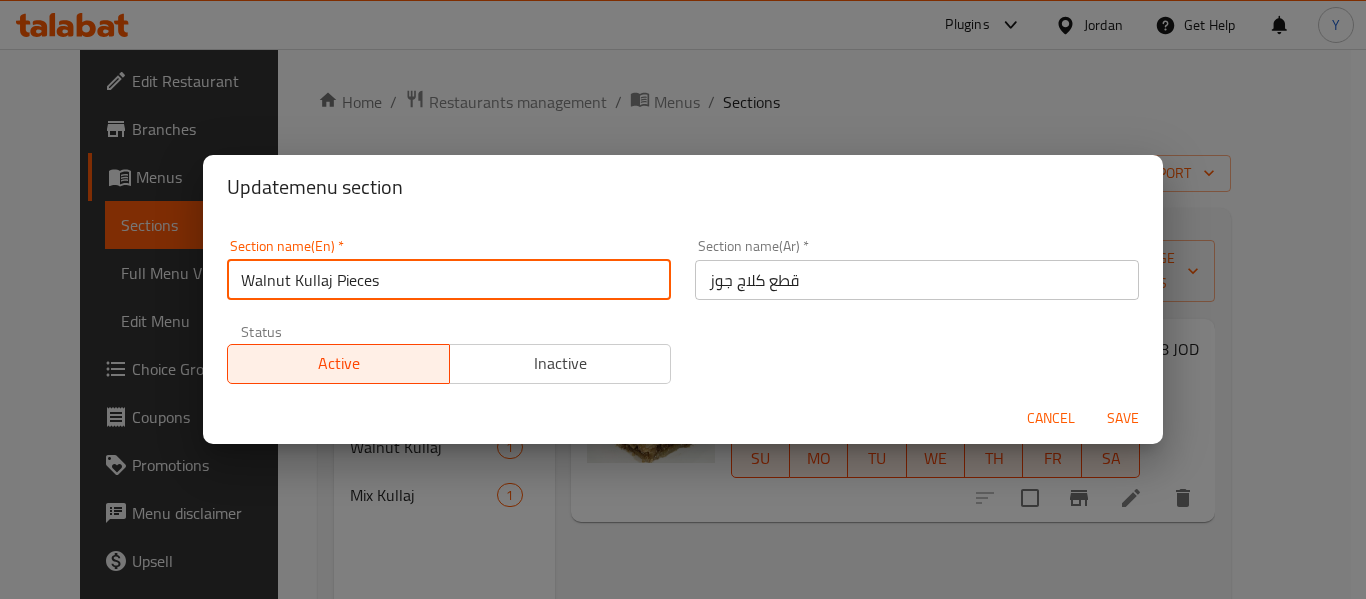 click on "Walnut Kullaj Pieces" at bounding box center [449, 280] 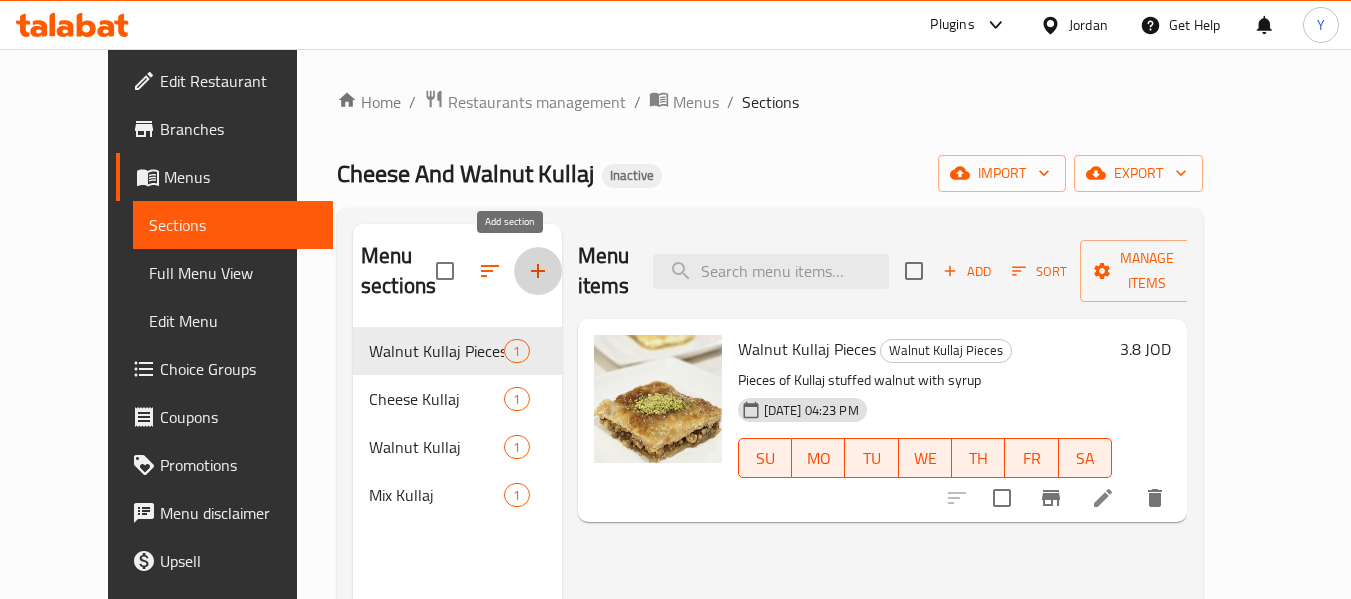 click 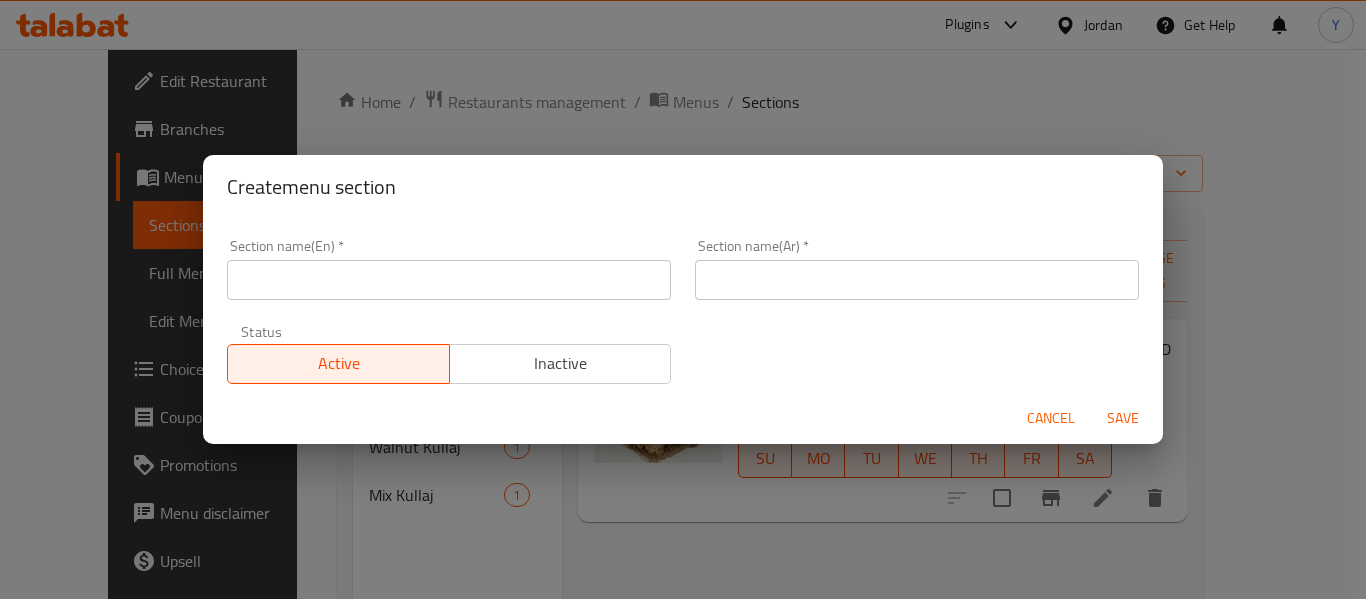 type 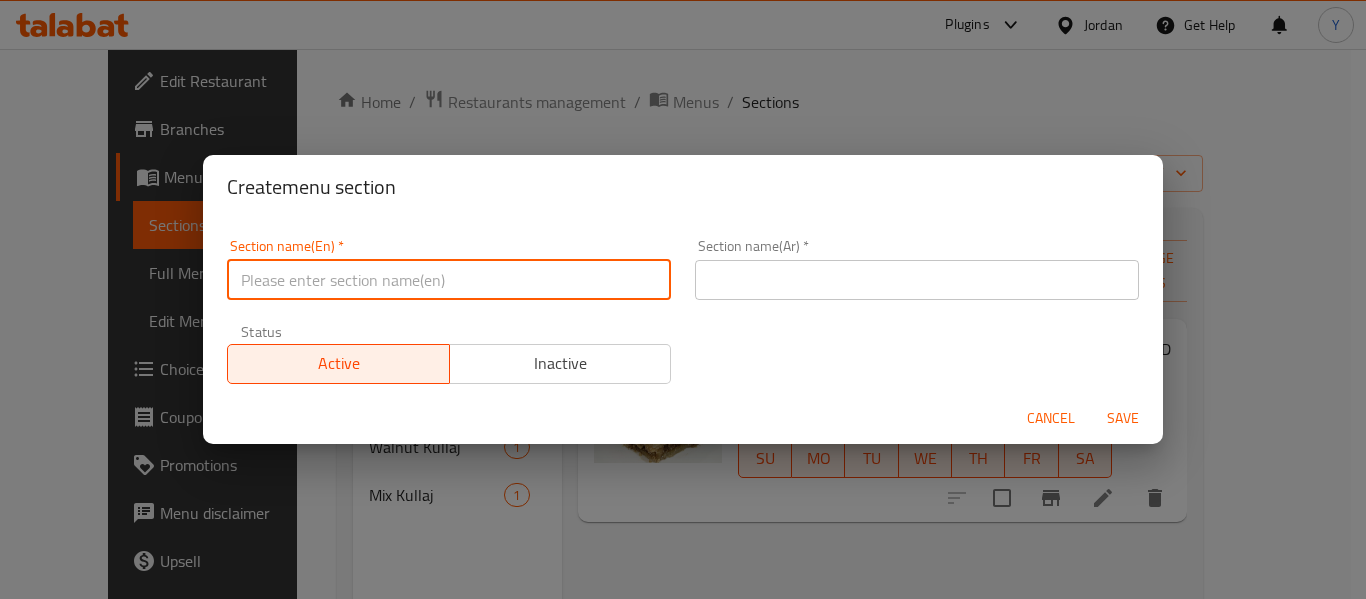 click at bounding box center (449, 280) 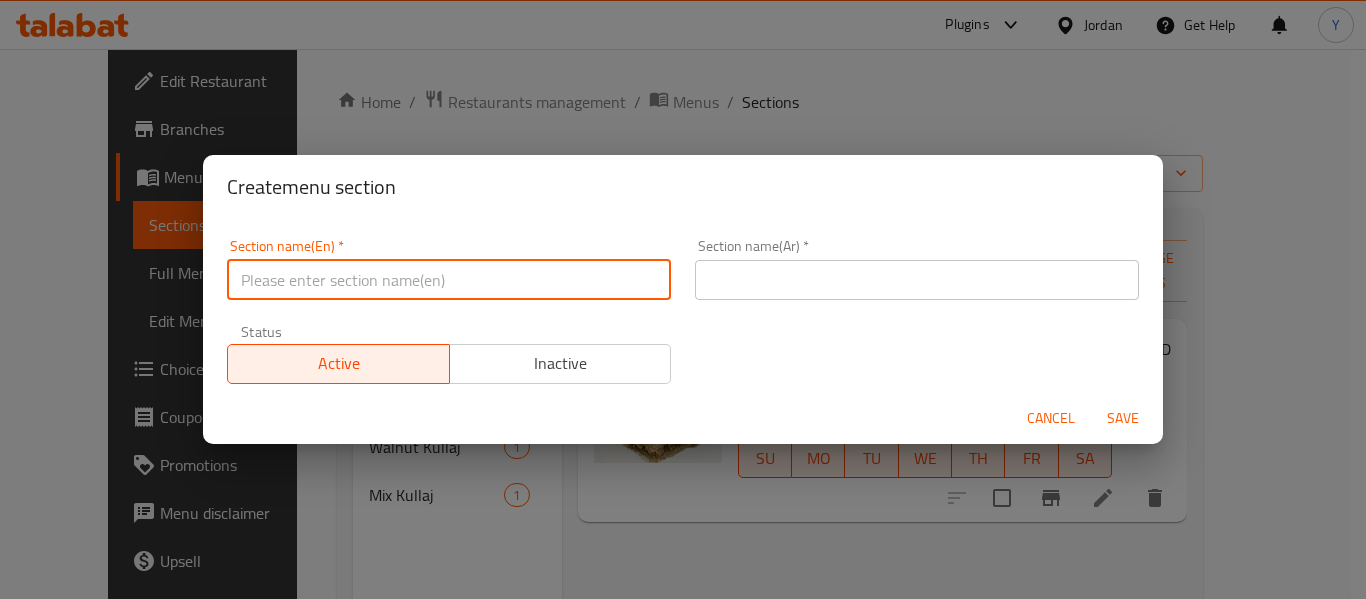 paste on "Walnut Kullaj Pieces" 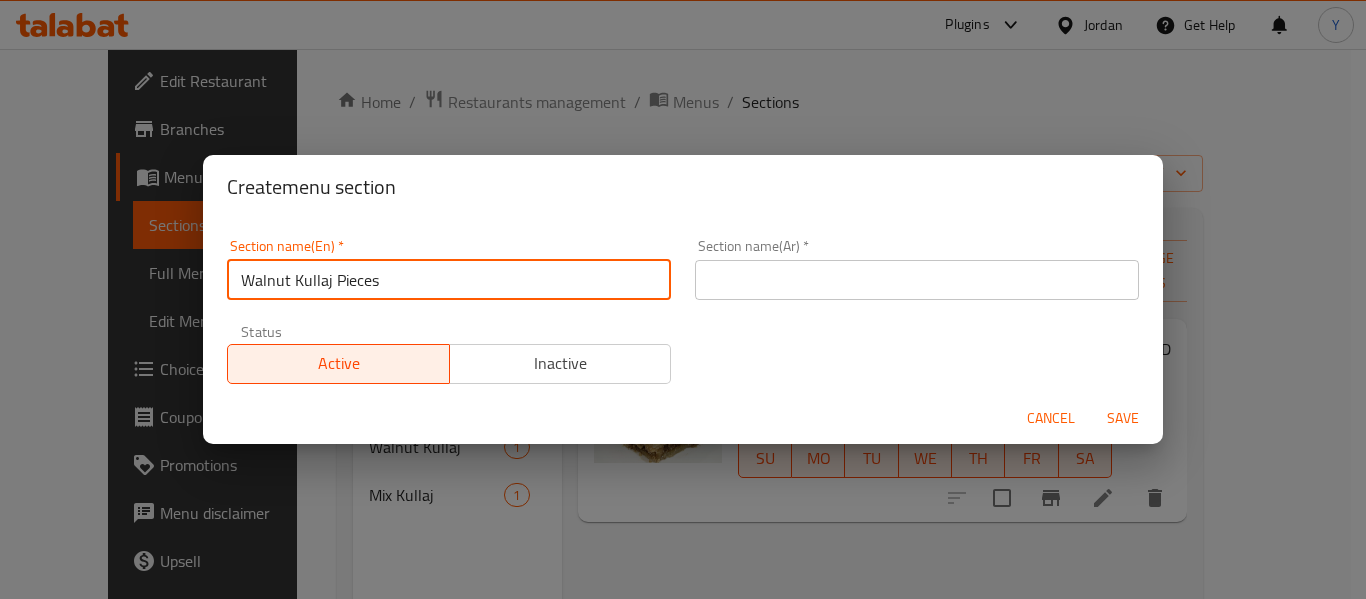 click on "Walnut Kullaj Pieces" at bounding box center (449, 280) 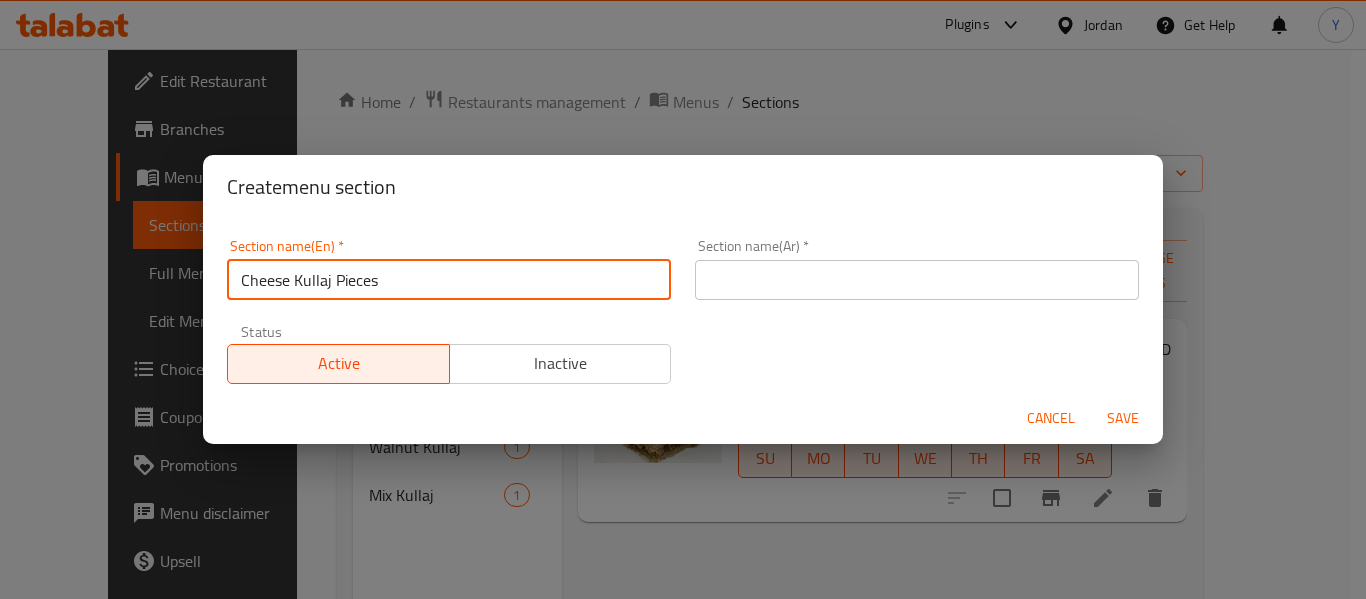 type on "Cheese Kullaj Pieces" 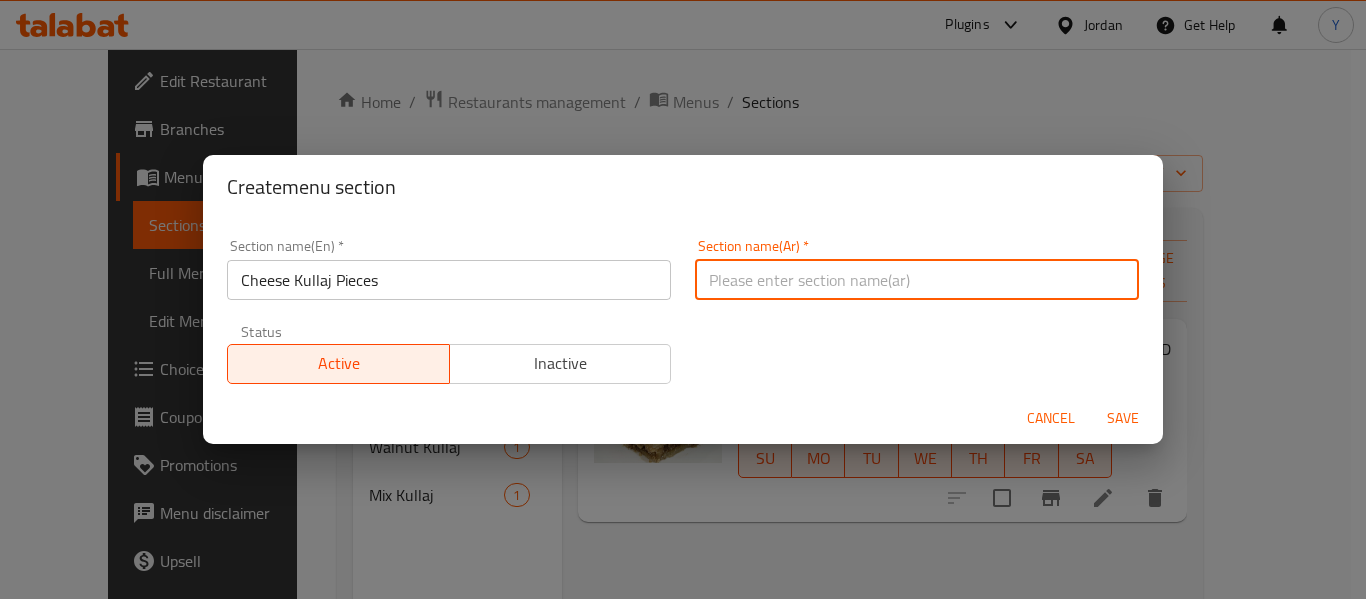 click at bounding box center (917, 280) 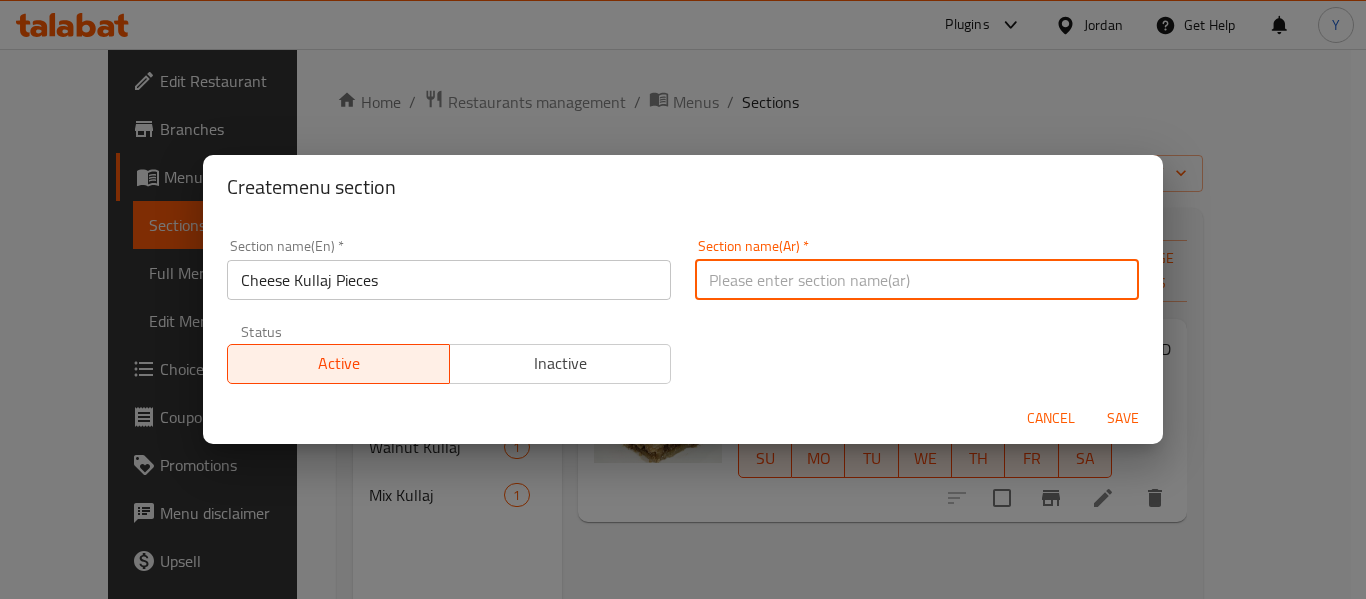 paste on "قطع كلاج جبنه" 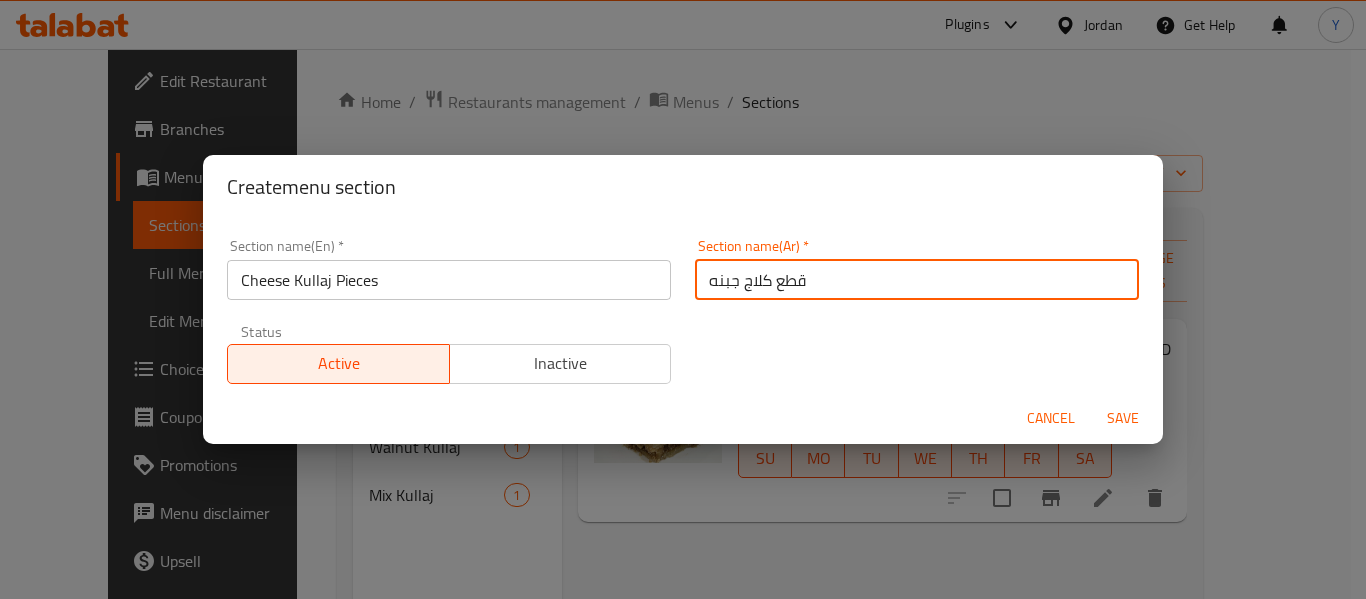 type on "قطع كلاج جبنه" 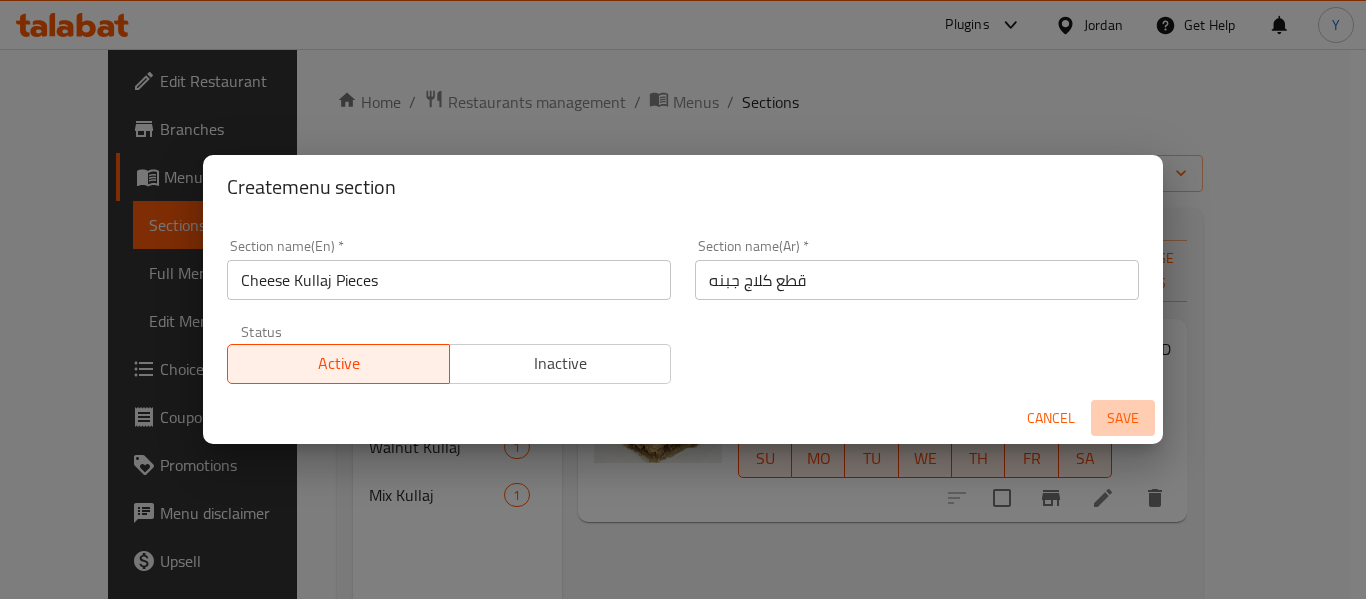 click on "Save" at bounding box center [1123, 418] 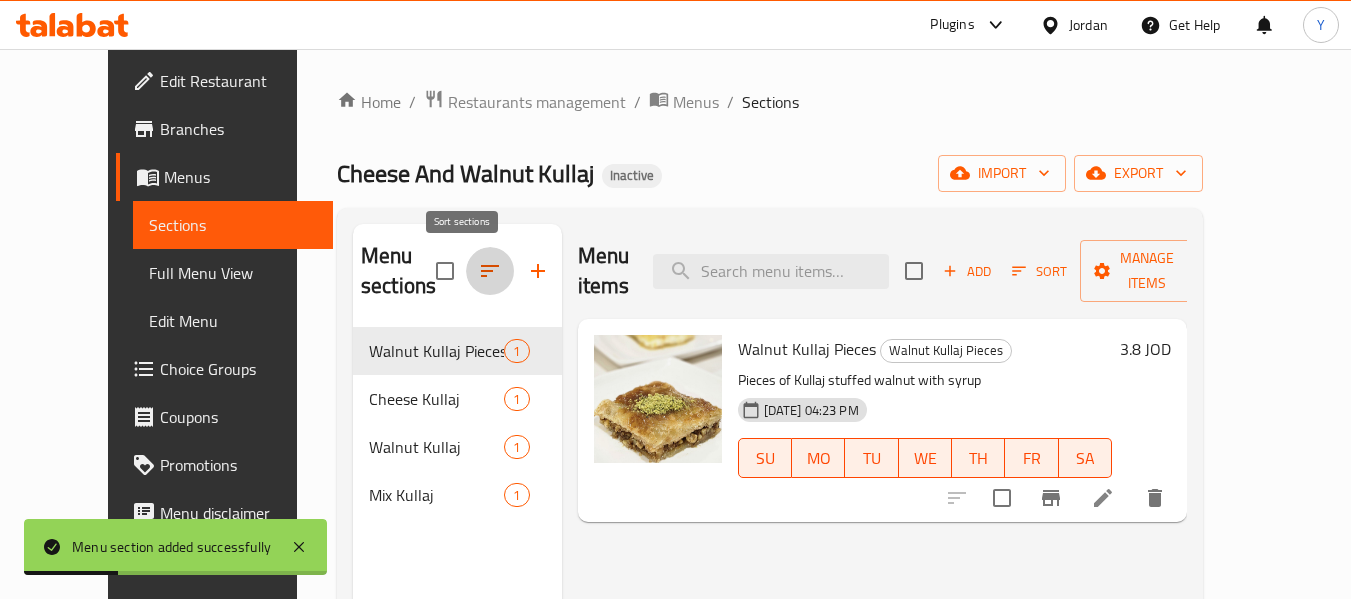 click 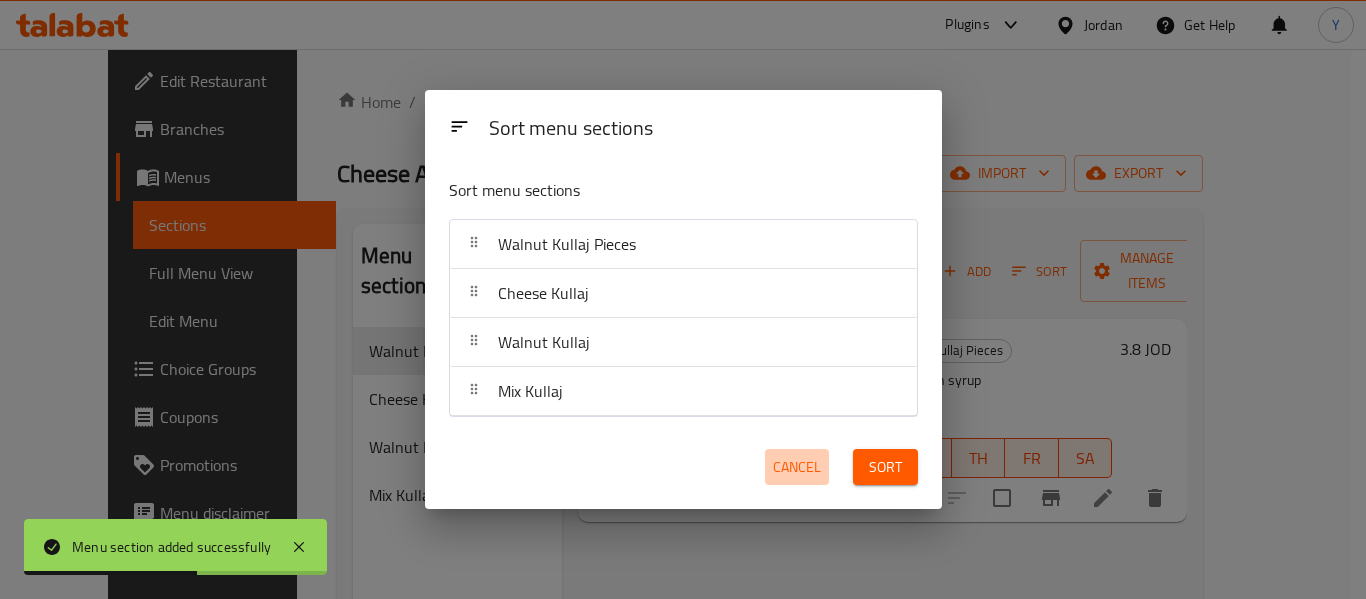 click on "Cancel" at bounding box center [797, 467] 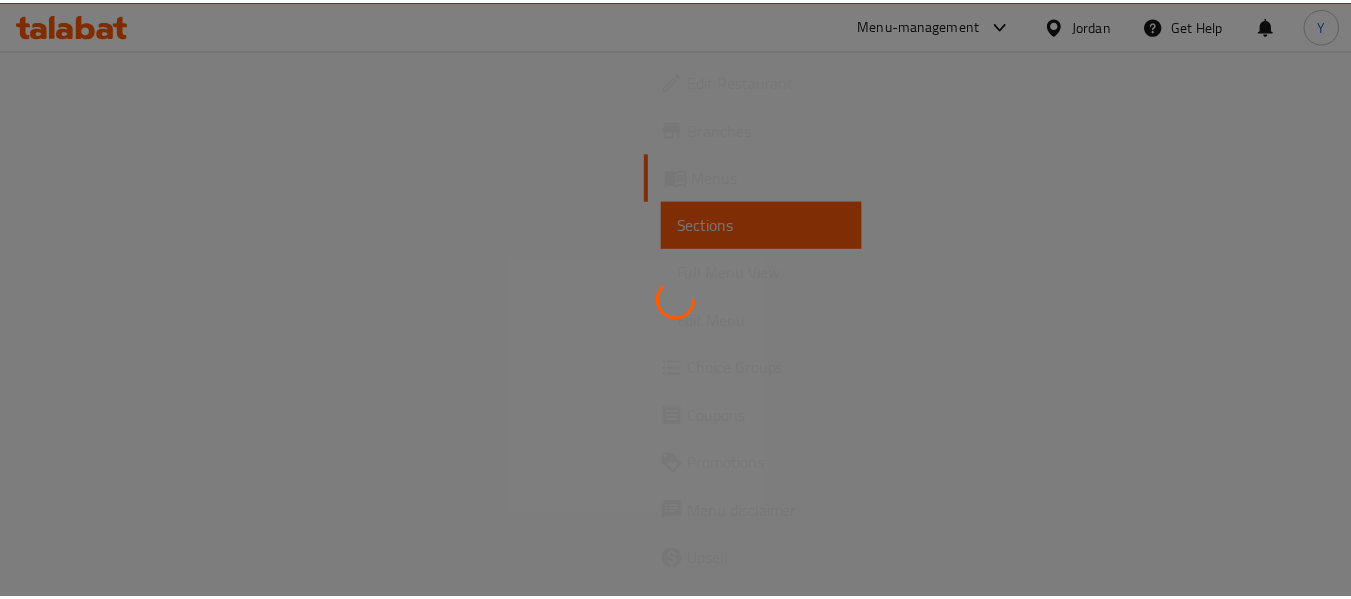 scroll, scrollTop: 0, scrollLeft: 0, axis: both 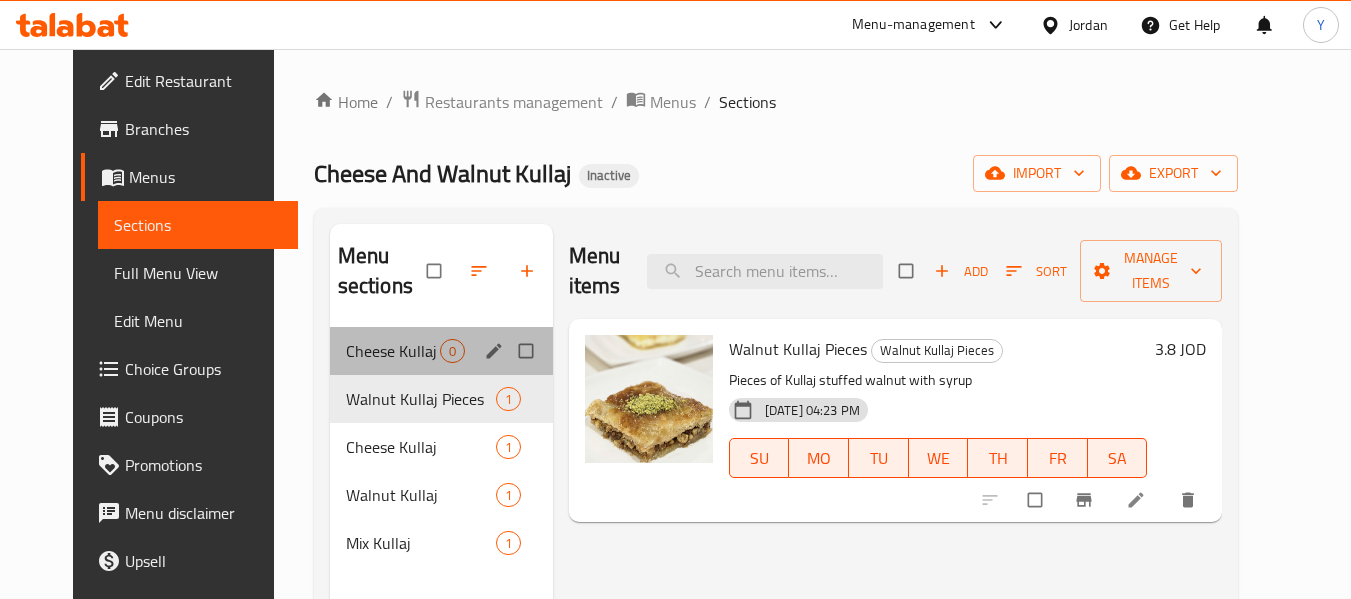 click on "Cheese Kullaj Pieces 0" at bounding box center [441, 351] 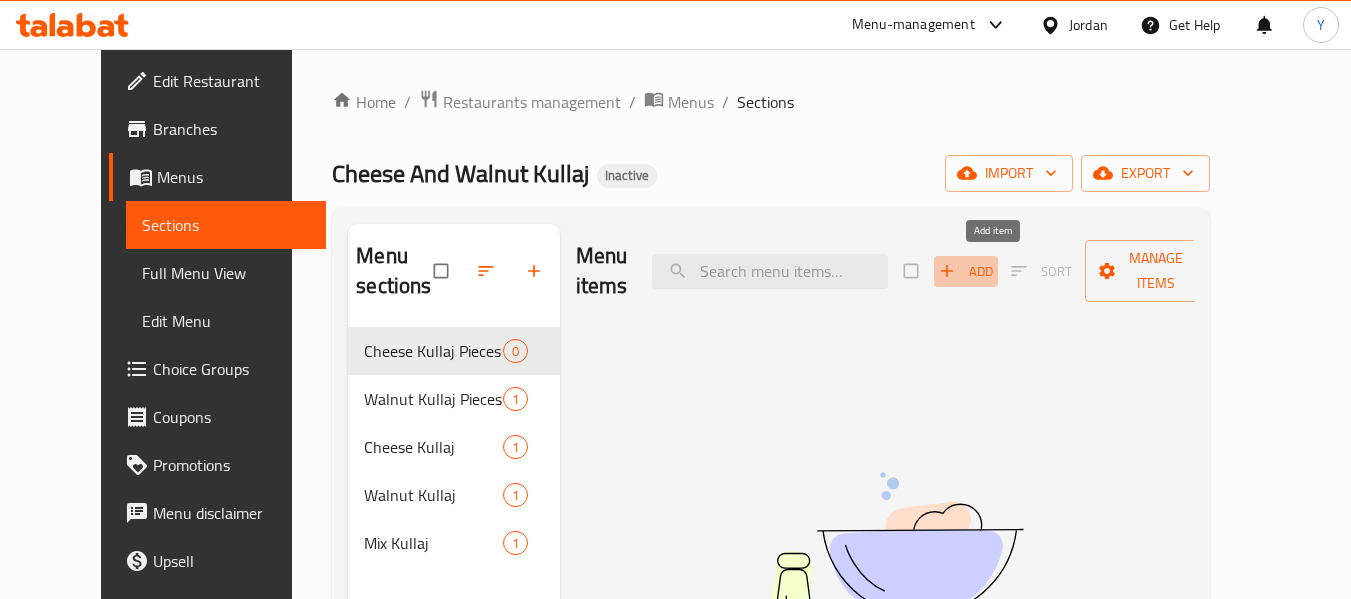 click on "Add" at bounding box center (966, 271) 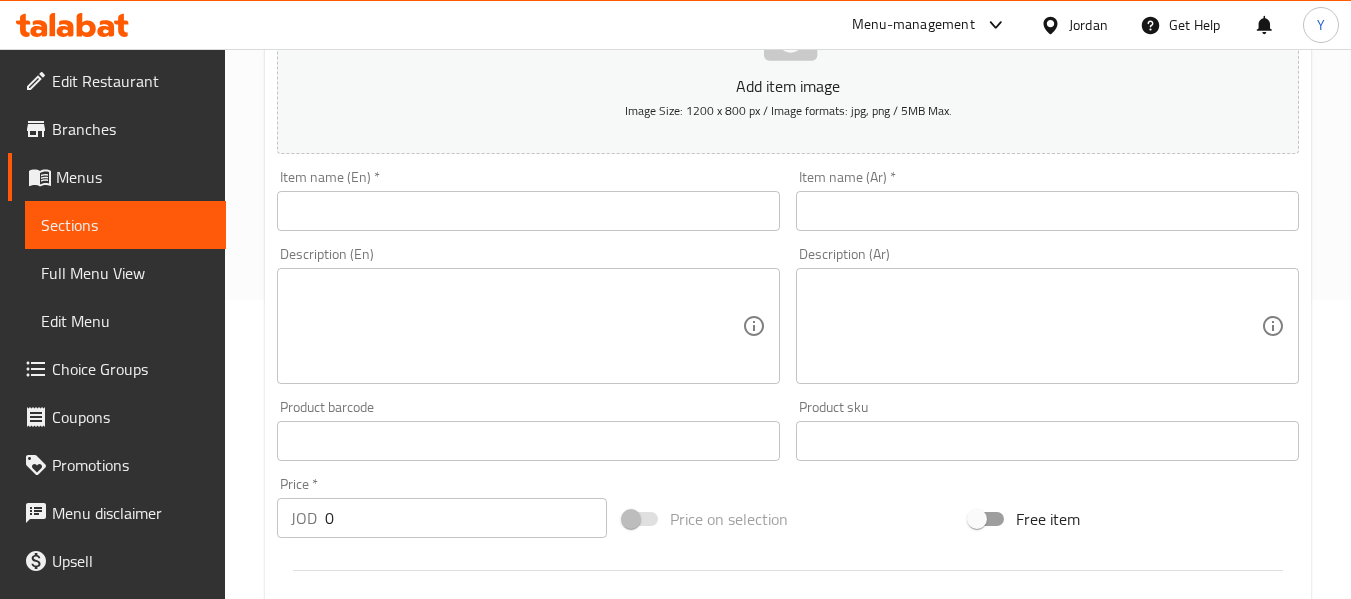 scroll, scrollTop: 307, scrollLeft: 0, axis: vertical 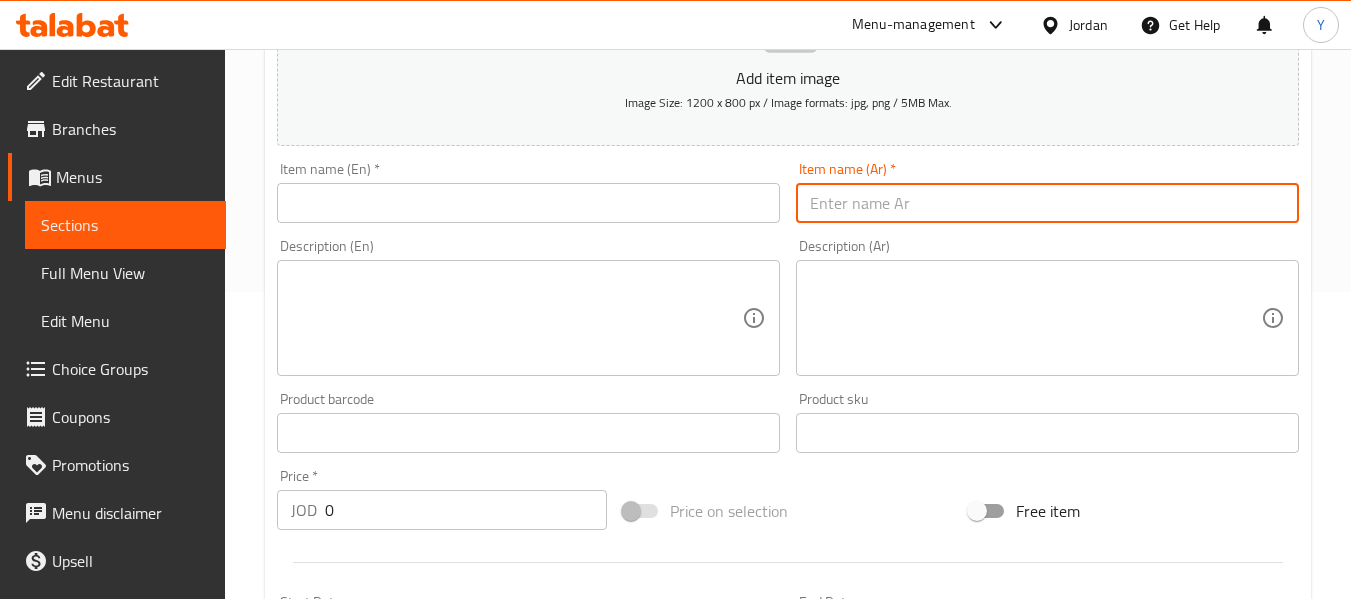 click at bounding box center (1047, 203) 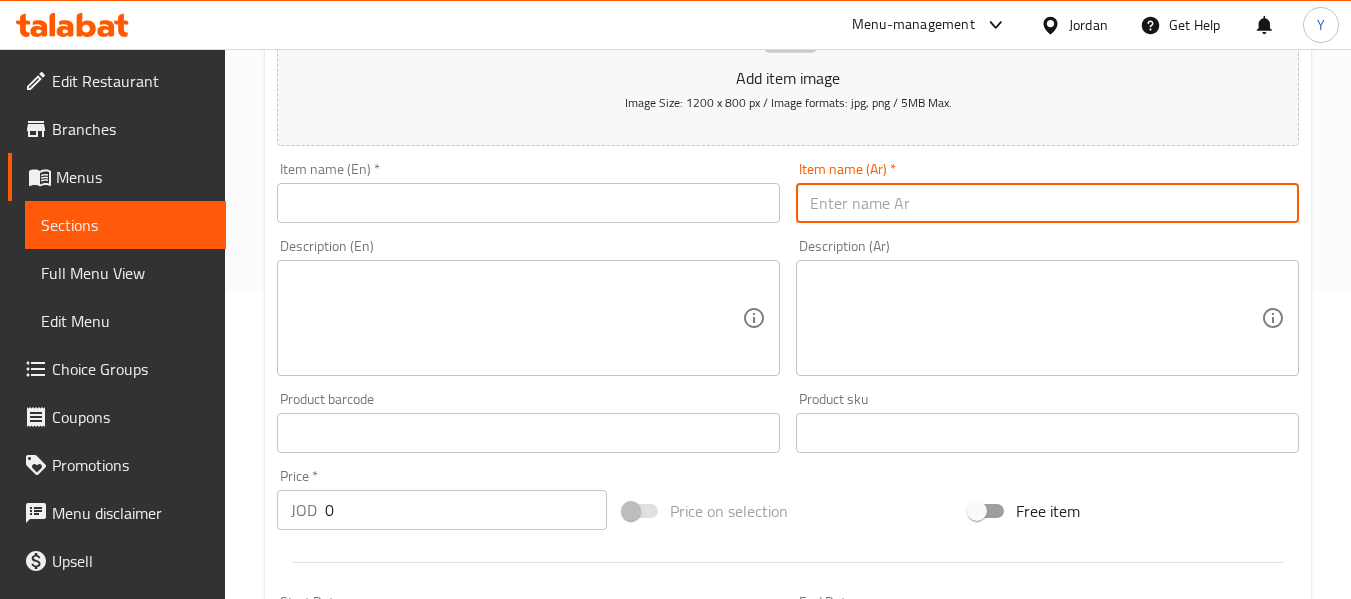 paste on "قطع كلاج جبنه" 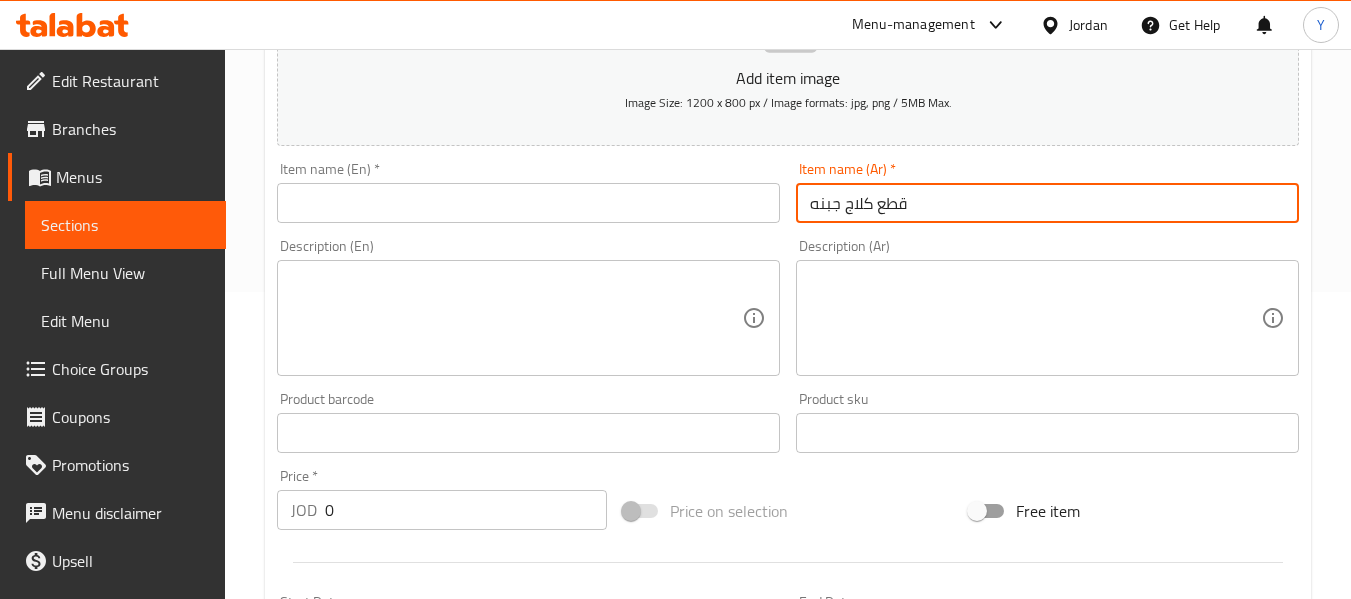 type on "قطع كلاج جبنه" 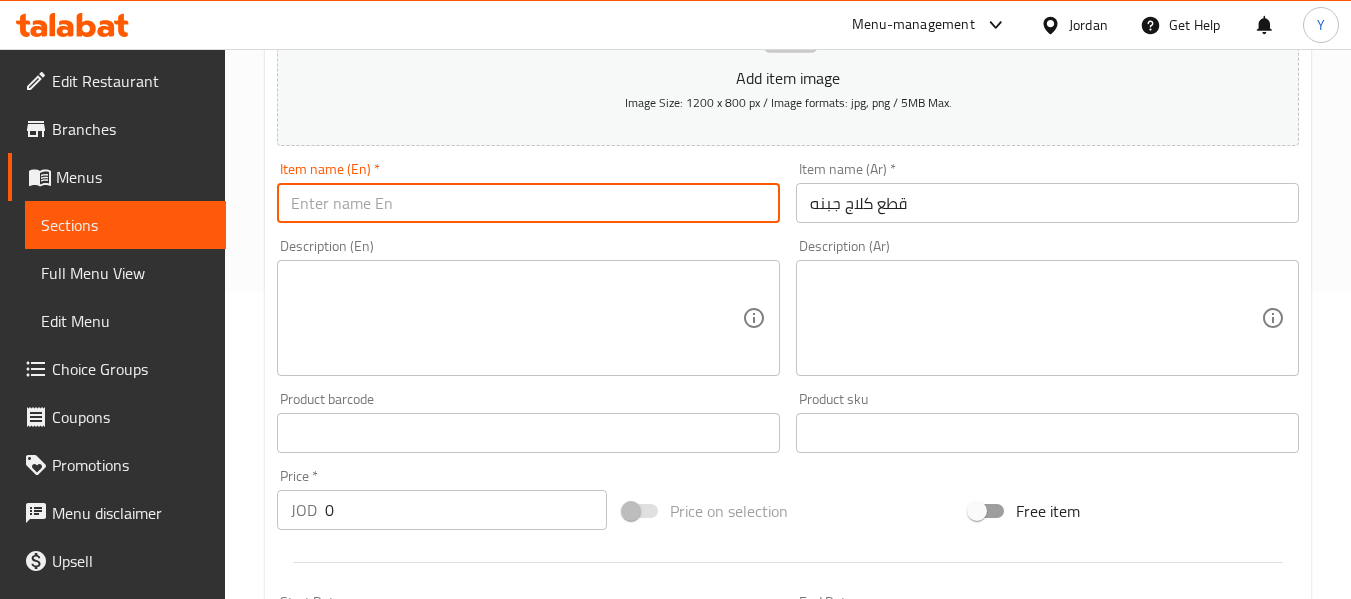 click at bounding box center (528, 203) 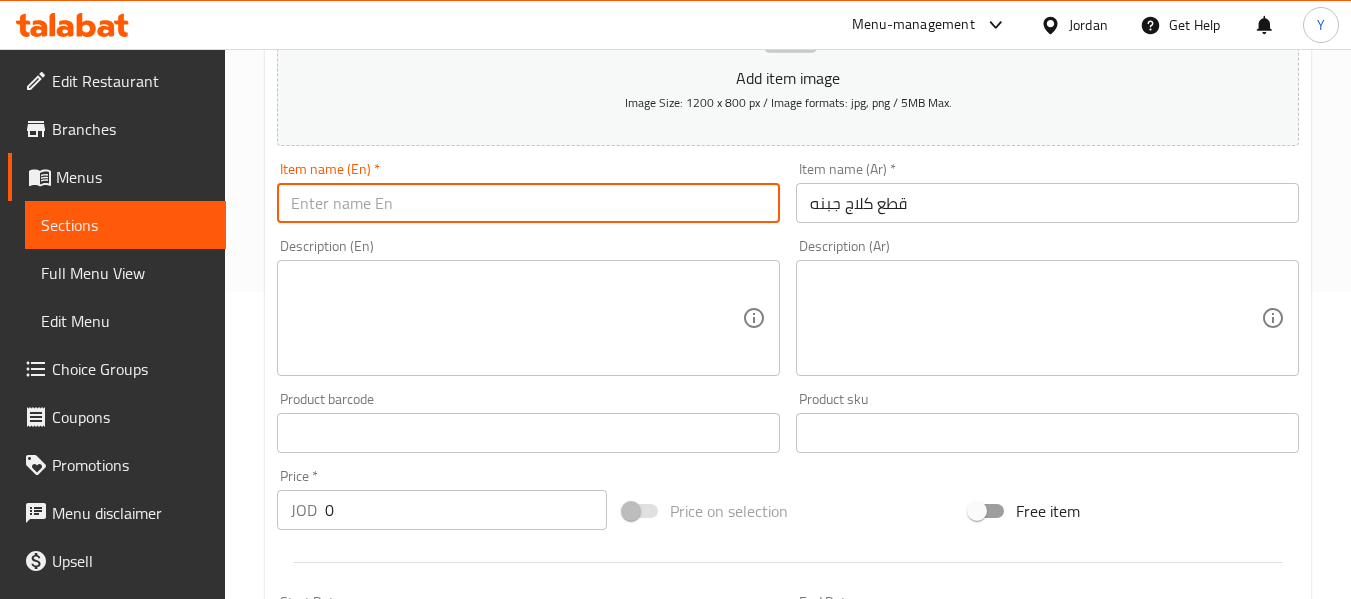 scroll, scrollTop: 0, scrollLeft: 0, axis: both 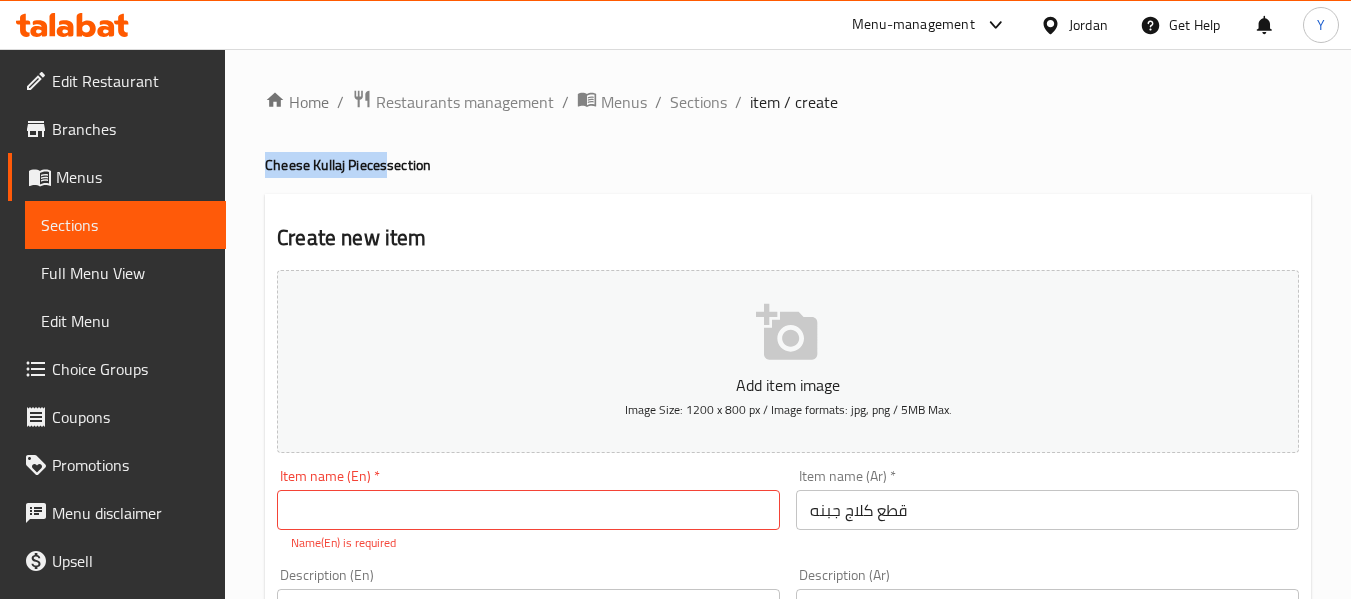 drag, startPoint x: 262, startPoint y: 162, endPoint x: 385, endPoint y: 169, distance: 123.19903 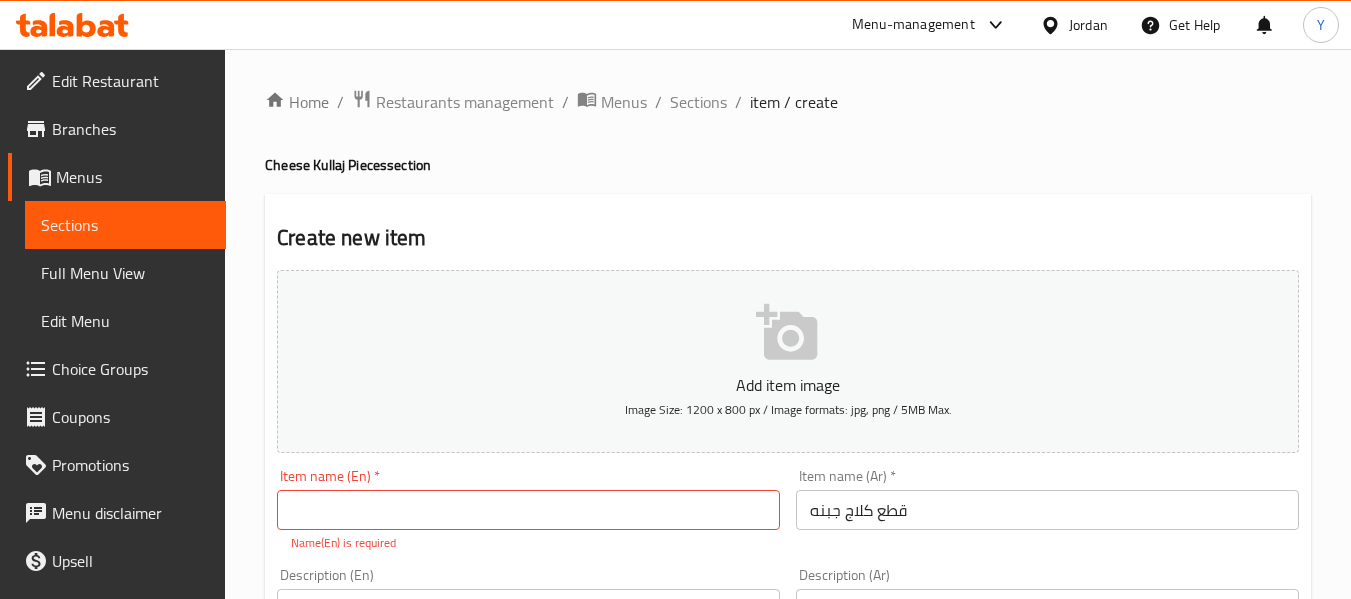 click on "Name(En) is required" at bounding box center [528, 543] 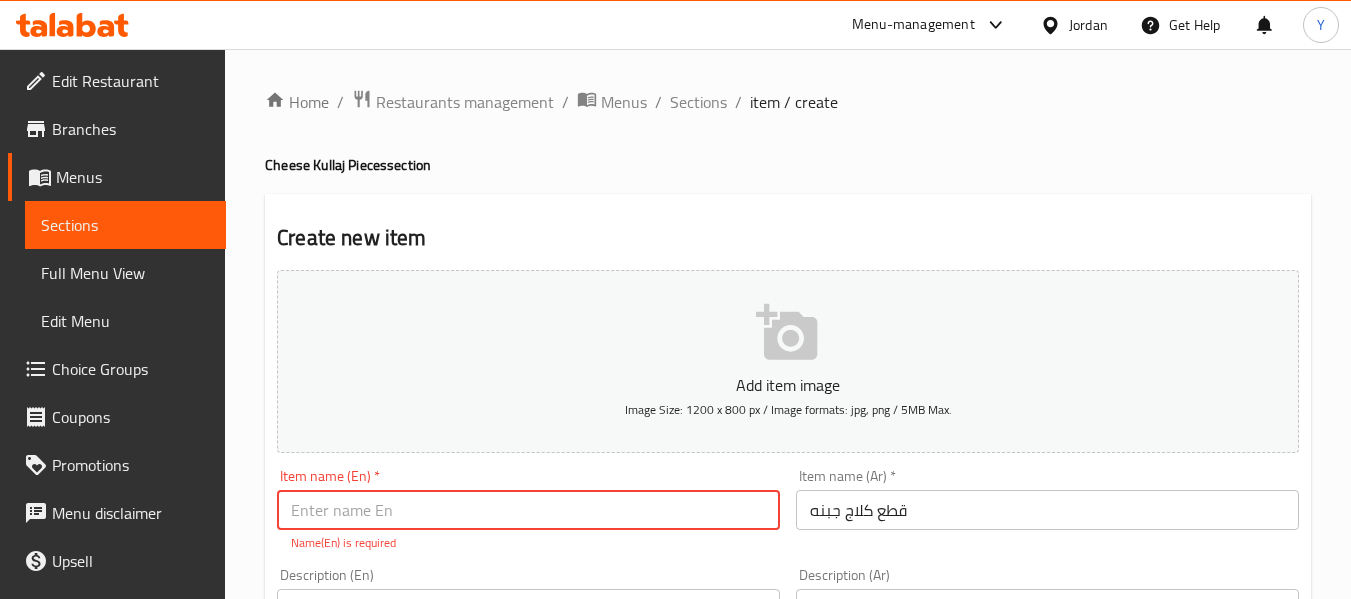 paste on "Cheese Kullaj Pieces" 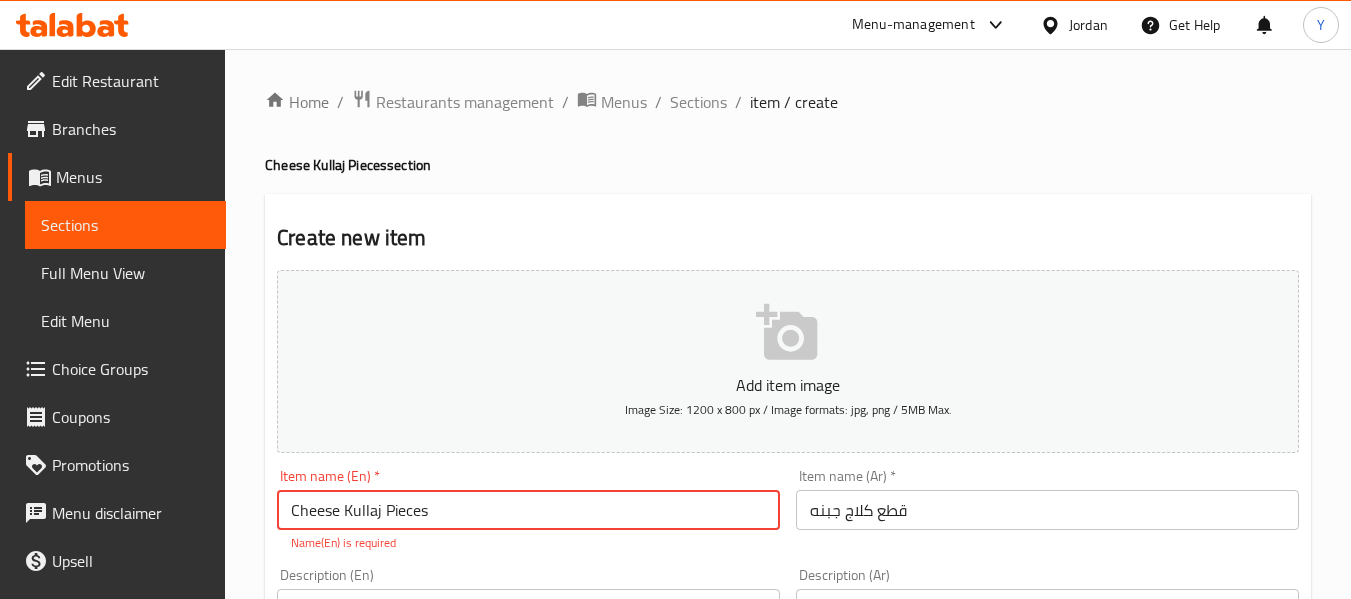 type on "Cheese Kullaj Pieces" 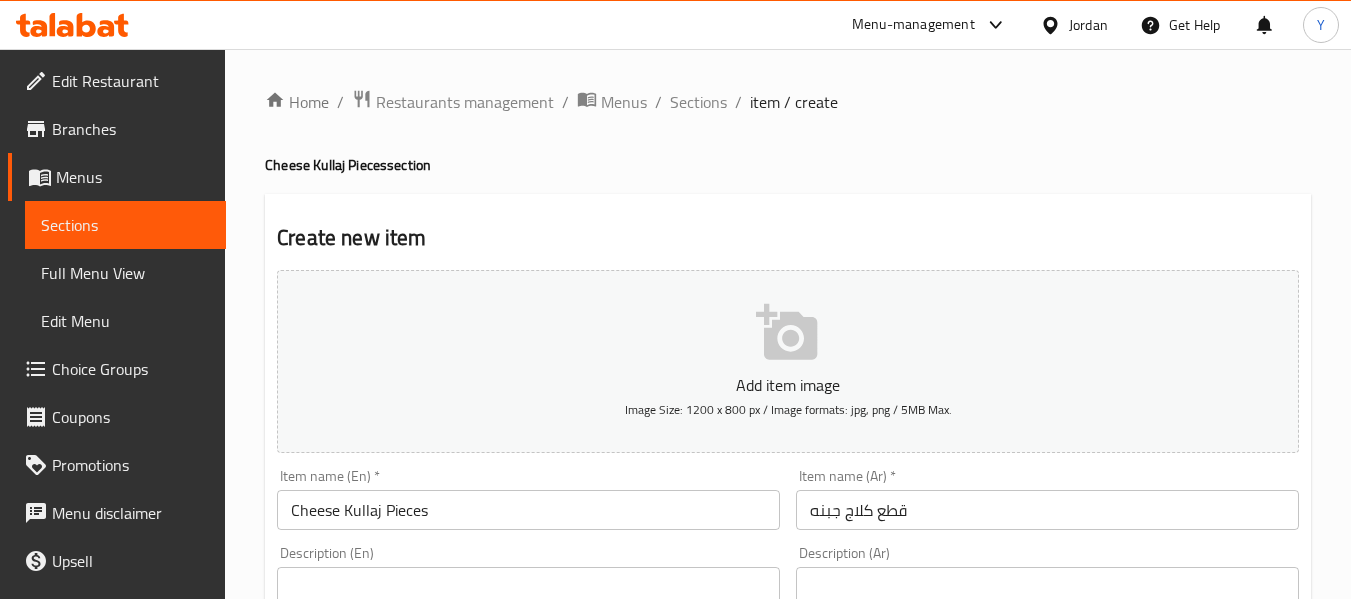 click on "Description (Ar)" at bounding box center (1047, 625) 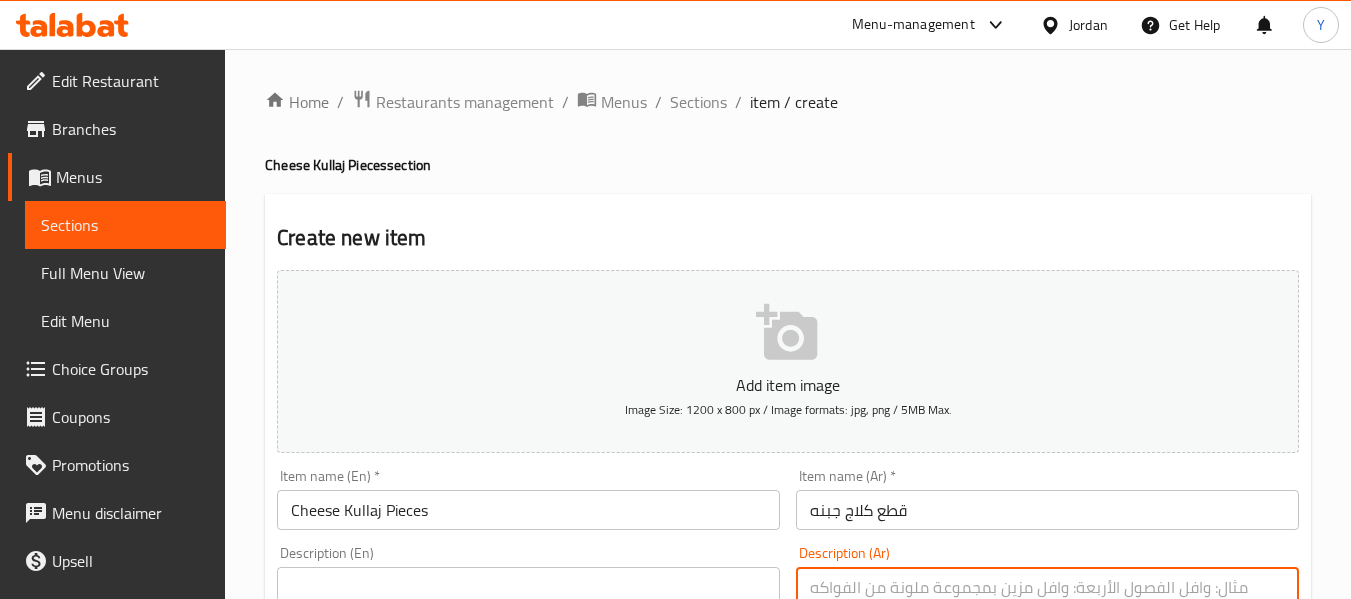 scroll, scrollTop: 4, scrollLeft: 0, axis: vertical 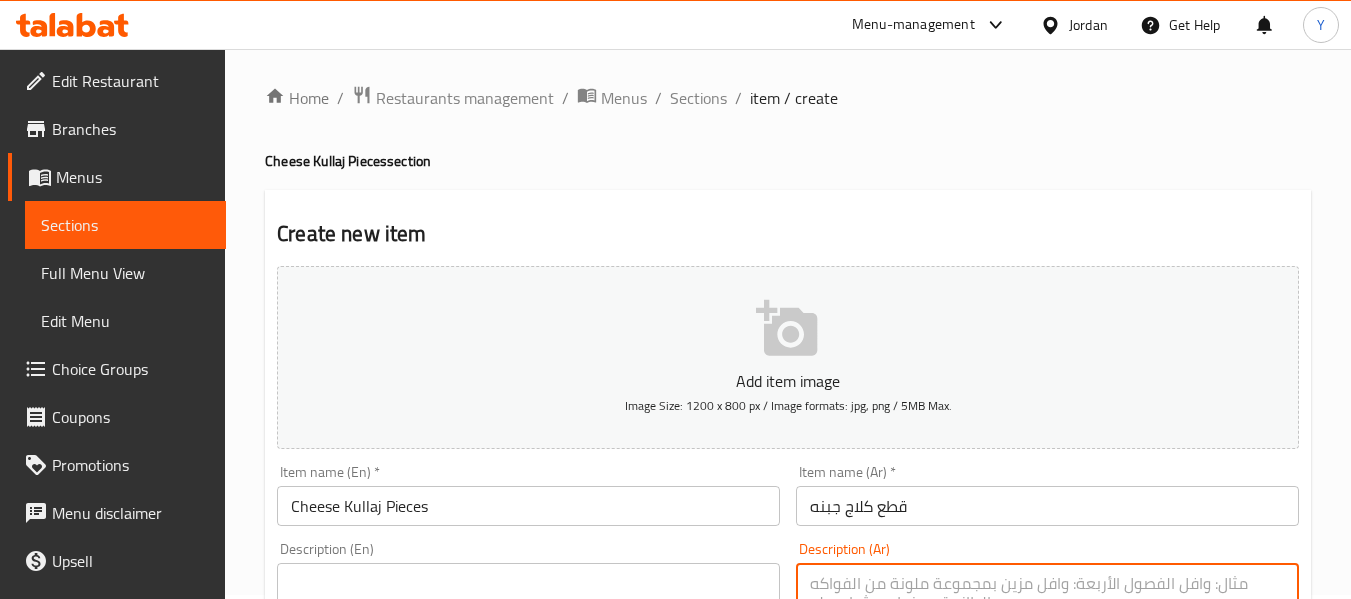 paste on "قطع من كلاج المحشي جبنه او جوز مع القطر" 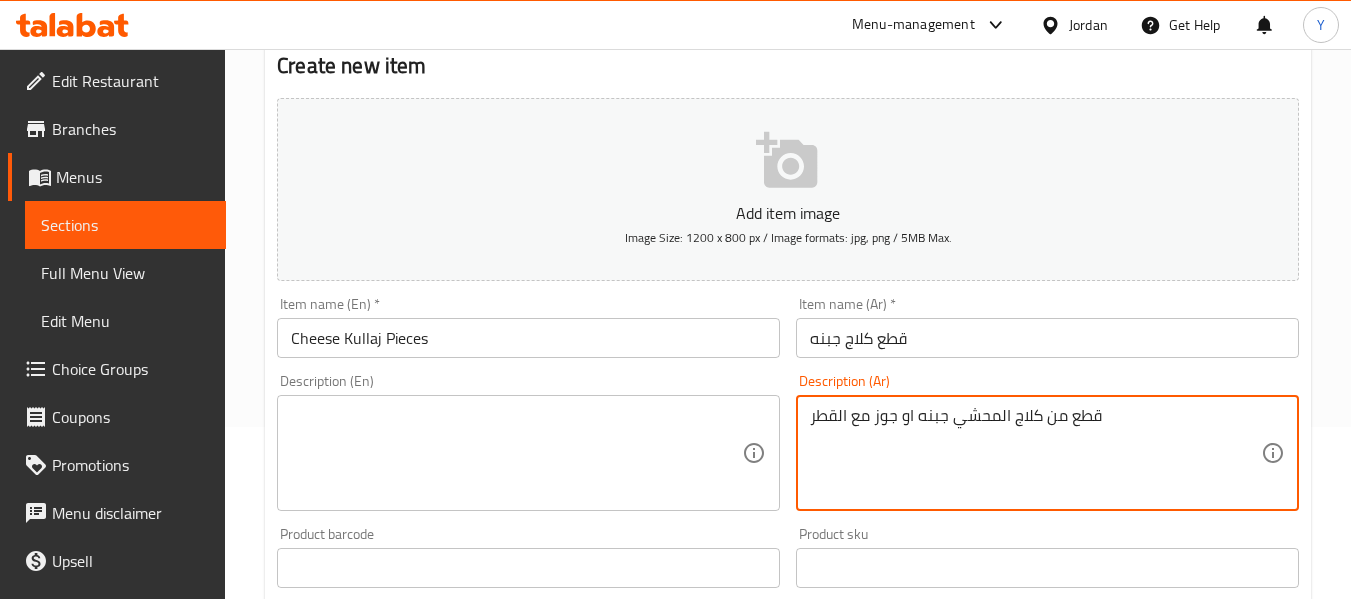 scroll, scrollTop: 160, scrollLeft: 0, axis: vertical 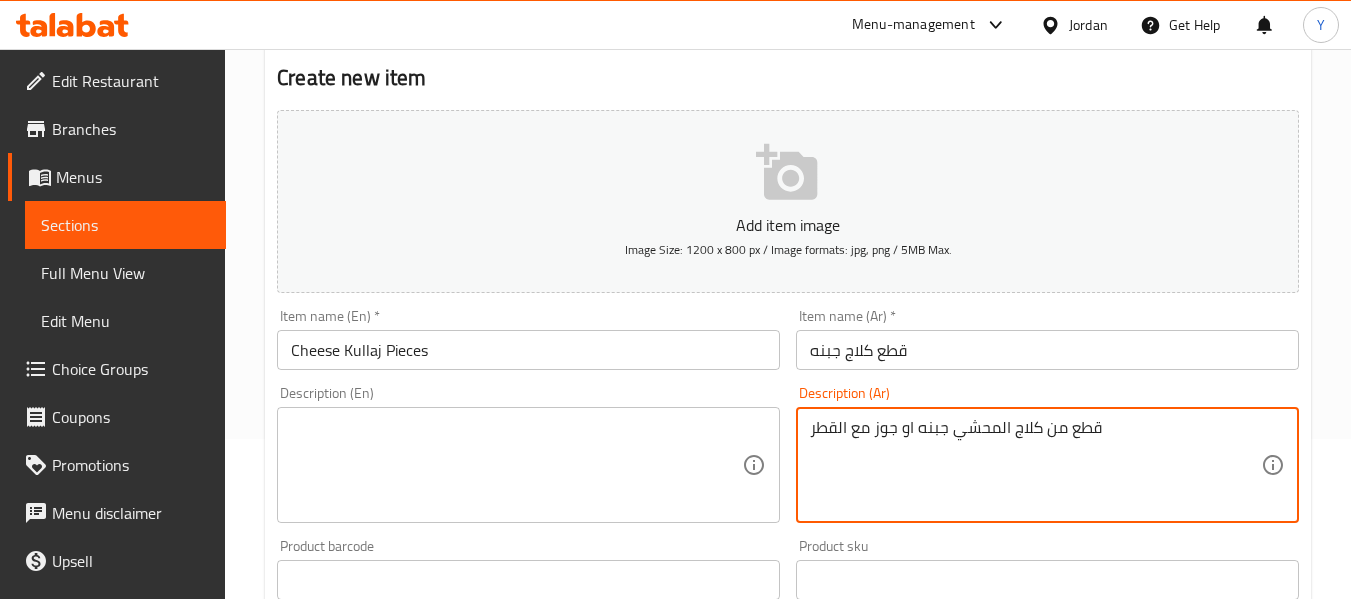 drag, startPoint x: 911, startPoint y: 429, endPoint x: 874, endPoint y: 440, distance: 38.600517 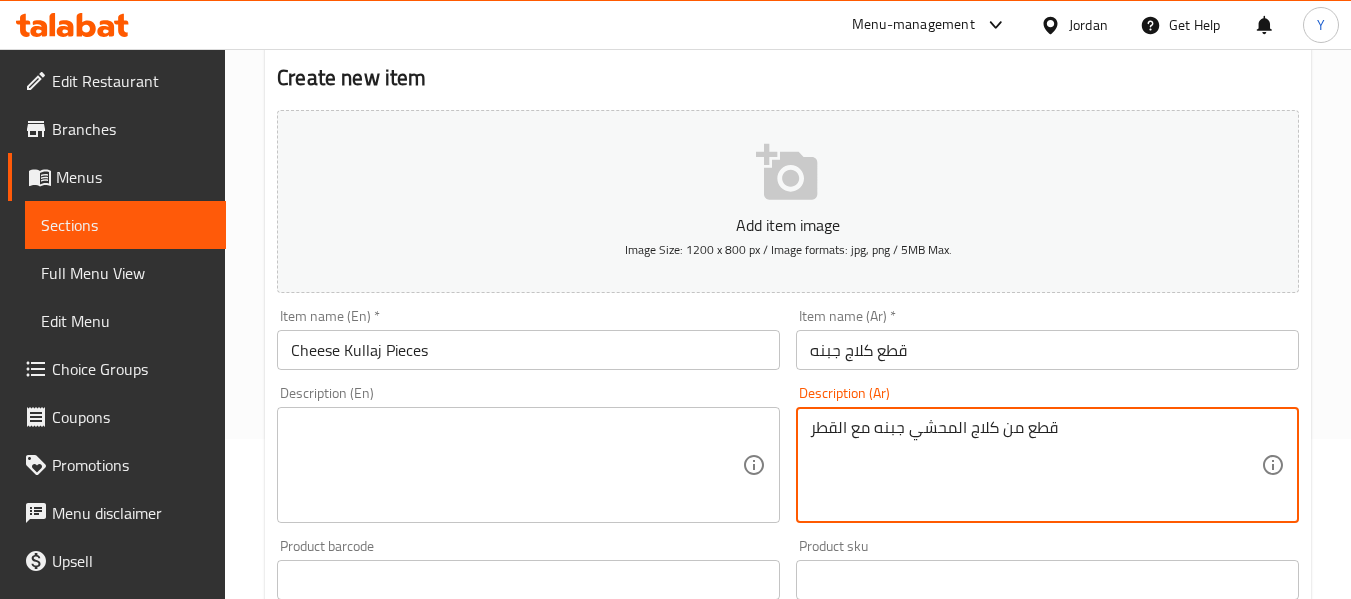 type on "قطع من كلاج المحشي جبنه مع القطر" 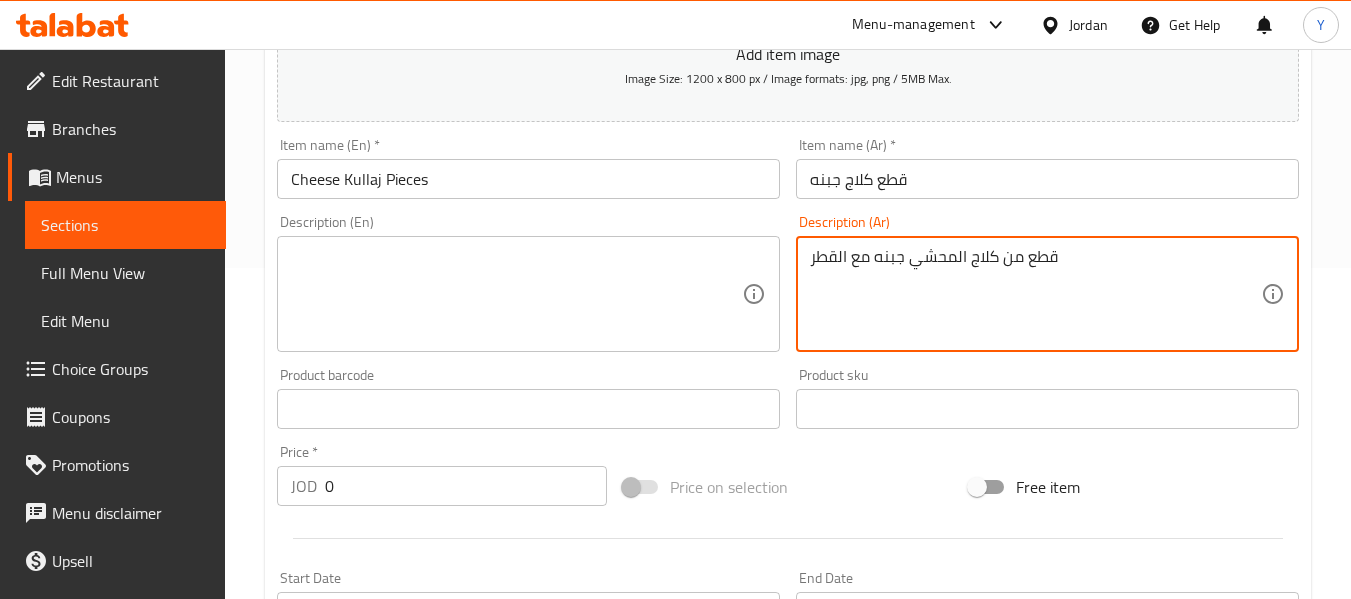 scroll, scrollTop: 363, scrollLeft: 0, axis: vertical 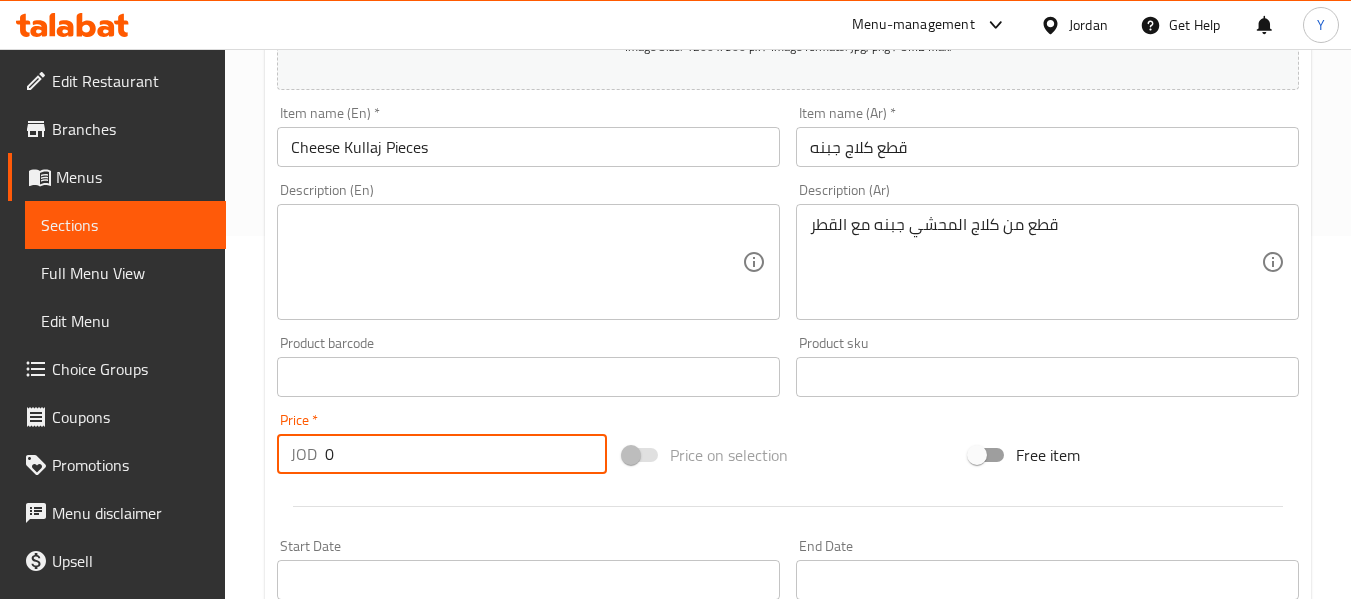 drag, startPoint x: 538, startPoint y: 461, endPoint x: 208, endPoint y: 470, distance: 330.1227 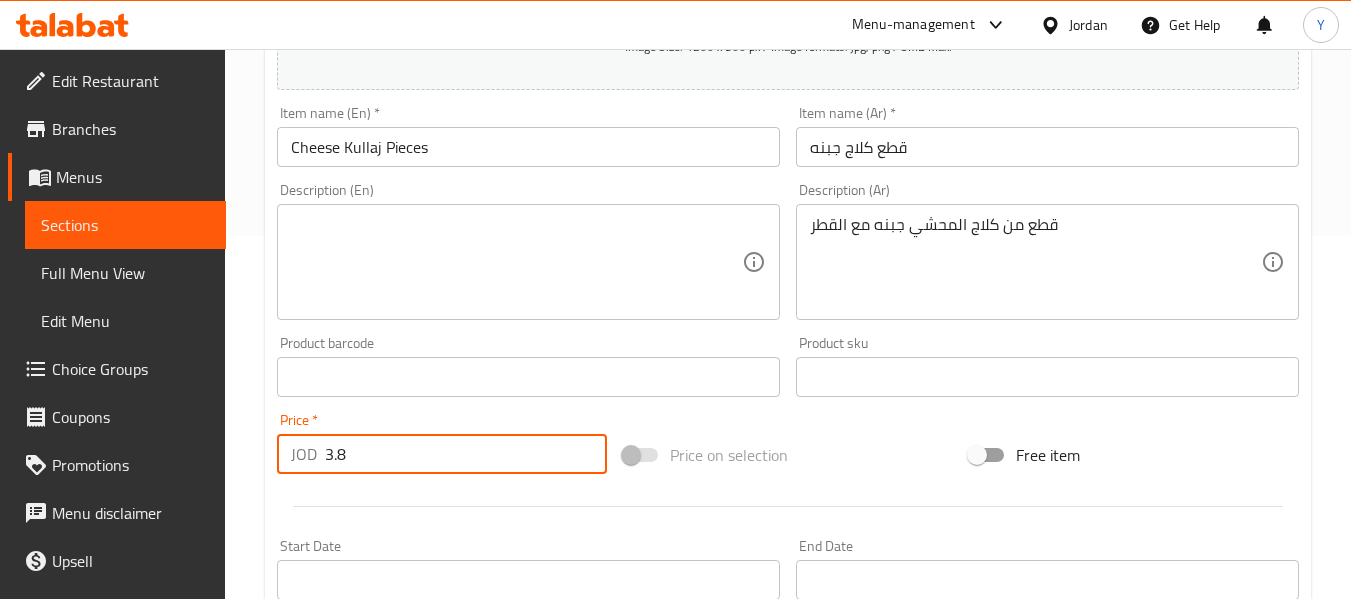 type on "3.8" 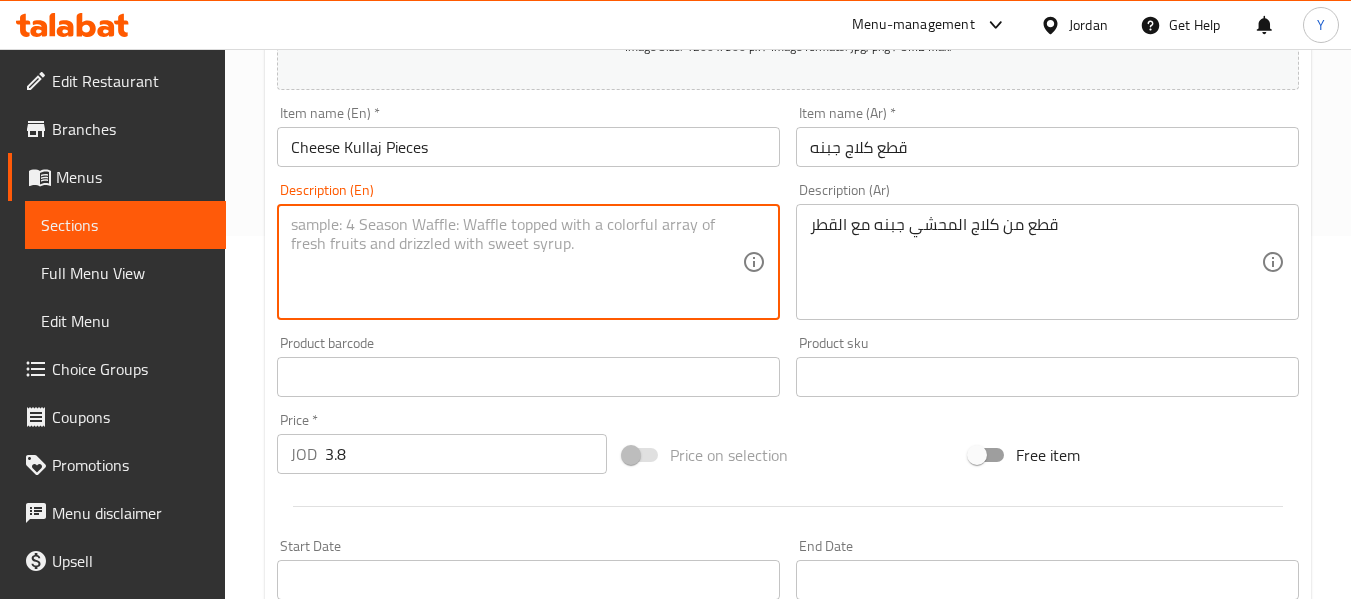 click at bounding box center [516, 262] 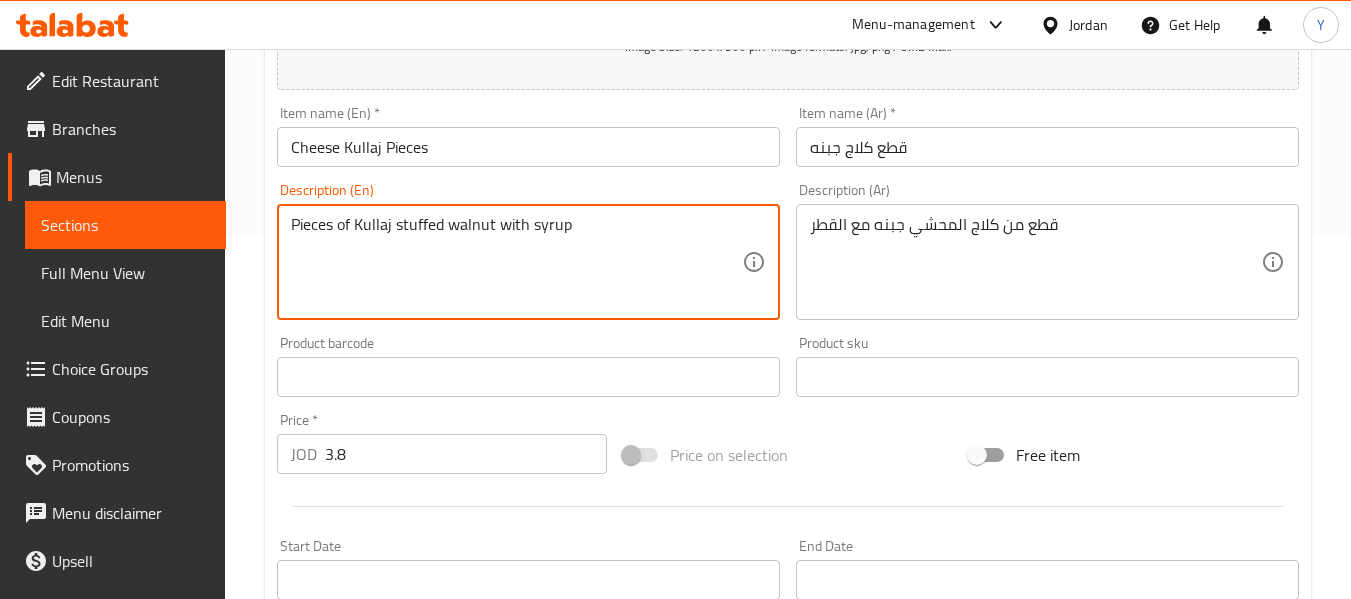 click on "Pieces of Kullaj stuffed walnut with syrup" at bounding box center (516, 262) 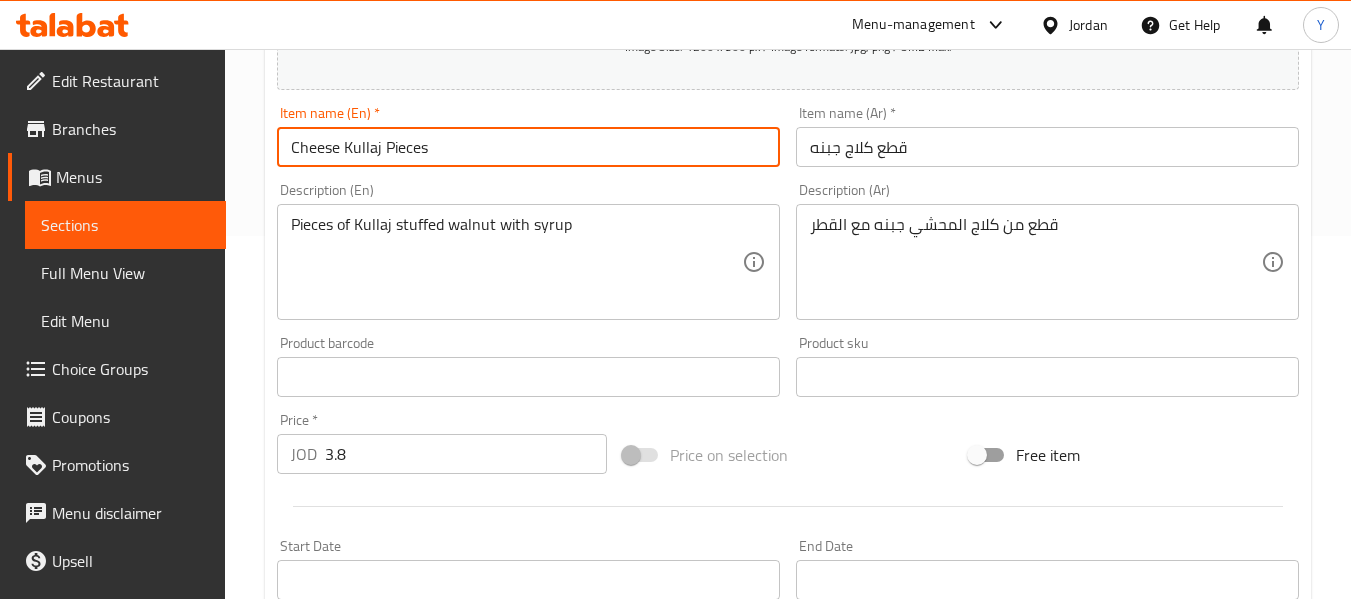 click on "Cheese Kullaj Pieces" at bounding box center [528, 147] 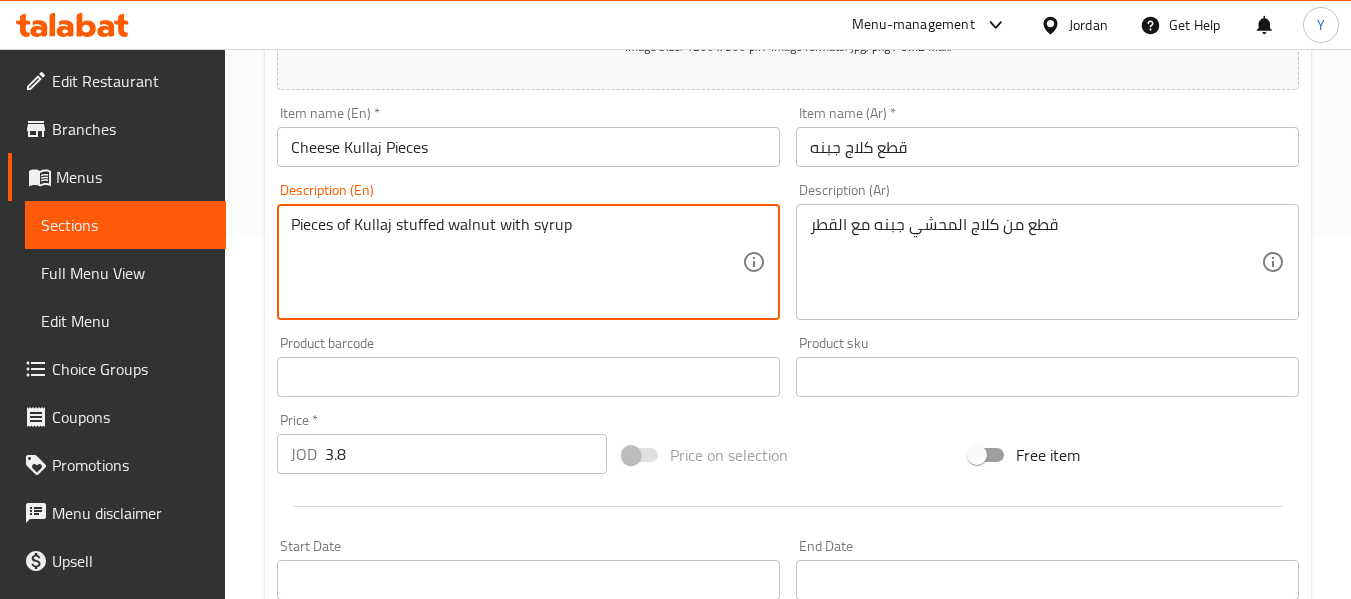 click on "Pieces of Kullaj stuffed walnut with syrup" at bounding box center (516, 262) 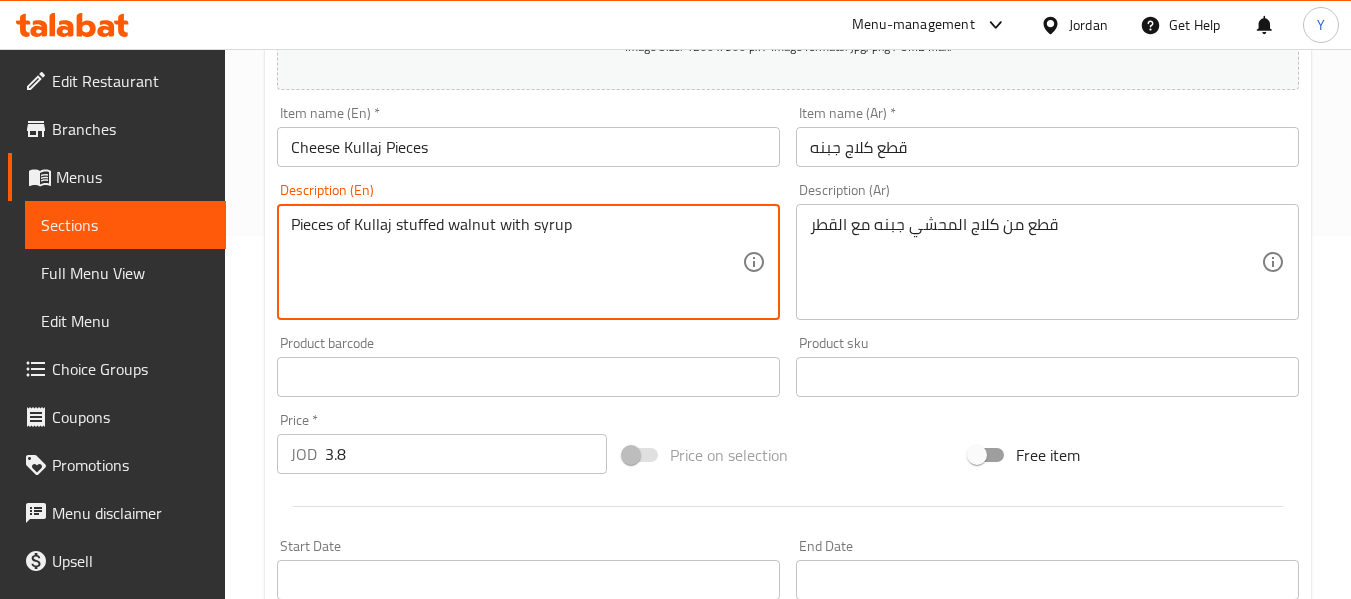 click on "Pieces of Kullaj stuffed walnut with syrup" at bounding box center [516, 262] 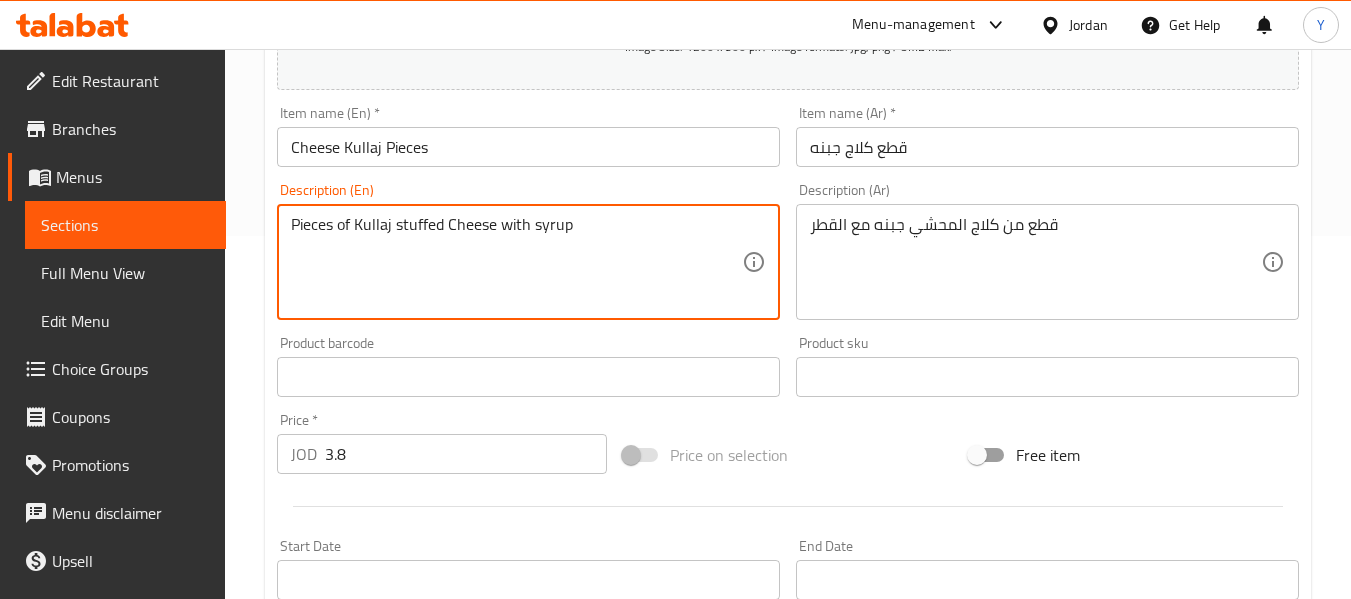 click on "Pieces of Kullaj stuffed Cheese with syrup" at bounding box center (516, 262) 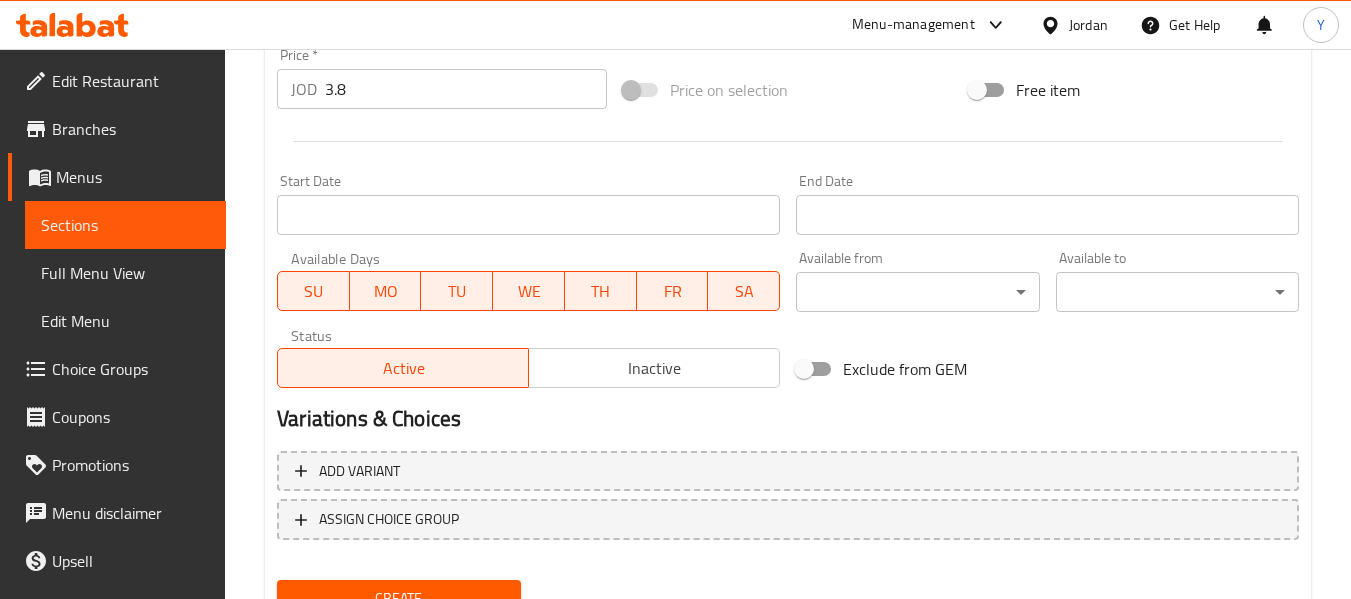 scroll, scrollTop: 814, scrollLeft: 0, axis: vertical 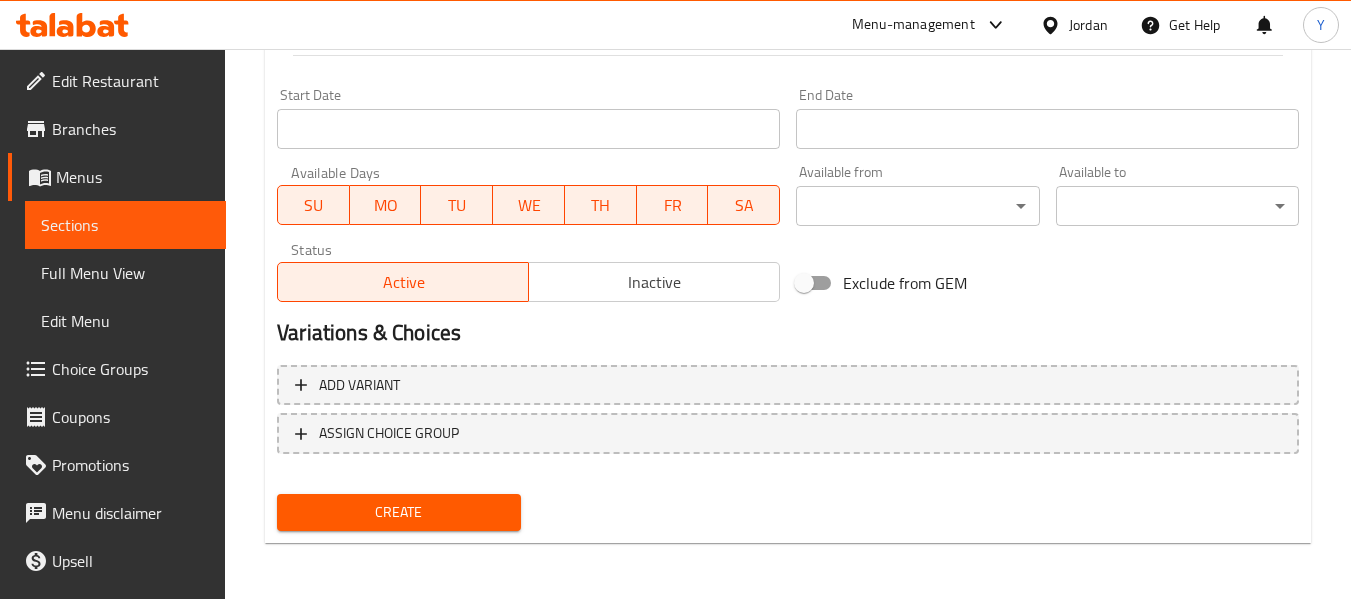 type on "Pieces of Kullaj stuffed Cheese with syrup" 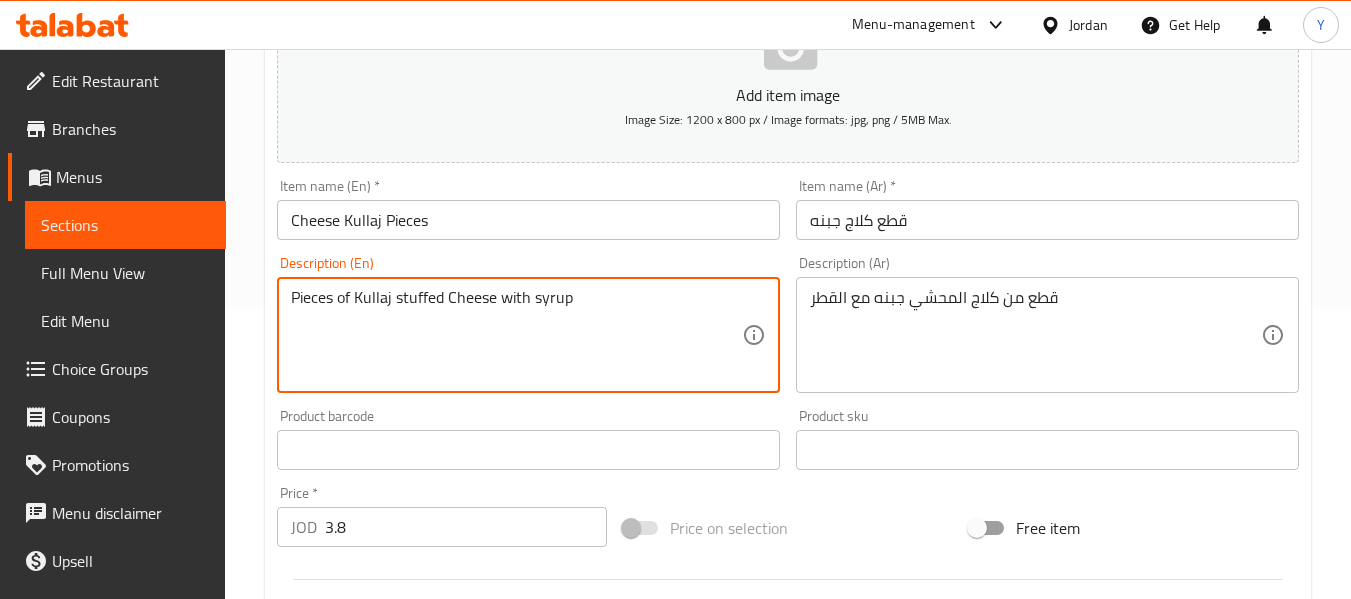 scroll, scrollTop: 0, scrollLeft: 0, axis: both 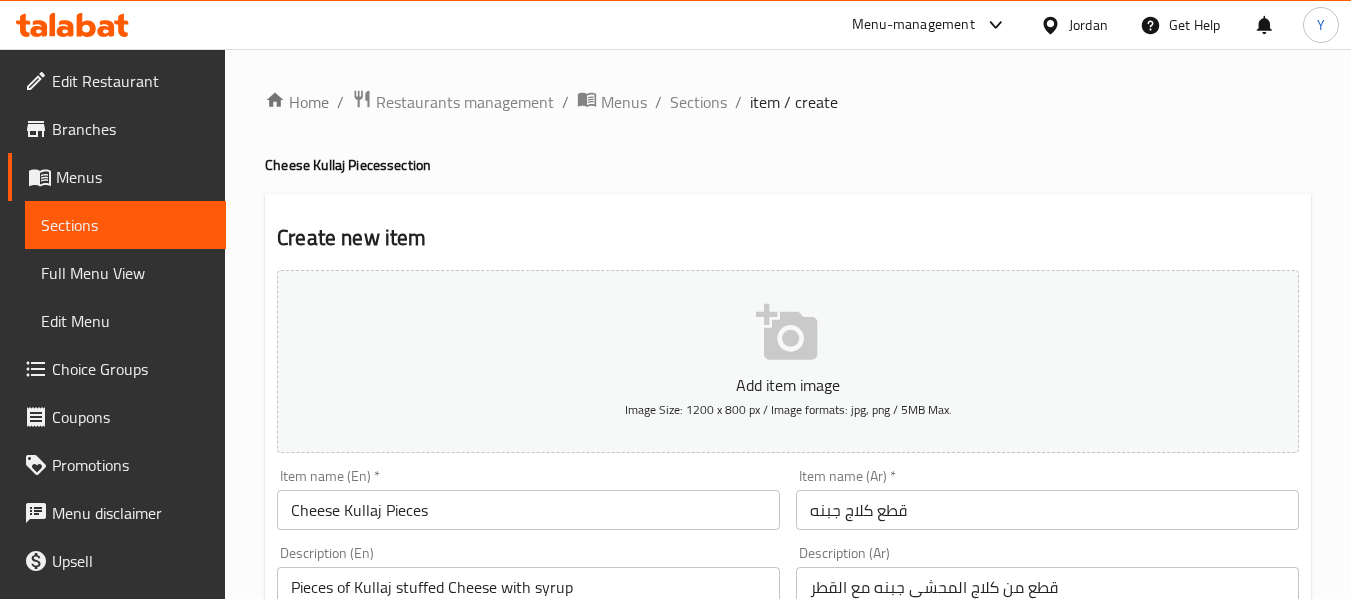 click on "Create new item Add item image Image Size: 1200 x 800 px / Image formats: jpg, png / 5MB Max. Item name (En)   * Cheese Kullaj Pieces Item name (En)  * Item name (Ar)   * قطع كلاج جبنه Item name (Ar)  * Description (En) Pieces of Kullaj stuffed Cheese with syrup
Description (En) Description (Ar) قطع من كلاج المحشي جبنه مع القطر Description (Ar) Product barcode Product barcode Product sku Product sku Price   * JOD 3.8 Price  * Price on selection Free item Start Date Start Date End Date End Date Available Days SU MO TU WE TH FR SA Available from ​ ​ Available to ​ ​ Status Active Inactive Exclude from GEM Variations & Choices Add variant ASSIGN CHOICE GROUP Create" at bounding box center [788, 776] 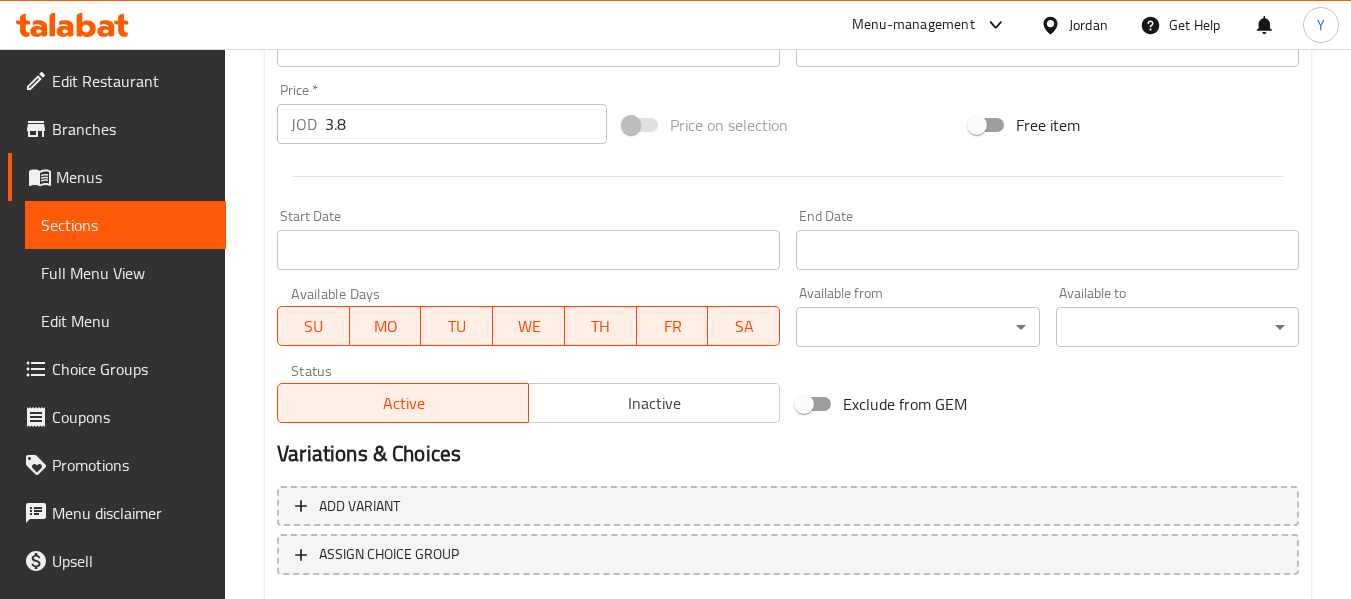 scroll, scrollTop: 814, scrollLeft: 0, axis: vertical 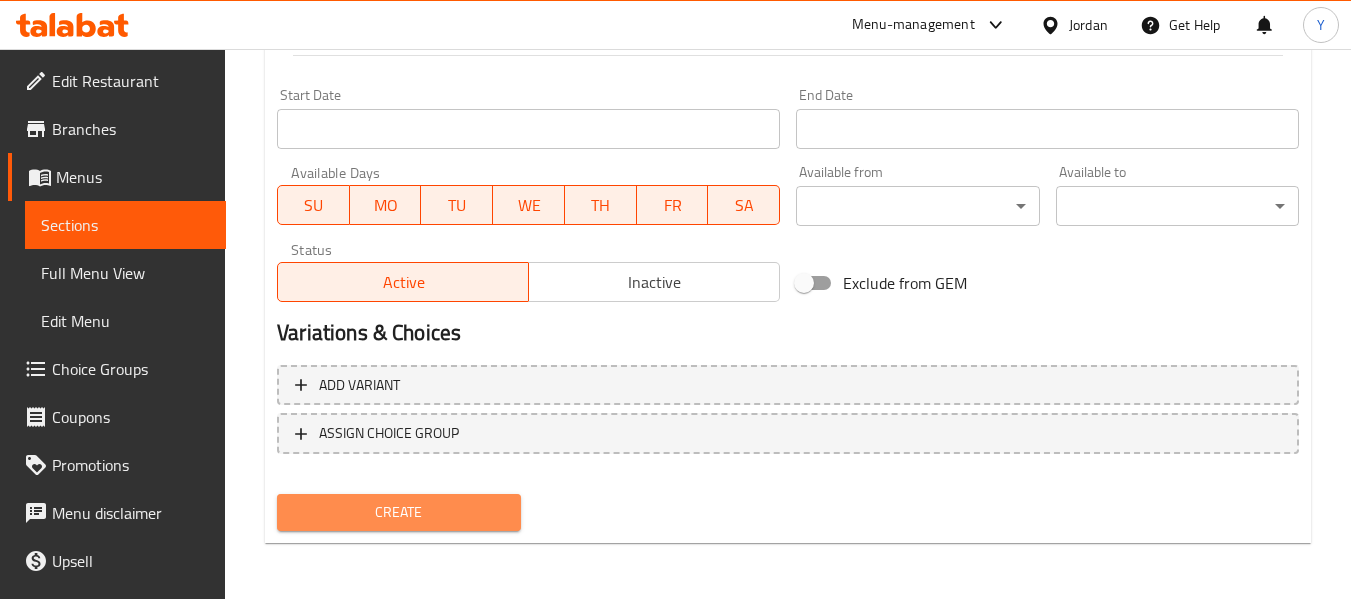 click on "Create" at bounding box center (398, 512) 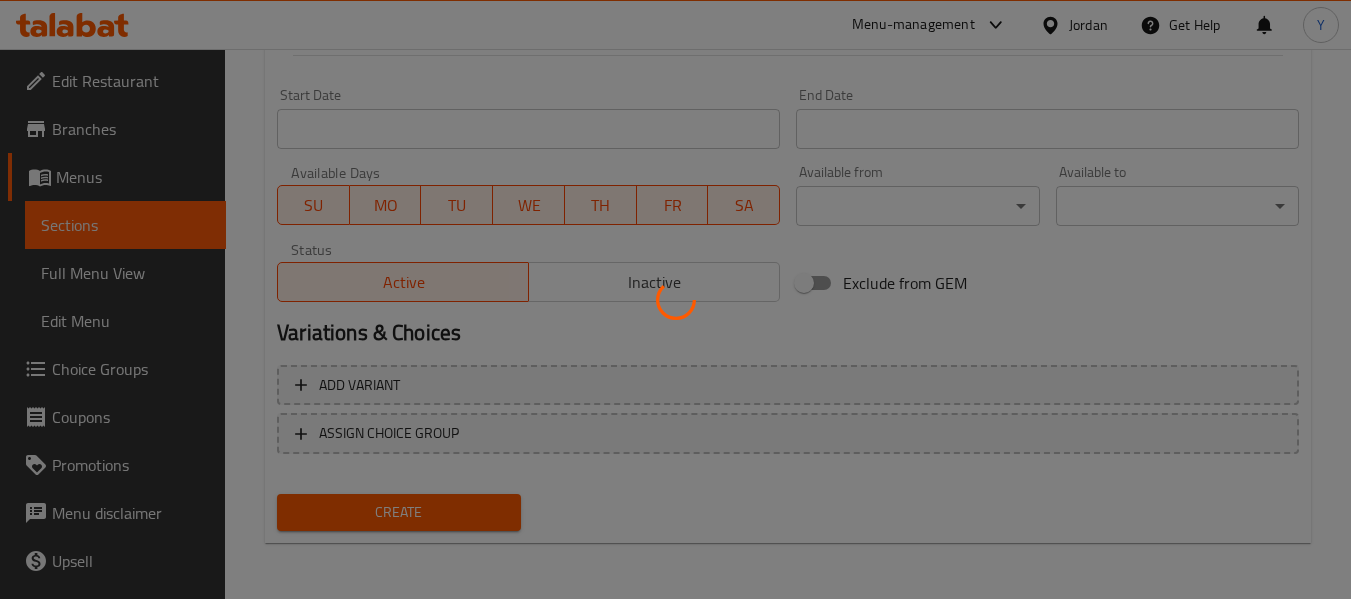 type 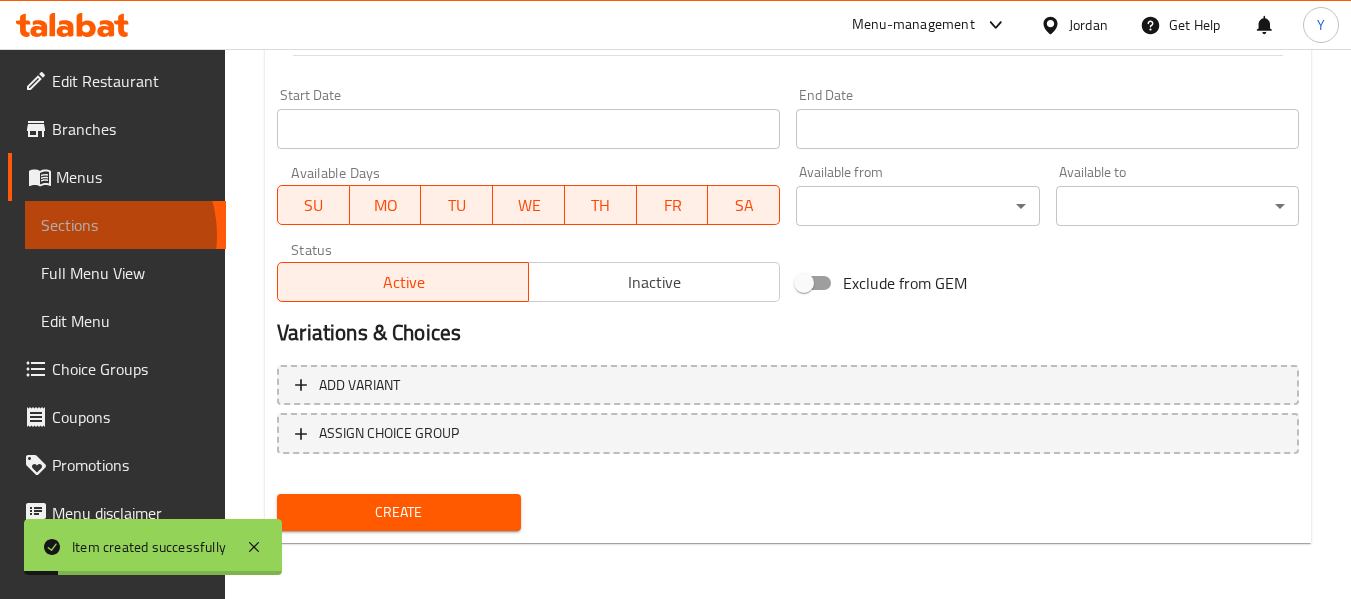 click on "Sections" at bounding box center (125, 225) 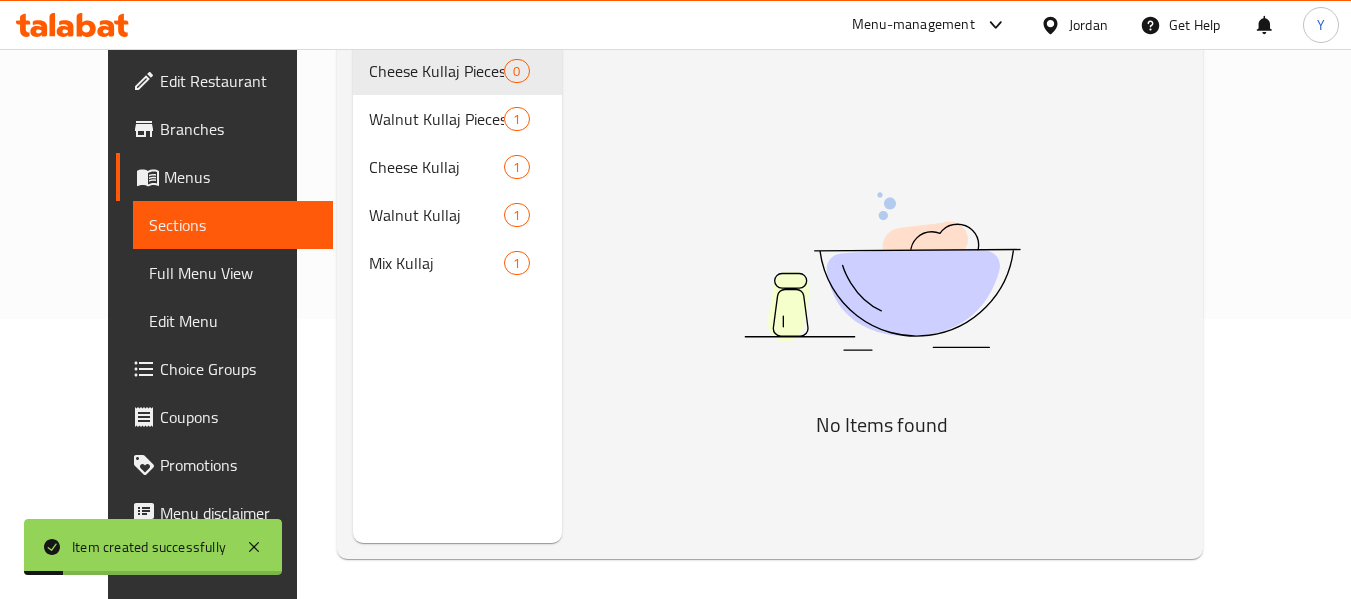 scroll, scrollTop: 280, scrollLeft: 0, axis: vertical 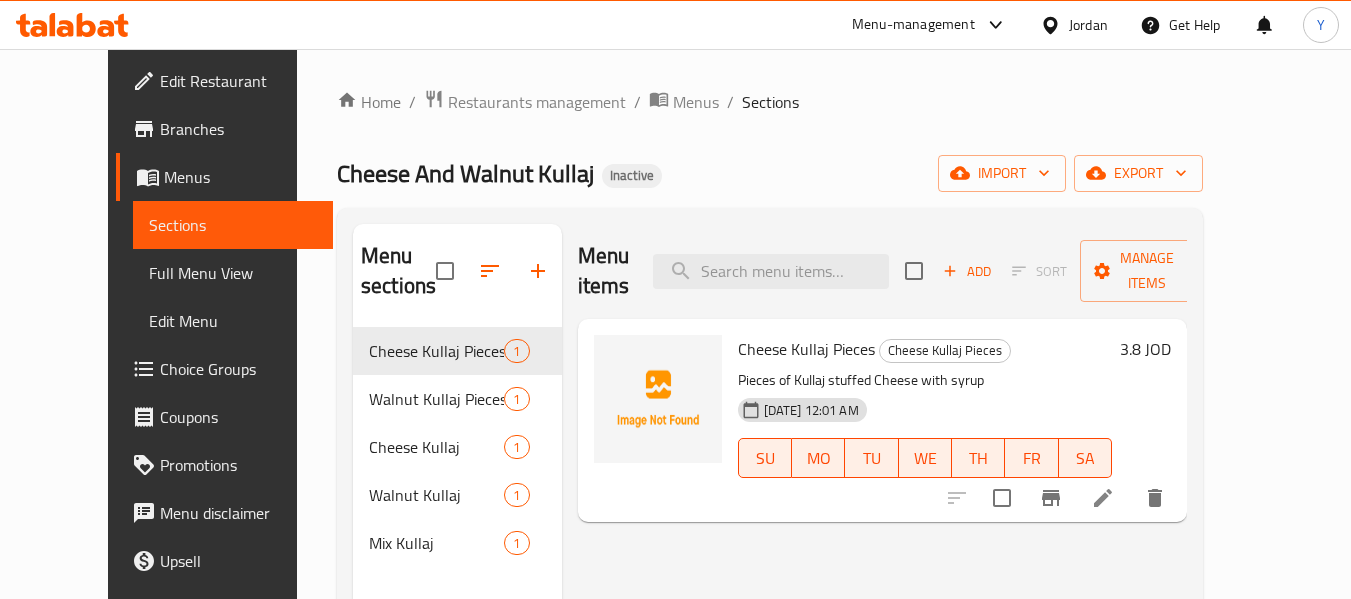 click on "Home / Restaurants management / Menus / Sections Cheese And Walnut Kullaj Inactive import export Menu sections Cheese Kullaj Pieces 1 Walnut Kullaj Pieces 1 Cheese Kullaj  1 Walnut Kullaj  1 Mix Kullaj  1 Menu items Add Sort Manage items Cheese Kullaj Pieces   Cheese Kullaj Pieces Pieces of Kullaj stuffed Cheese with syrup
16-07-2025 12:01 AM SU MO TU WE TH FR SA 3.8   JOD" at bounding box center (770, 464) 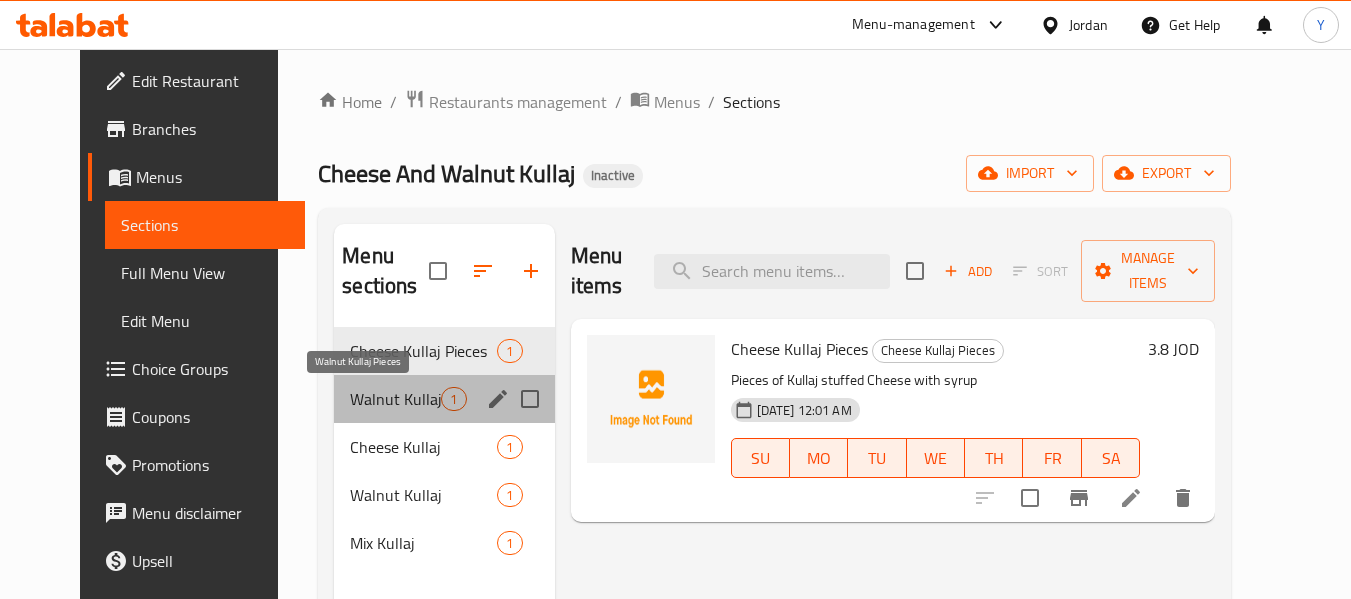 click on "Walnut Kullaj Pieces" at bounding box center [395, 399] 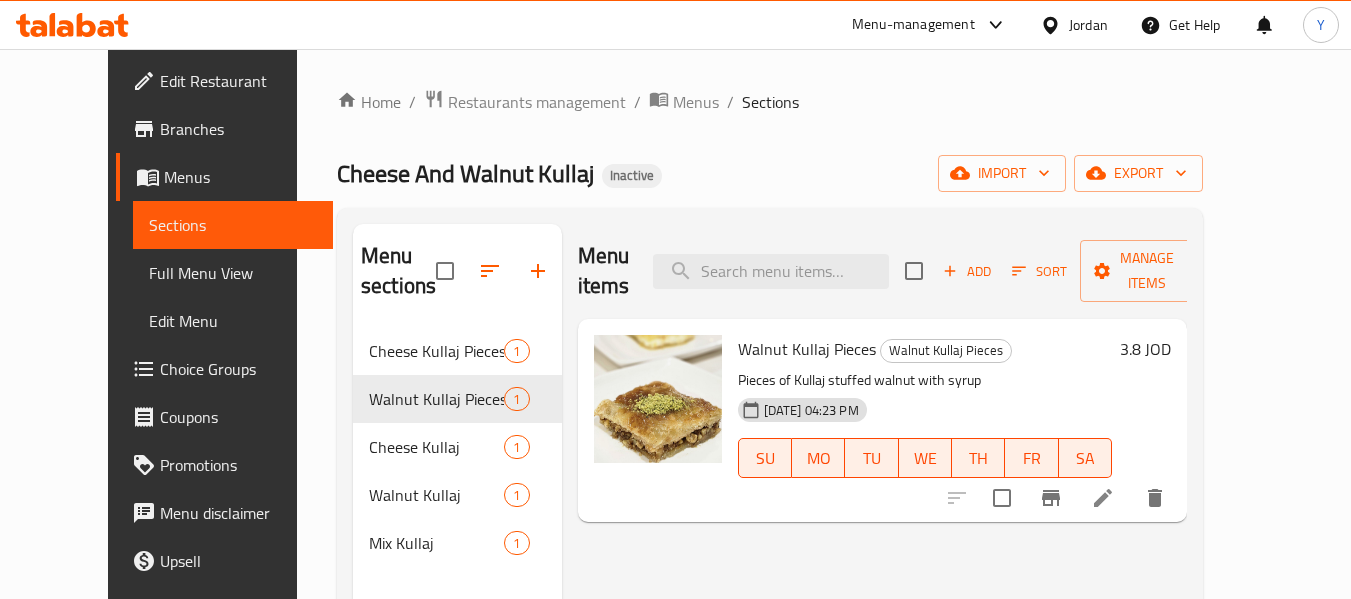 click on "Menu items Add Sort Manage items Walnut Kullaj Pieces   Walnut Kullaj Pieces Pieces of Kullaj stuffed walnut with syrup 14-07-2025 04:23 PM SU MO TU WE TH FR SA 3.8   JOD" at bounding box center [875, 523] 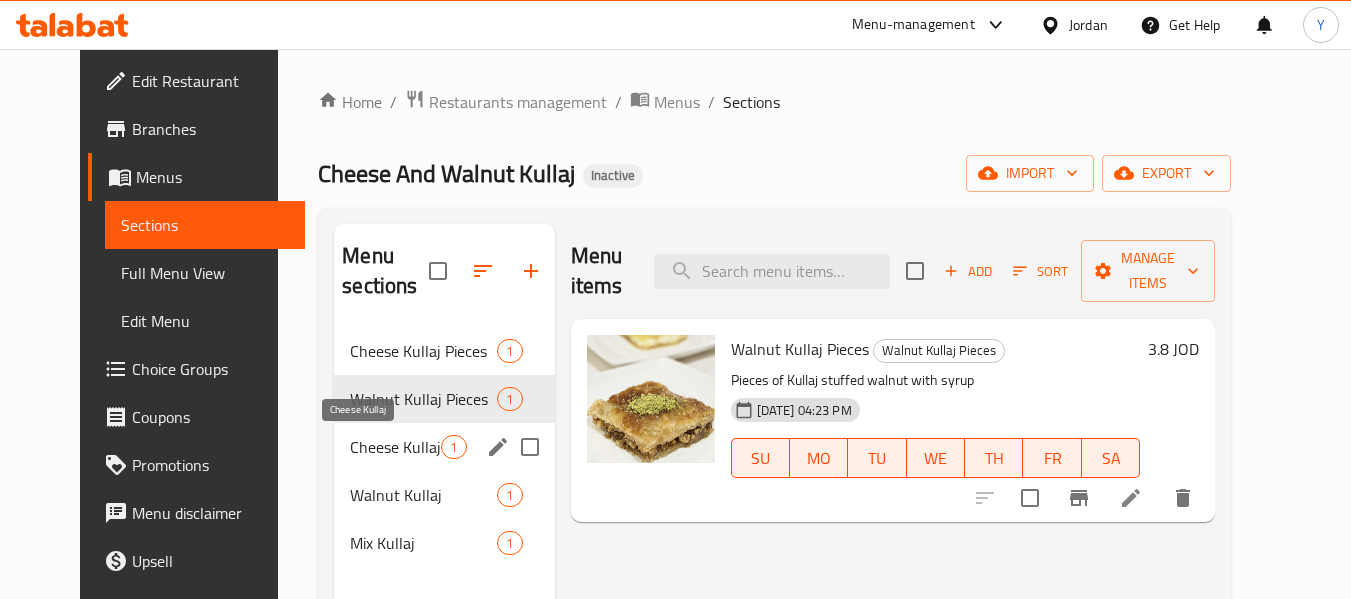 click on "Cheese Kullaj" at bounding box center [395, 447] 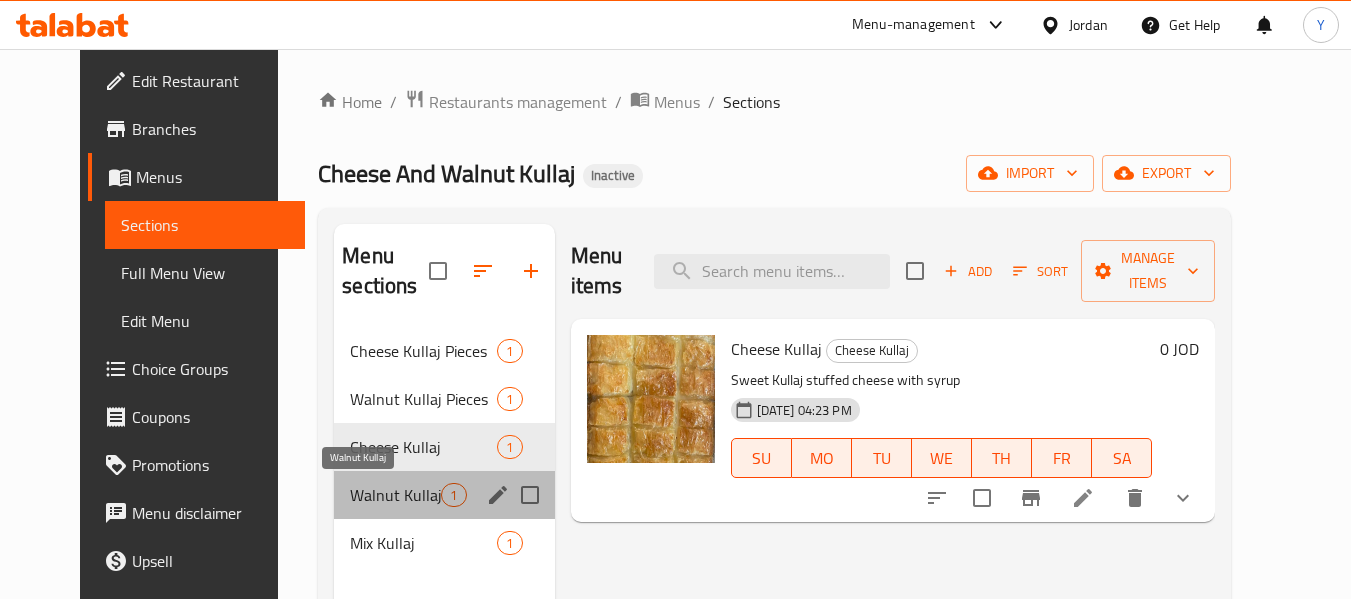 click on "Walnut Kullaj" at bounding box center (395, 495) 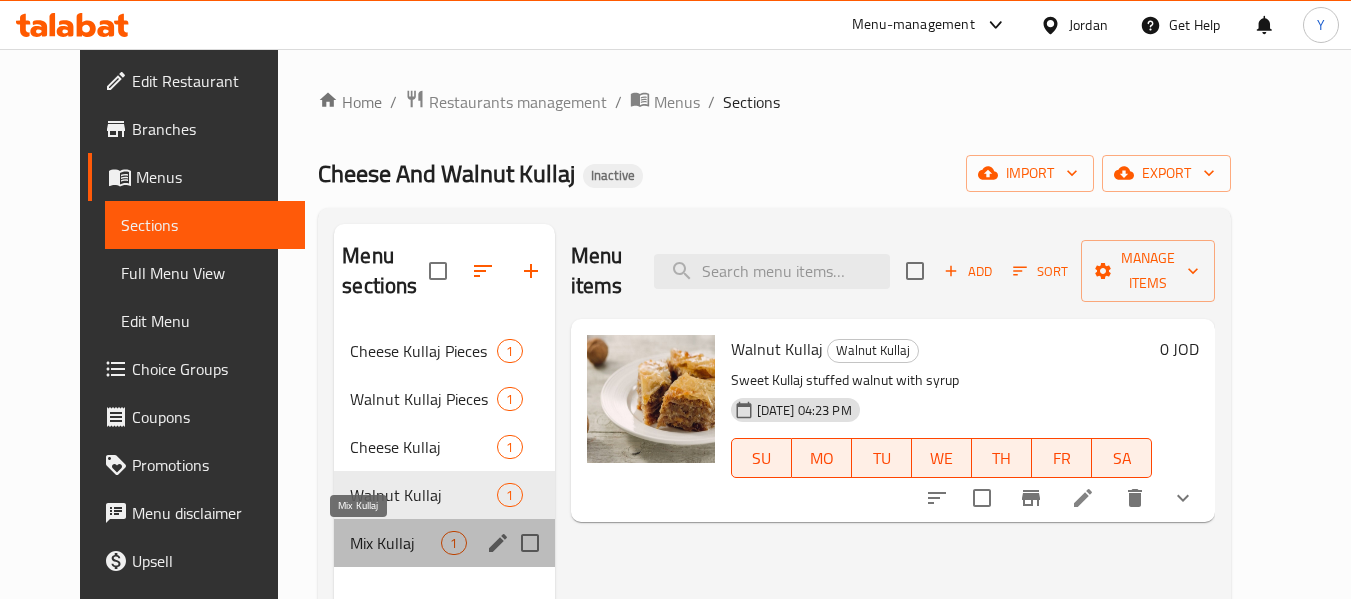 click on "Mix Kullaj" at bounding box center [395, 543] 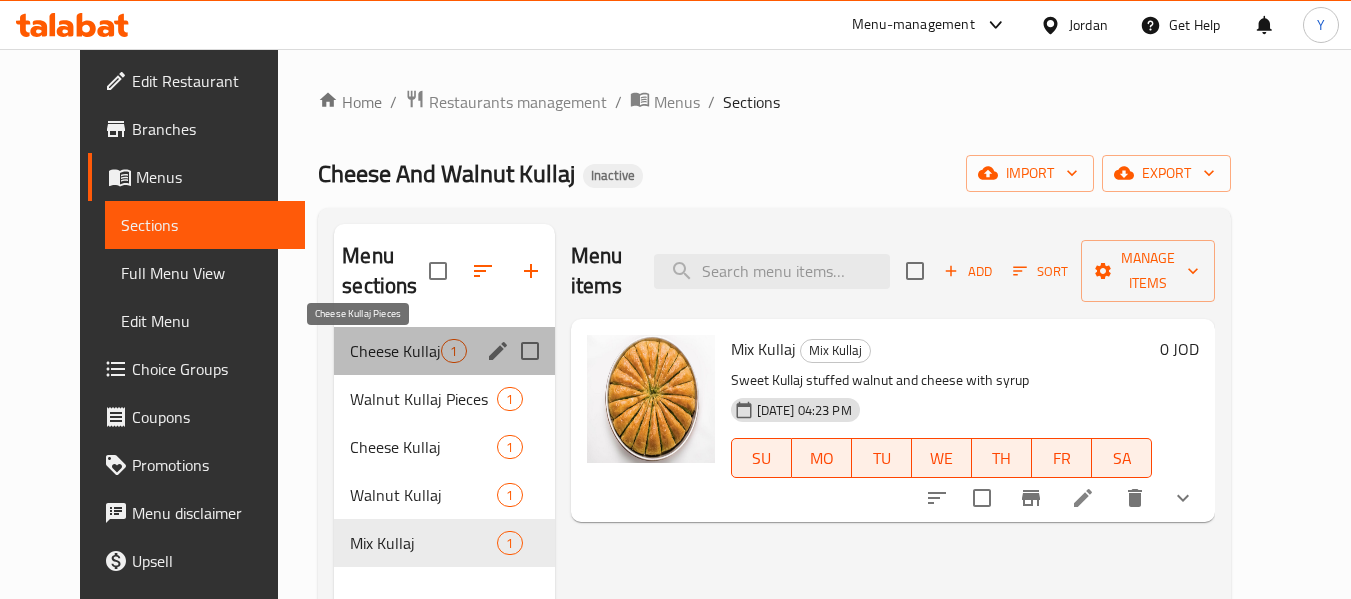 click on "Cheese Kullaj Pieces" at bounding box center [395, 351] 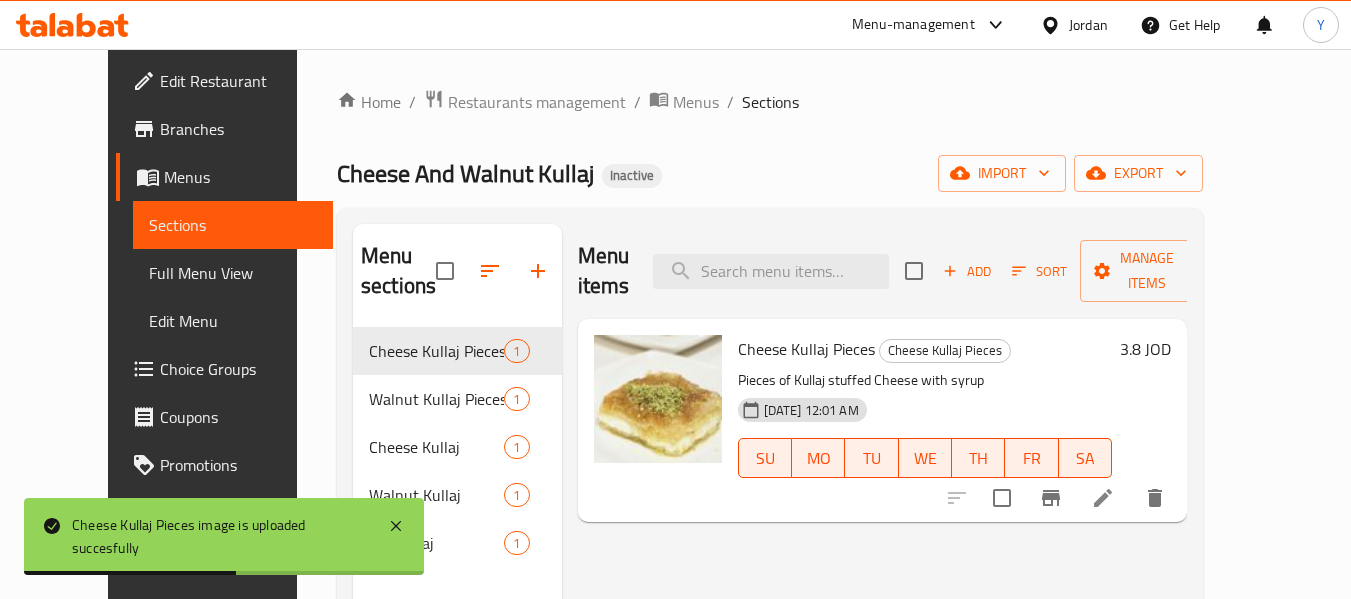 click on "Cheese Kullaj Pieces" at bounding box center (806, 349) 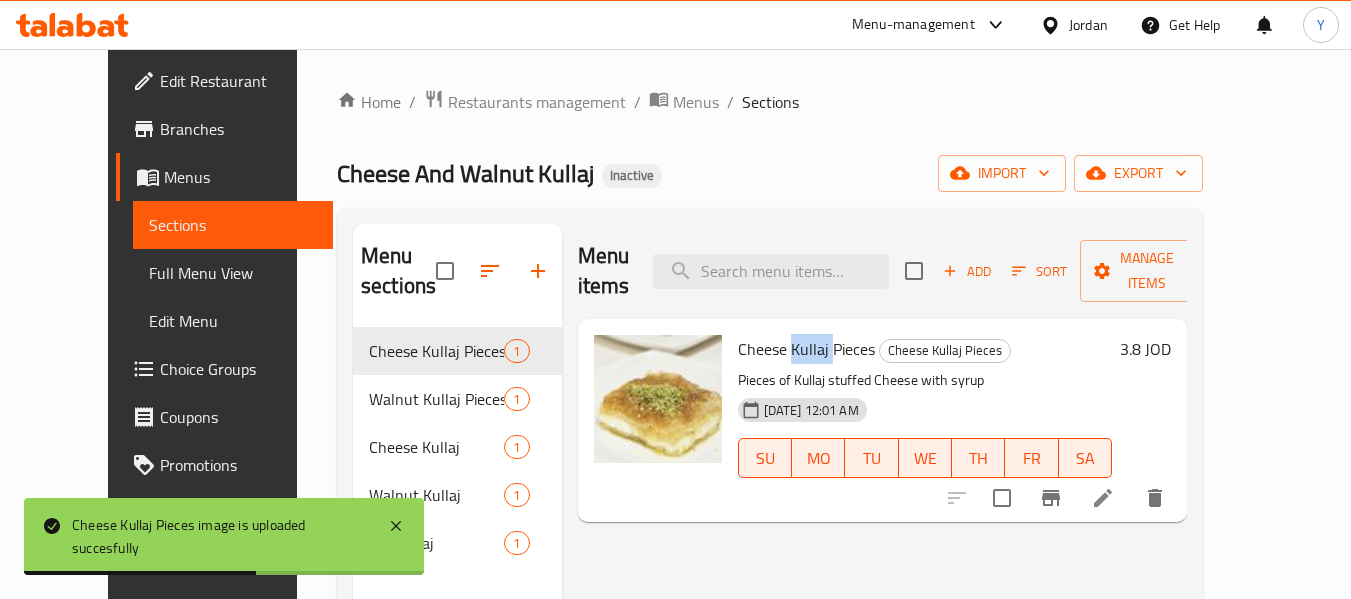 click on "Cheese Kullaj Pieces" at bounding box center [806, 349] 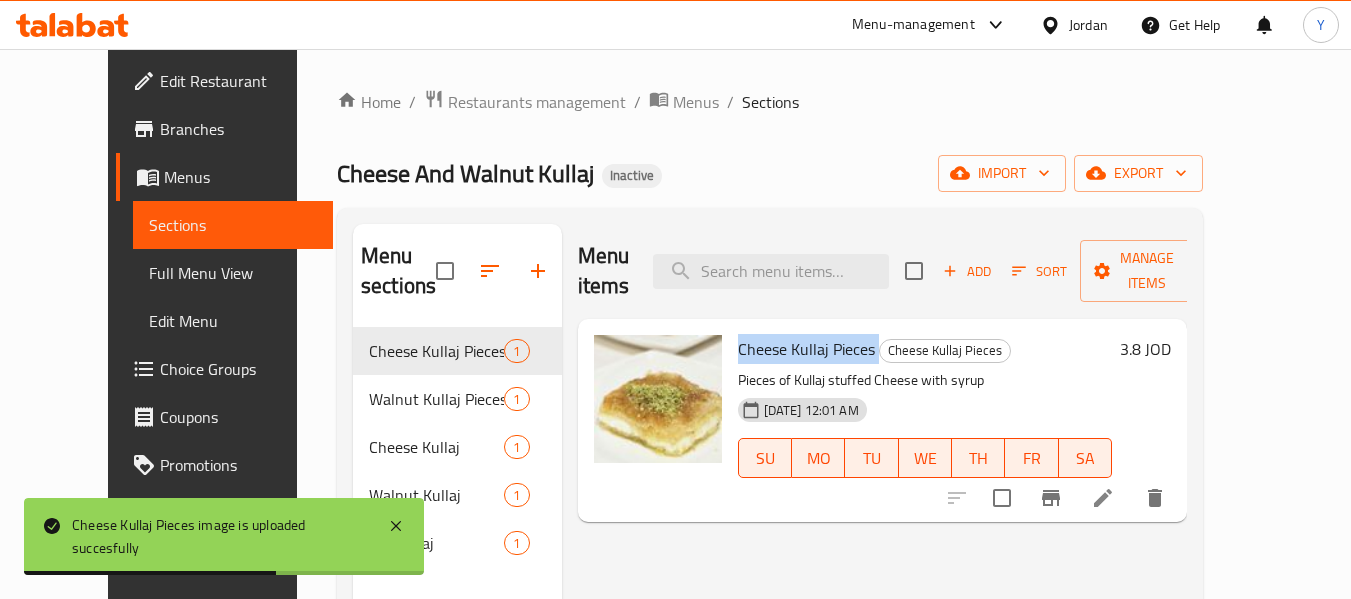 click on "Cheese Kullaj Pieces" at bounding box center (806, 349) 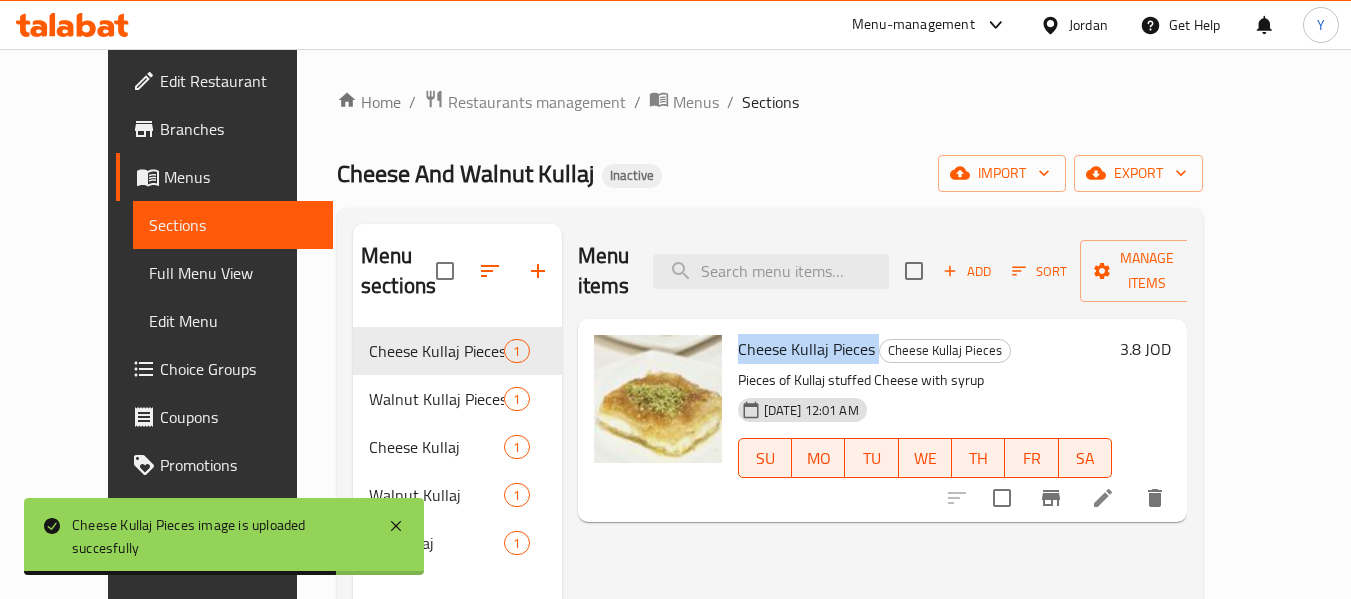 copy on "Cheese Kullaj Pieces" 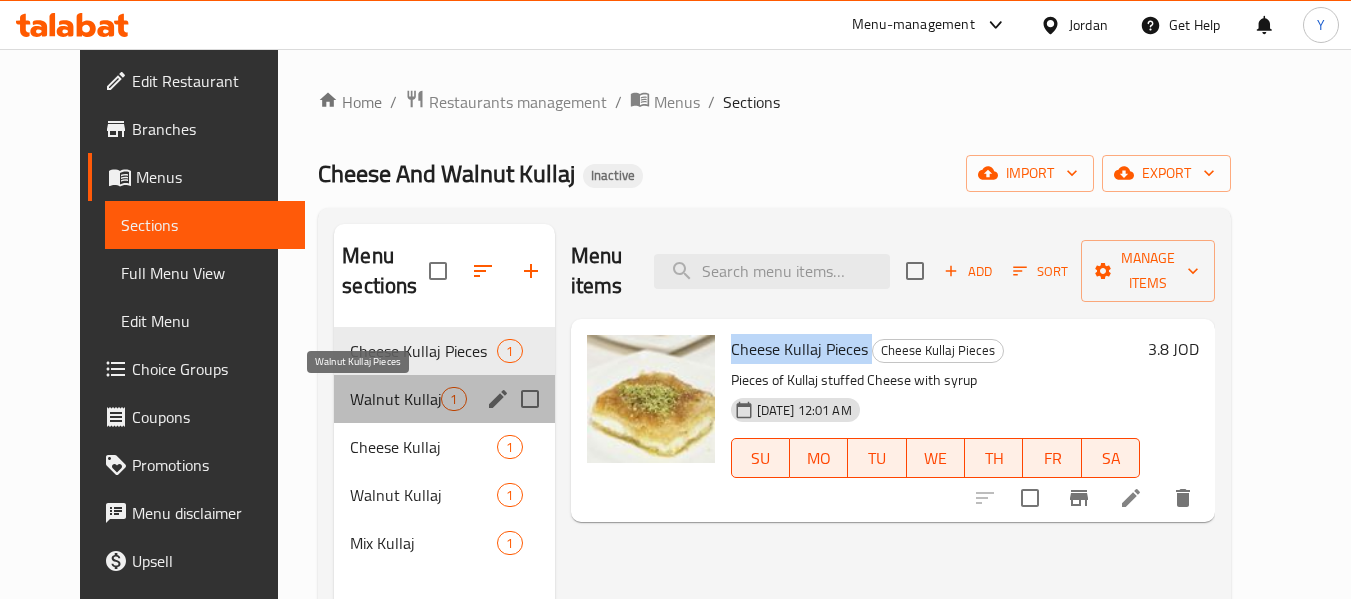 click on "Walnut Kullaj Pieces" at bounding box center [395, 399] 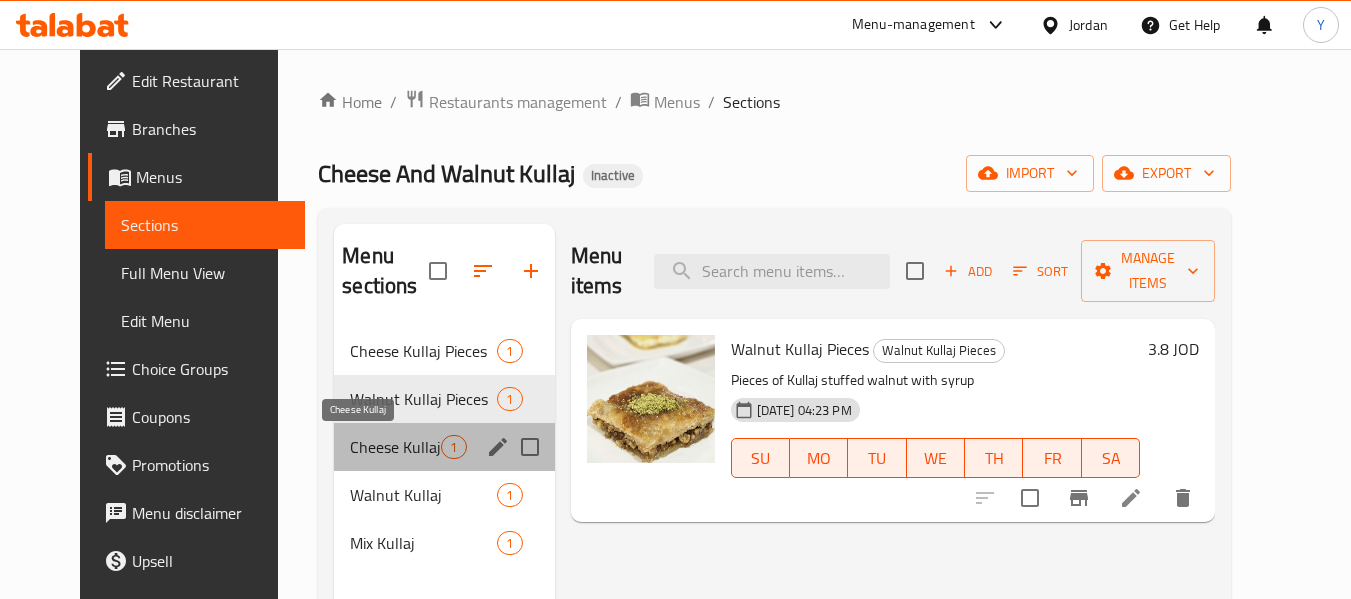 click on "Cheese Kullaj" at bounding box center (395, 447) 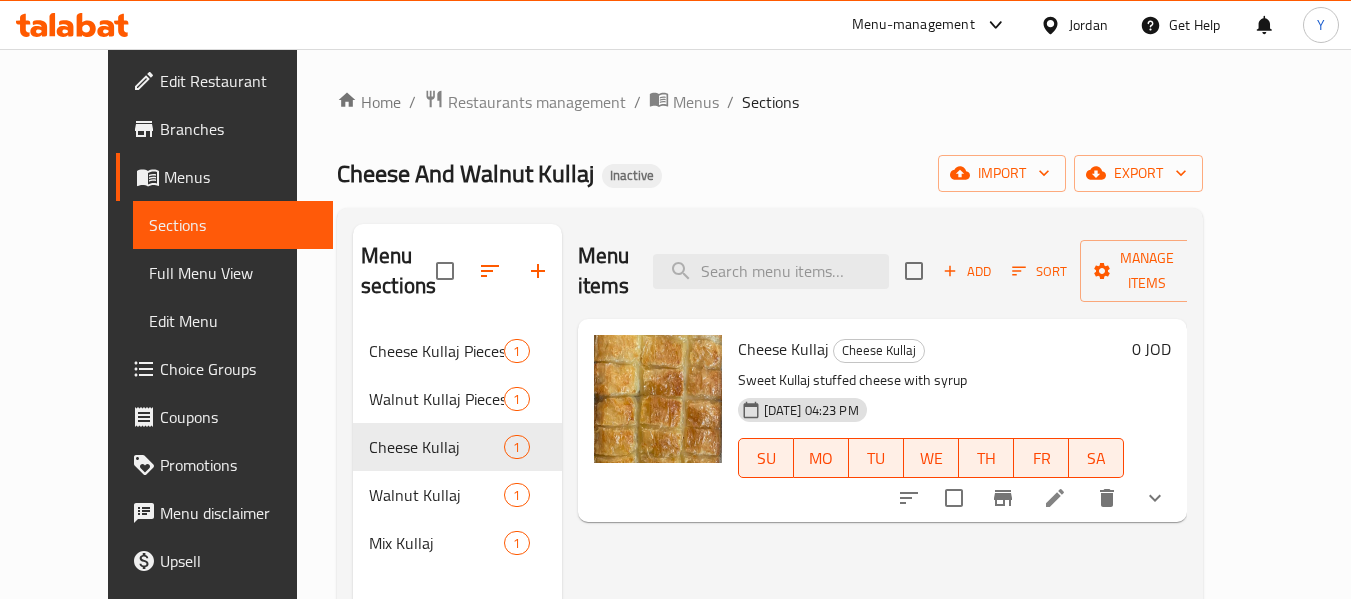 click on "Cheese Kullaj" at bounding box center (783, 349) 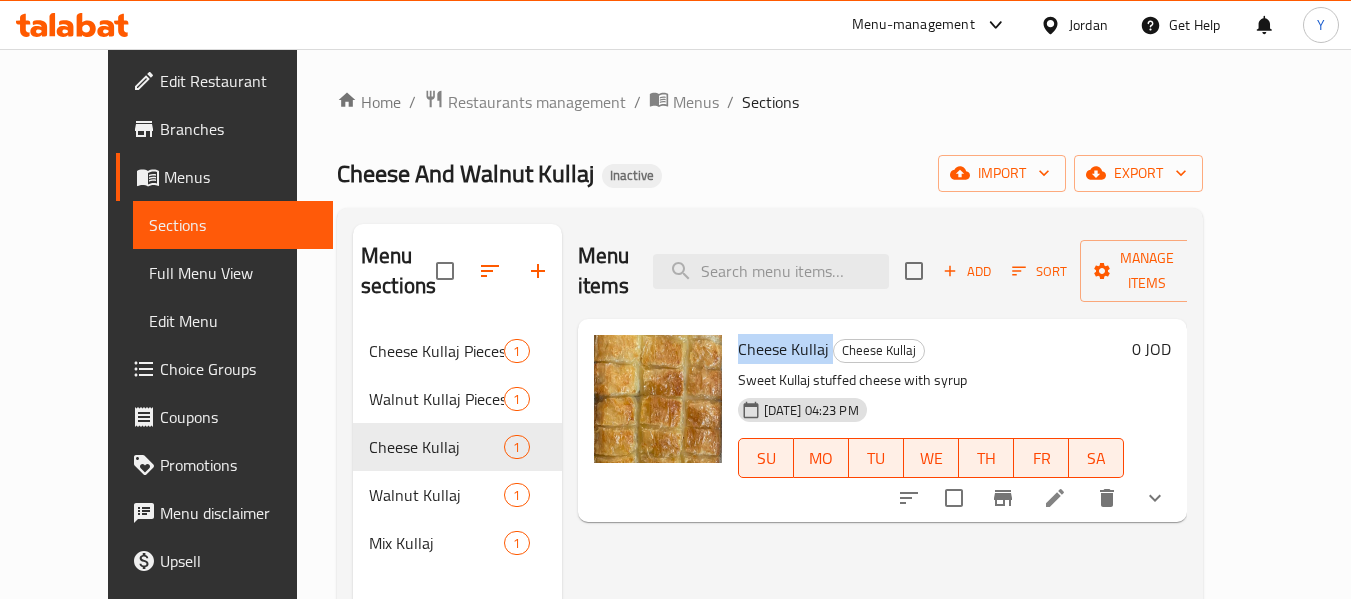 click on "Cheese Kullaj" at bounding box center [783, 349] 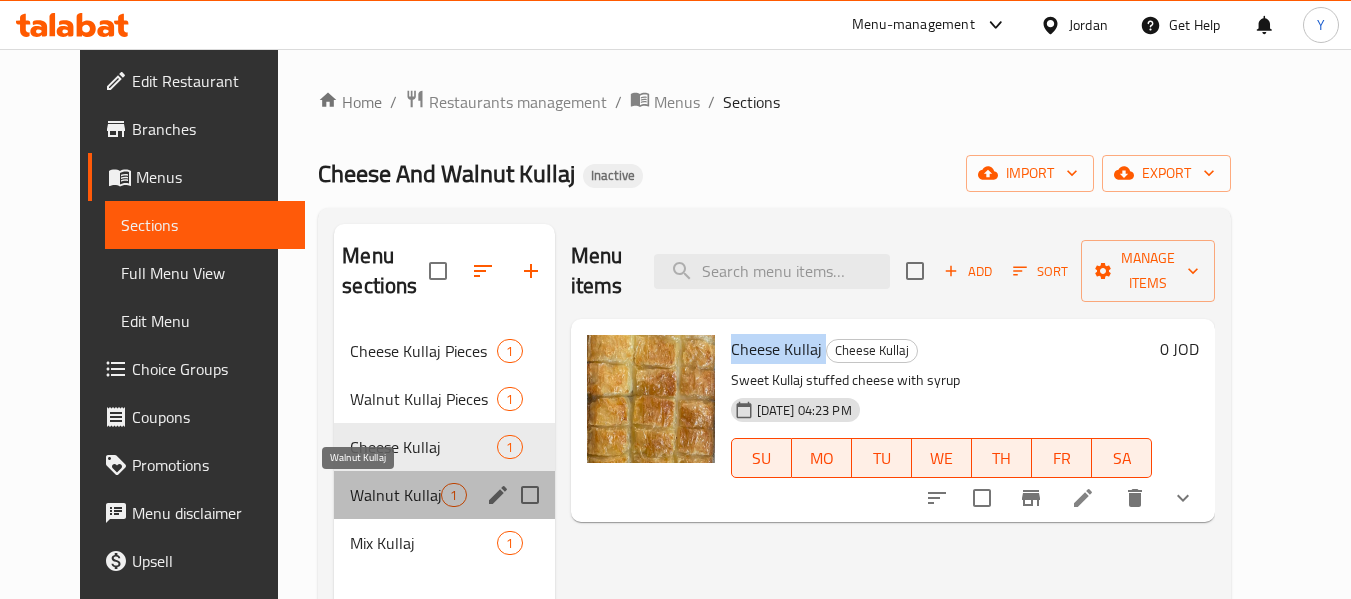 click on "Walnut Kullaj" at bounding box center [395, 495] 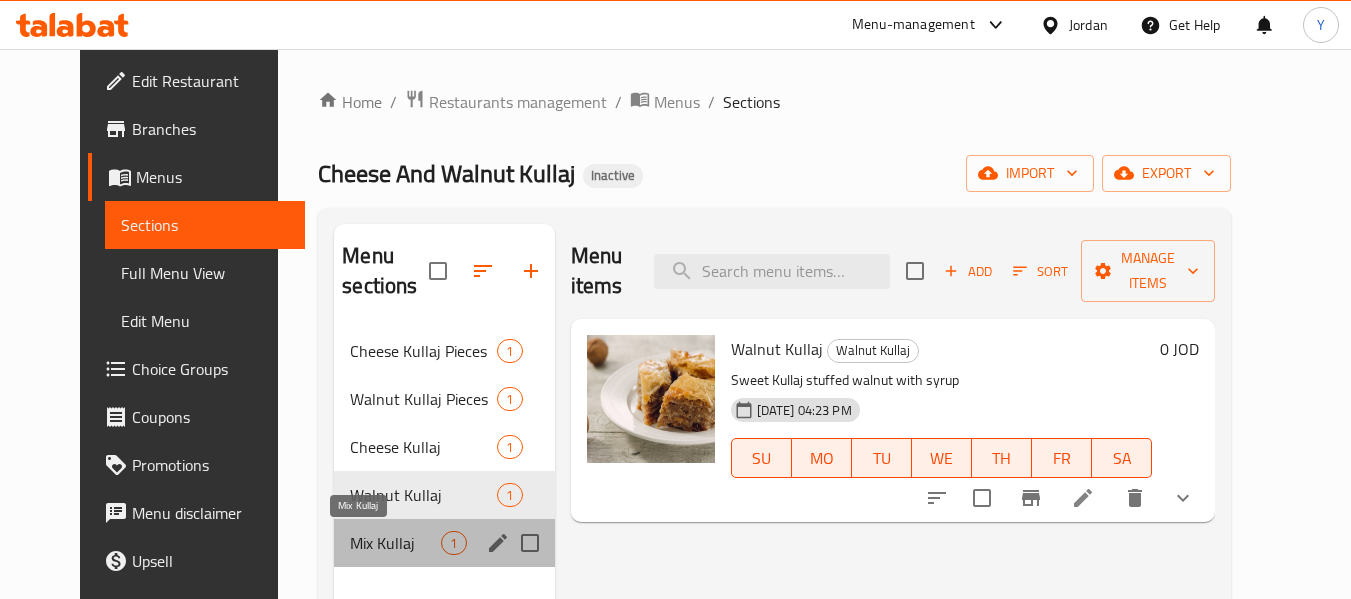 click on "Mix Kullaj" at bounding box center [395, 543] 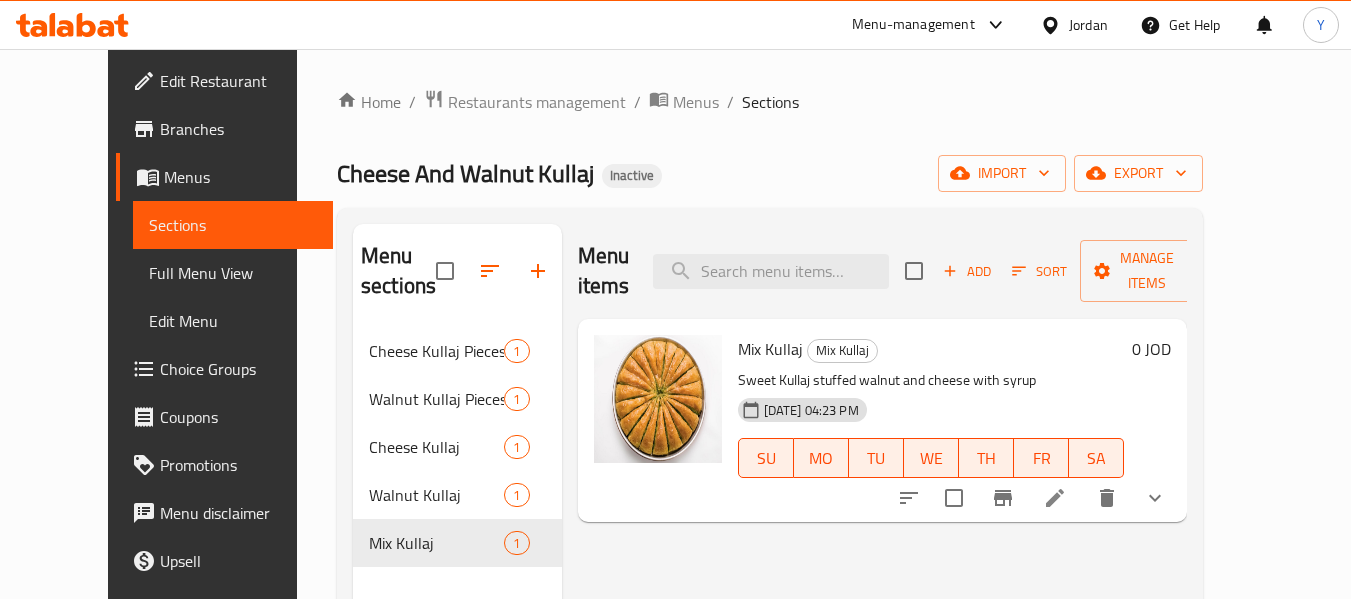 click on "Home / Restaurants management / Menus / Sections" at bounding box center (770, 102) 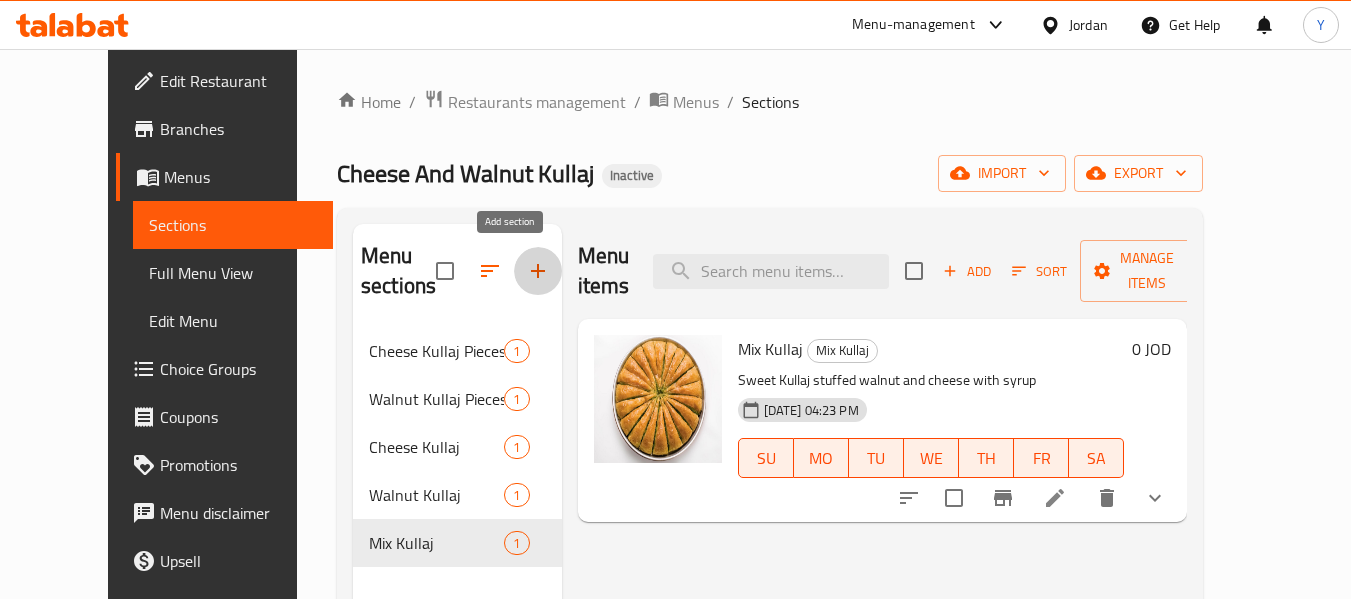 click 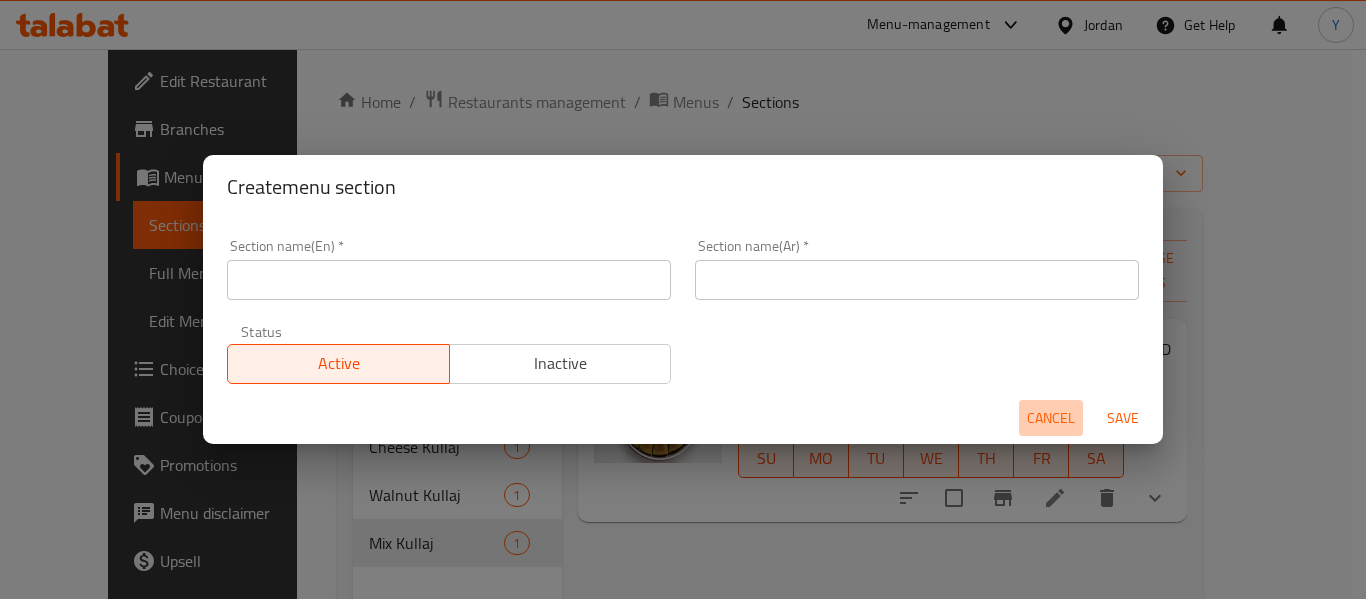 click on "Cancel" at bounding box center [1051, 418] 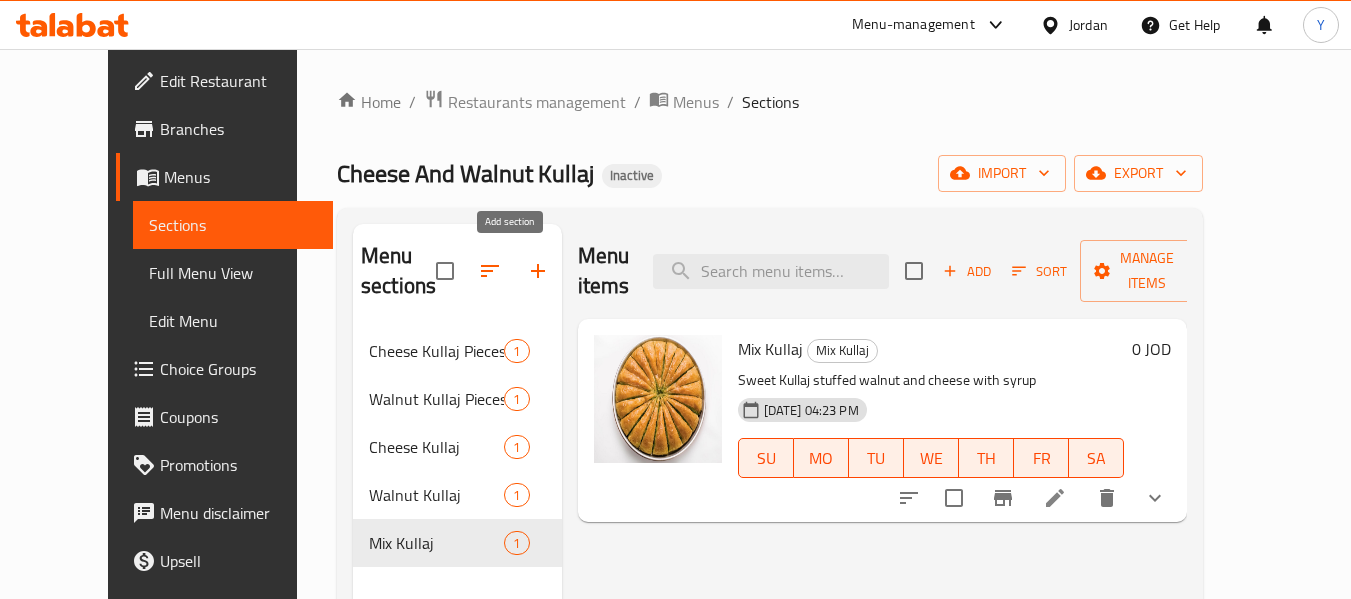 click 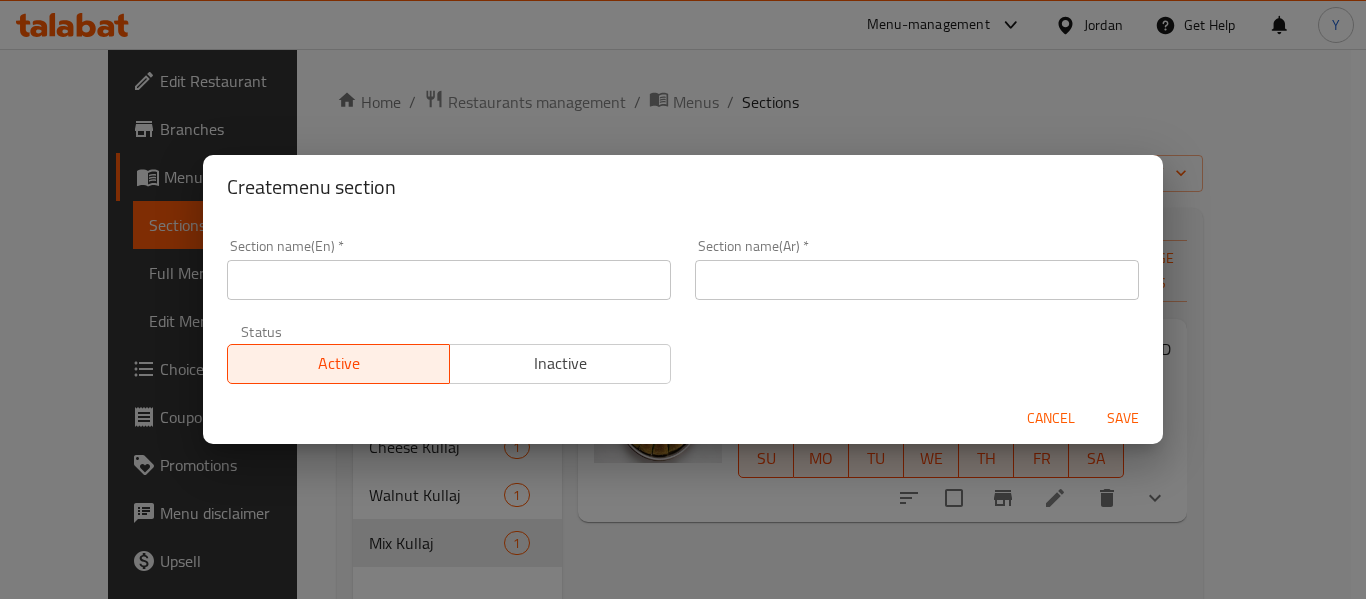 type 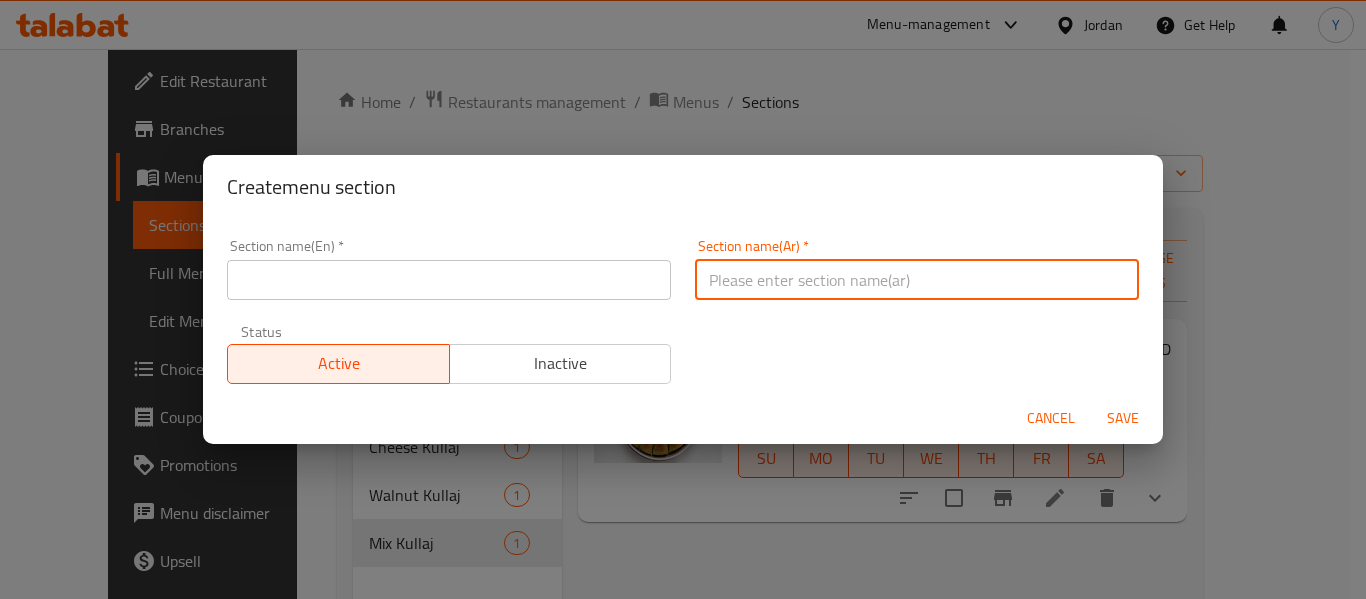 click at bounding box center [917, 280] 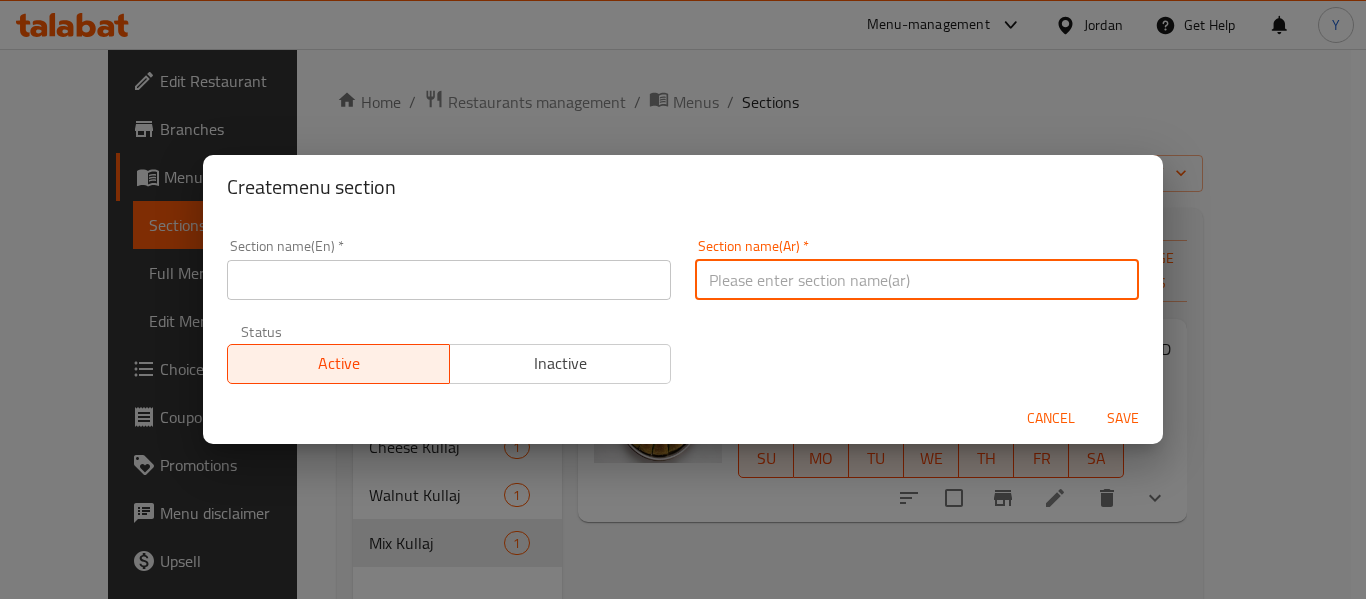 paste on "البقلاوه التركيه بالفستق الحلبي" 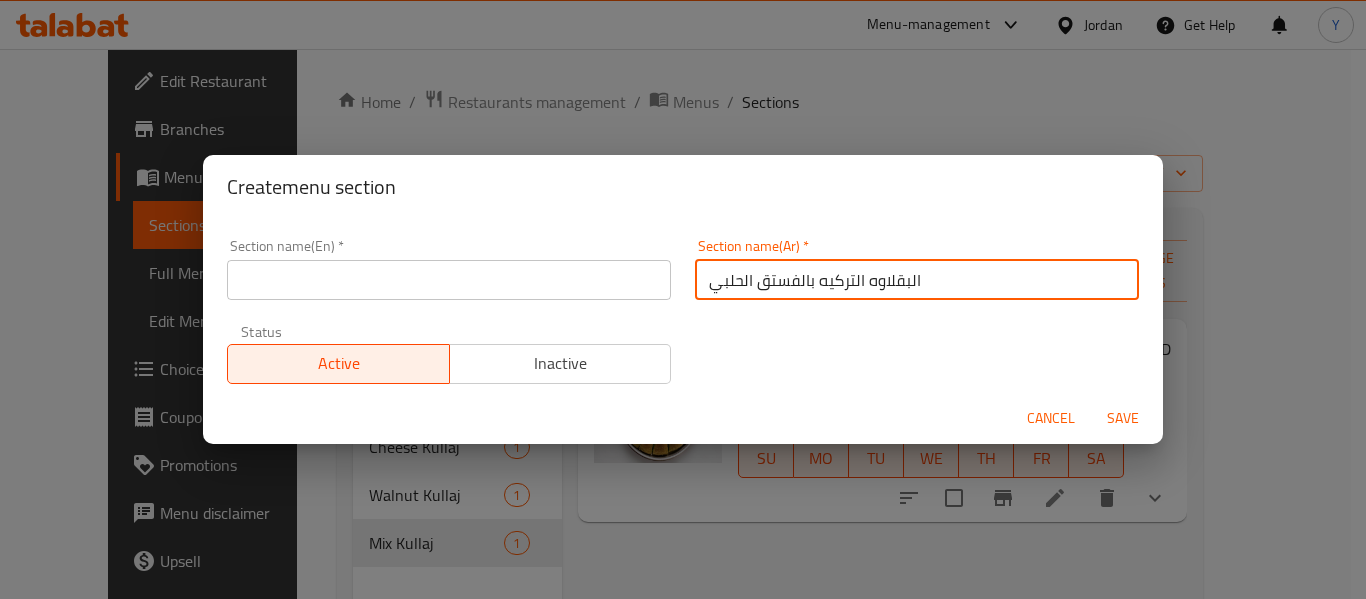 type on "البقلاوه التركيه بالفستق الحلبي" 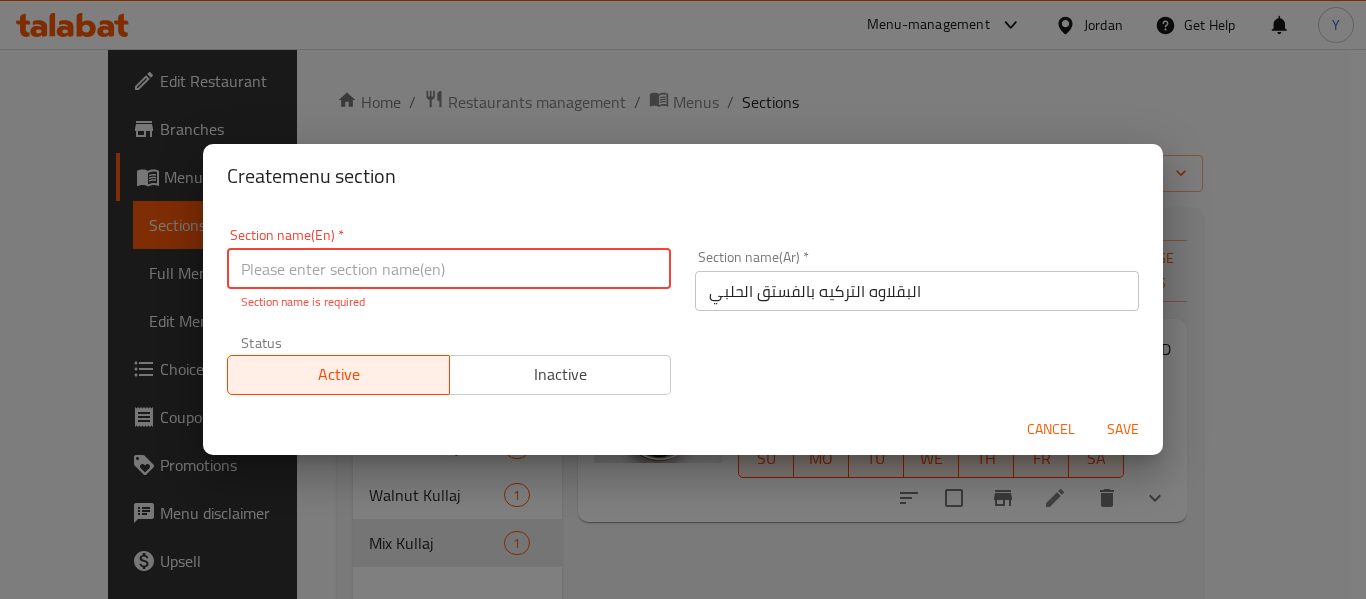 paste on "Turkish baklava with pistachios" 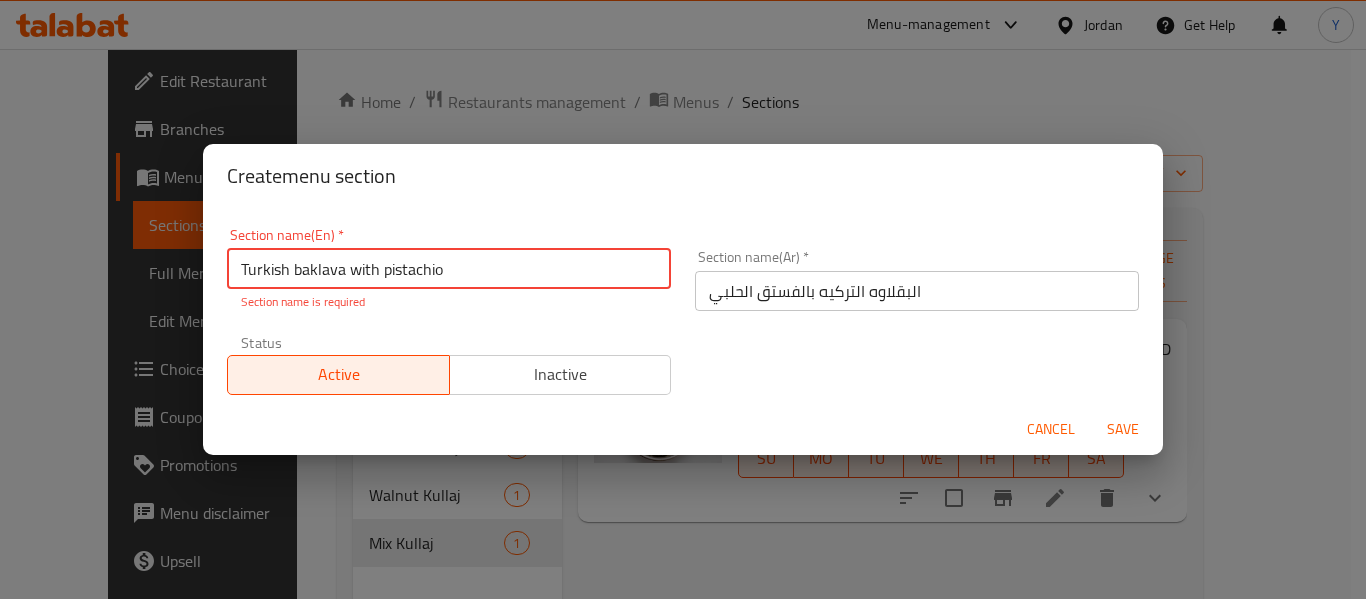 click on "Turkish baklava with pistachio" at bounding box center [449, 269] 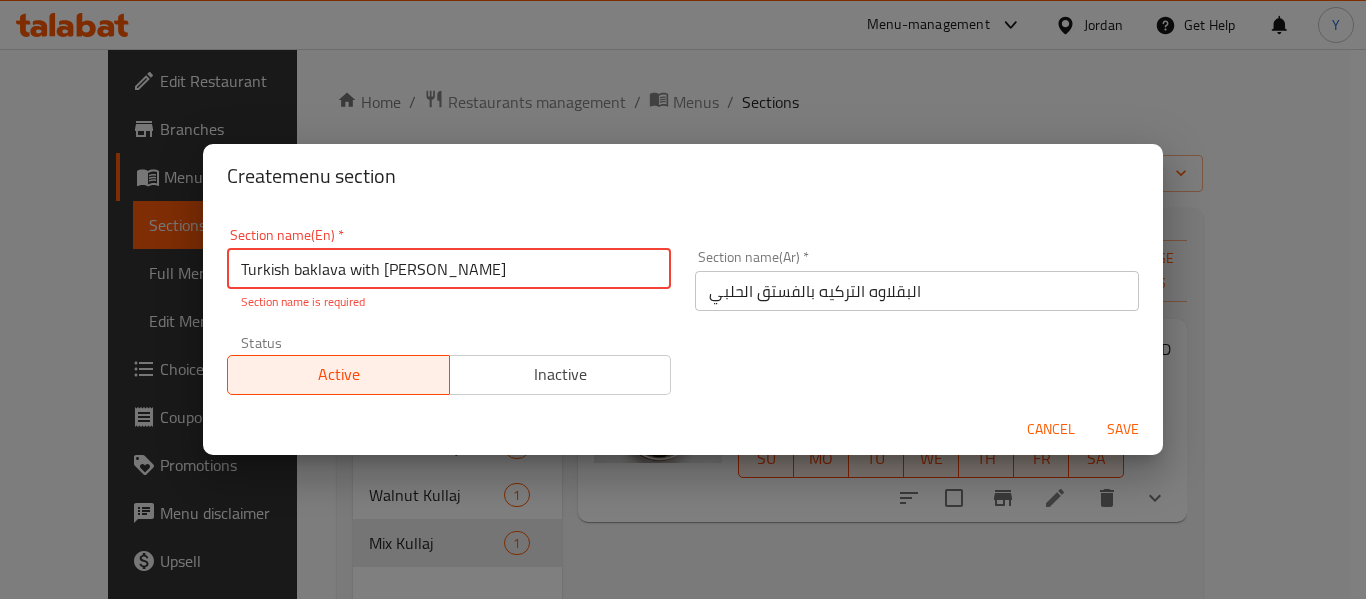 click on "Turkish baklava with Pistachio" at bounding box center [449, 269] 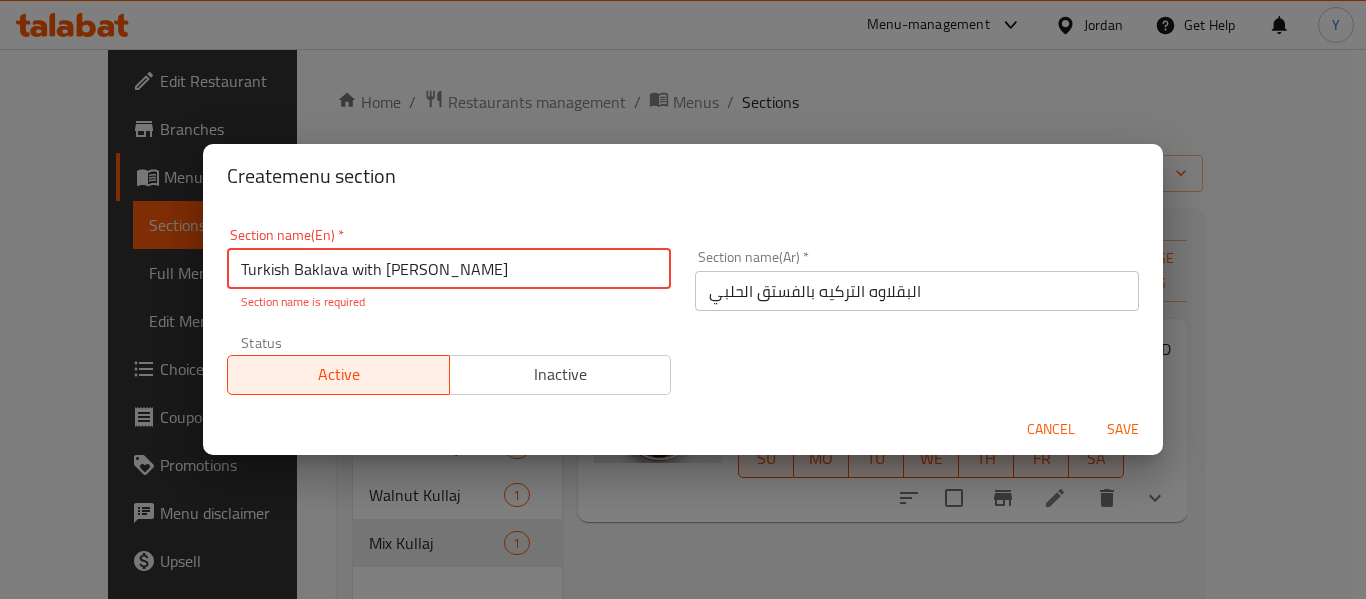 type on "Turkish Baklava with Pistachio" 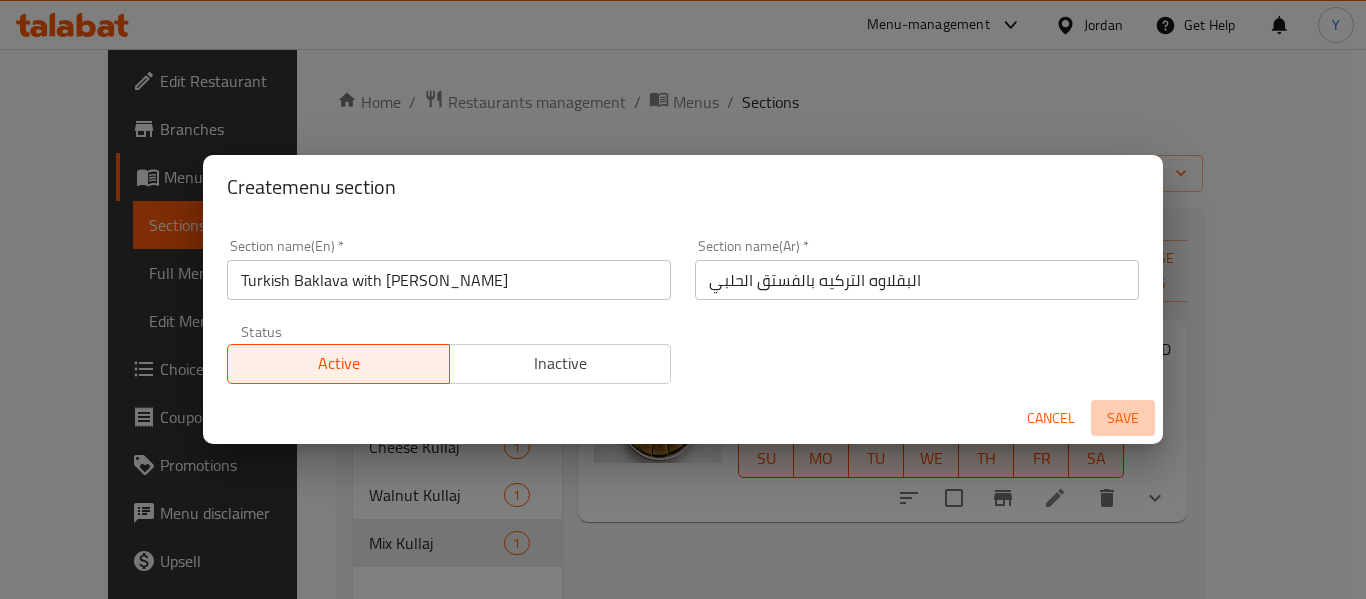 click on "Save" at bounding box center [1123, 418] 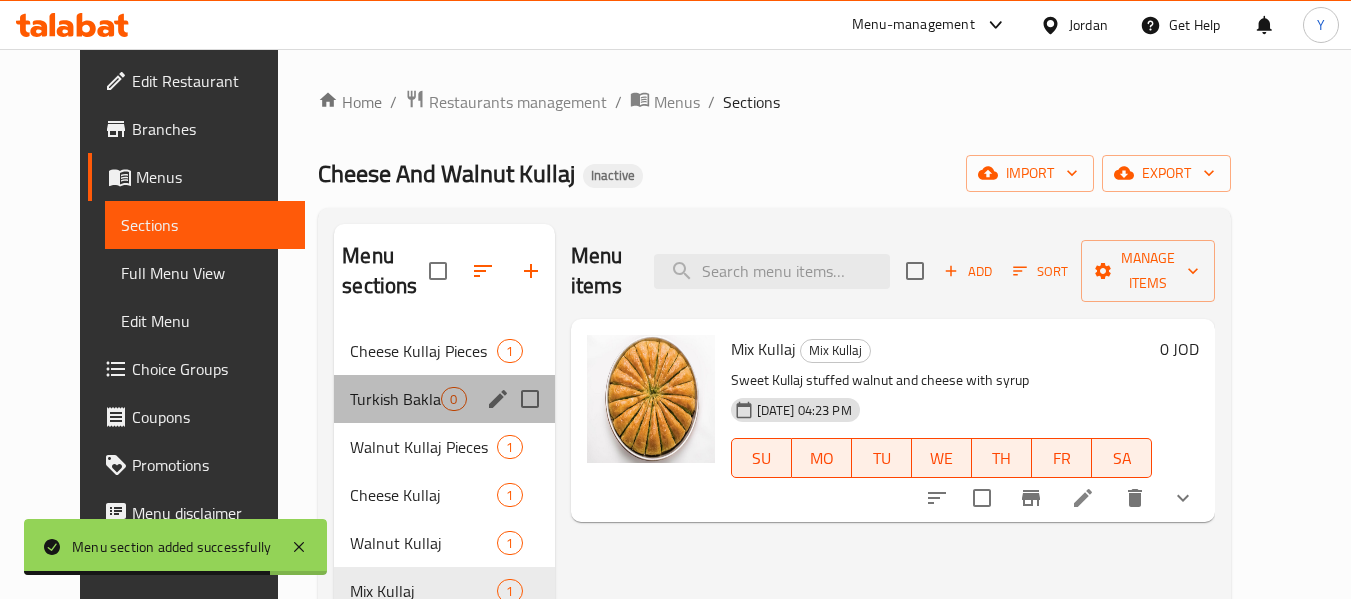 click on "Turkish Baklava with Pistachio 0" at bounding box center (444, 399) 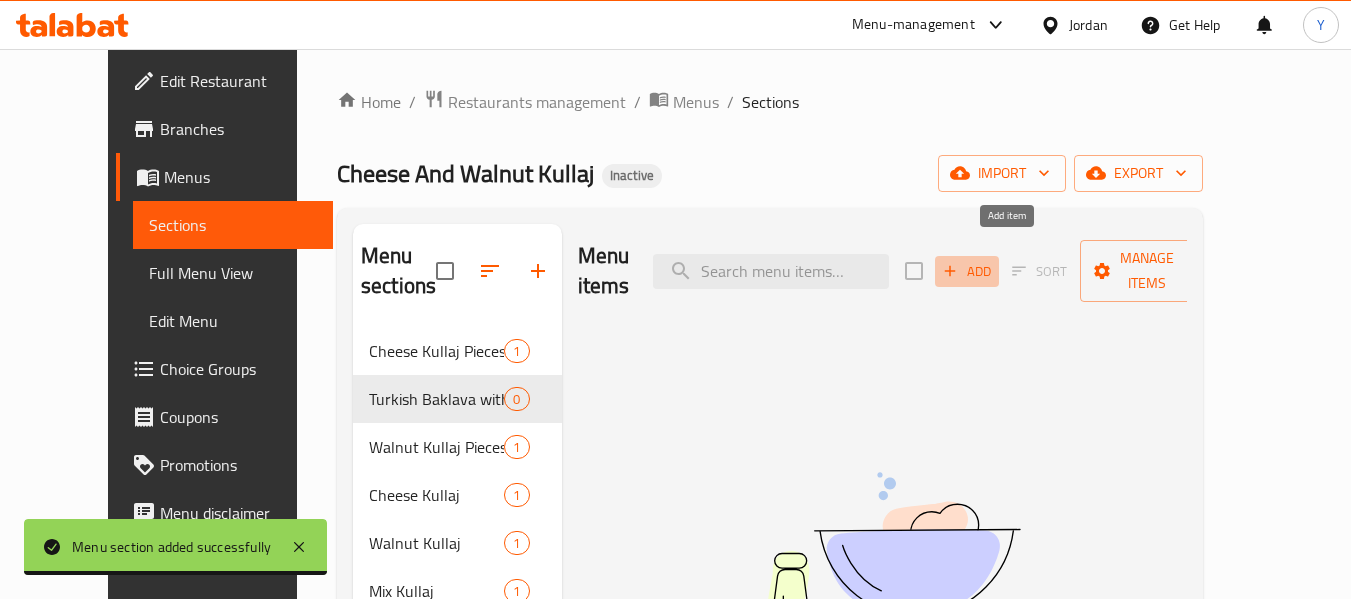 click on "Add" at bounding box center [967, 271] 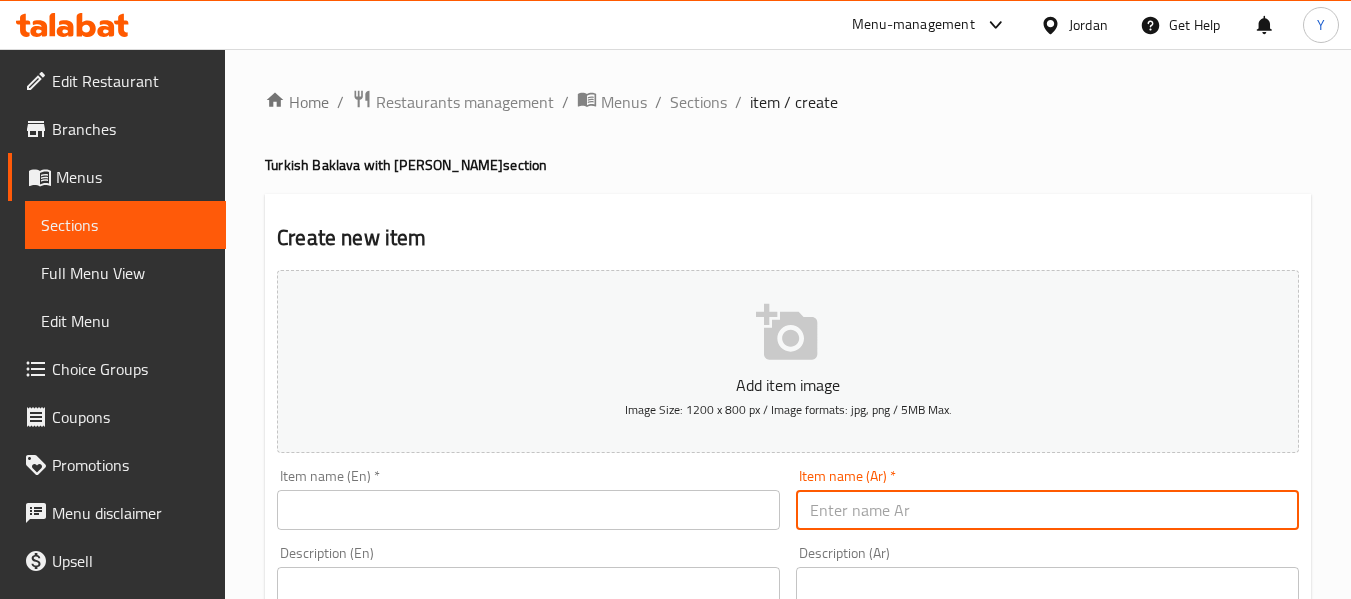 click at bounding box center (1047, 510) 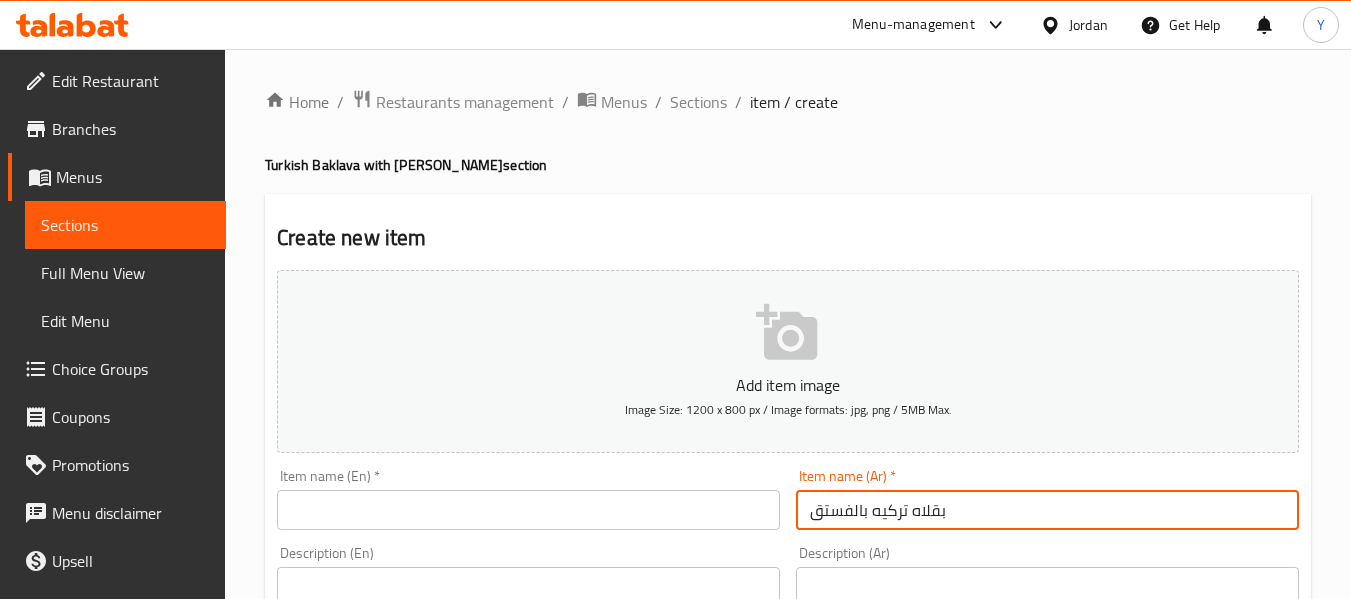type on "بقلاه تركيه بالفستق" 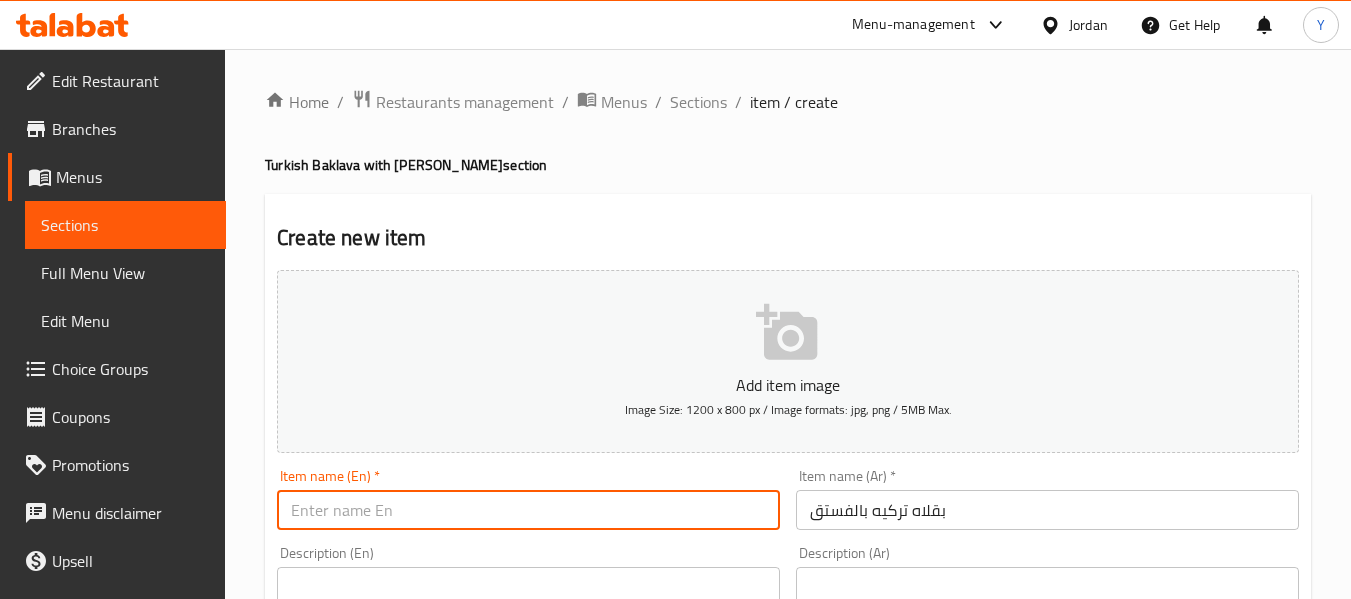 click at bounding box center (528, 510) 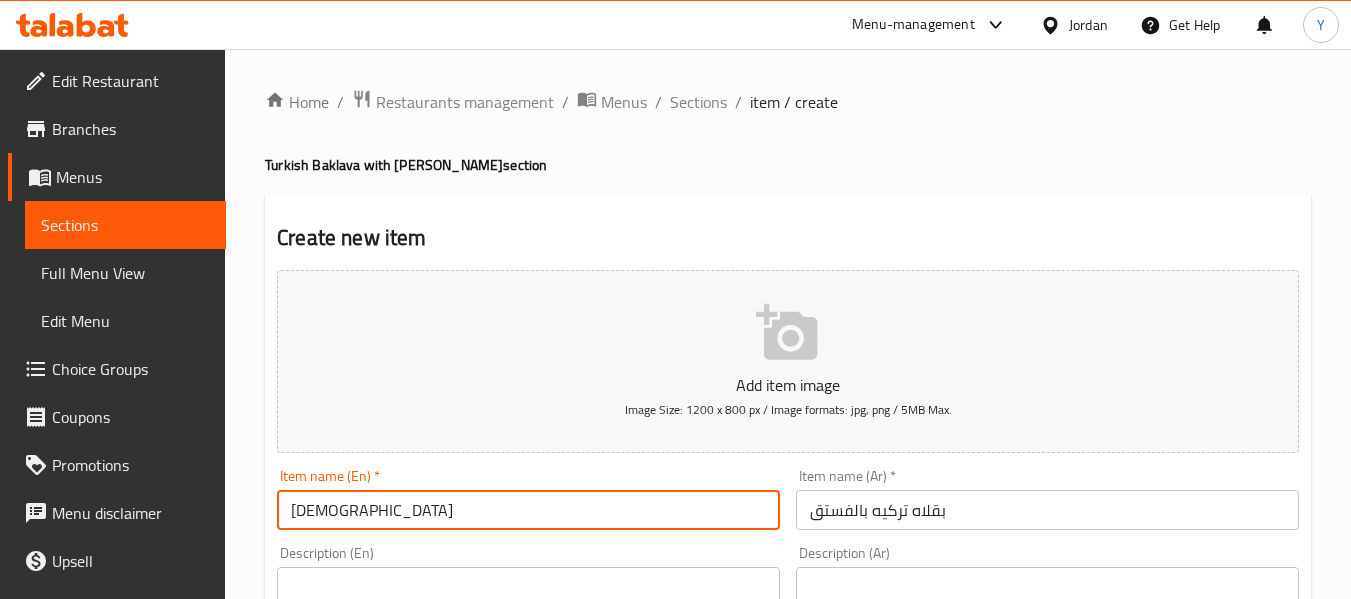 type on "ل" 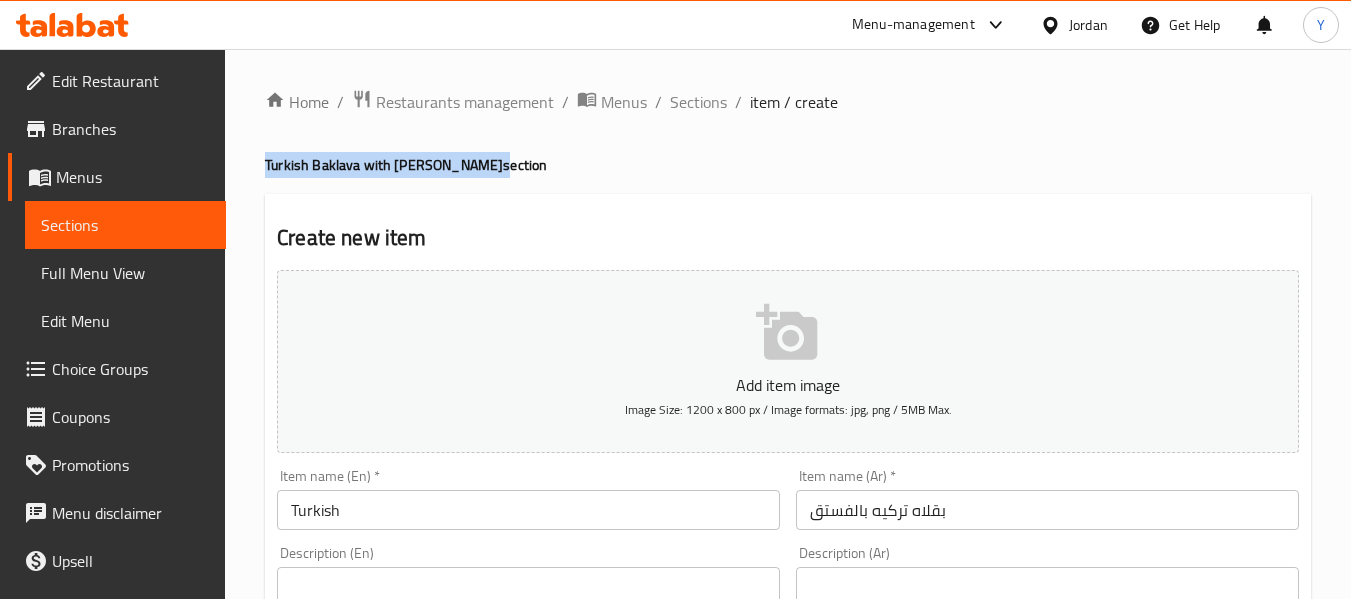 drag, startPoint x: 262, startPoint y: 164, endPoint x: 449, endPoint y: 164, distance: 187 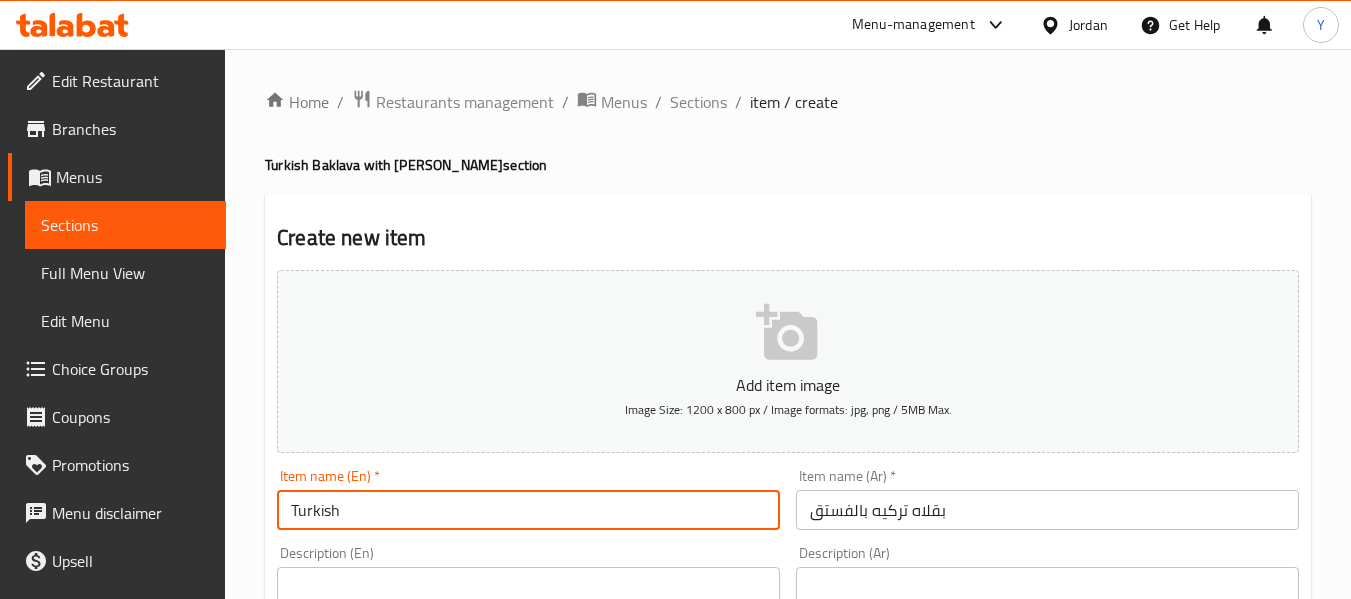 click on "Turkish" at bounding box center [528, 510] 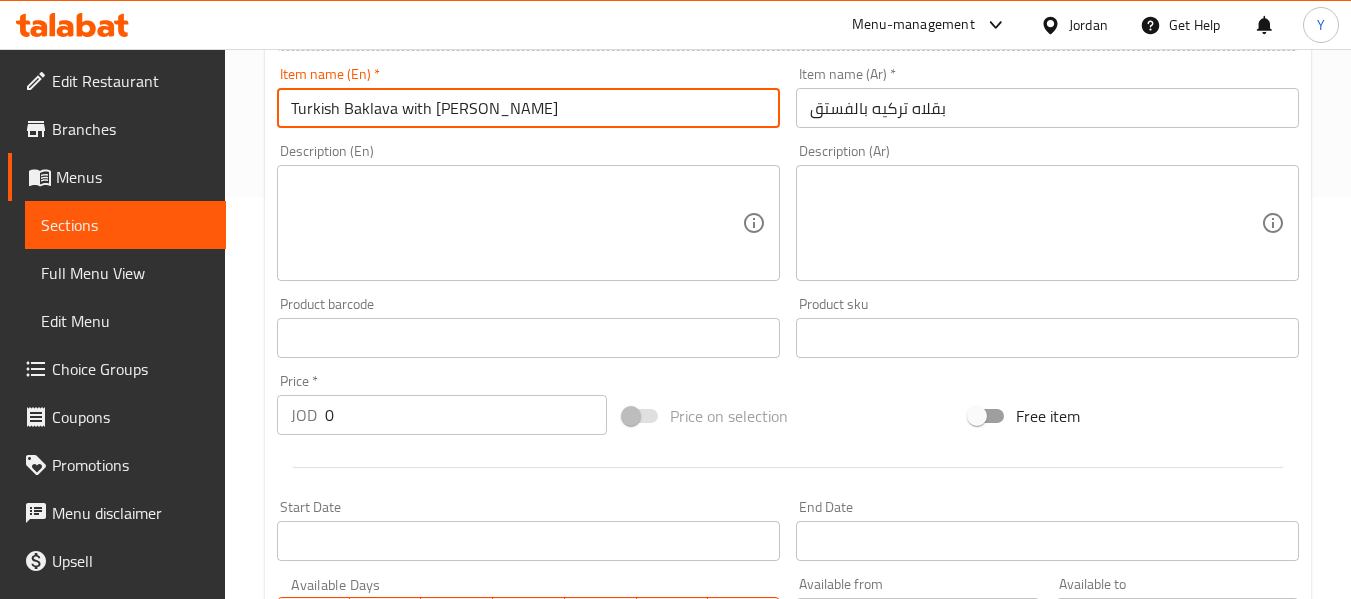 scroll, scrollTop: 422, scrollLeft: 0, axis: vertical 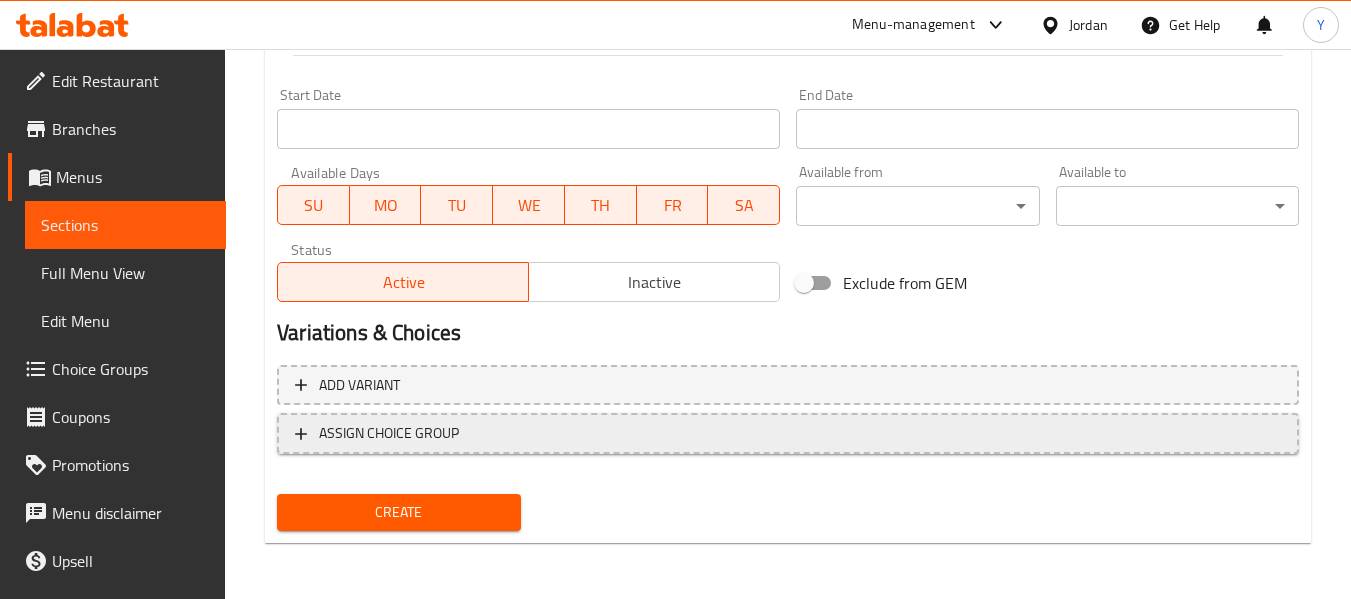 type on "Turkish Baklava with Pistachio" 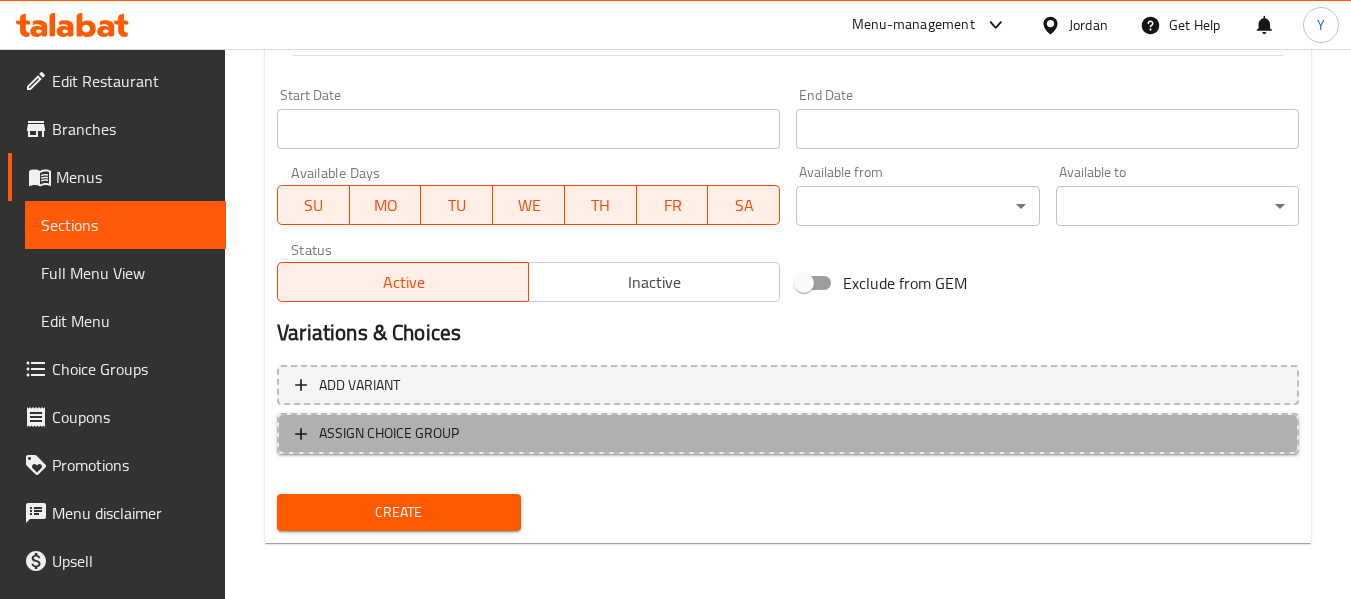 click on "ASSIGN CHOICE GROUP" at bounding box center (788, 433) 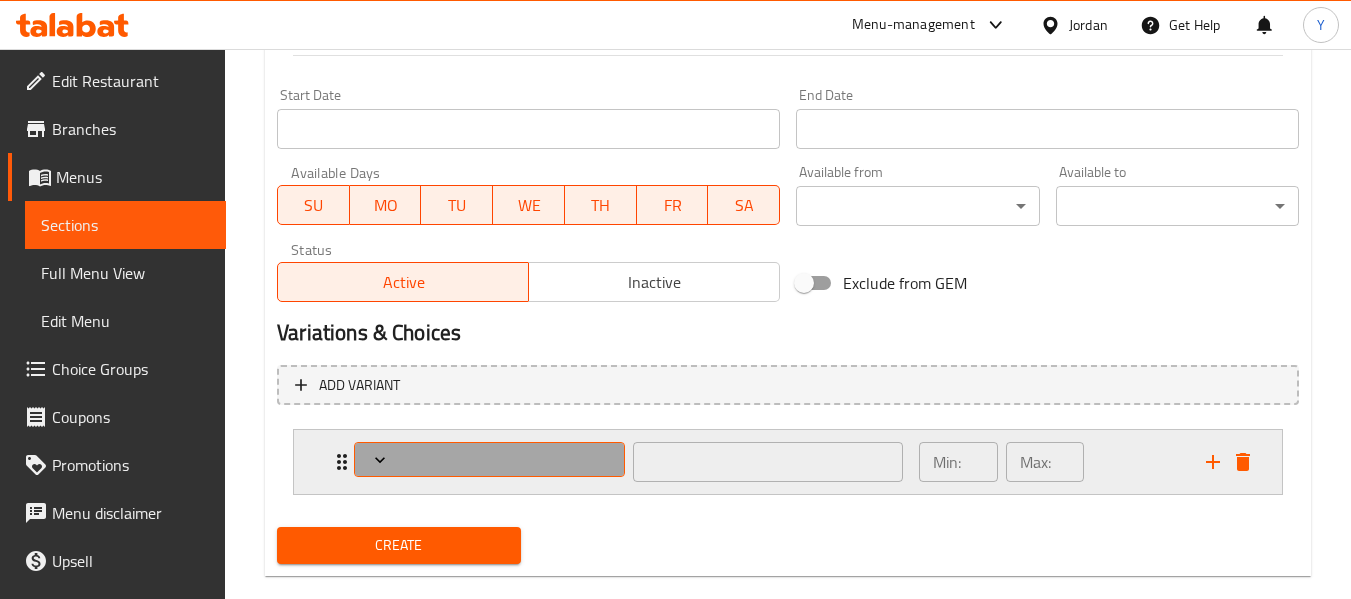click at bounding box center (490, 460) 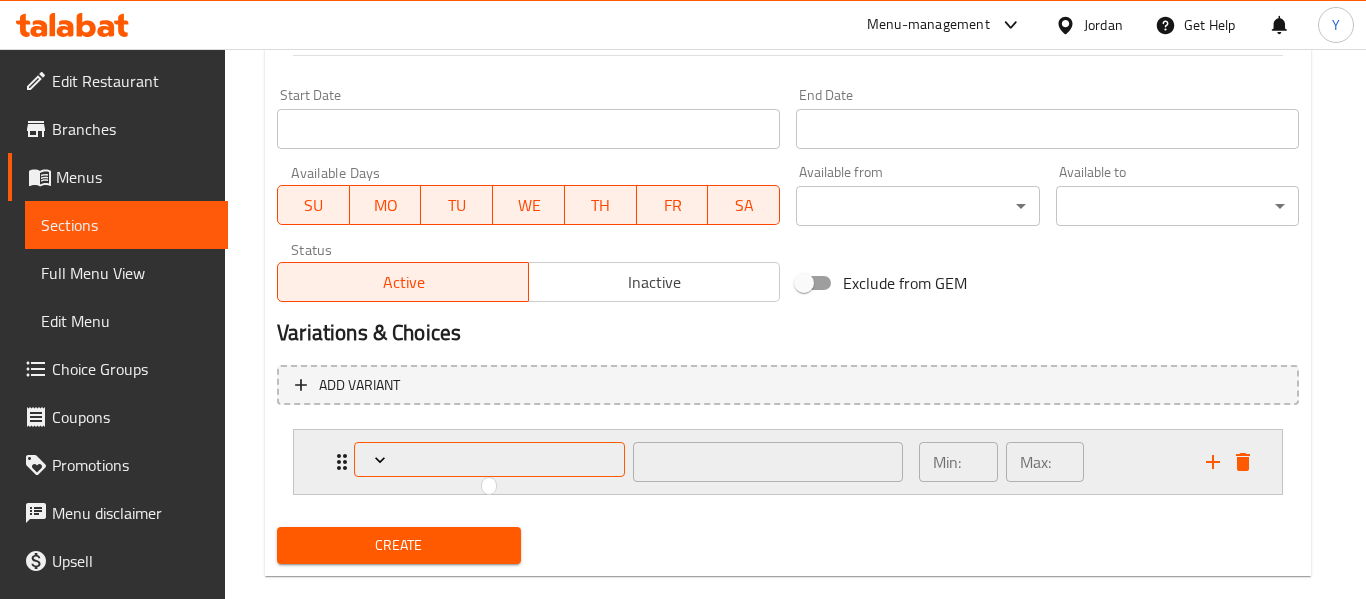 click at bounding box center [683, 299] 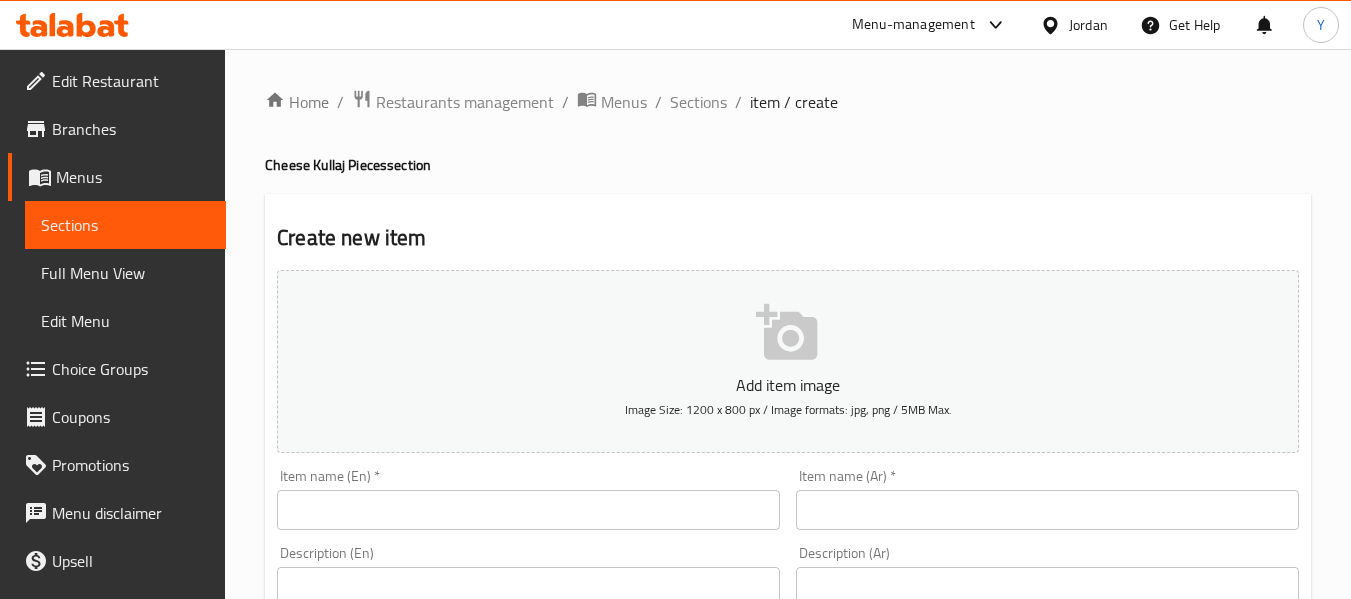 scroll, scrollTop: 0, scrollLeft: 0, axis: both 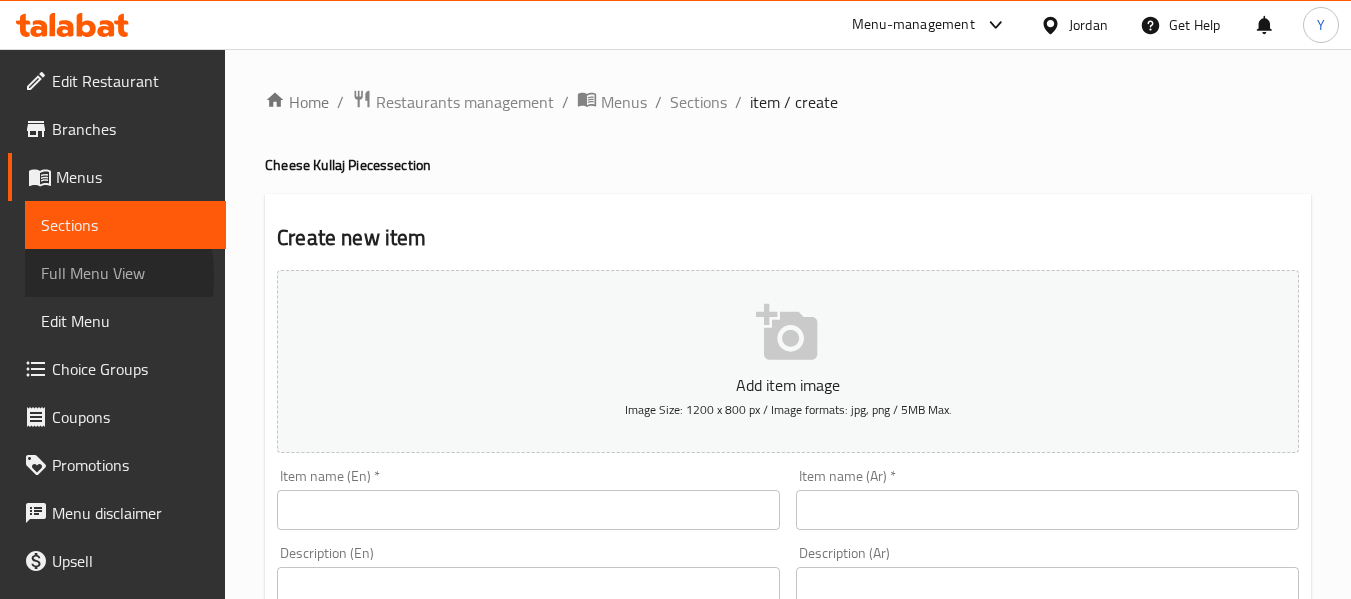 click on "Full Menu View" at bounding box center (125, 273) 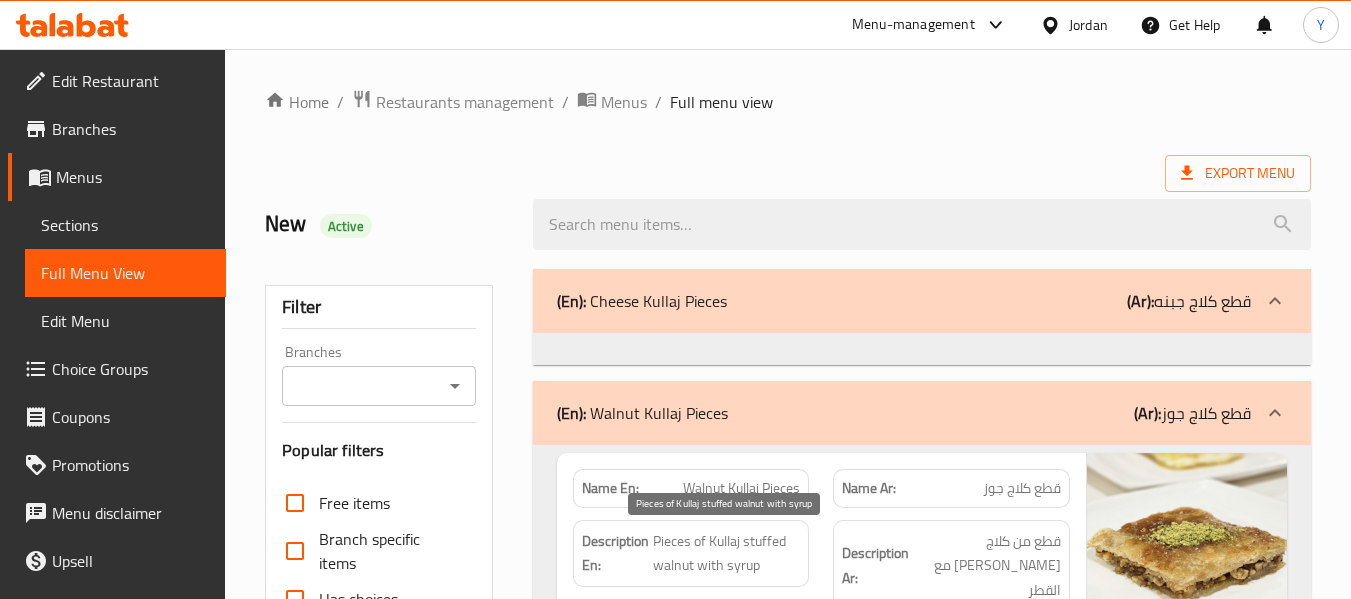 click on "Pieces of Kullaj stuffed walnut with syrup" at bounding box center [727, 553] 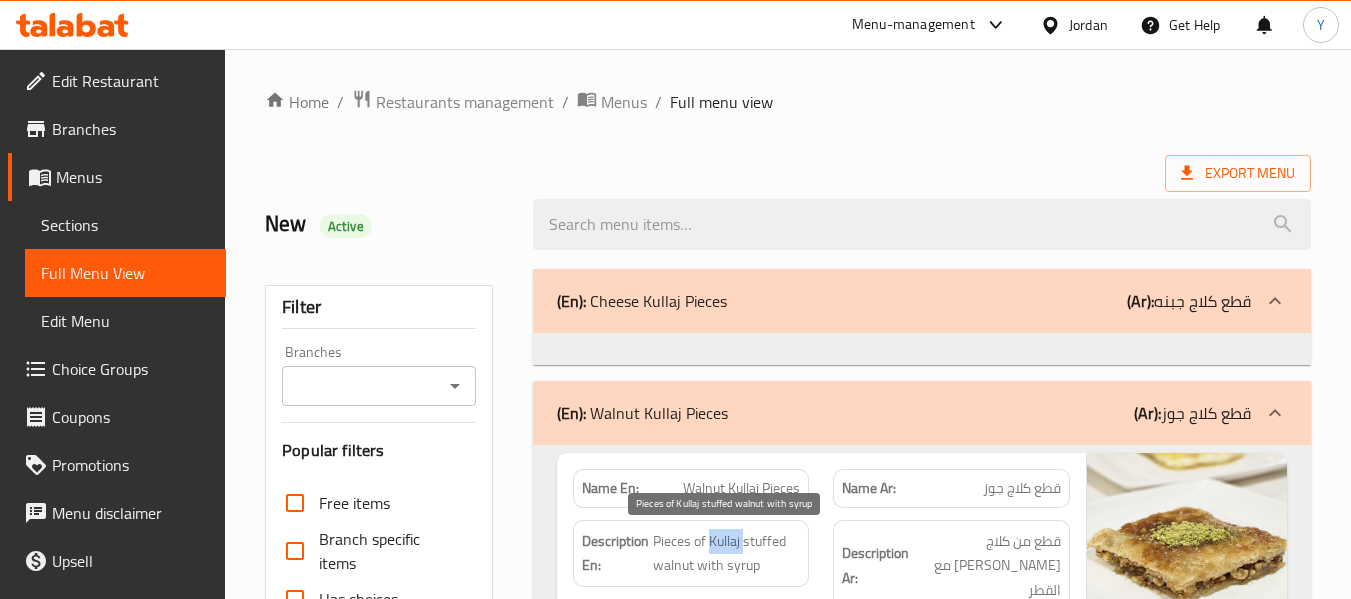 click on "Pieces of Kullaj stuffed walnut with syrup" at bounding box center [727, 553] 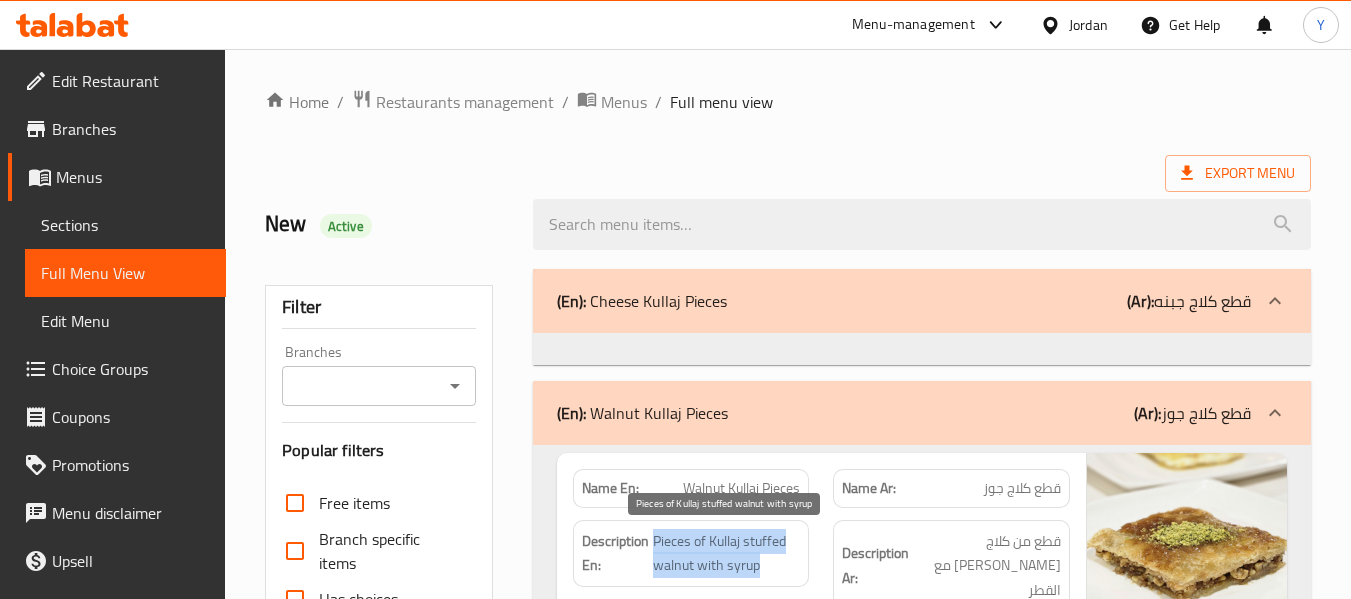 copy on "Pieces of Kullaj stuffed walnut with syrup" 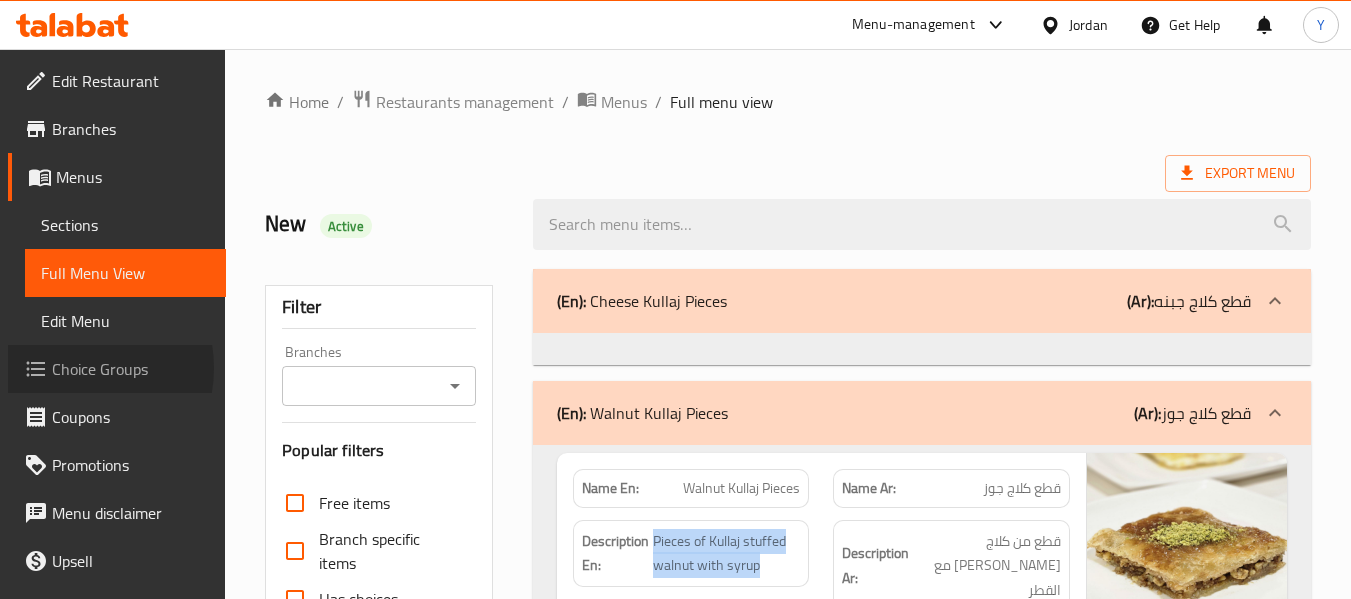 click on "Choice Groups" at bounding box center [131, 369] 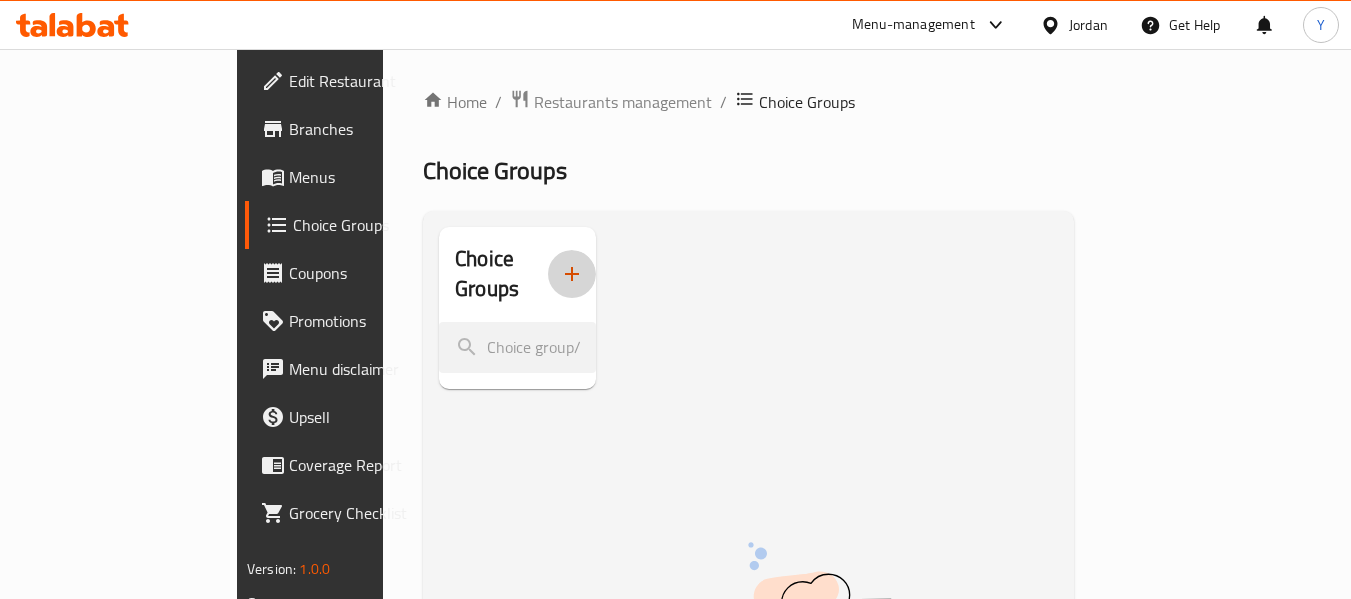 click 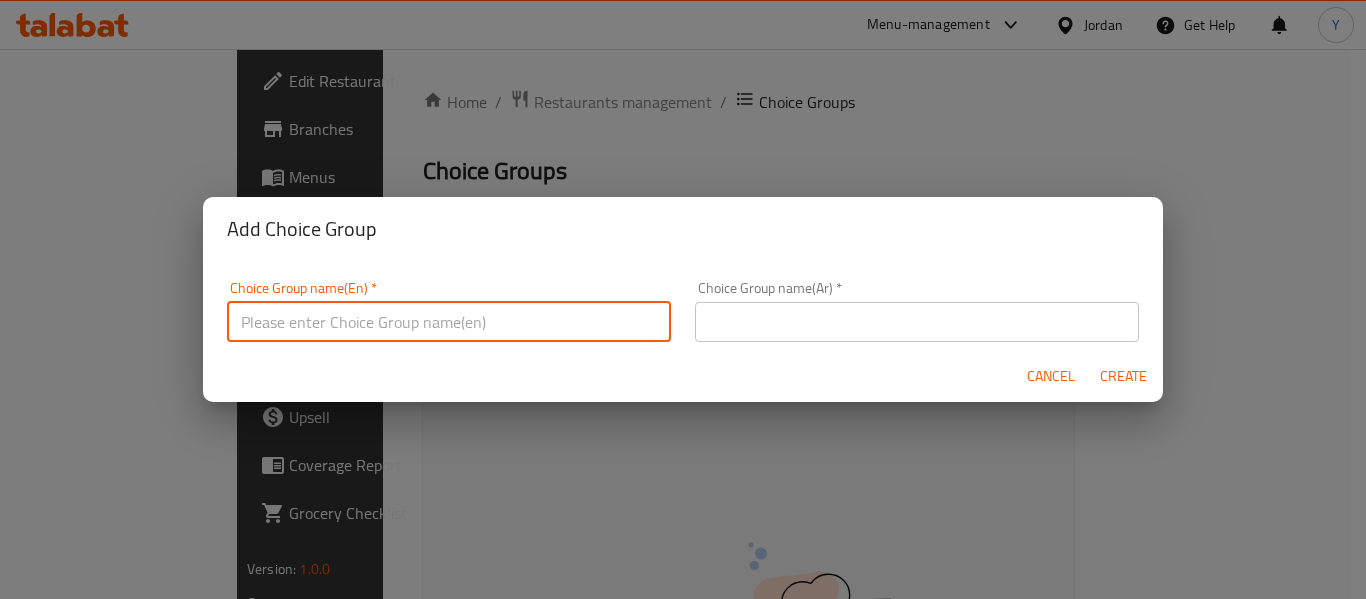 click at bounding box center (449, 322) 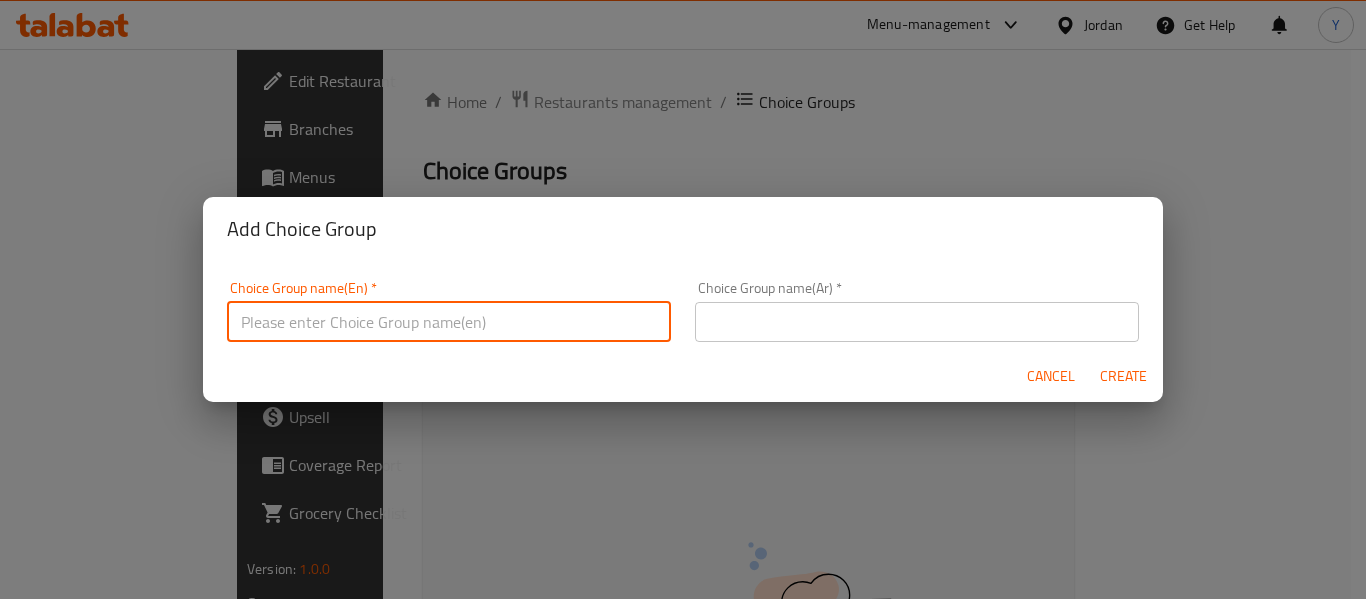 type on "Your Choice Of Size:" 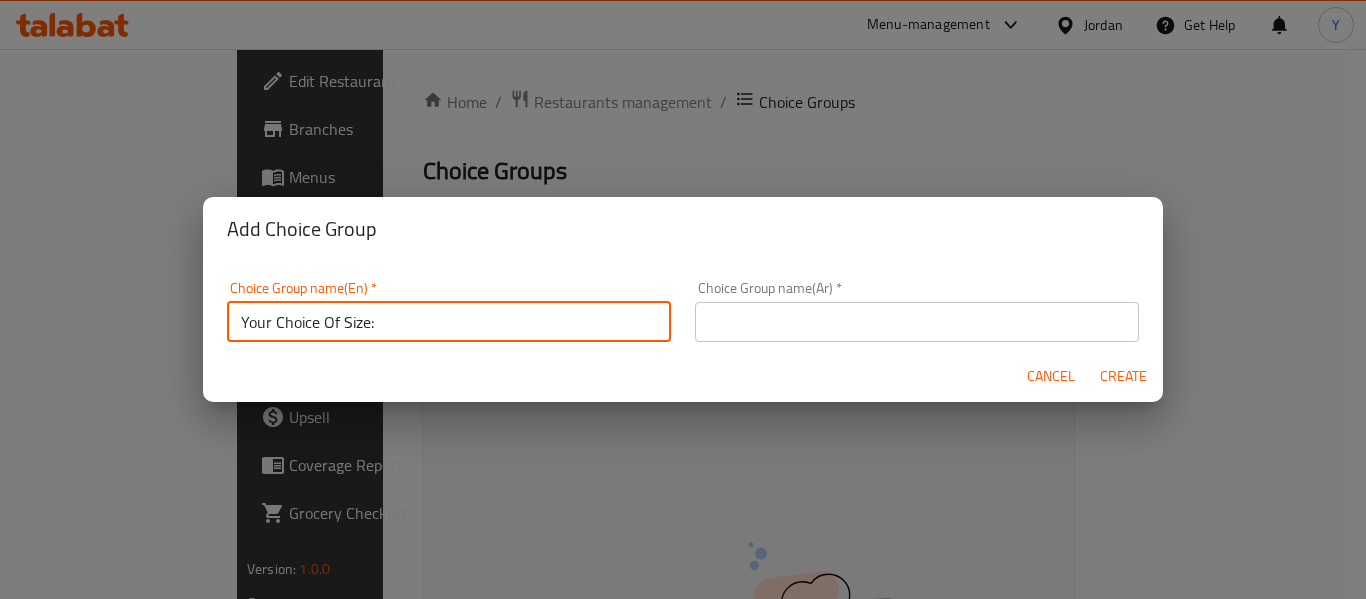 click at bounding box center (917, 322) 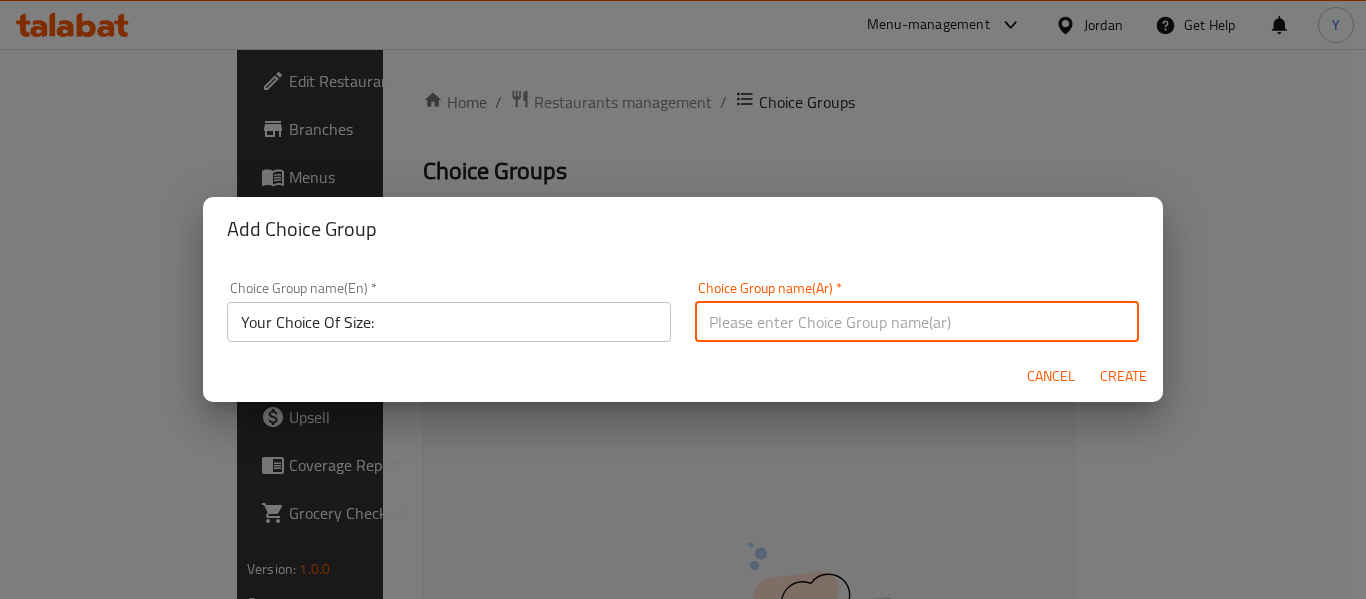 type on "اختيارك من الحجم:" 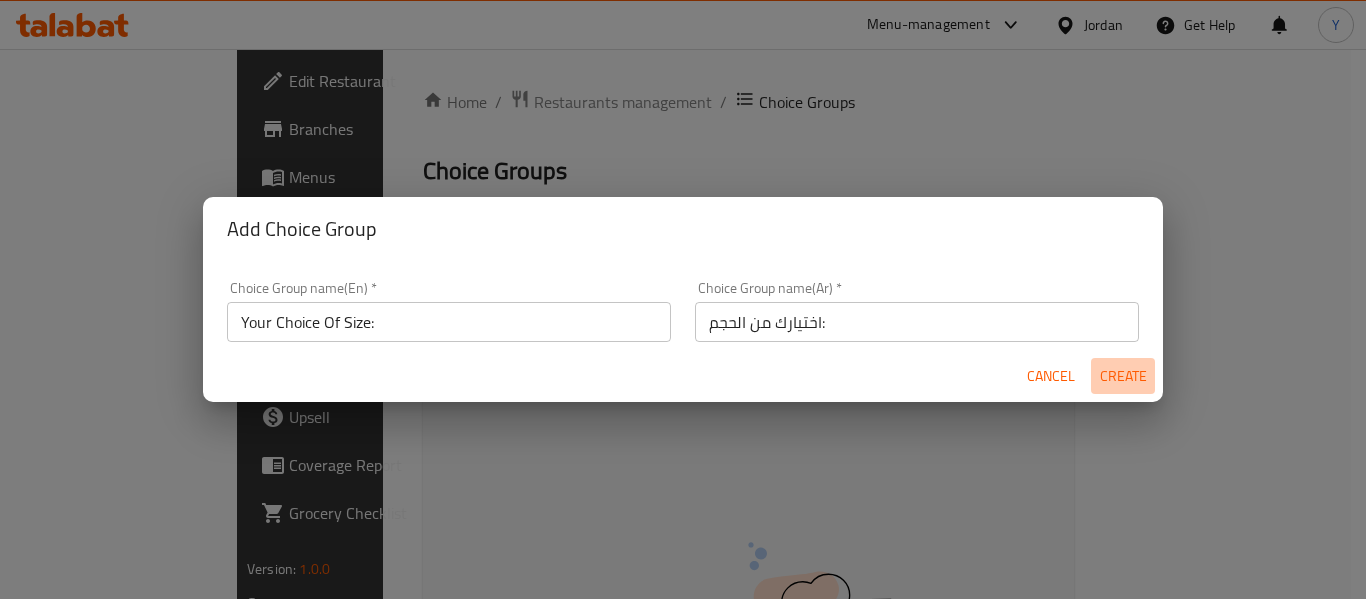 click on "Create" at bounding box center (1123, 376) 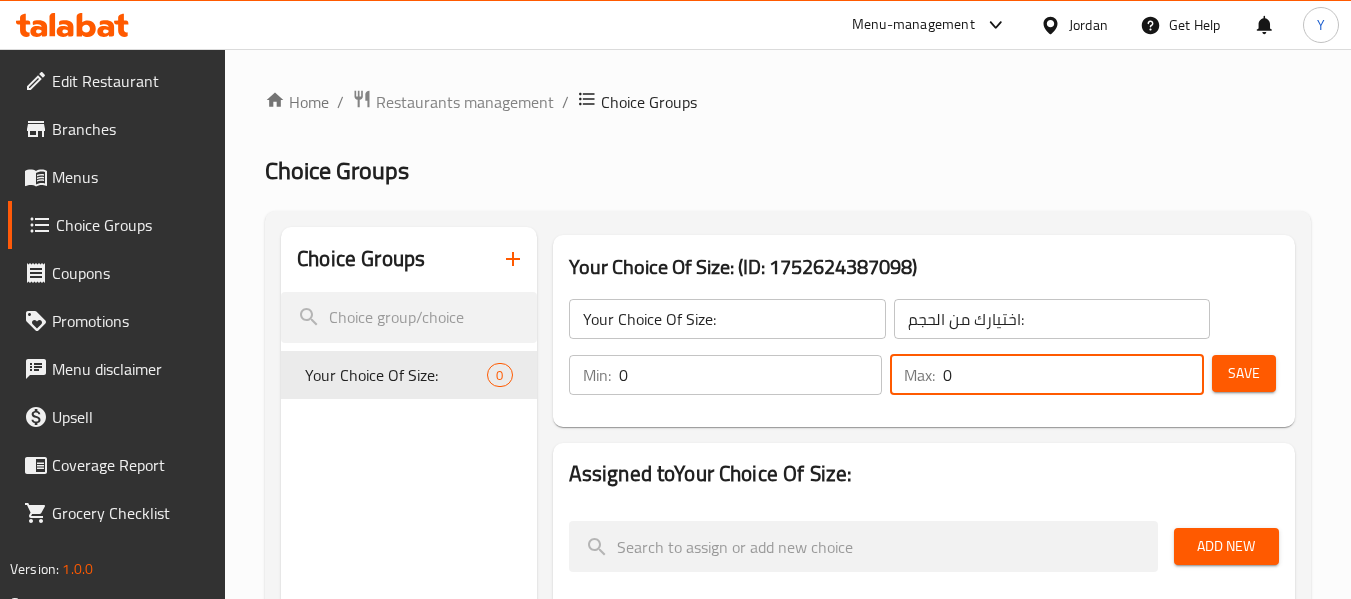 drag, startPoint x: 1119, startPoint y: 370, endPoint x: 879, endPoint y: 369, distance: 240.00209 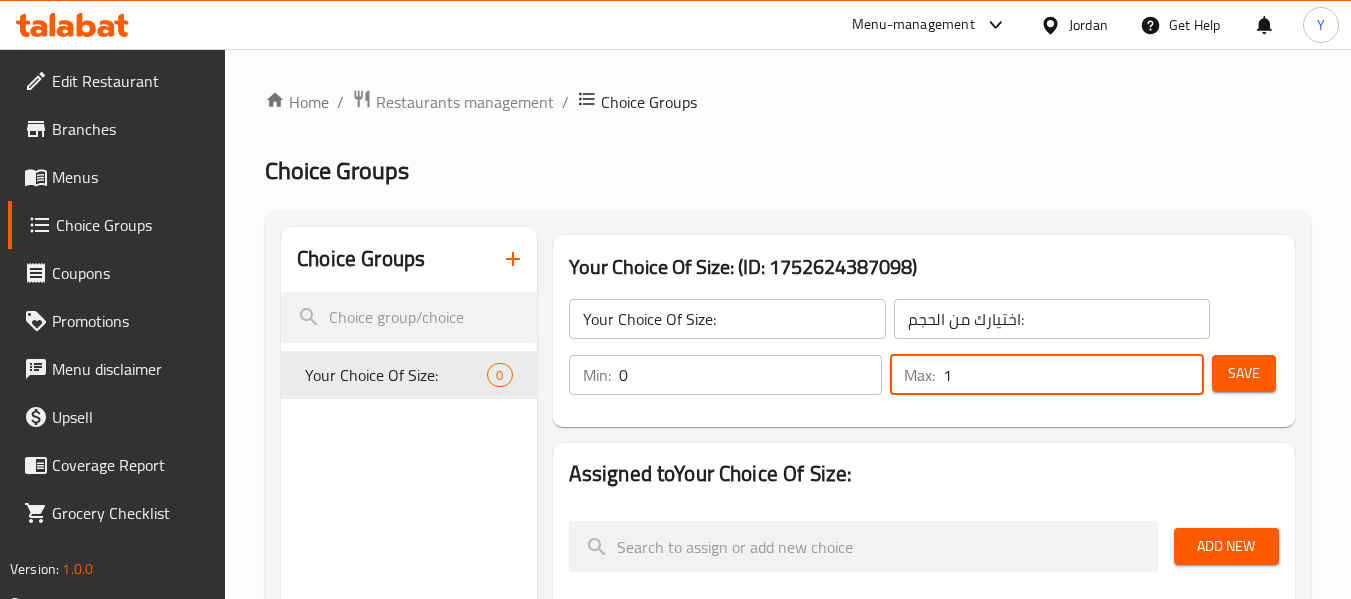 type on "1" 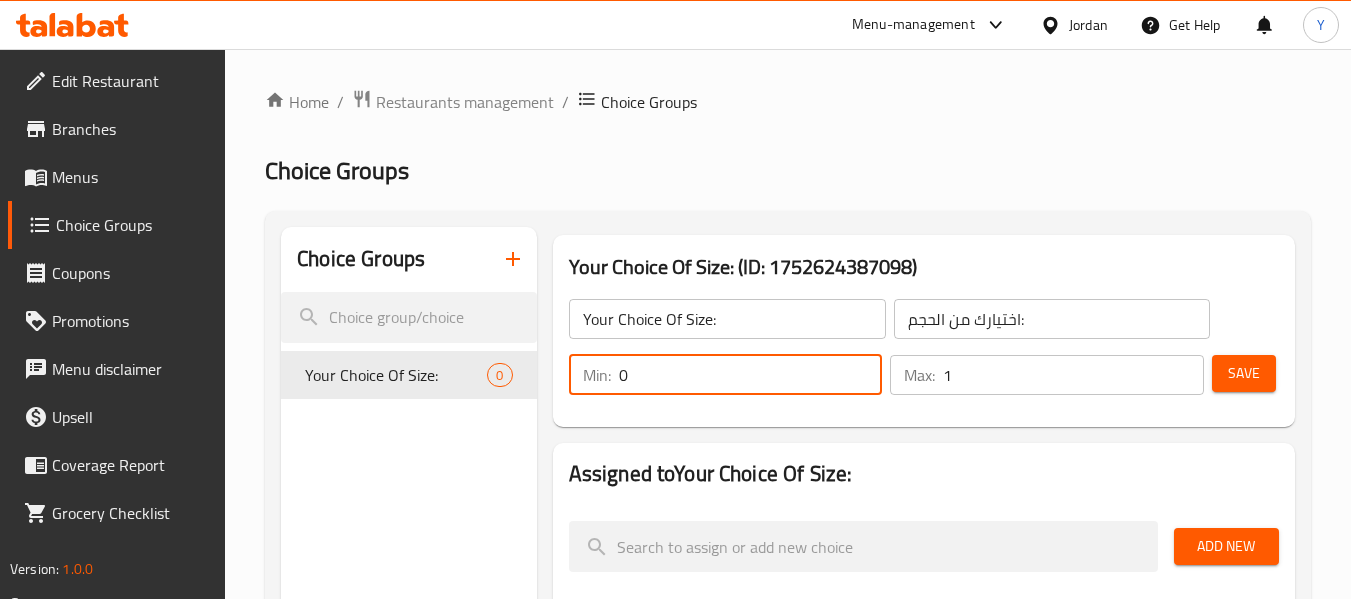 click on "Choice Groups Your Choice Of Size: 0 Your Choice Of Size: (ID: 1752624387098) Your Choice Of Size: ​ اختيارك من الحجم: ​ Min: 0 ​ Max: 1 ​ Save Assigned to  Your Choice Of Size: Add New Items / Choices Add (0) items to choice group Cheese Kullaj Pieces 3.8 JOD Walnut Kullaj Pieces 3.8 JOD Cheese Kullaj  0 JOD 1/2 Kilo 4.4 JOD 1 Kilo 8.8 JOD One and a half kilo 13.2 JOD 2 Kilo 17.6 JOD Walnut Kullaj  0 JOD 1/2 Kilo 4.4 JOD 1 Kilo 8.8 JOD One and a half kilo 13.2 JOD 2 Kilo 17.6 JOD Mix Kullaj  0 JOD 1/2 Kilo 4.4 JOD 1 Kilo 8.8 JOD One and a half kilo 13.2 JOD 2 Kilo 17.6 JOD Assign to items / variations Menu New  ( Active ) Select" at bounding box center (792, 703) 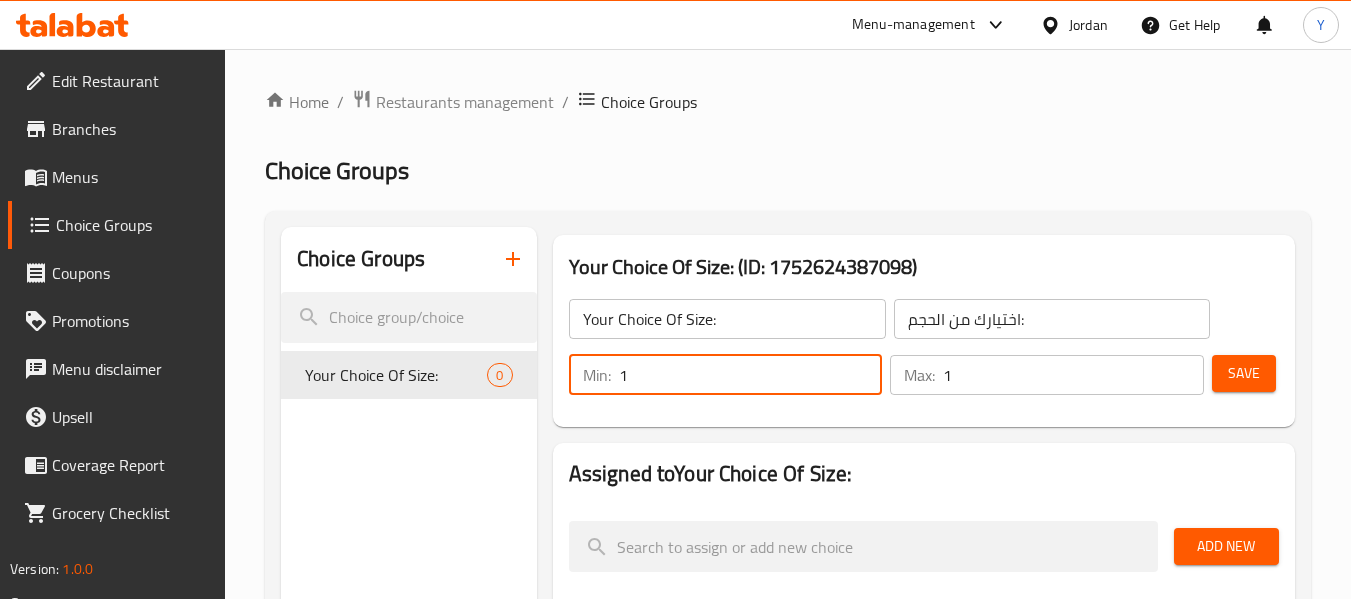 type on "1" 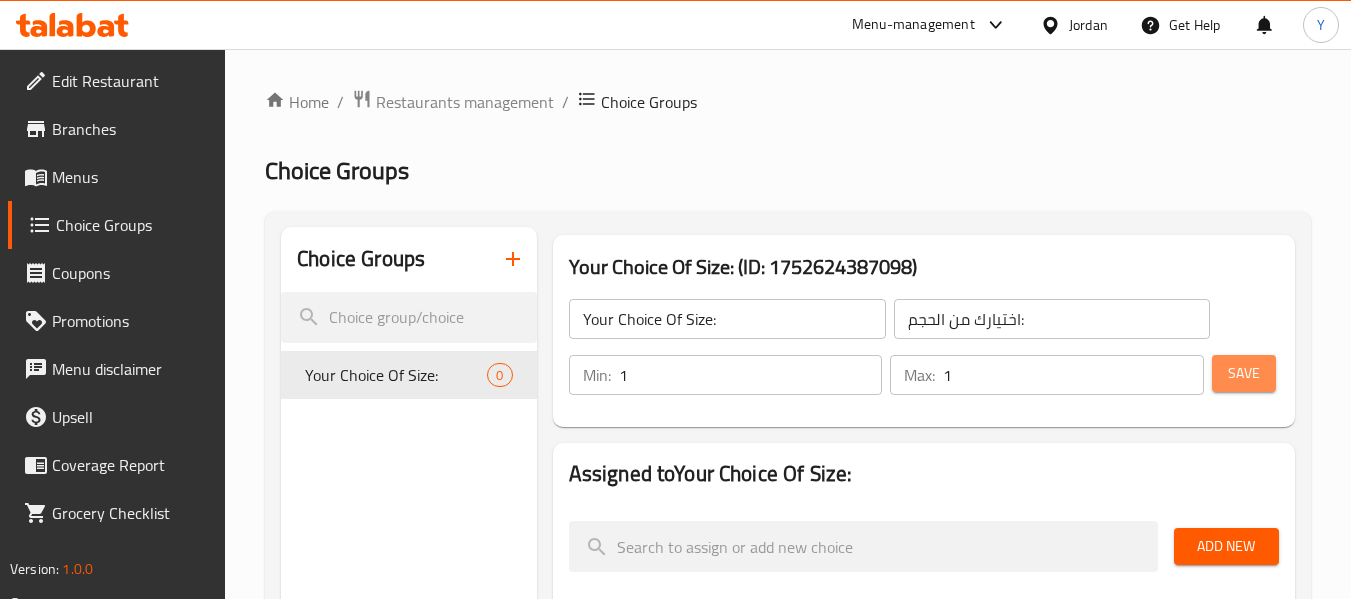 click on "Save" at bounding box center [1244, 373] 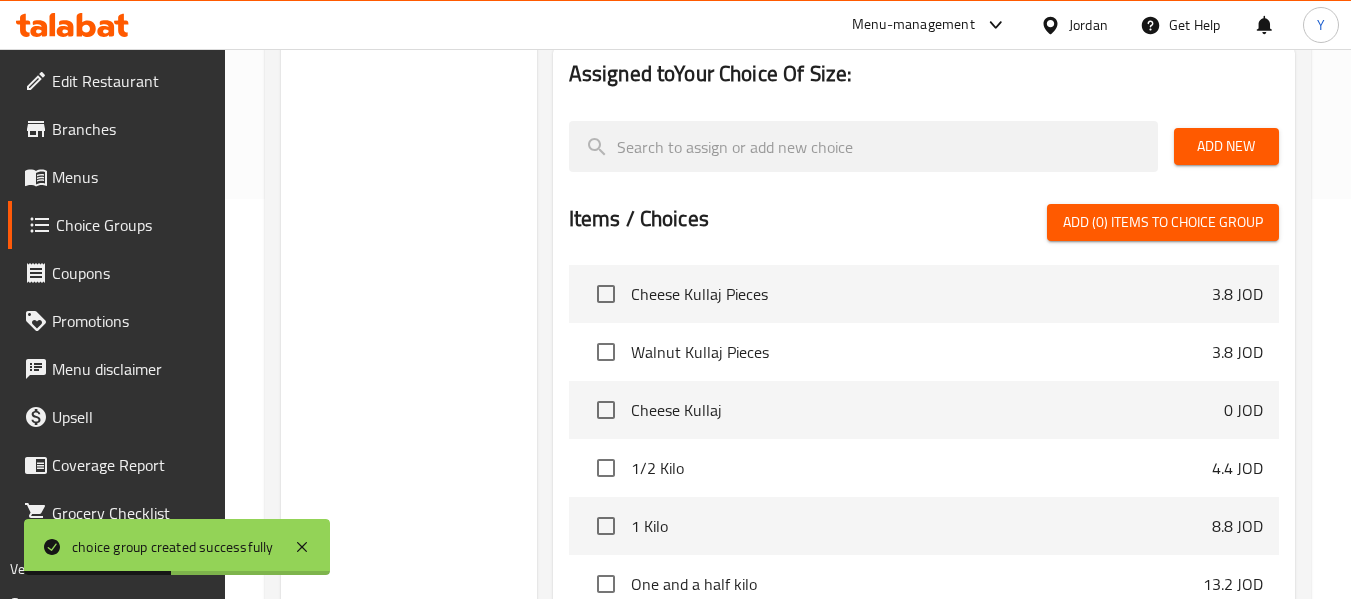 scroll, scrollTop: 413, scrollLeft: 0, axis: vertical 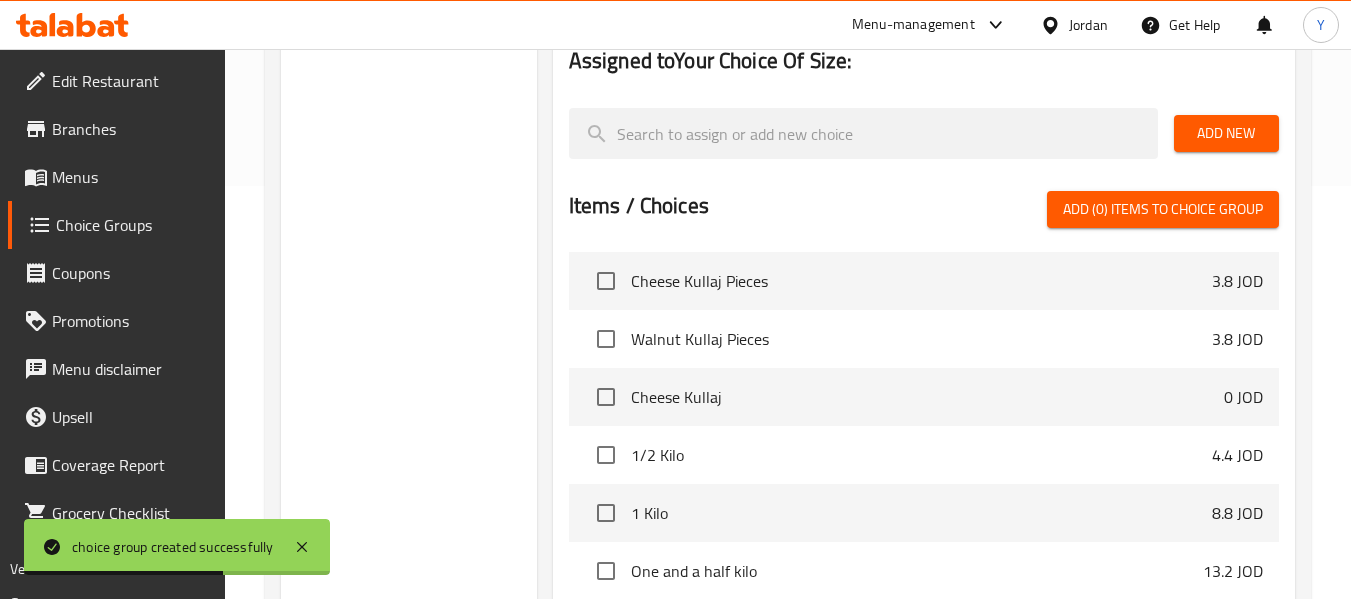 click on "Add New" at bounding box center (1226, 133) 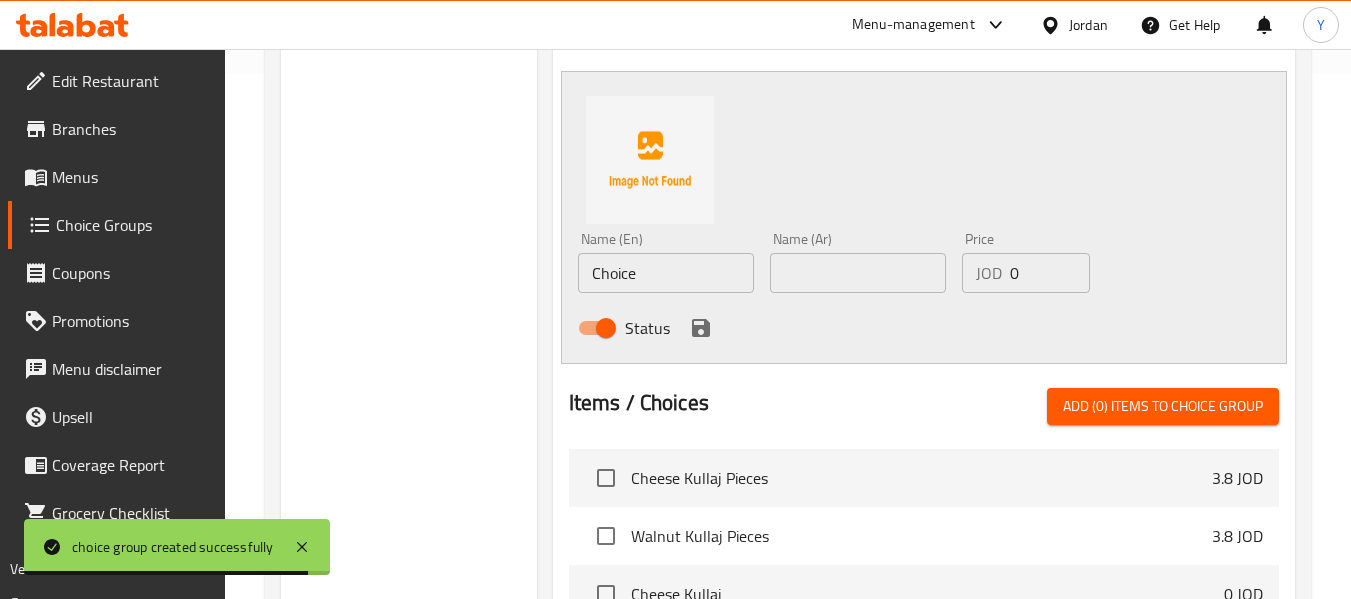 scroll, scrollTop: 536, scrollLeft: 0, axis: vertical 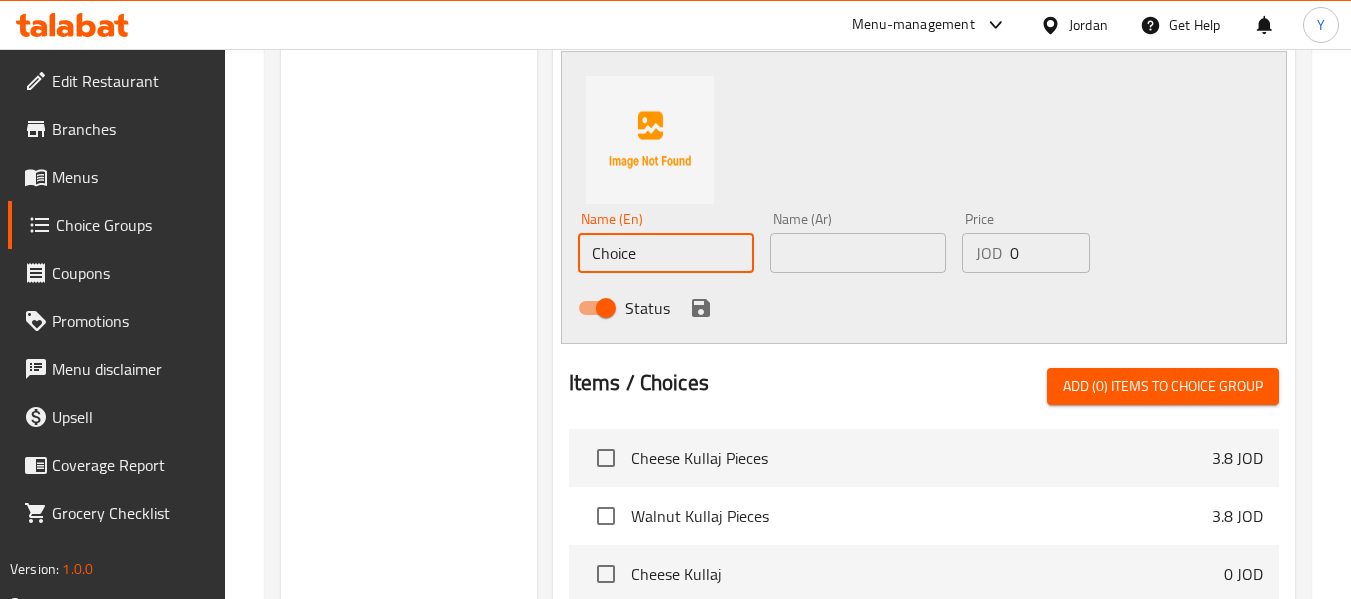 click on "Choice" at bounding box center [666, 253] 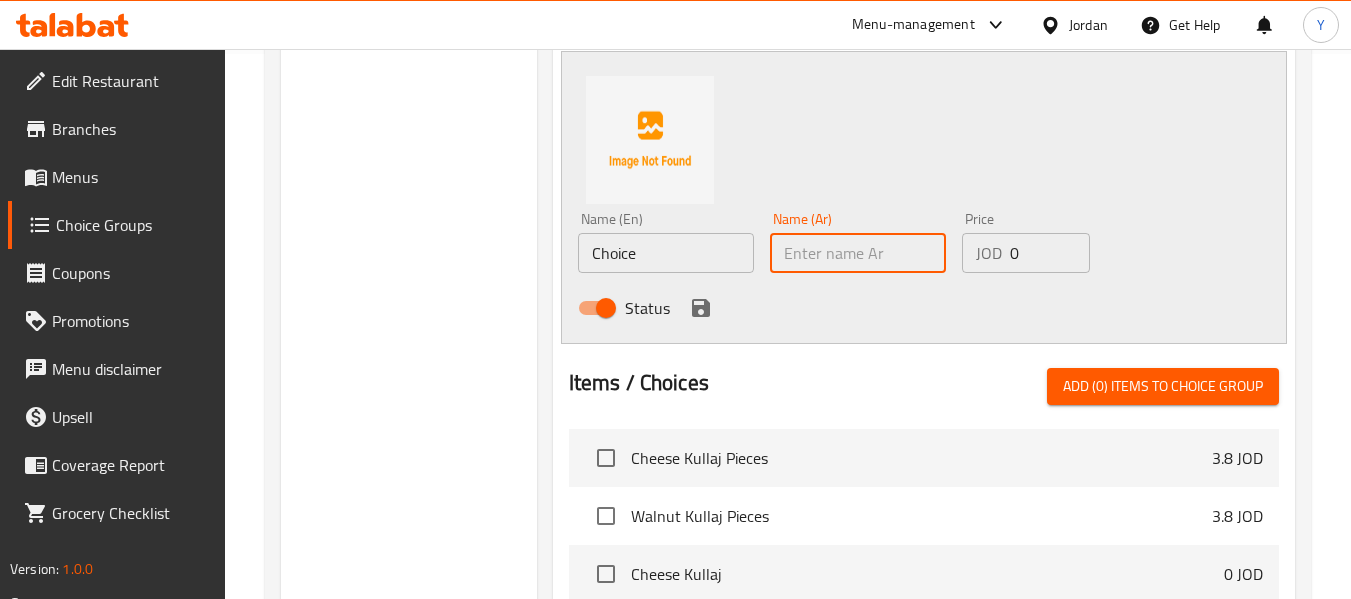 click at bounding box center [858, 253] 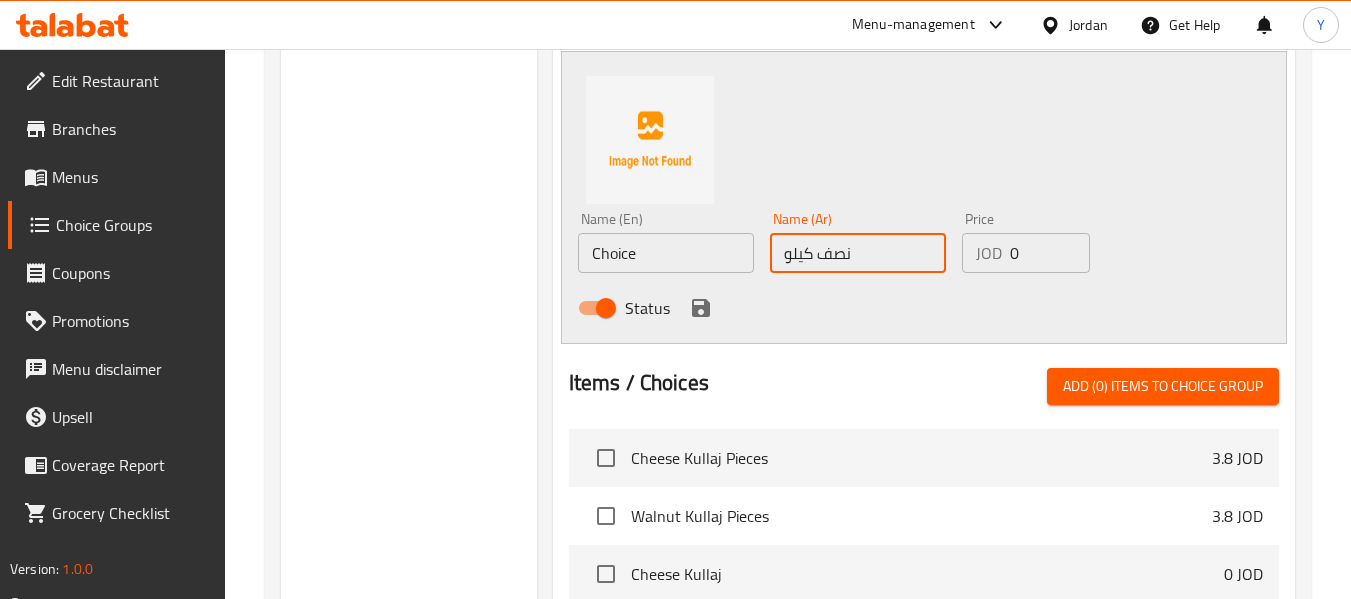 type on "نصف كيلو" 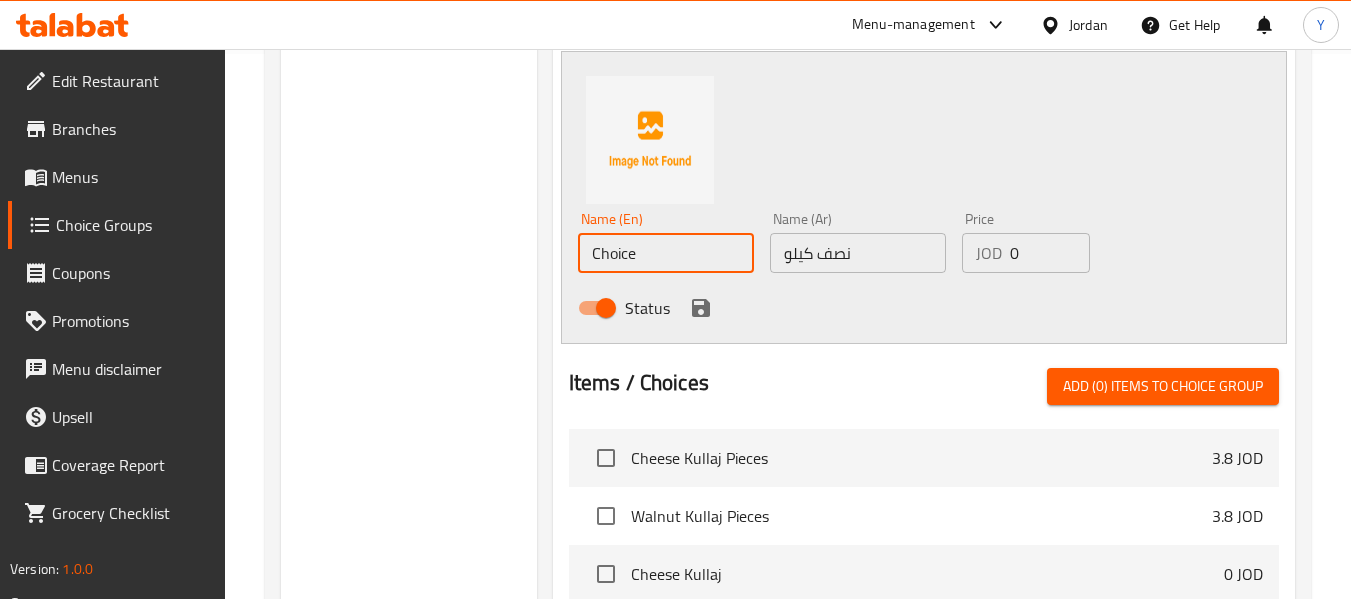 click on "Choice" at bounding box center (666, 253) 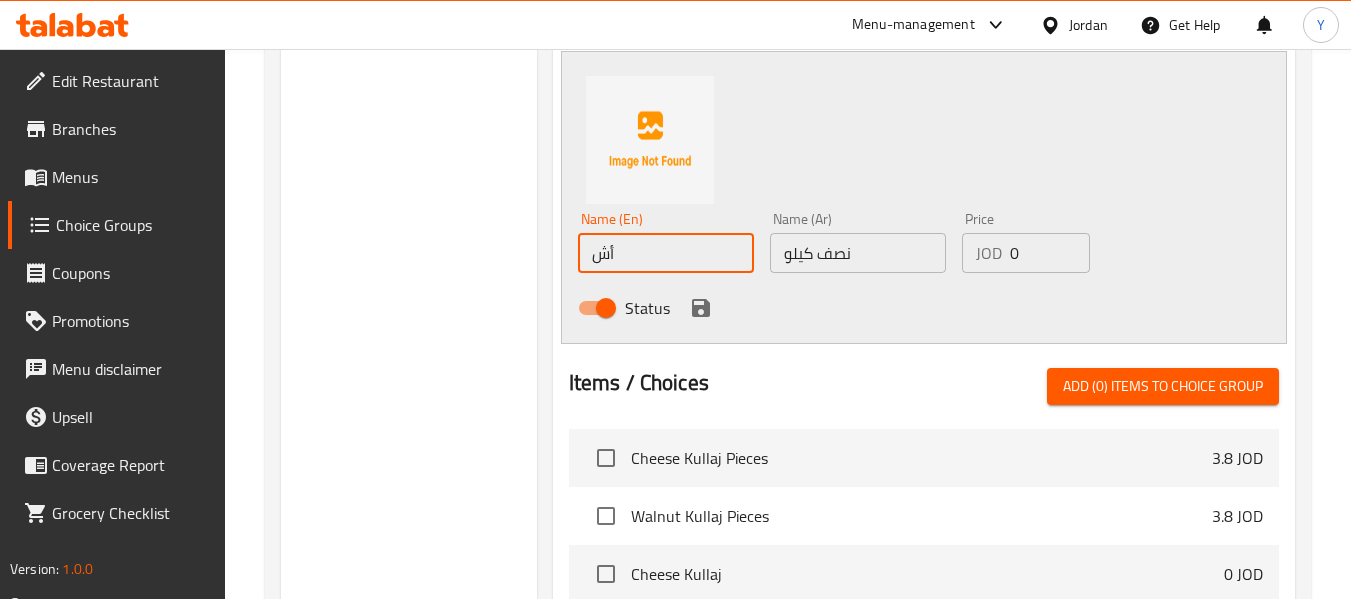 type on "أ" 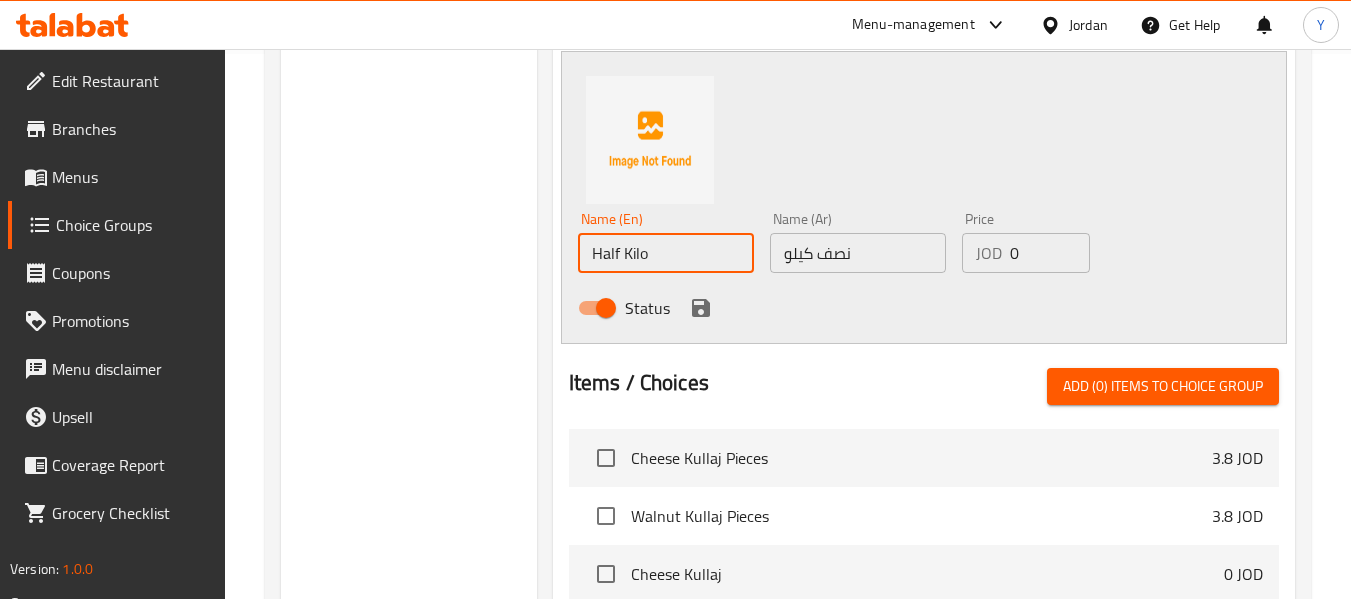type on "Half Kilo" 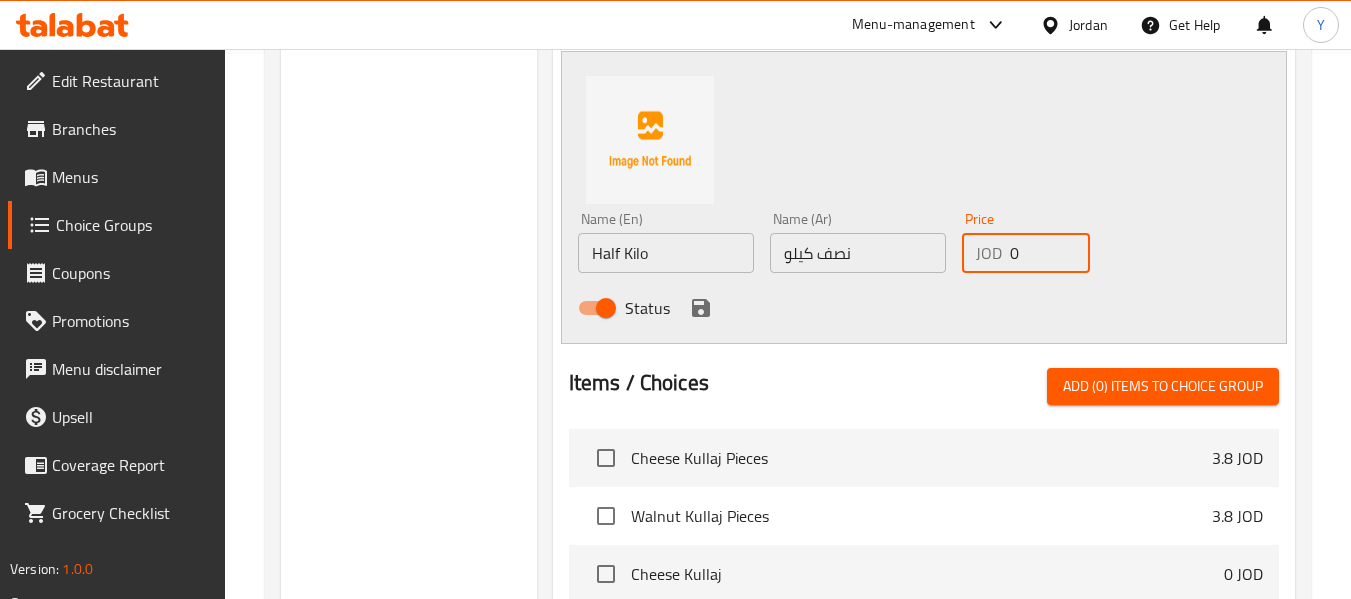 drag, startPoint x: 1034, startPoint y: 247, endPoint x: 1002, endPoint y: 245, distance: 32.06244 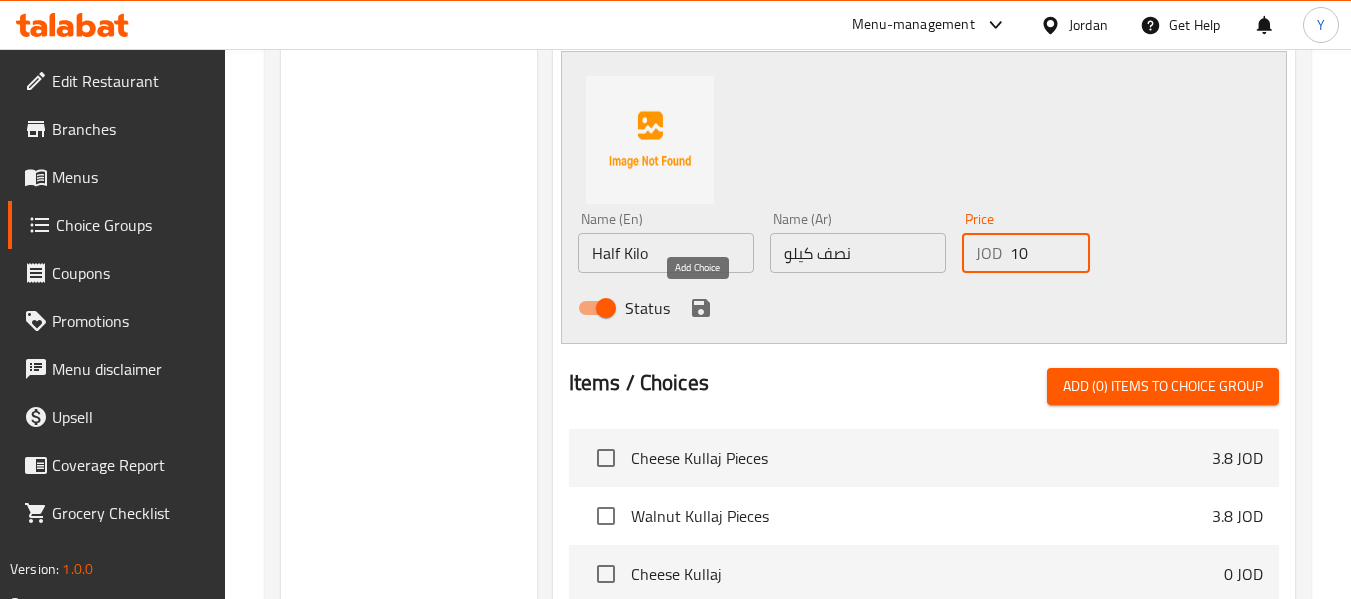 type on "10" 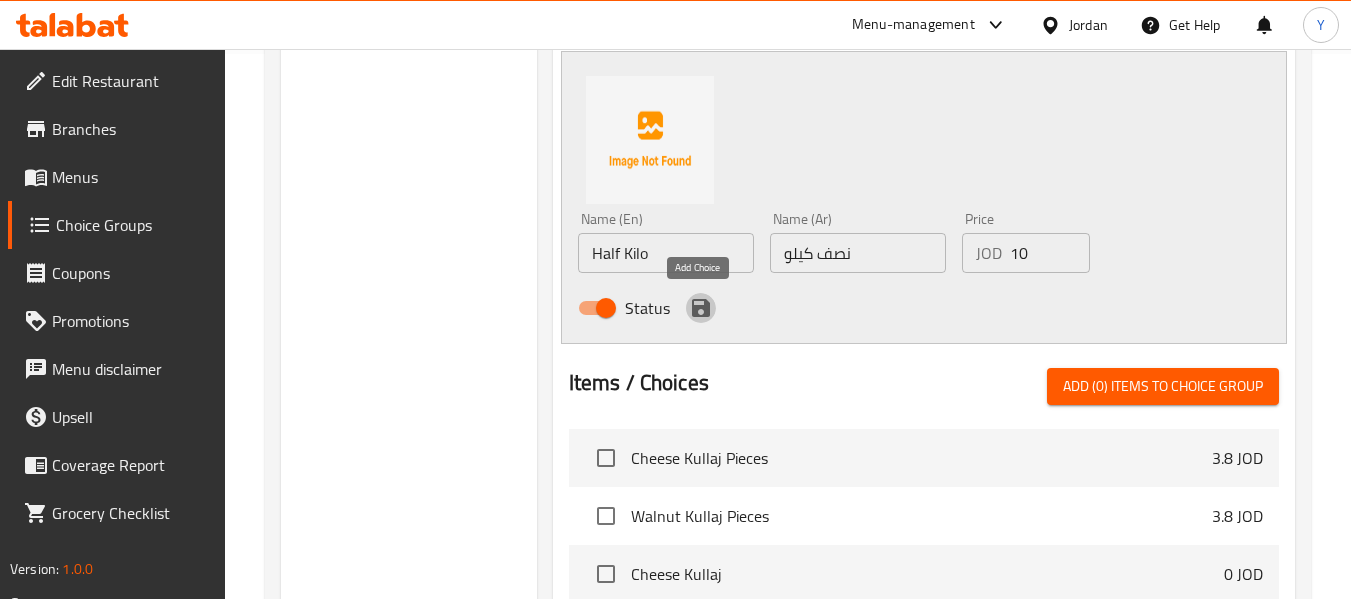 click 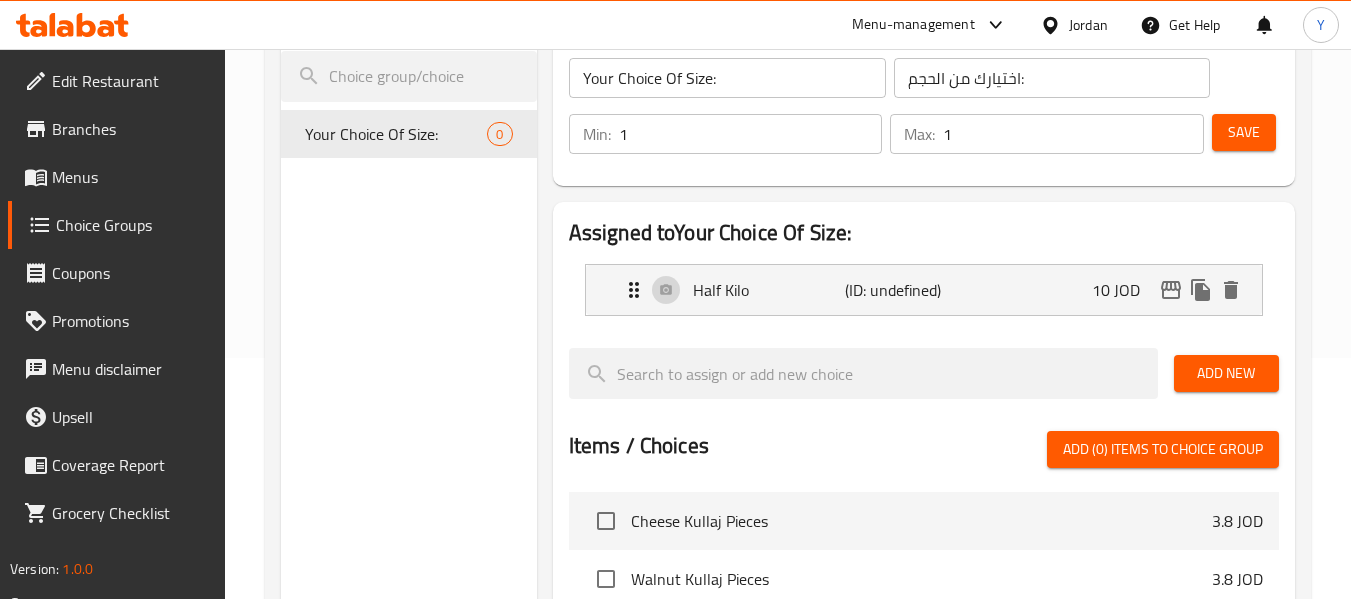 scroll, scrollTop: 208, scrollLeft: 0, axis: vertical 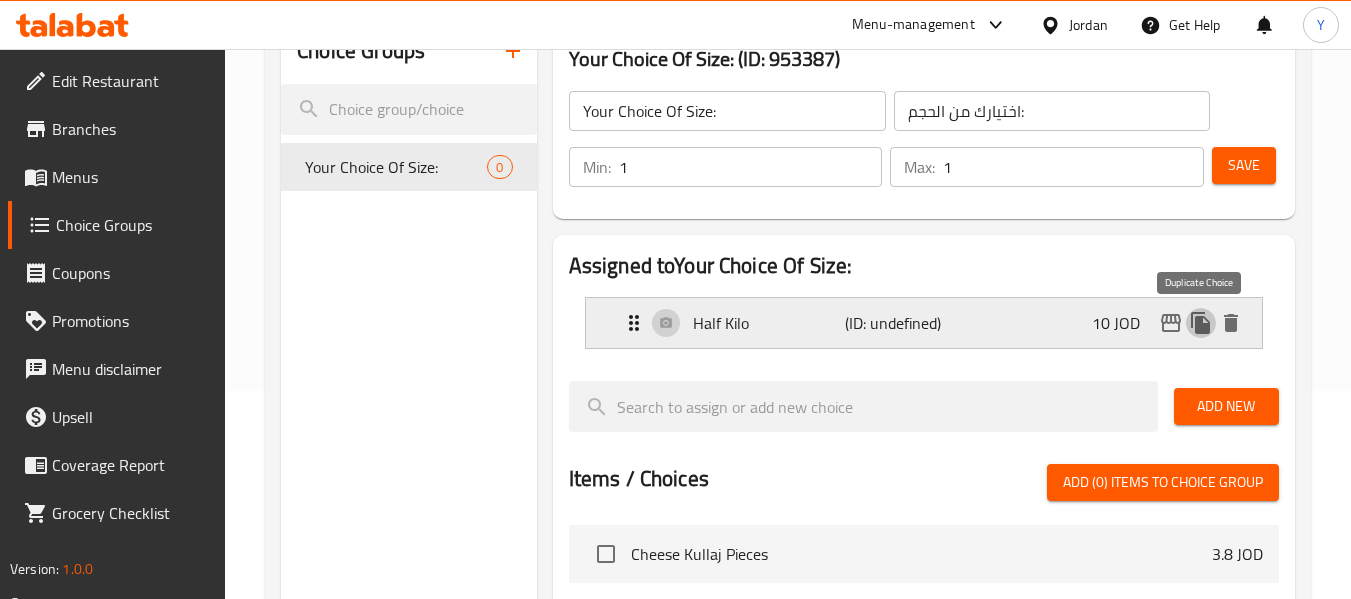 click 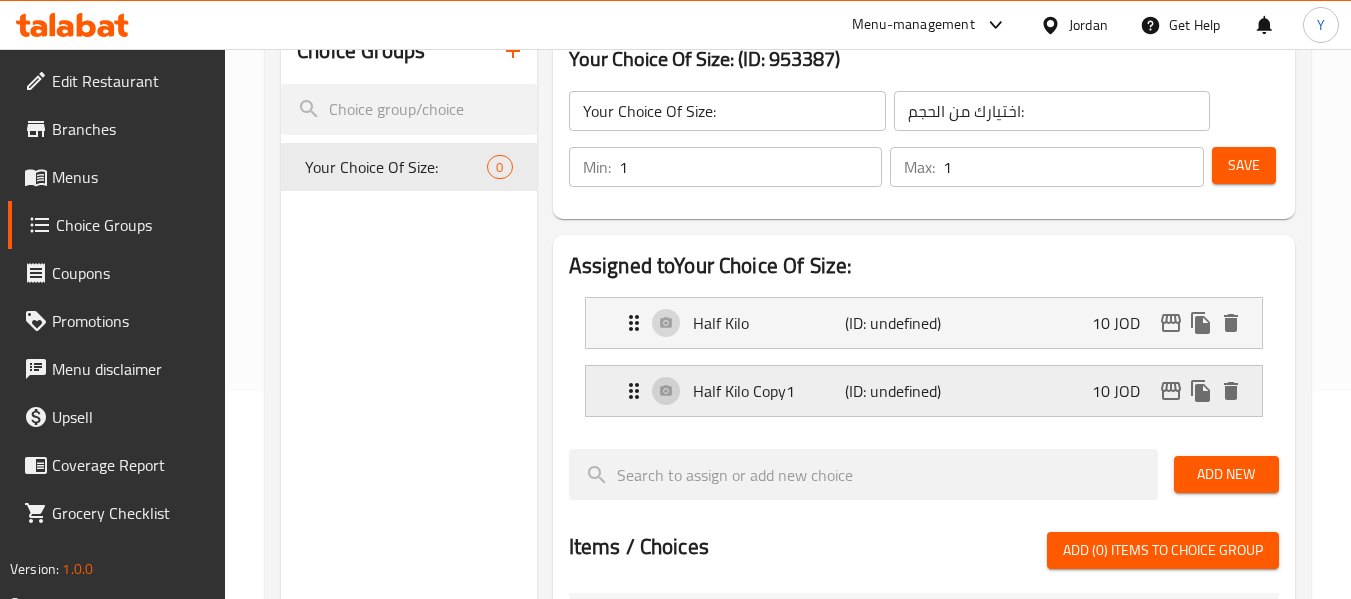 click on "Half Kilo Copy1" at bounding box center (769, 391) 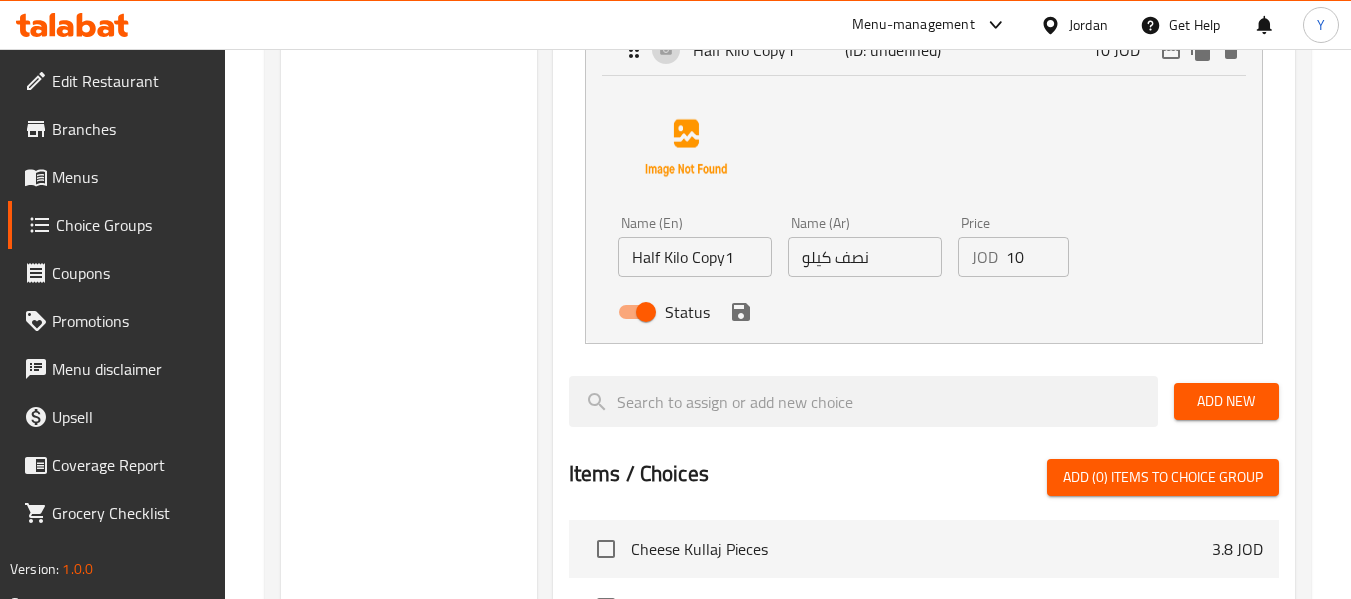 scroll, scrollTop: 599, scrollLeft: 0, axis: vertical 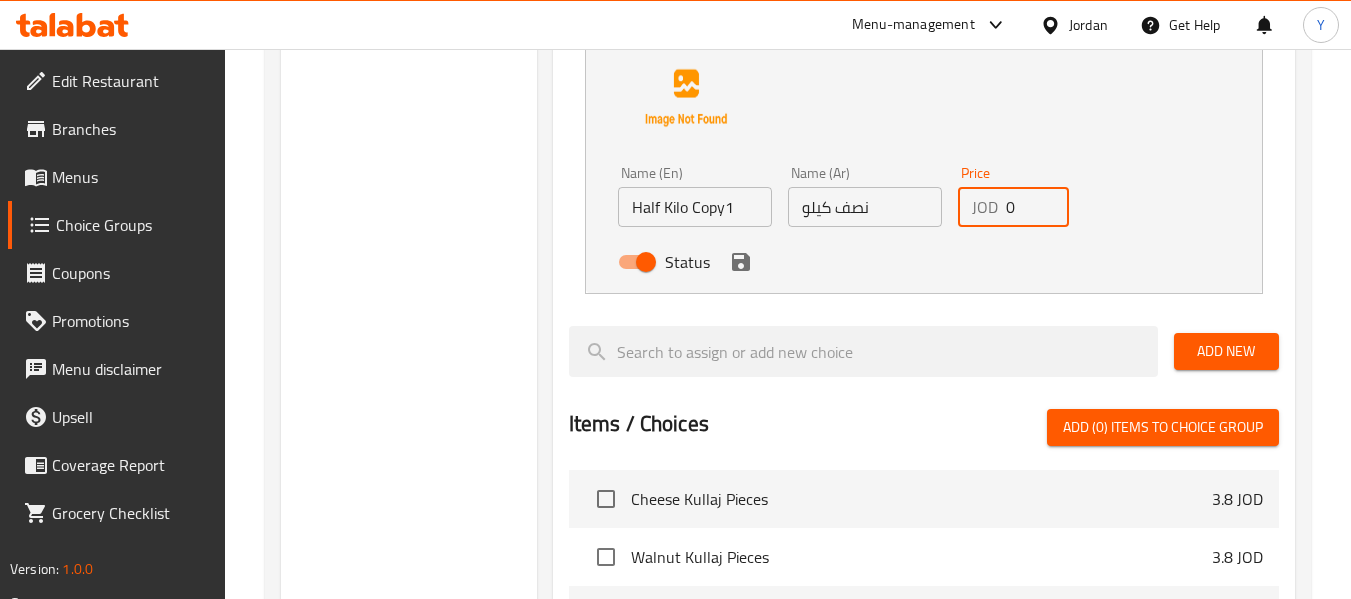drag, startPoint x: 1040, startPoint y: 220, endPoint x: 1024, endPoint y: 214, distance: 17.088007 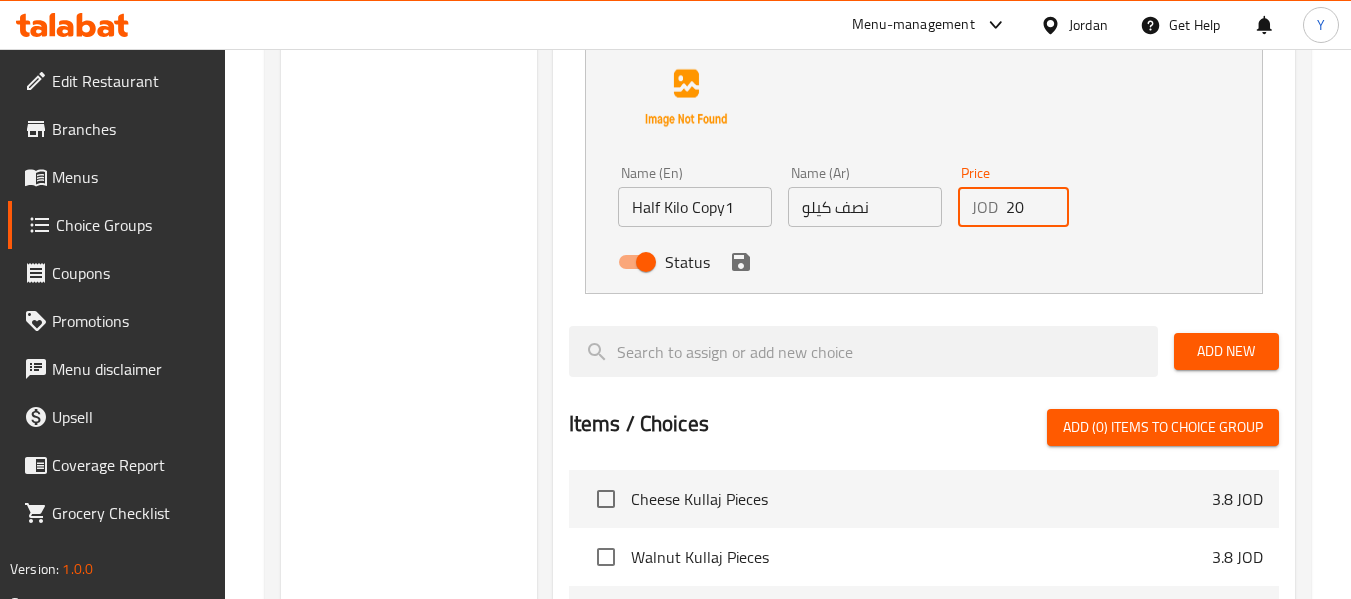 type on "20" 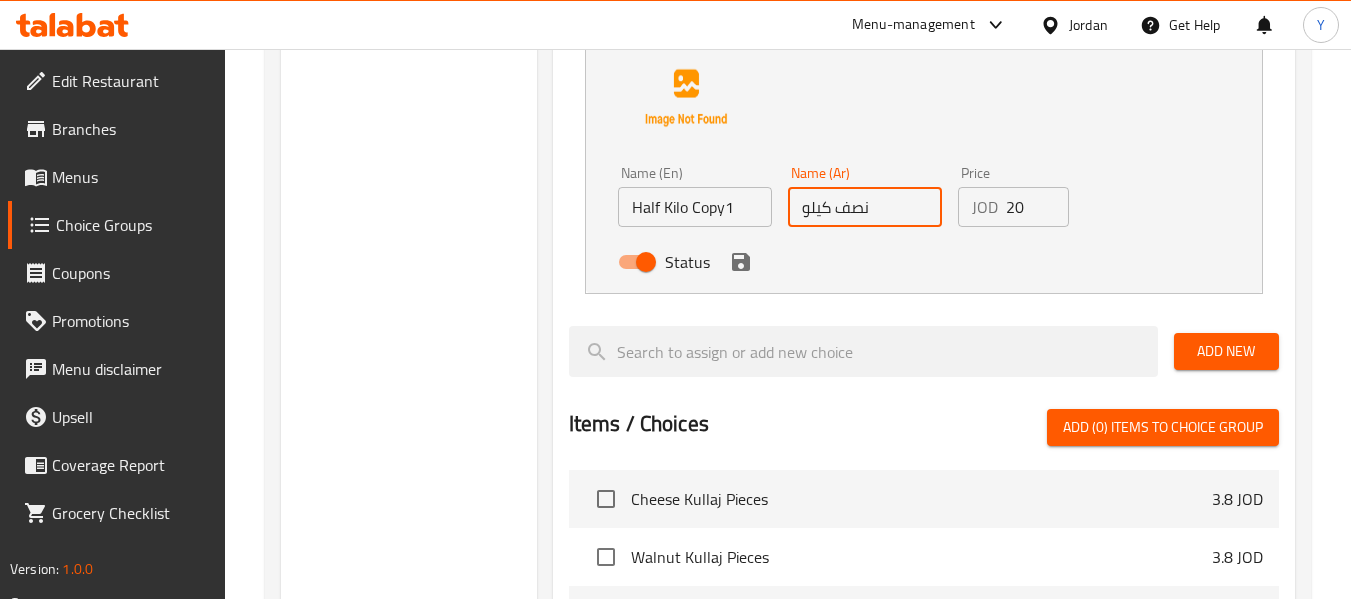 click on "نصف كيلو" at bounding box center [865, 207] 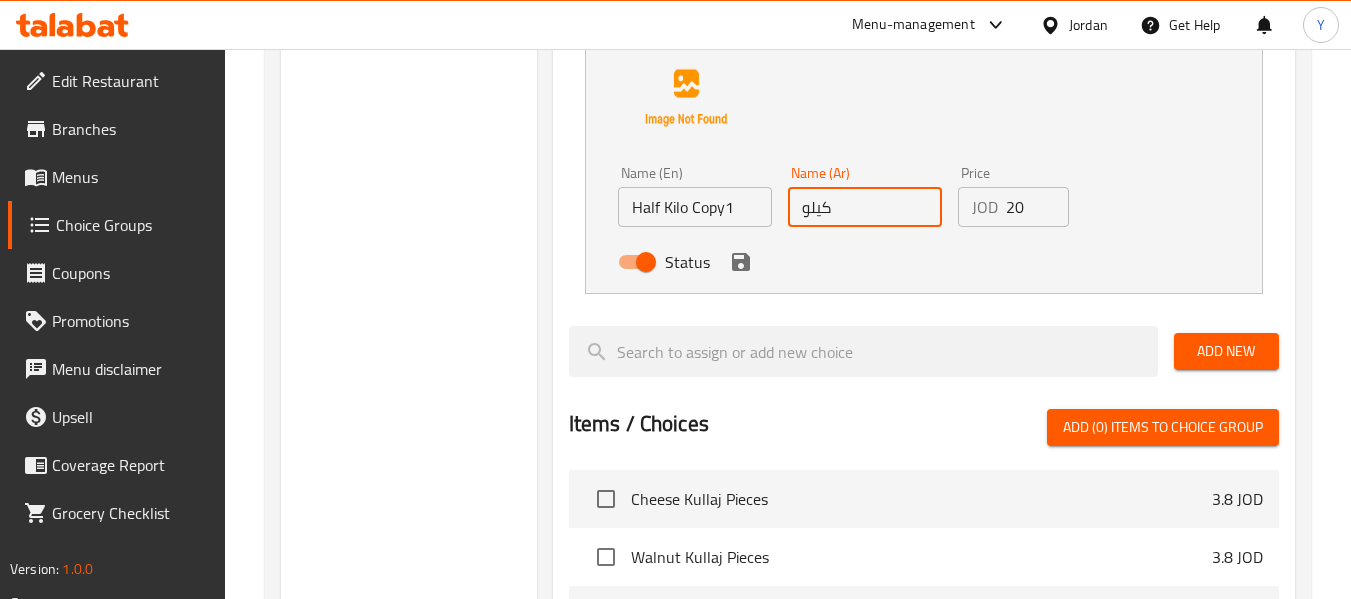 drag, startPoint x: 807, startPoint y: 205, endPoint x: 753, endPoint y: 200, distance: 54.230988 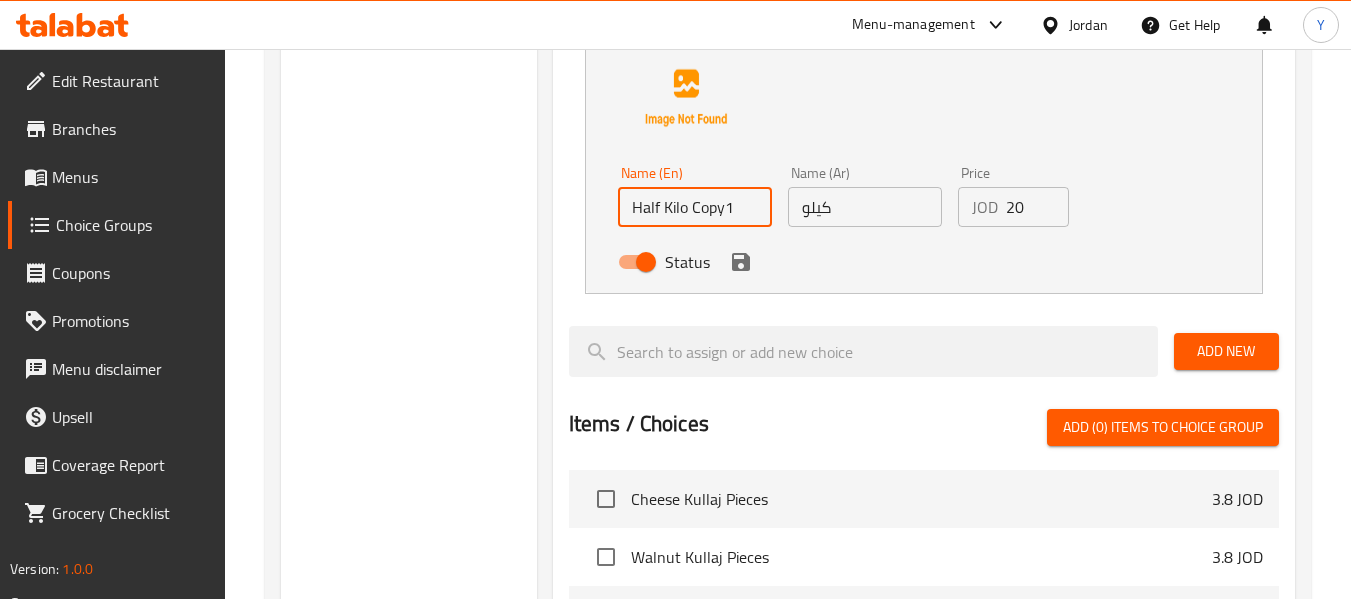 drag, startPoint x: 664, startPoint y: 212, endPoint x: 523, endPoint y: 201, distance: 141.42842 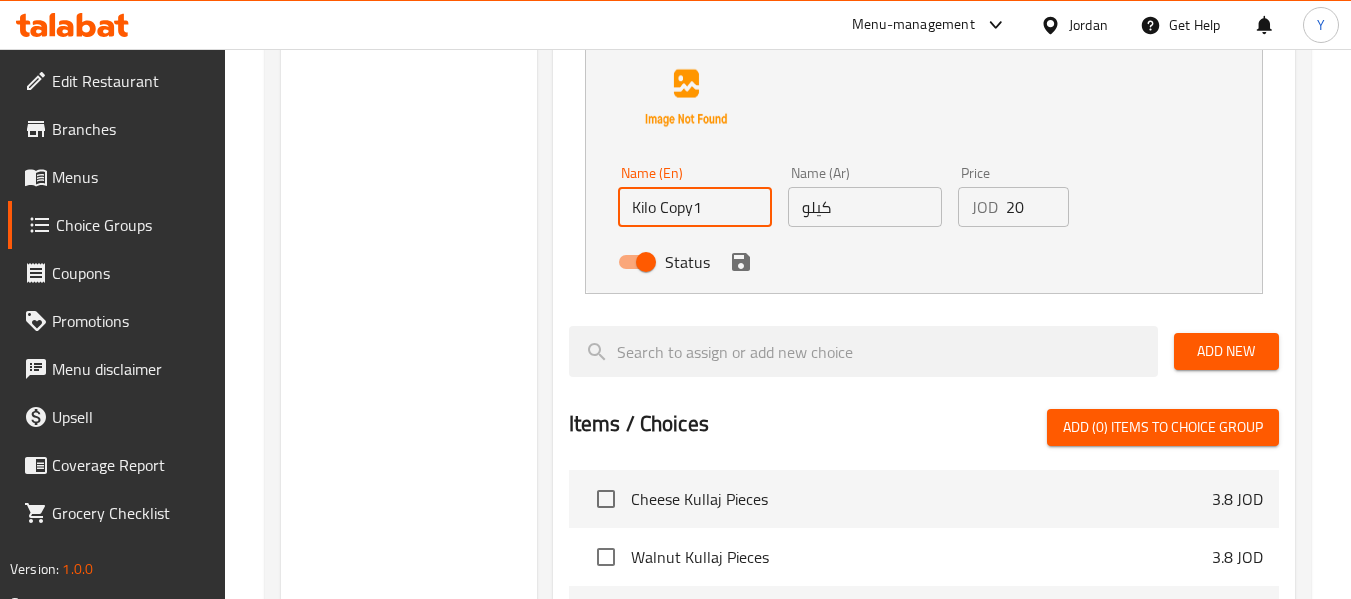 drag, startPoint x: 658, startPoint y: 210, endPoint x: 747, endPoint y: 220, distance: 89.560036 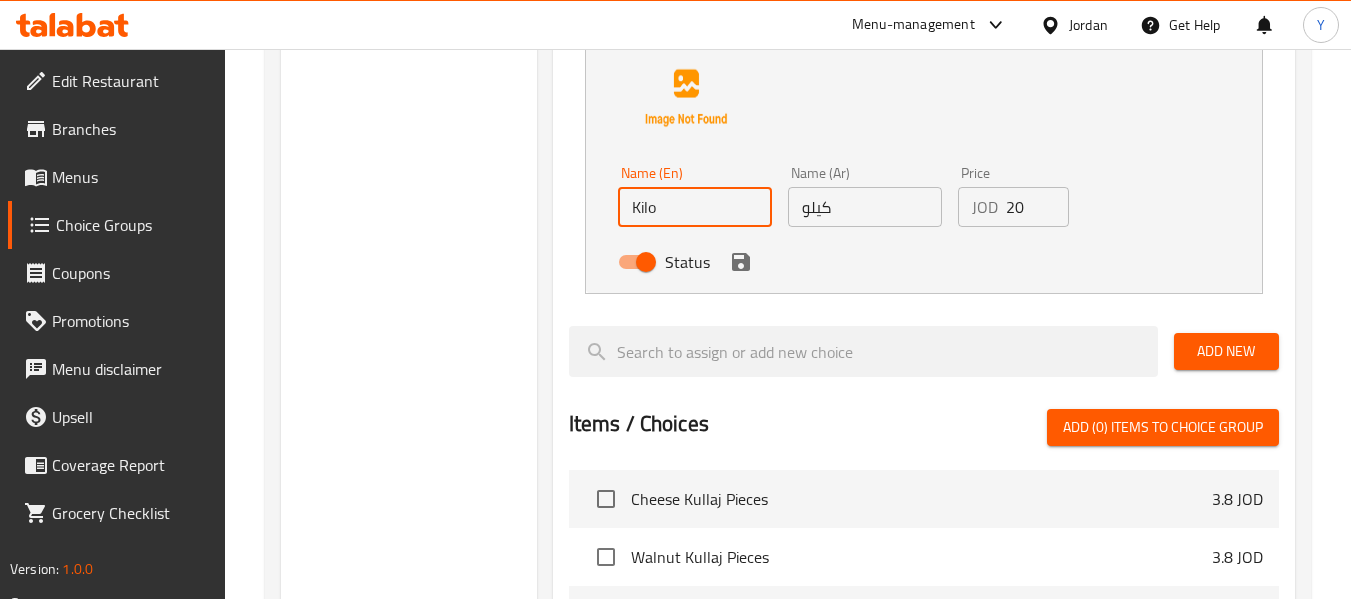 click on "Kilo" at bounding box center [695, 207] 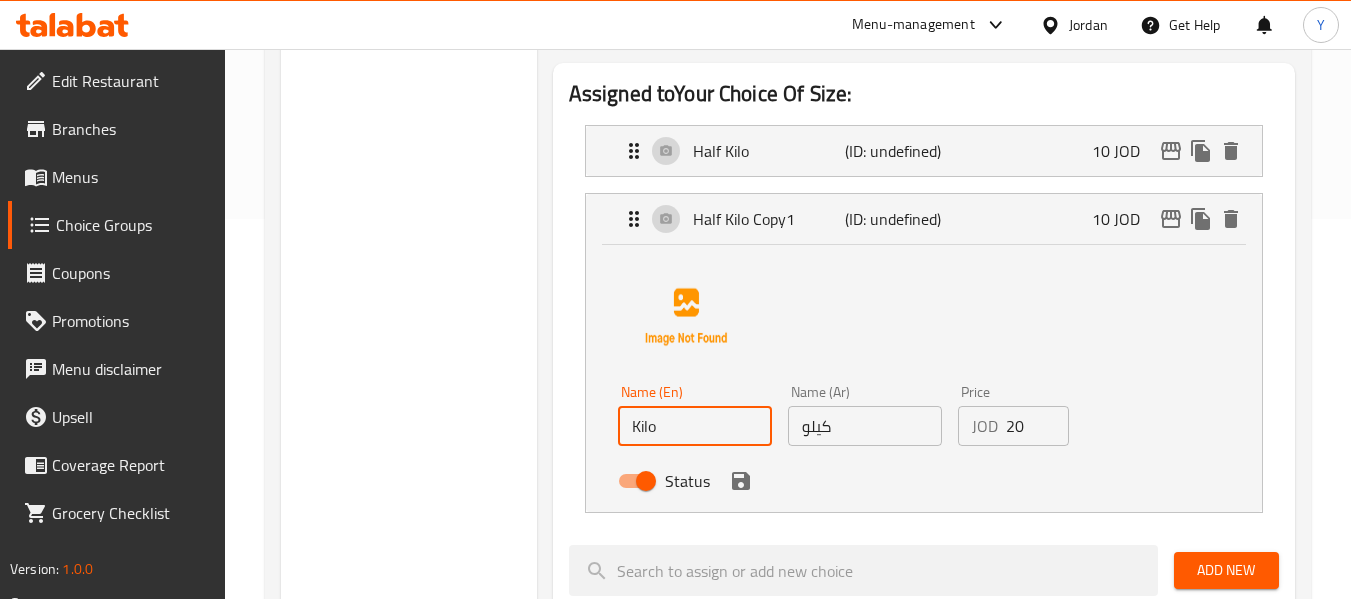 scroll, scrollTop: 375, scrollLeft: 0, axis: vertical 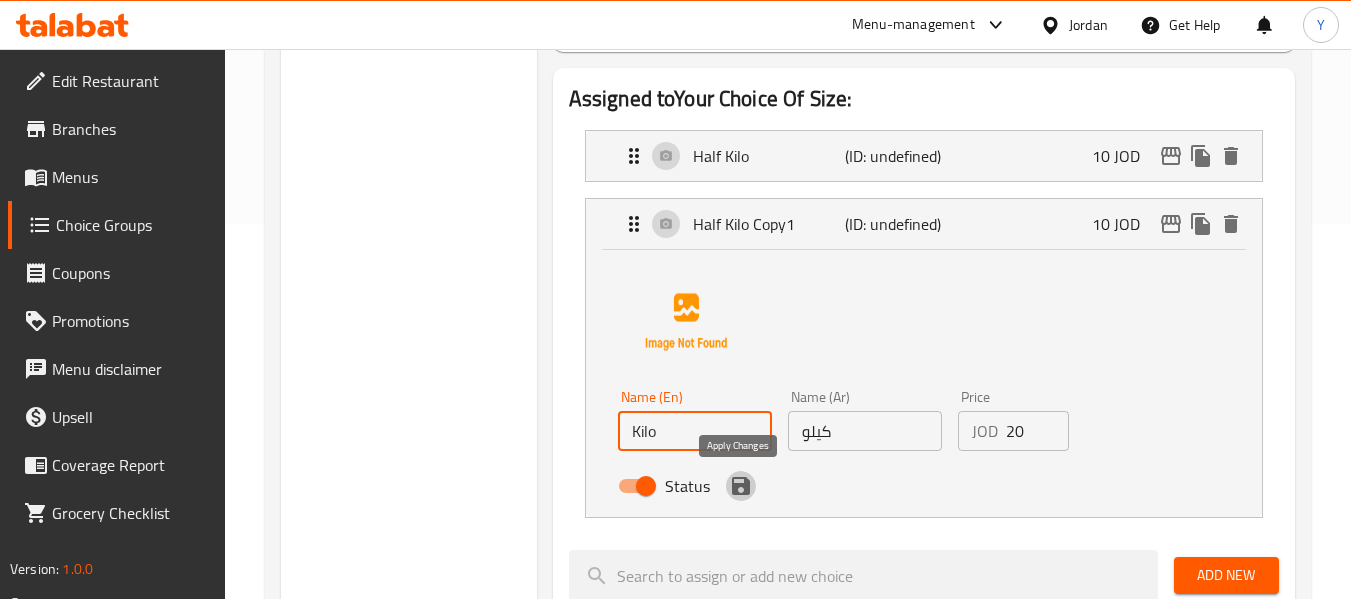 click 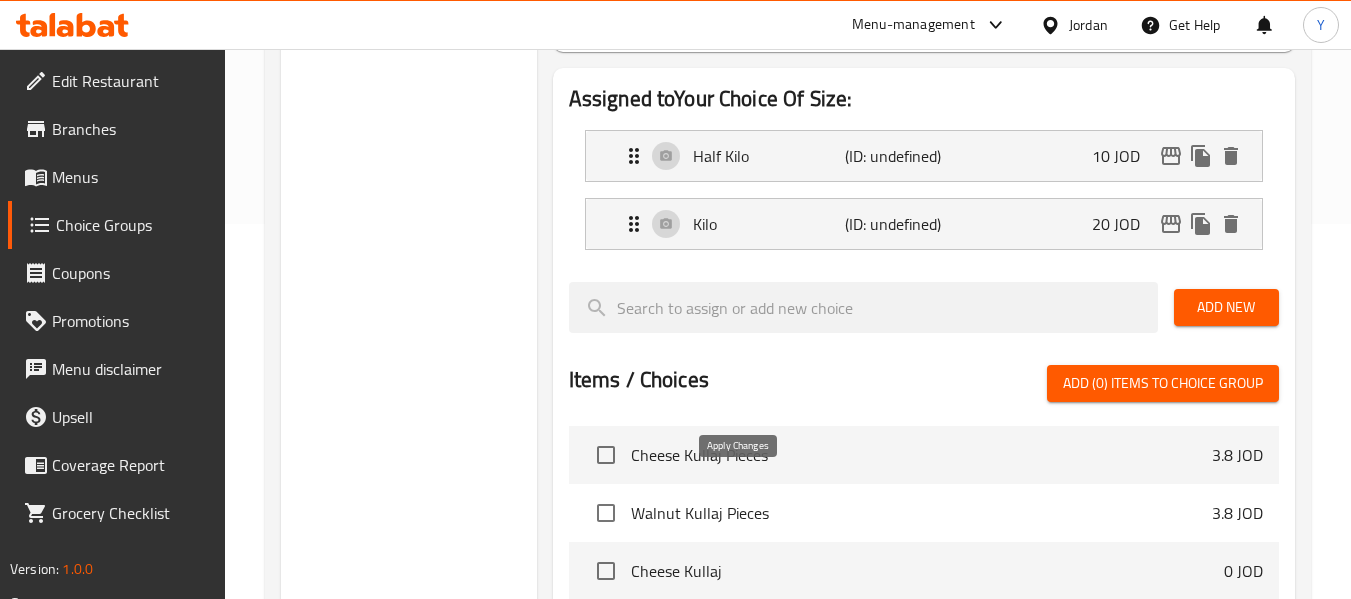 type on "Kilo" 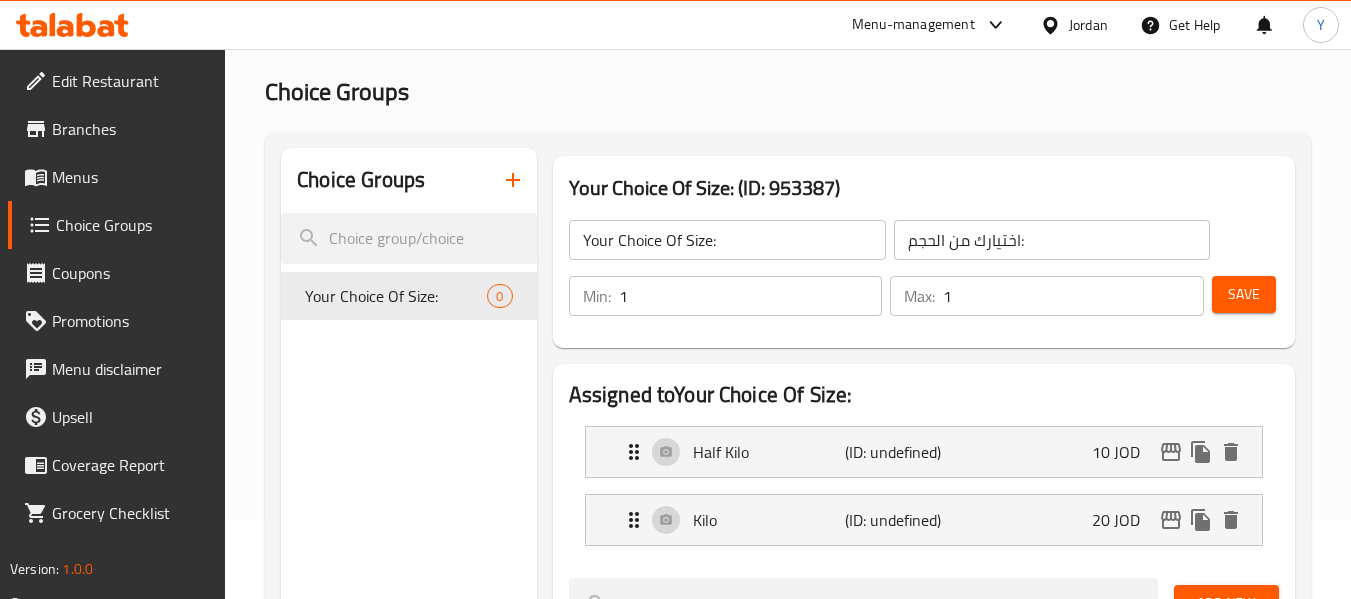 scroll, scrollTop: 58, scrollLeft: 0, axis: vertical 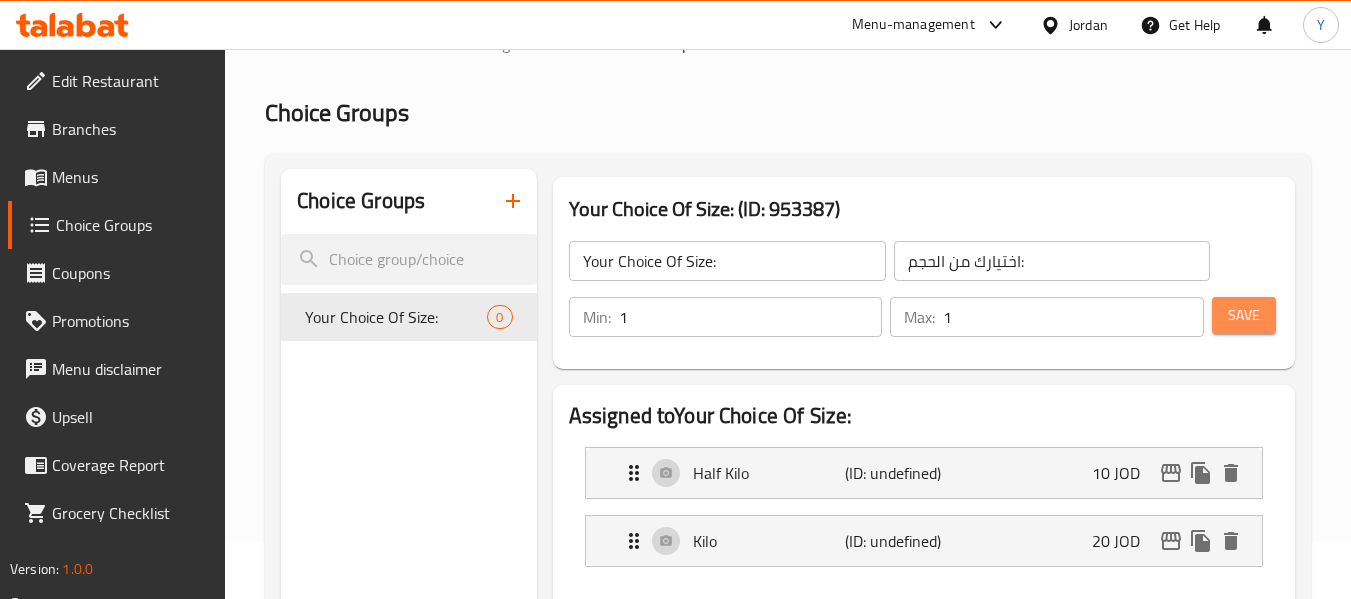 click on "Save" at bounding box center (1244, 315) 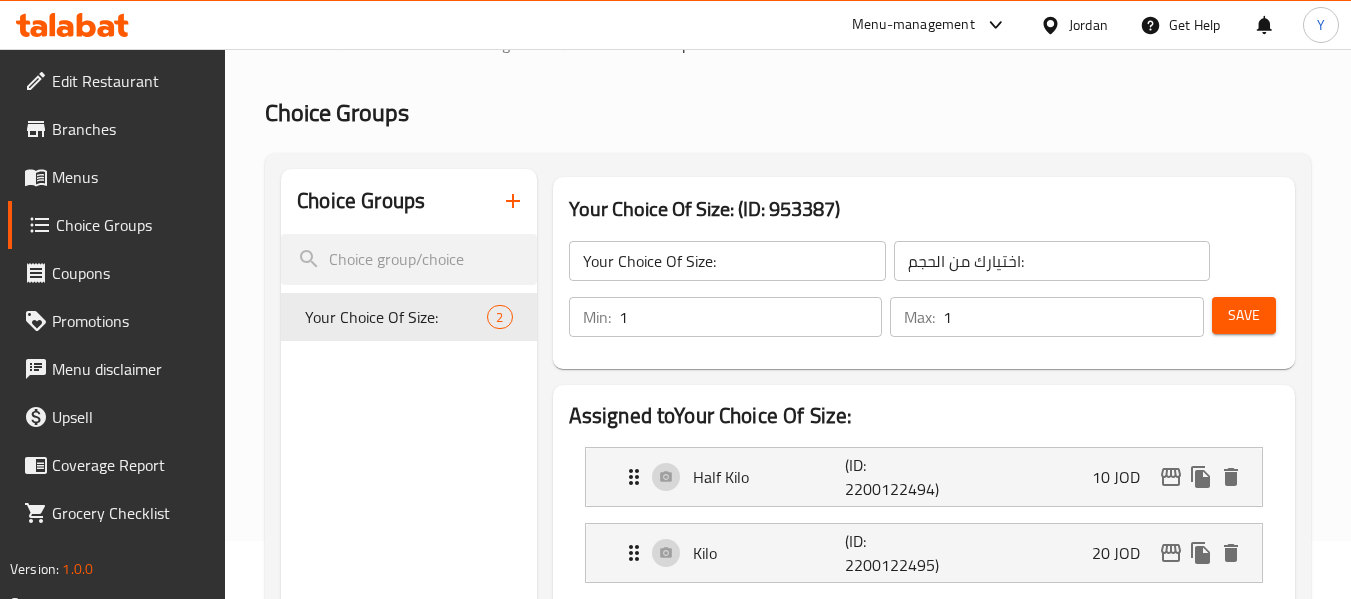 click 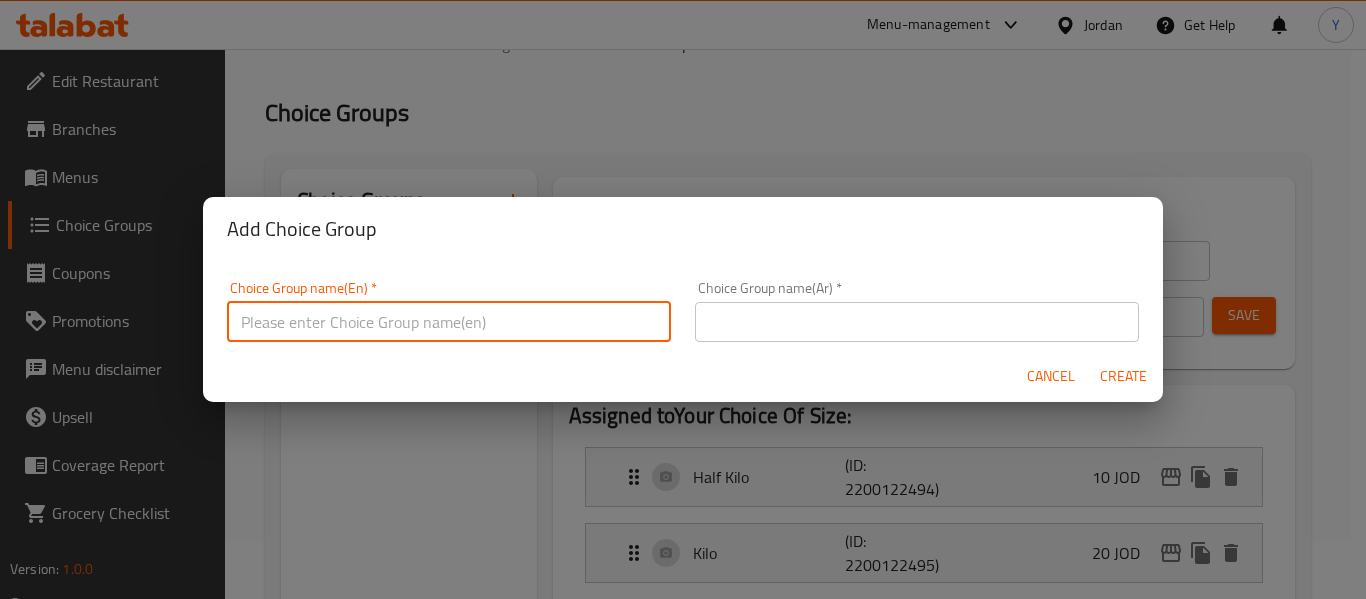 click at bounding box center (449, 322) 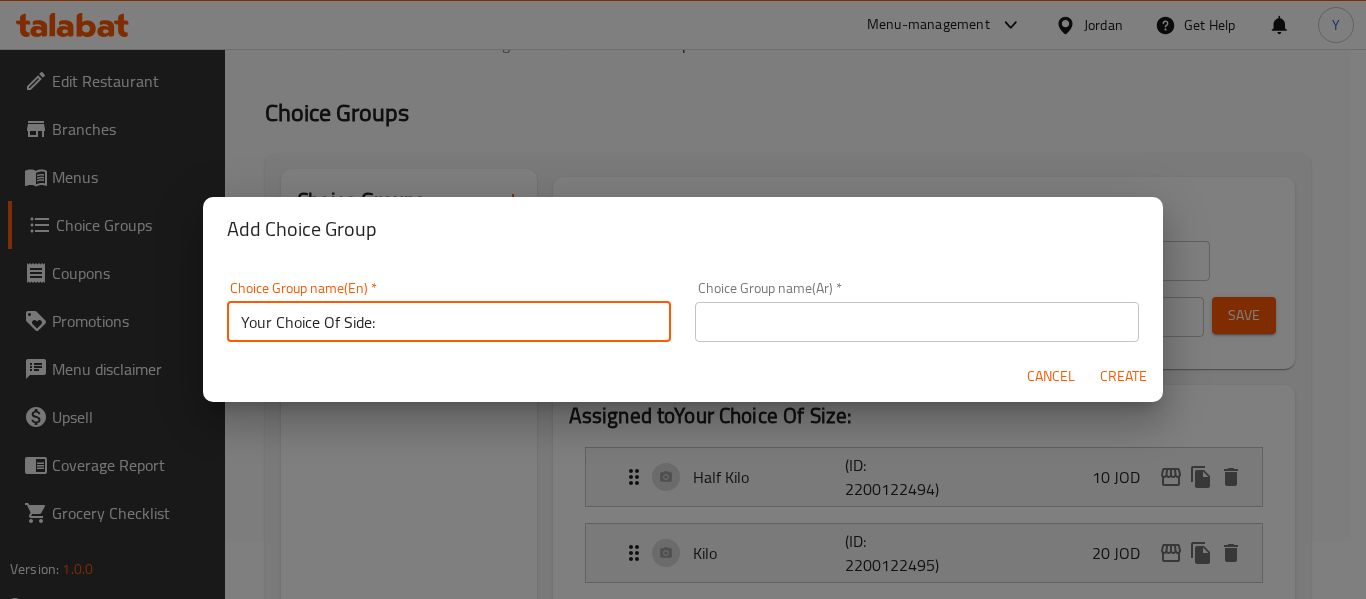 click on "Your Choice Of Side:" at bounding box center [449, 322] 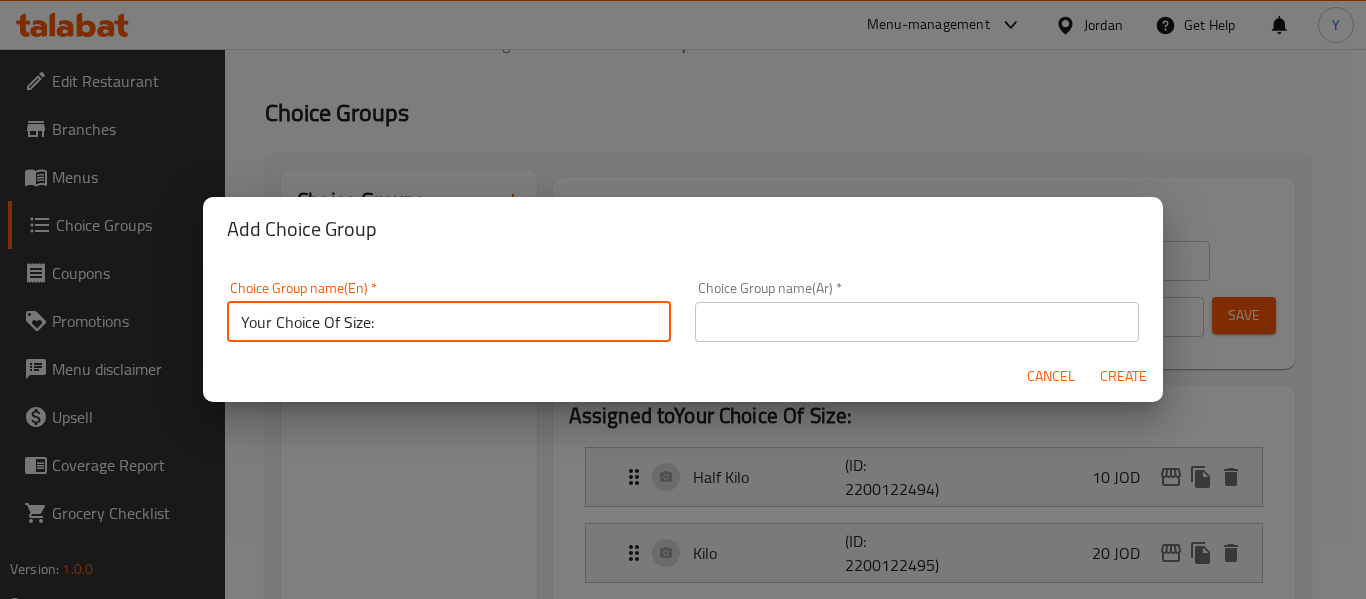 click on "Your Choice Of Size:" at bounding box center [449, 322] 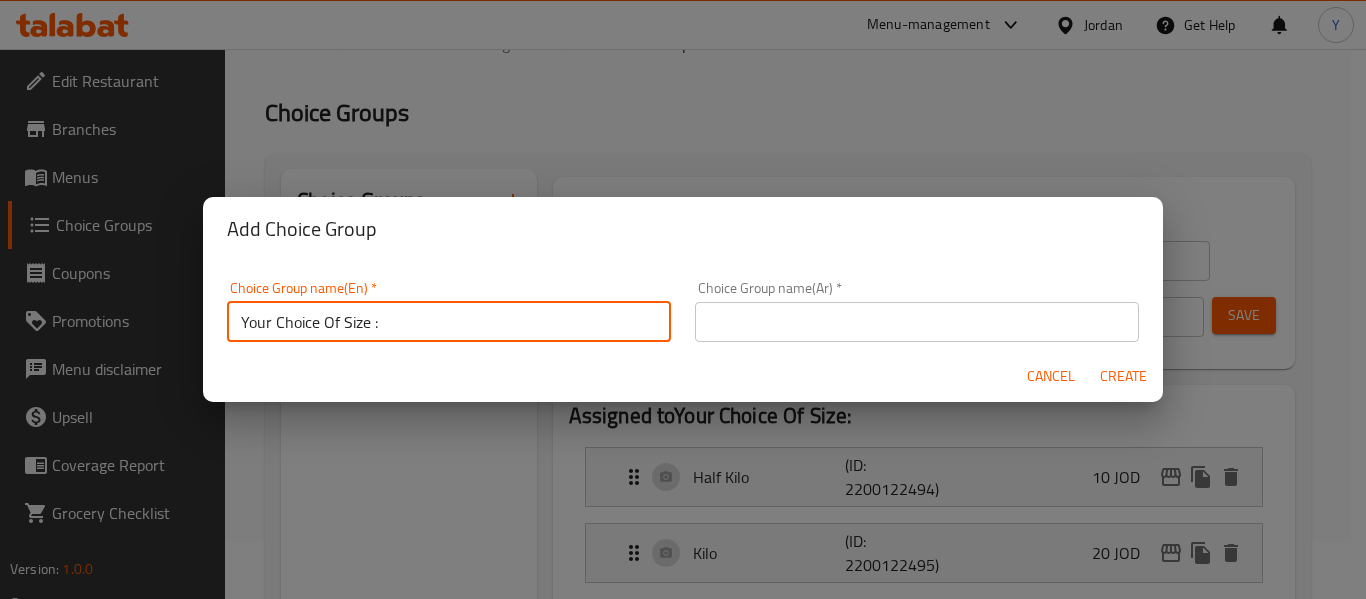 type on "Your Choice Of Size :" 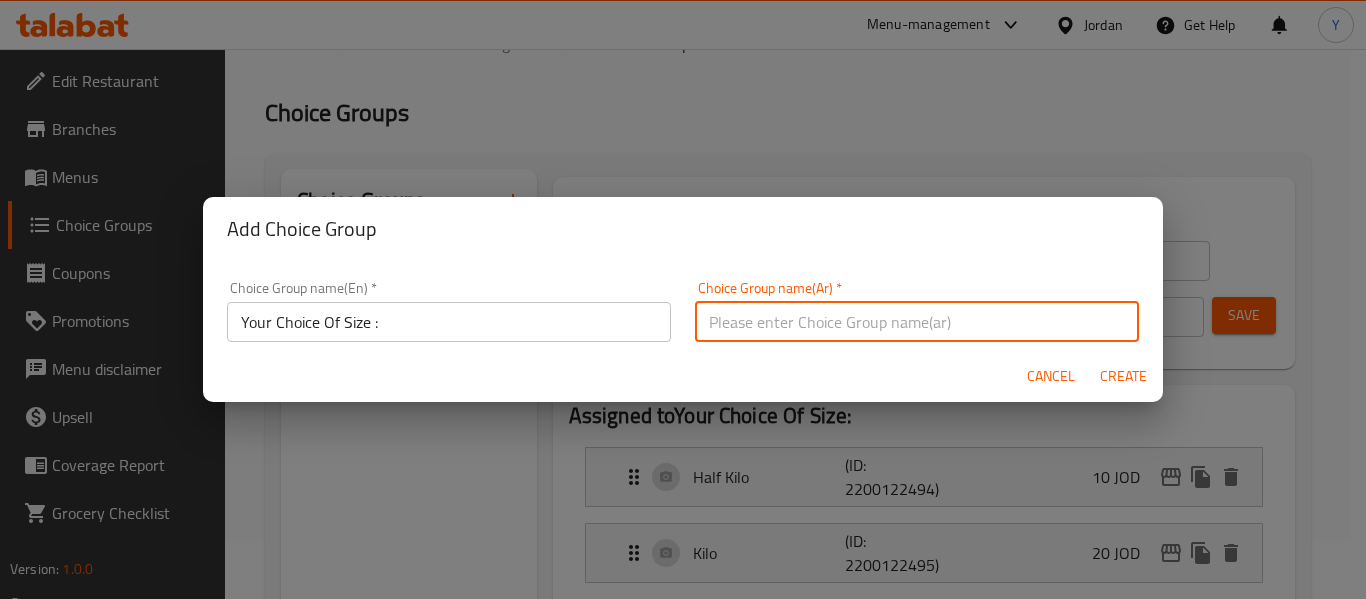 click at bounding box center (917, 322) 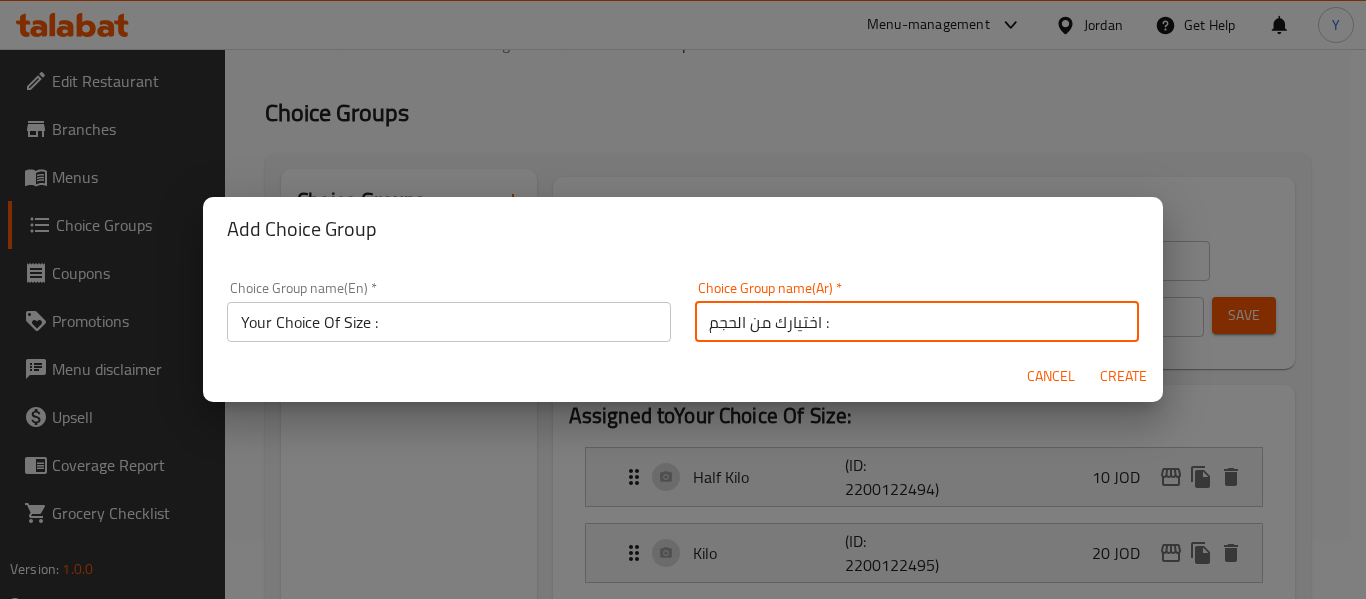 type on "اختيارك من الحجم :" 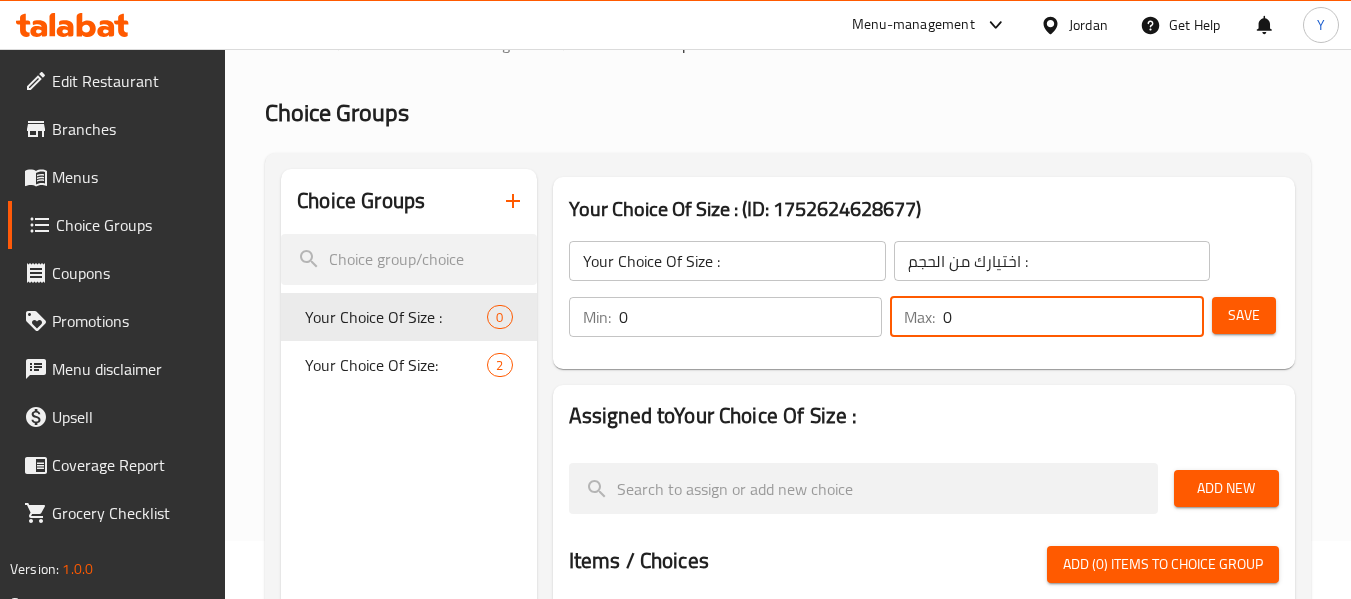drag, startPoint x: 988, startPoint y: 314, endPoint x: 822, endPoint y: 324, distance: 166.30093 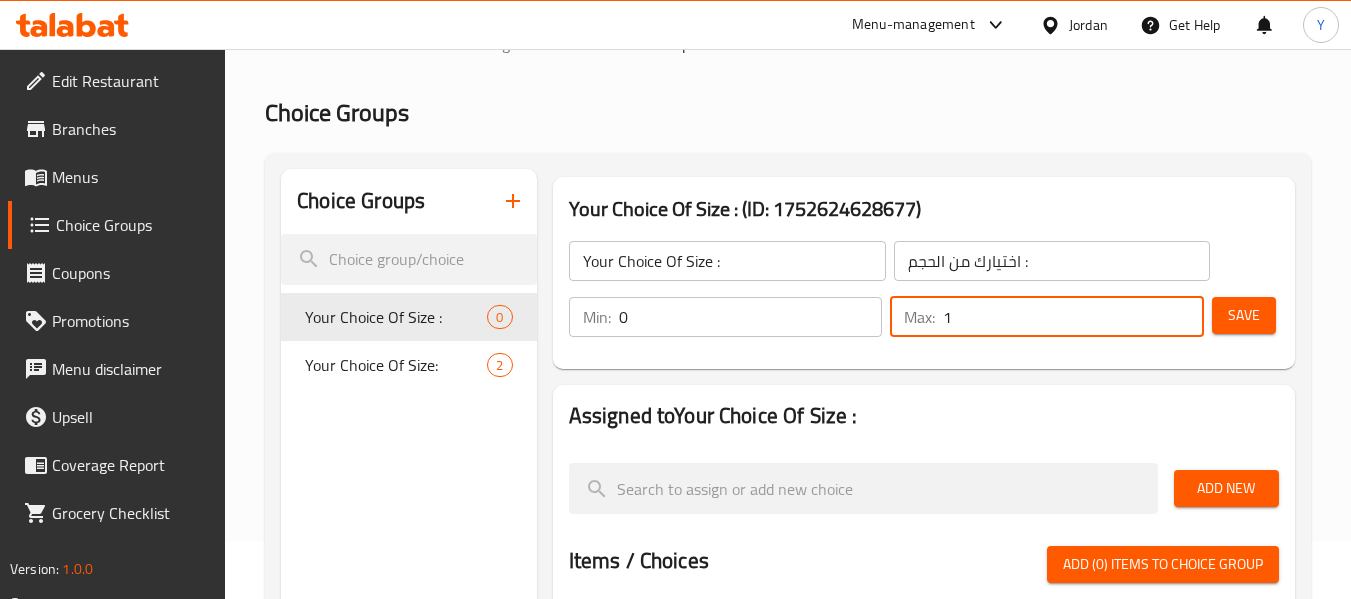 type on "1" 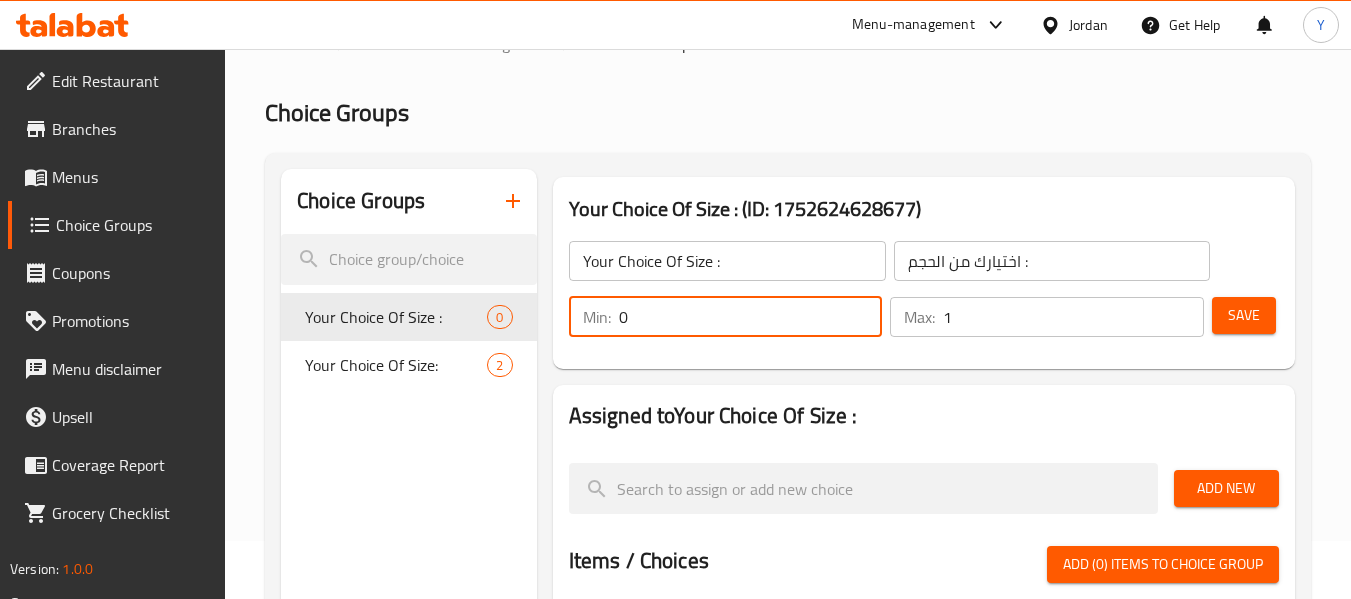 drag, startPoint x: 670, startPoint y: 318, endPoint x: 562, endPoint y: 315, distance: 108.04166 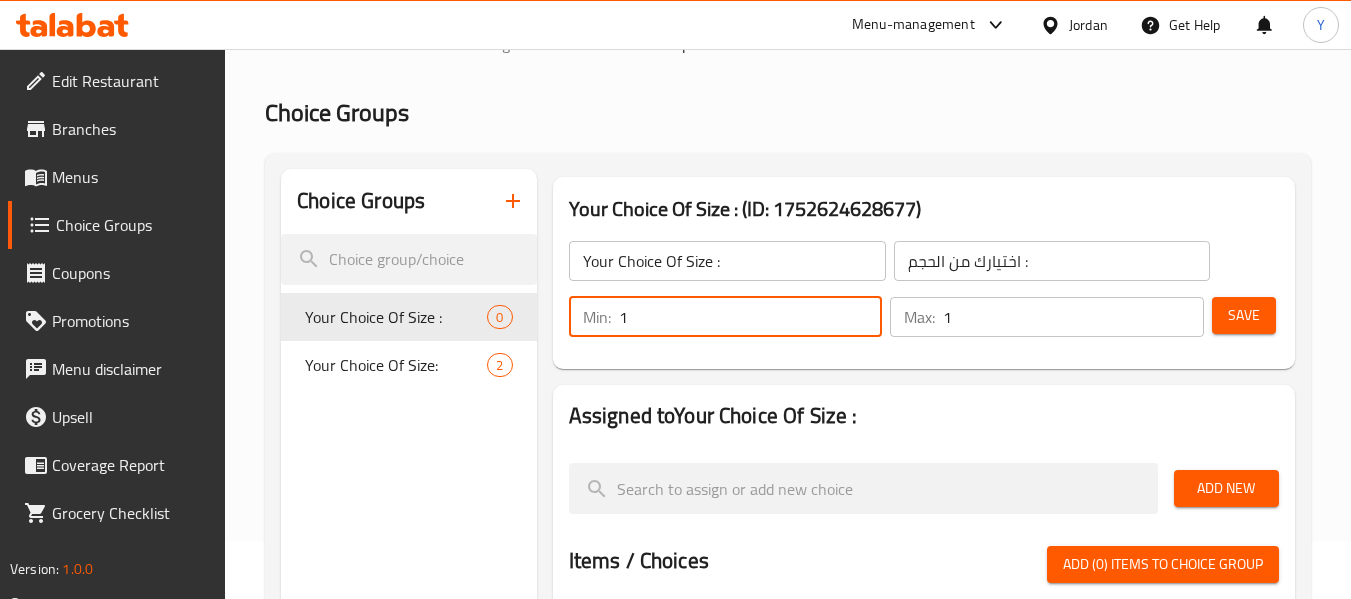type on "1" 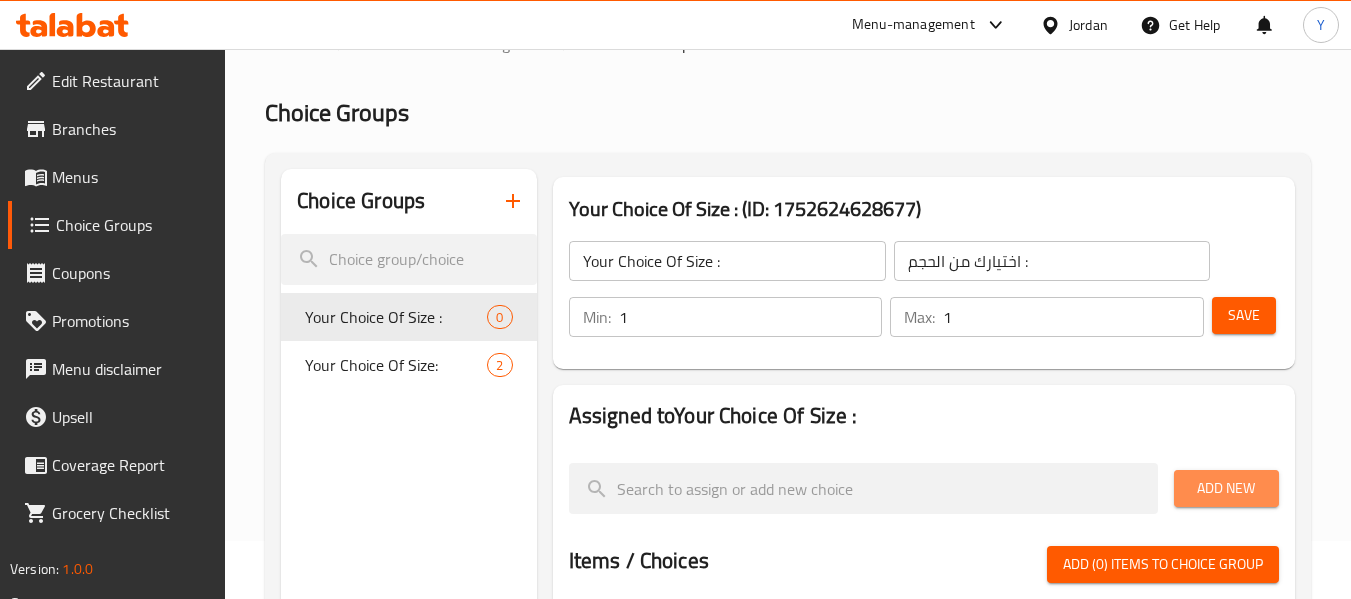 click on "Add New" at bounding box center [1226, 488] 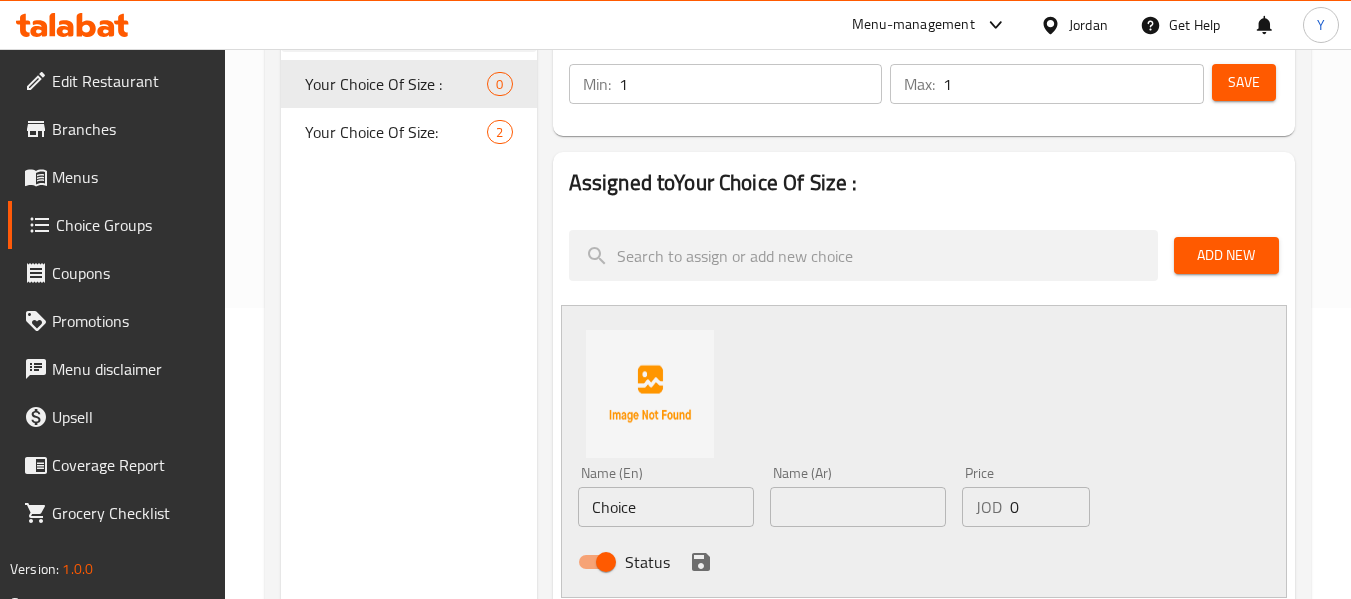 scroll, scrollTop: 411, scrollLeft: 0, axis: vertical 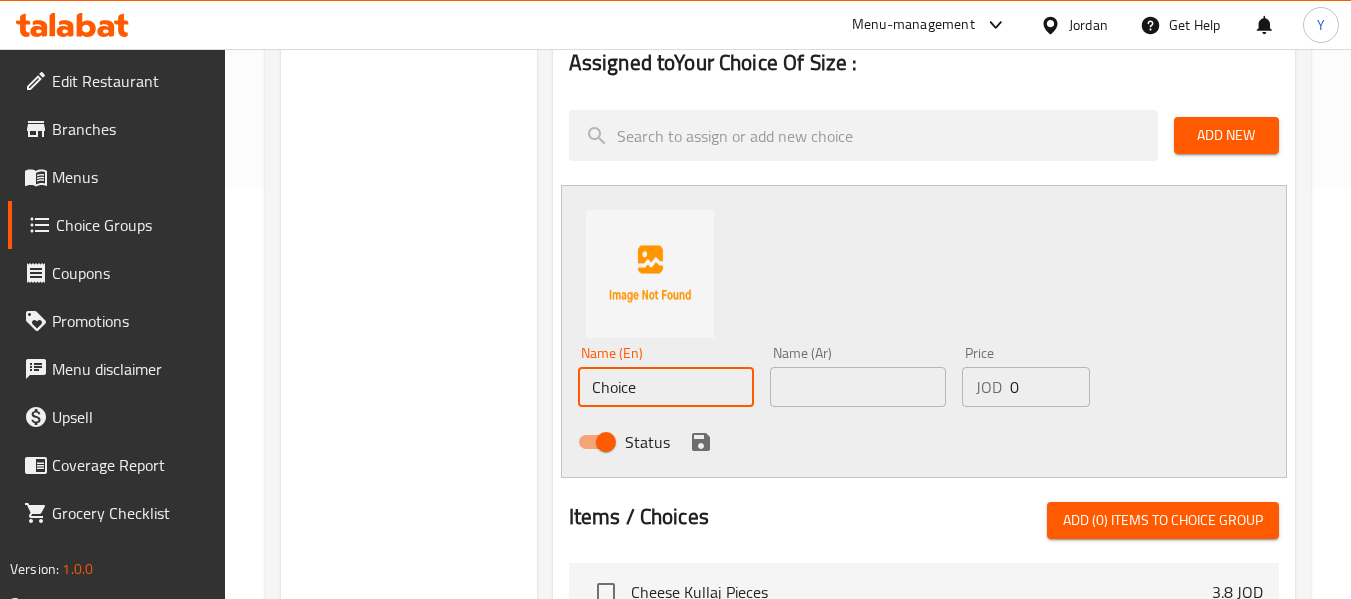 click on "Choice" at bounding box center (666, 387) 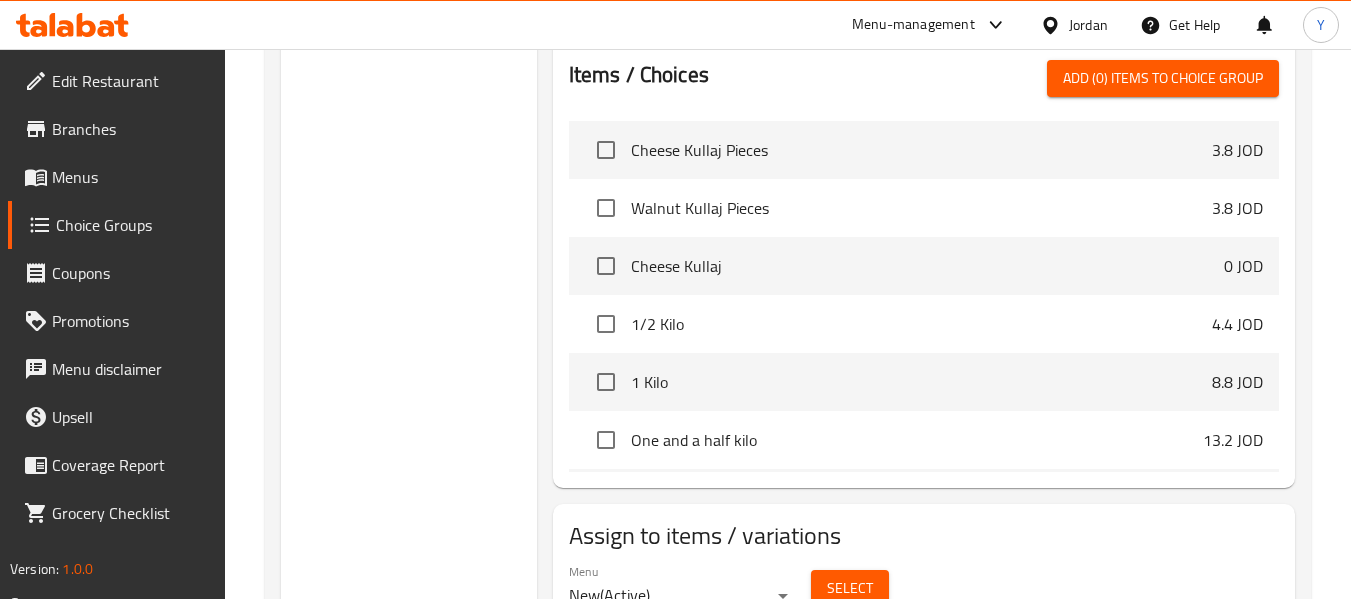scroll, scrollTop: 883, scrollLeft: 0, axis: vertical 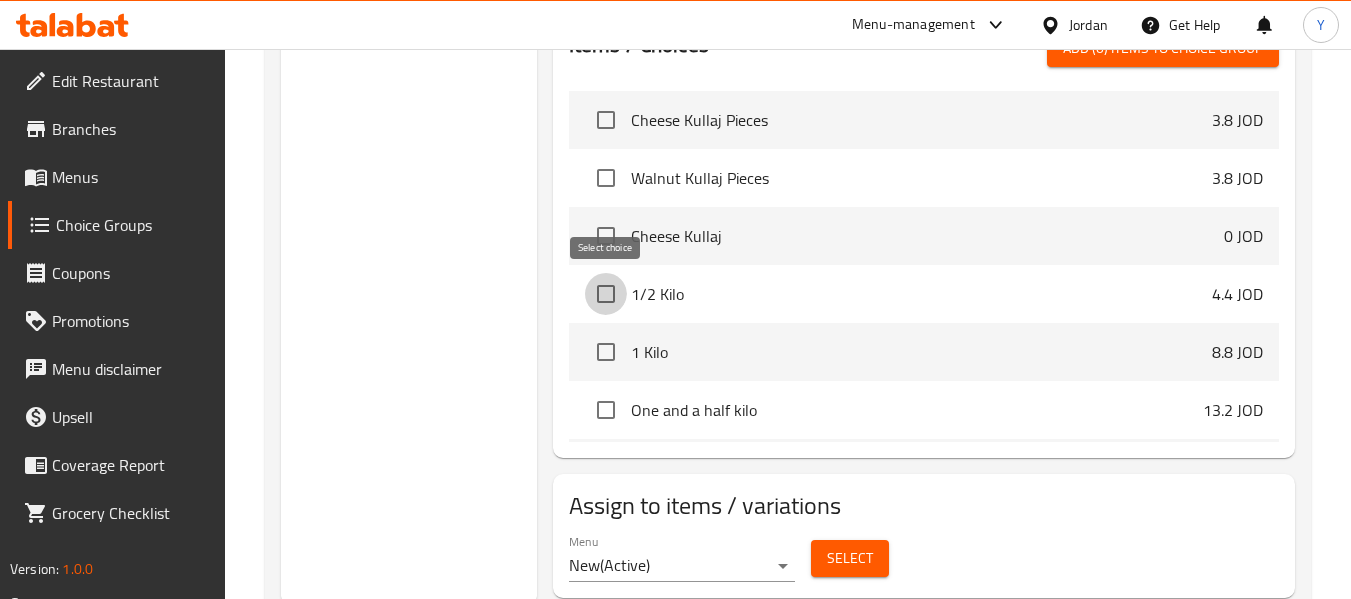 click at bounding box center (606, 294) 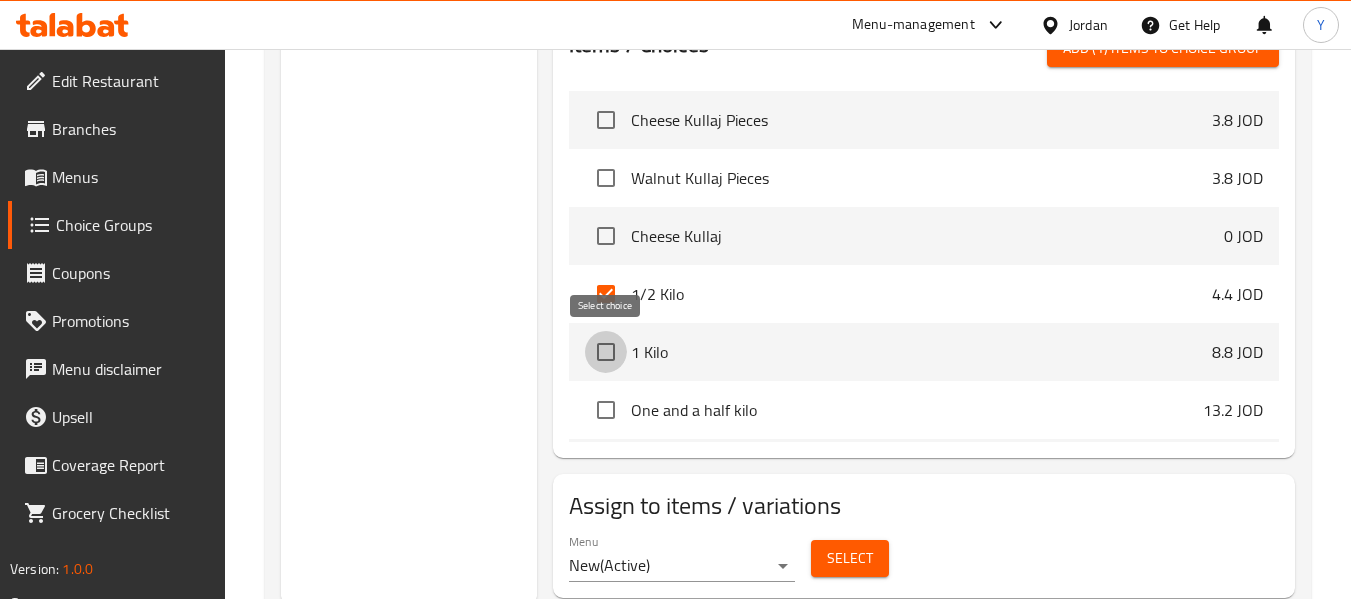 click at bounding box center (606, 352) 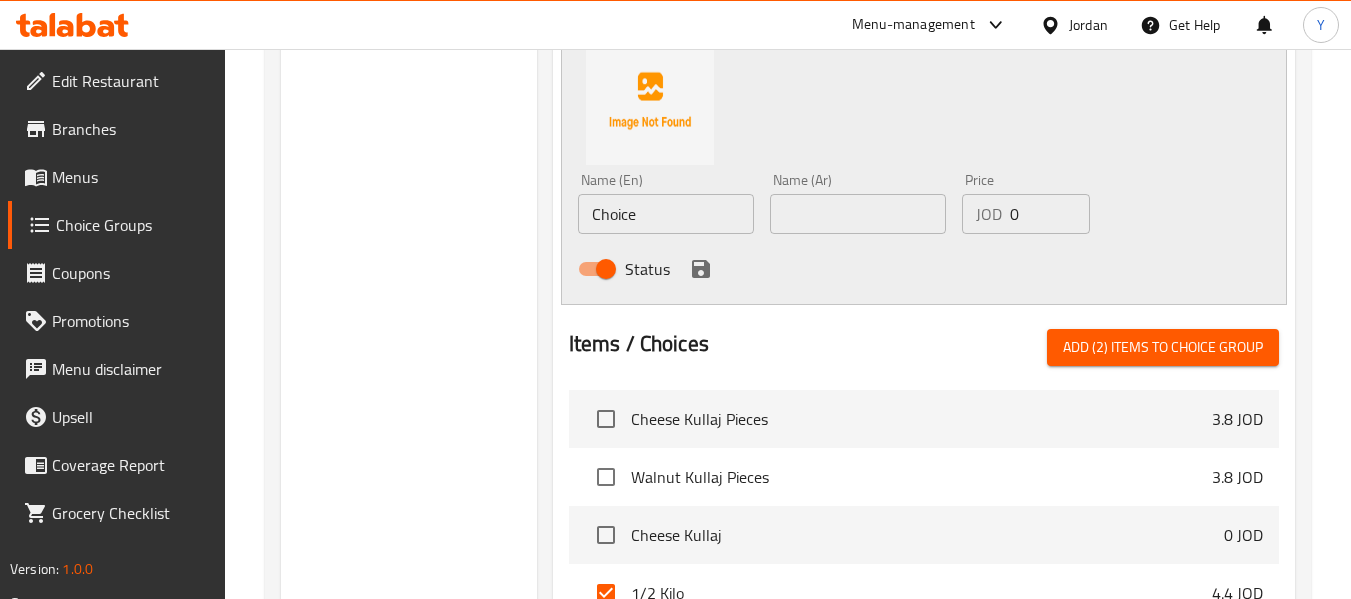 scroll, scrollTop: 578, scrollLeft: 0, axis: vertical 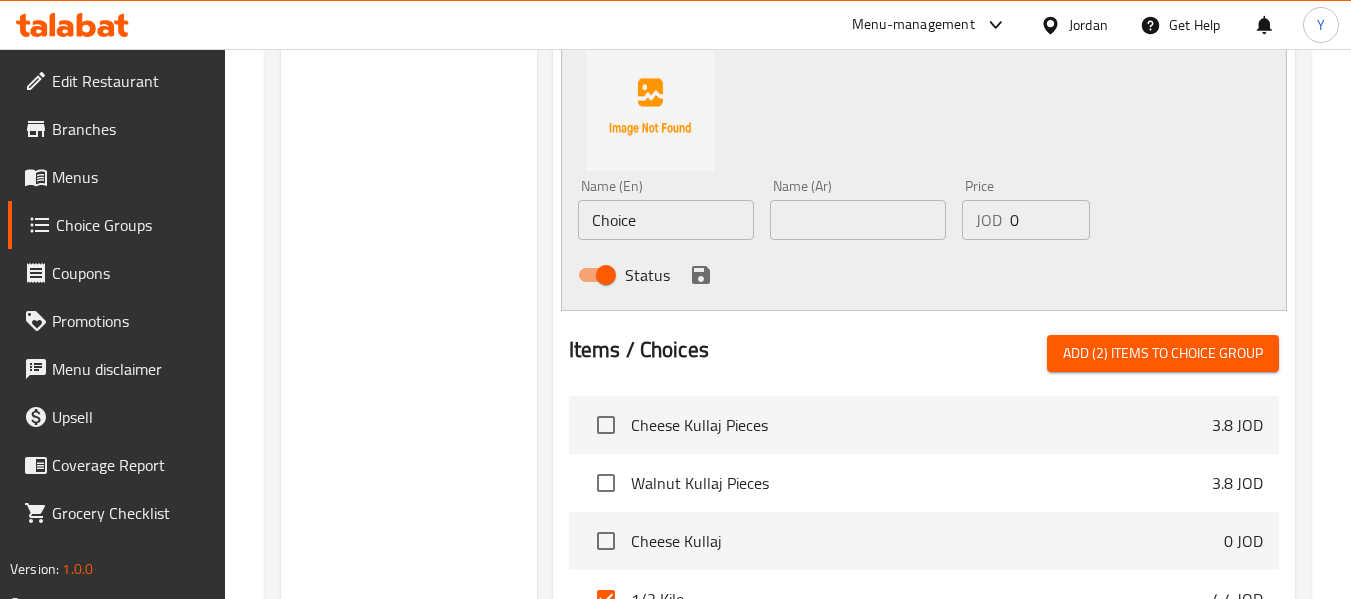 click on "Add (2) items to choice group" at bounding box center [1163, 353] 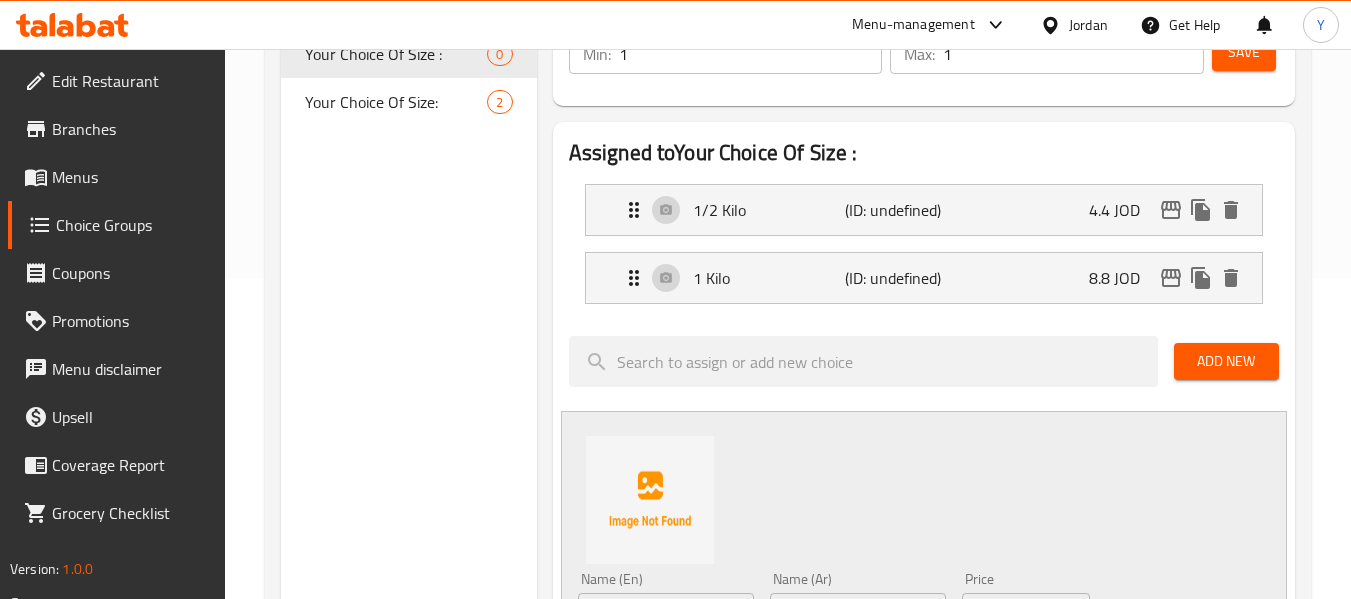 scroll, scrollTop: 274, scrollLeft: 0, axis: vertical 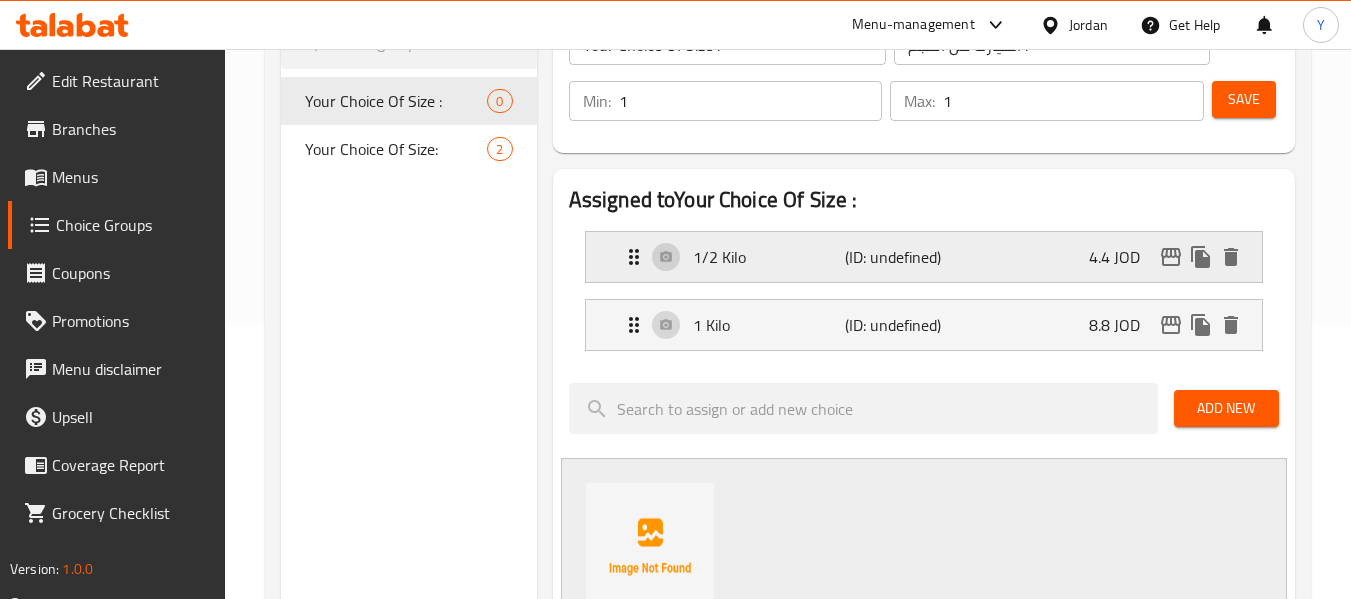 click on "1/2 Kilo (ID: undefined) 4.4 JOD" at bounding box center (930, 257) 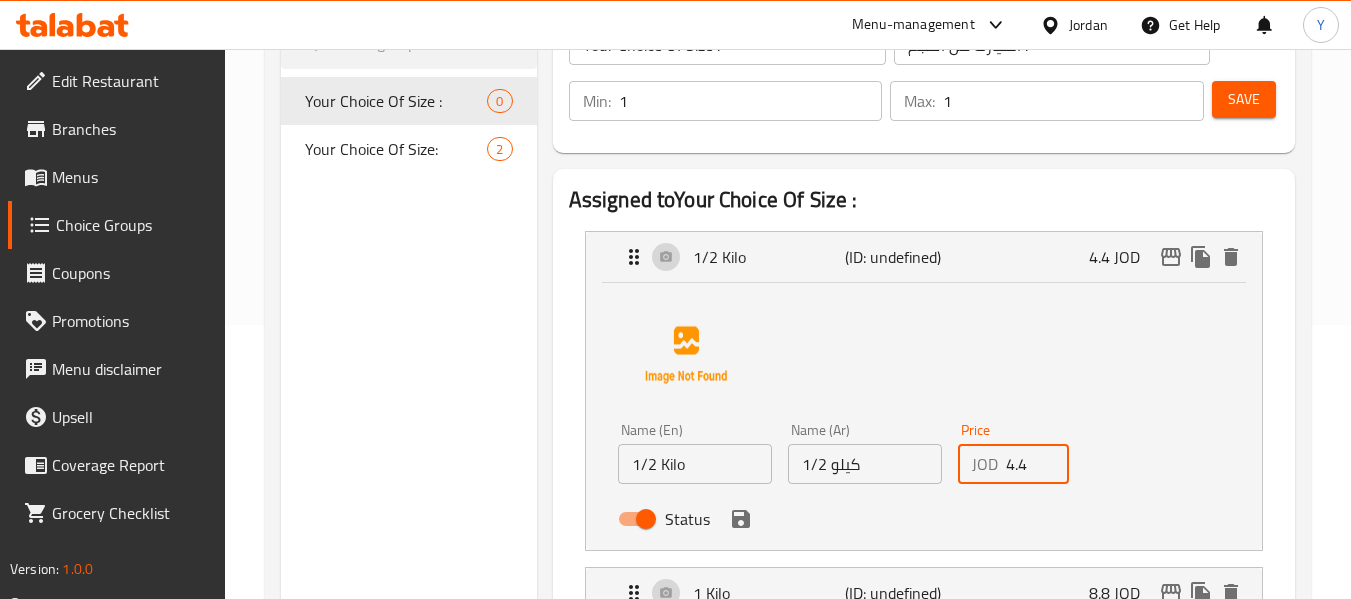 click on "4.4" at bounding box center (1038, 464) 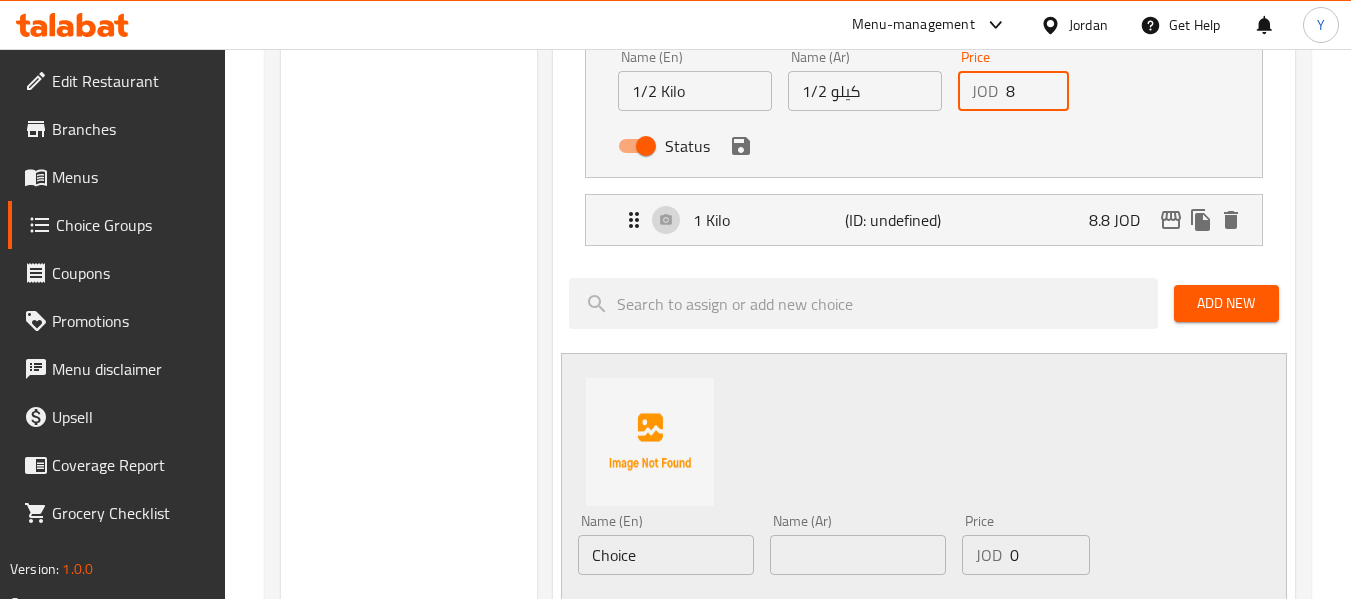 scroll, scrollTop: 644, scrollLeft: 0, axis: vertical 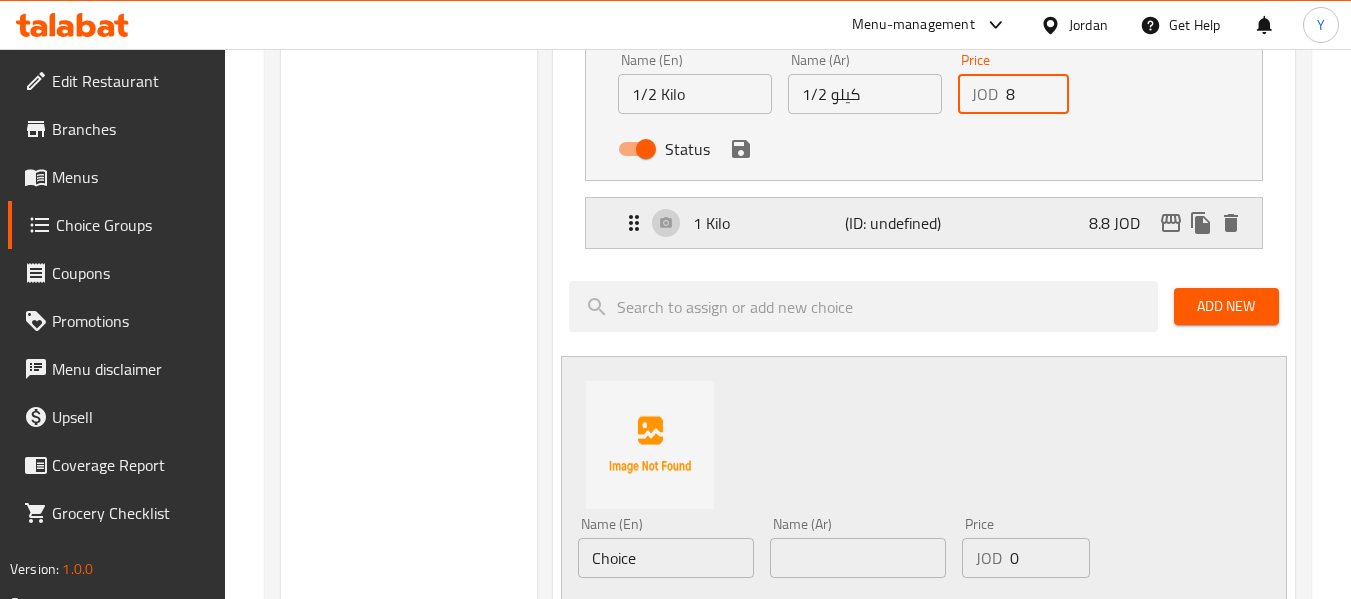 click on "1 Kilo (ID: undefined) 8.8 JOD" at bounding box center (930, 223) 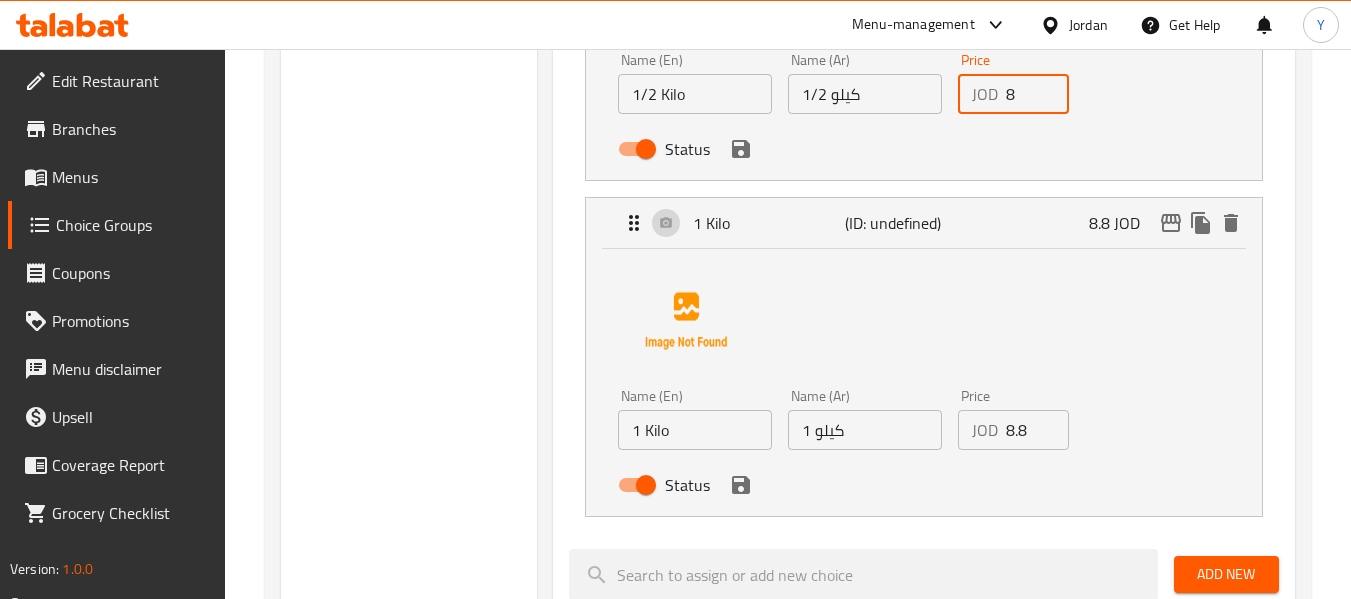 type on "8" 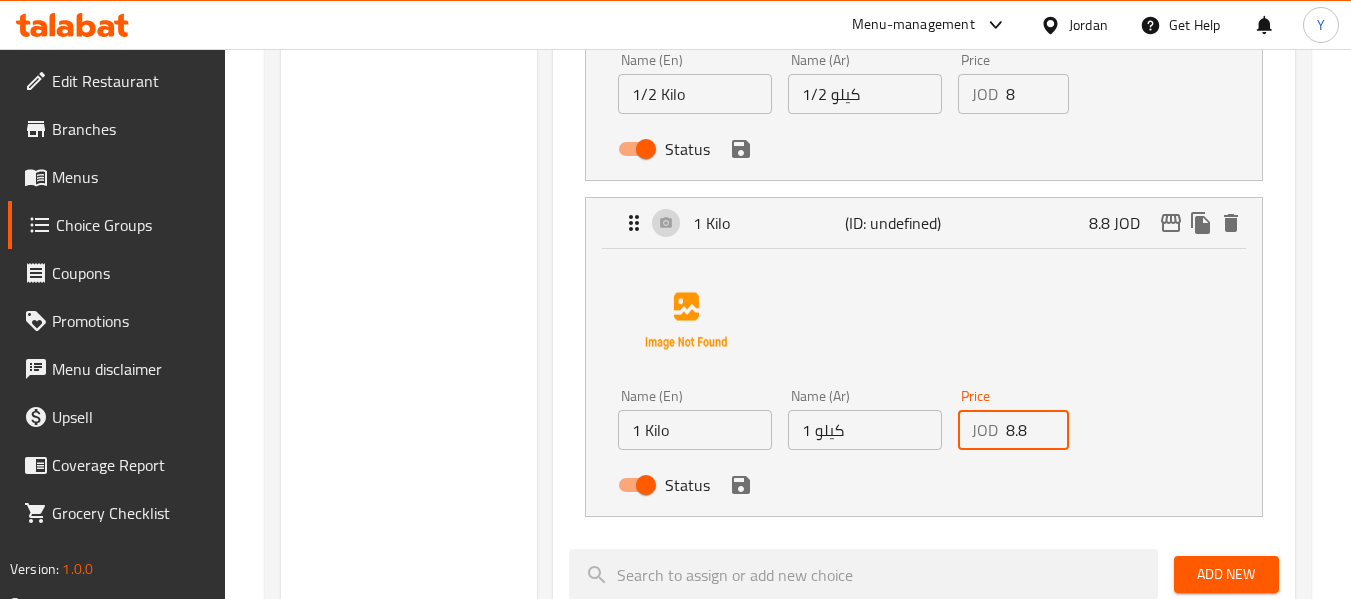 click on "8.8" at bounding box center (1038, 430) 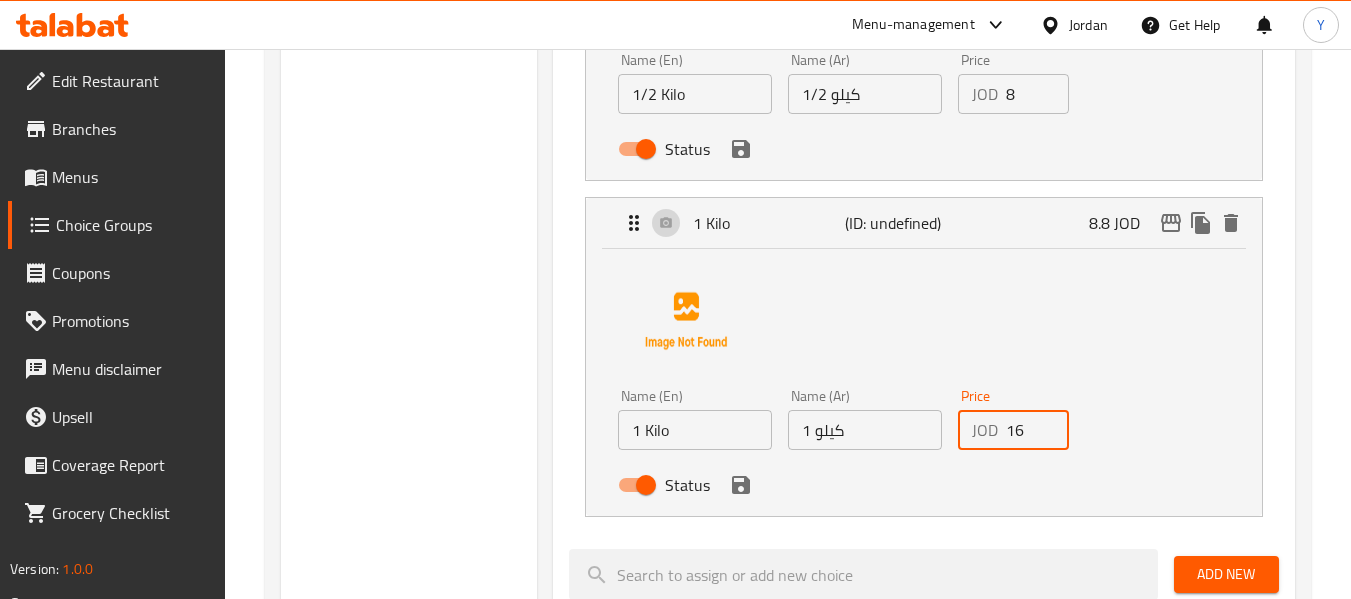type on "16" 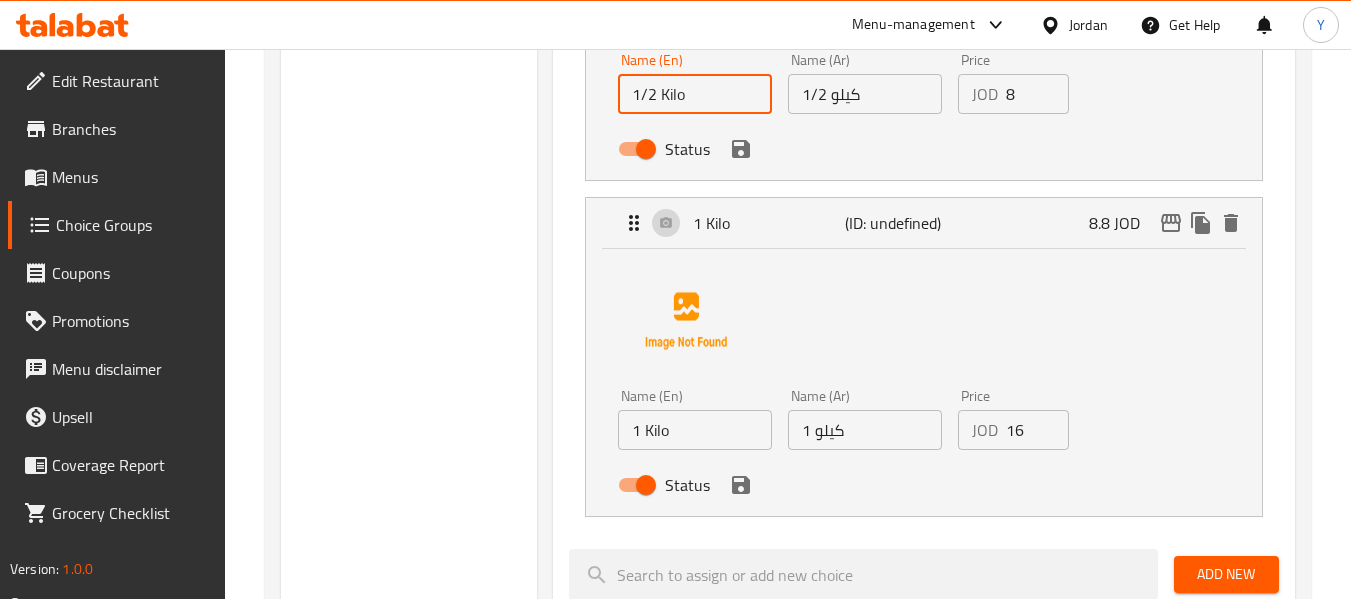 drag, startPoint x: 654, startPoint y: 88, endPoint x: 584, endPoint y: 92, distance: 70.11419 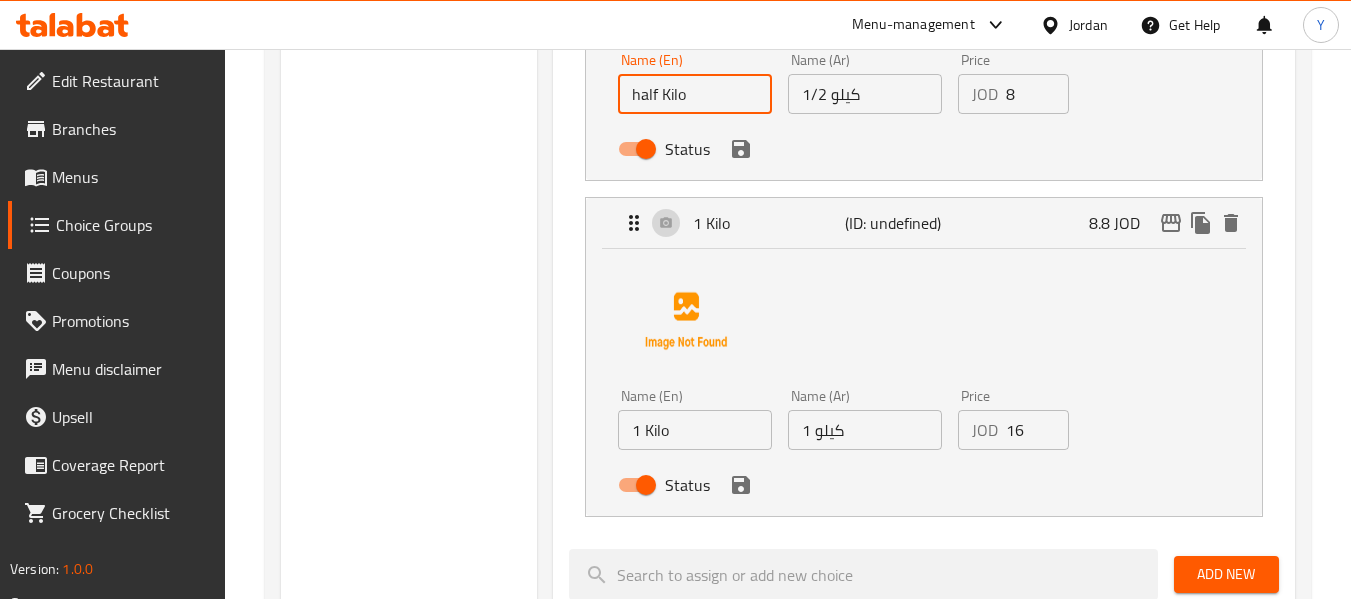 type on "half Kilo" 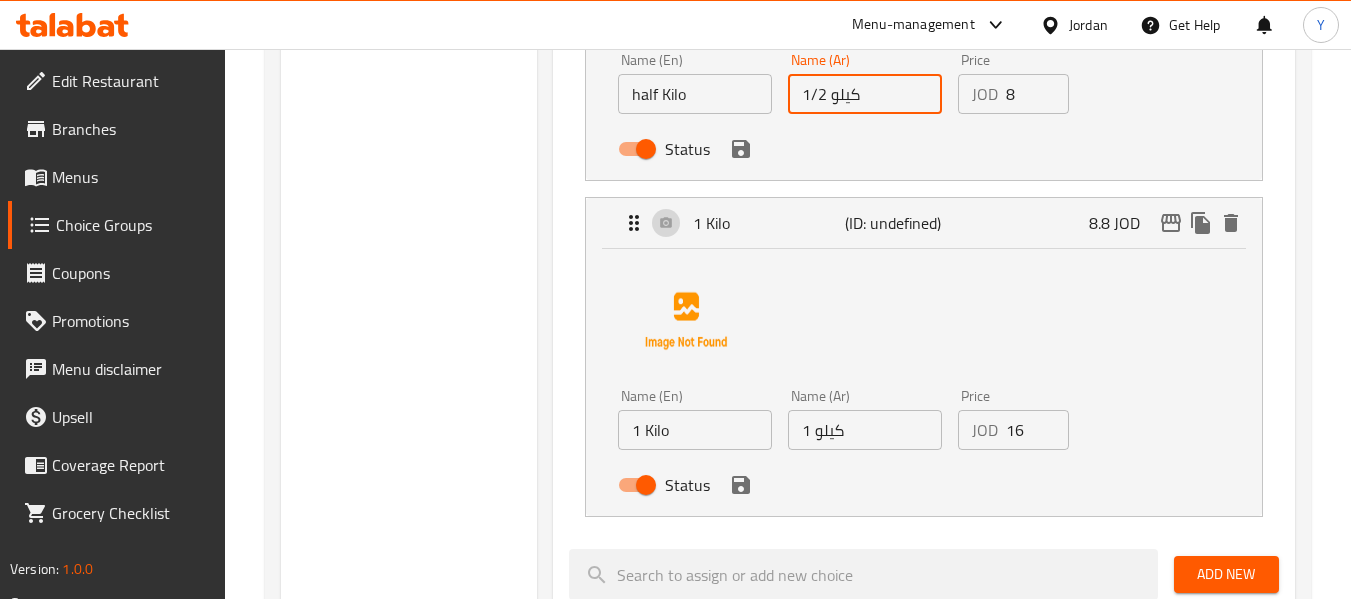 click on "1/2 كيلو" at bounding box center [865, 94] 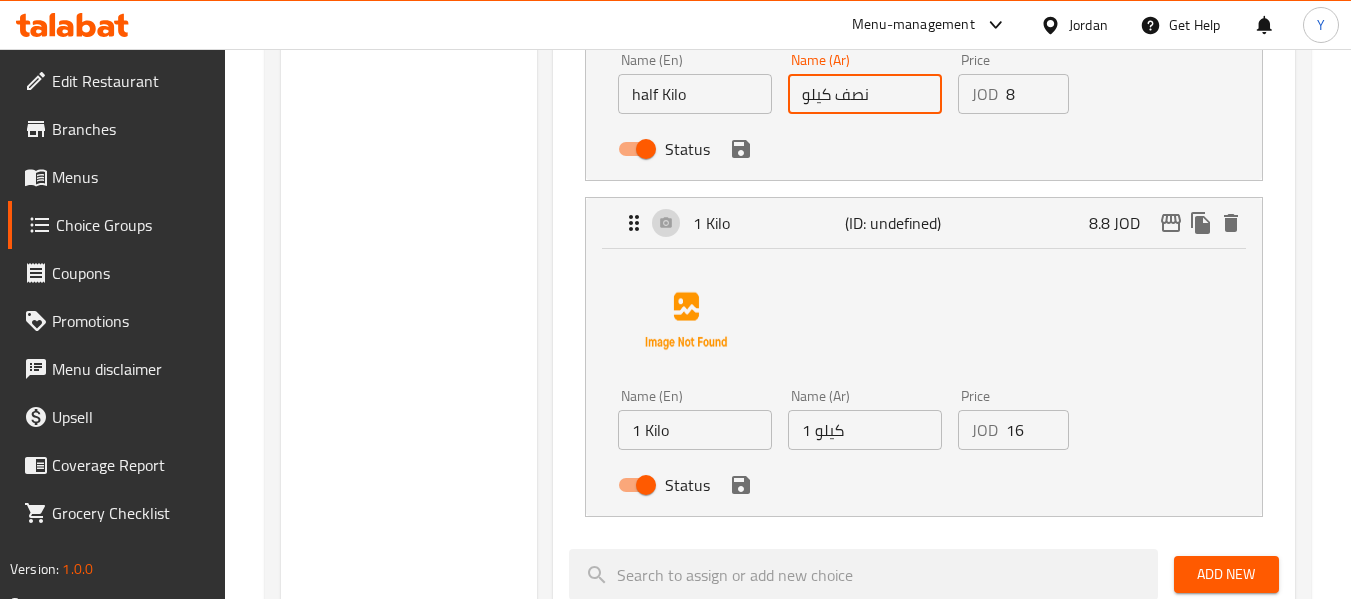 type on "نصف كيلو" 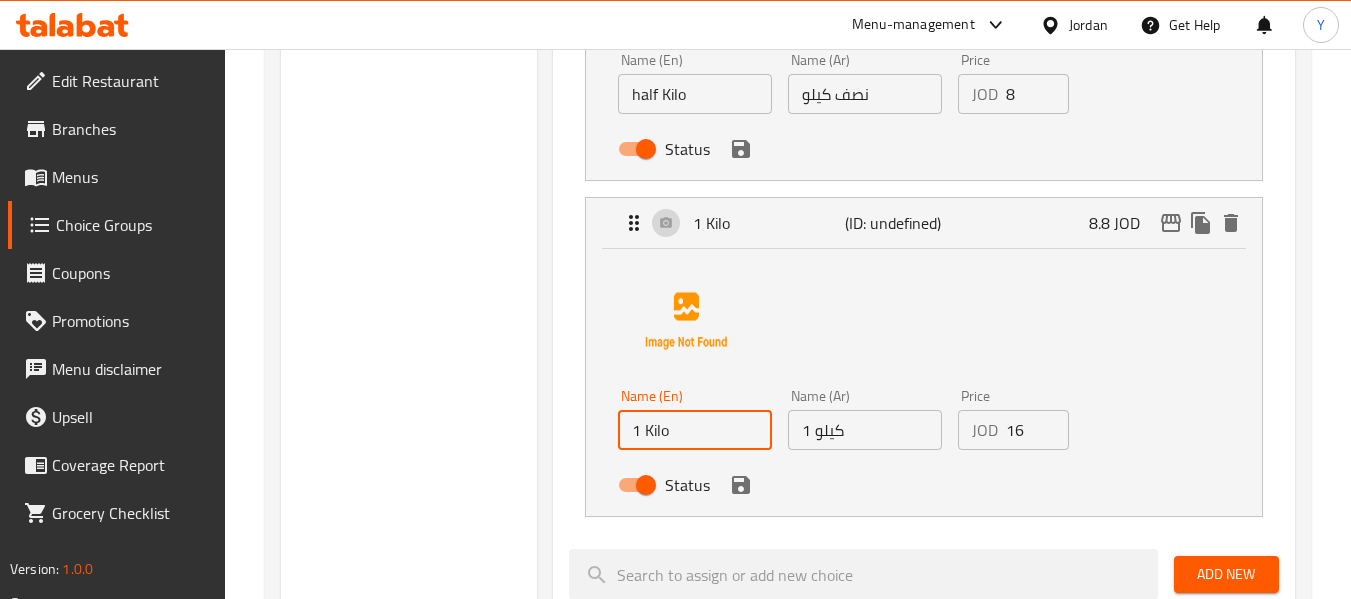 click on "1 Kilo" at bounding box center [695, 430] 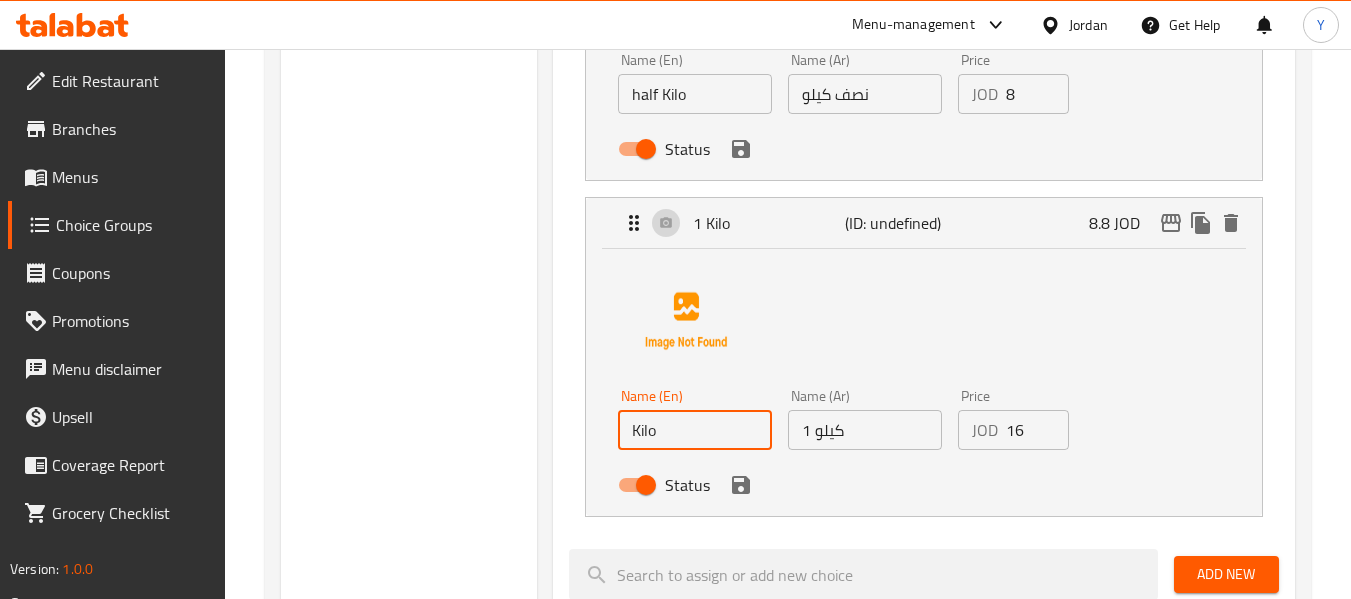 type on "Kilo" 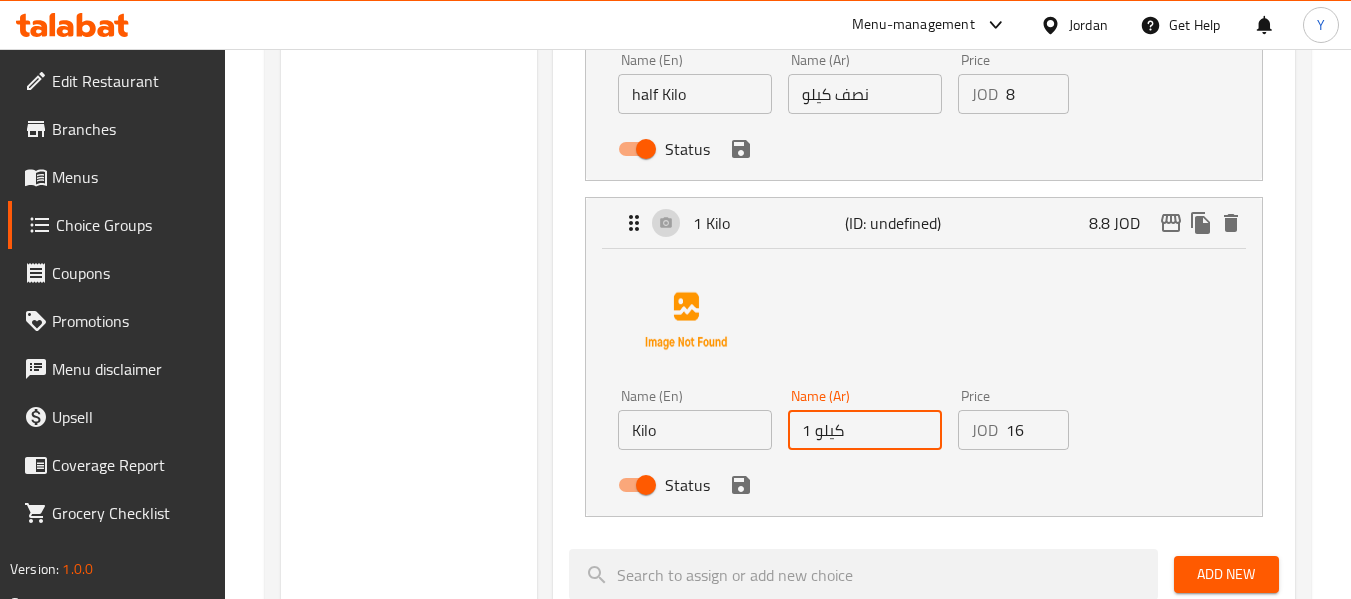 drag, startPoint x: 812, startPoint y: 425, endPoint x: 779, endPoint y: 426, distance: 33.01515 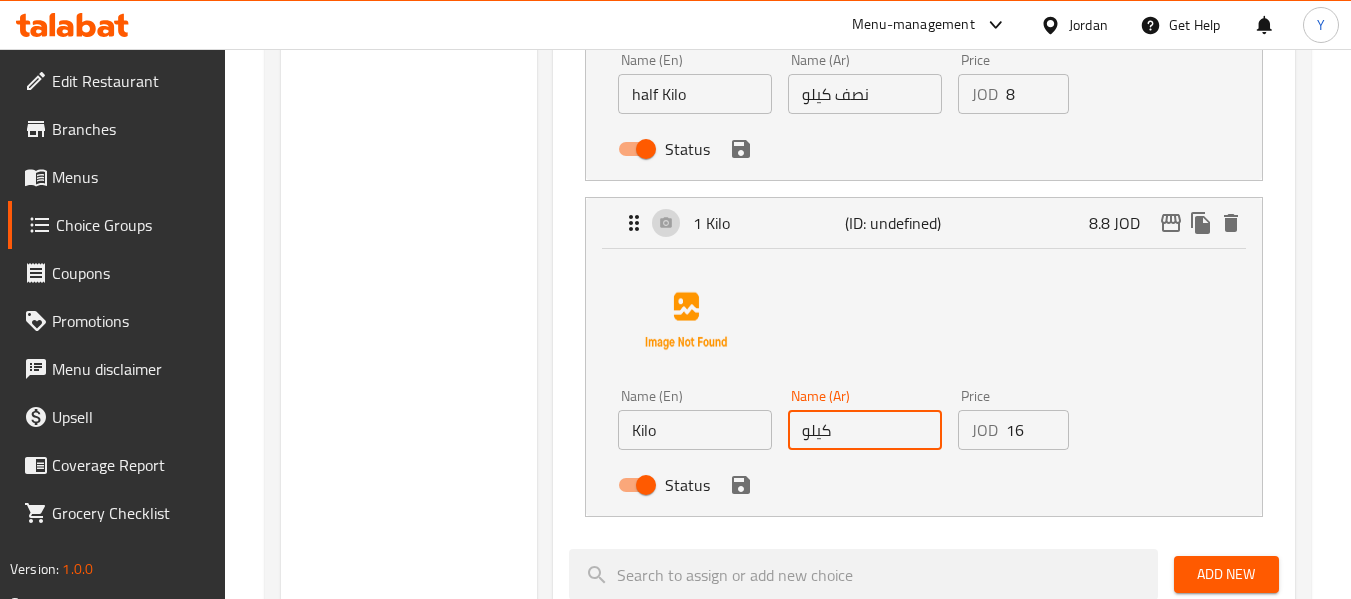 drag, startPoint x: 807, startPoint y: 429, endPoint x: 789, endPoint y: 427, distance: 18.110771 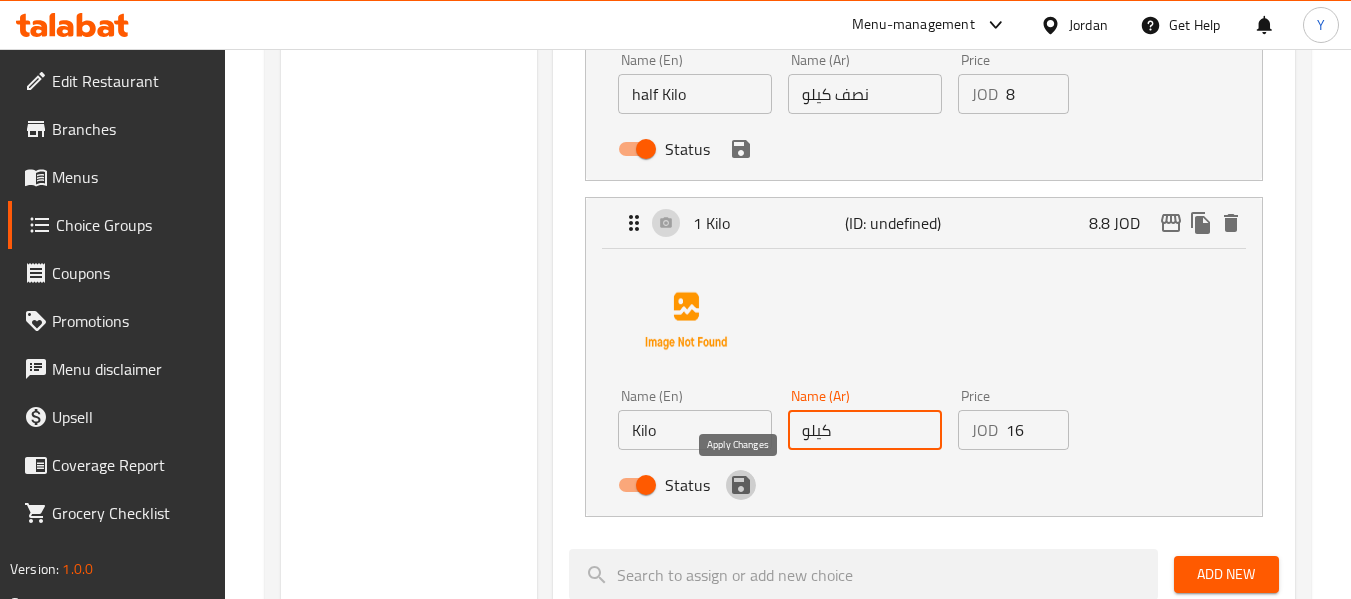 click 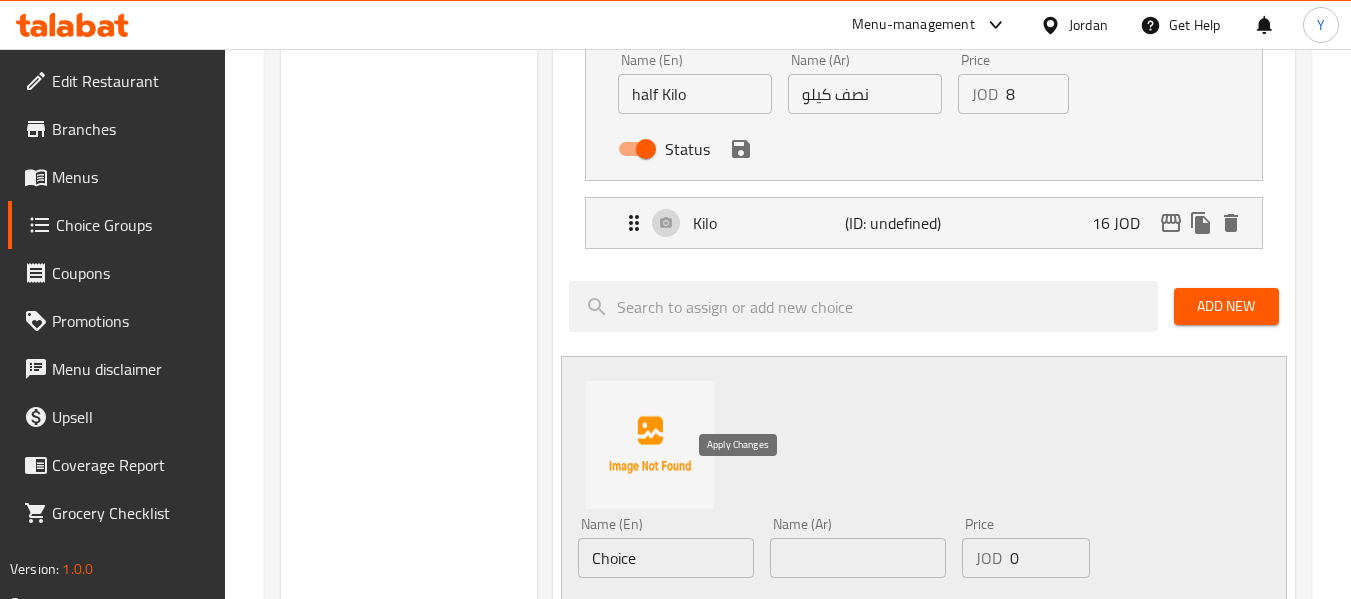 type on "كيلو" 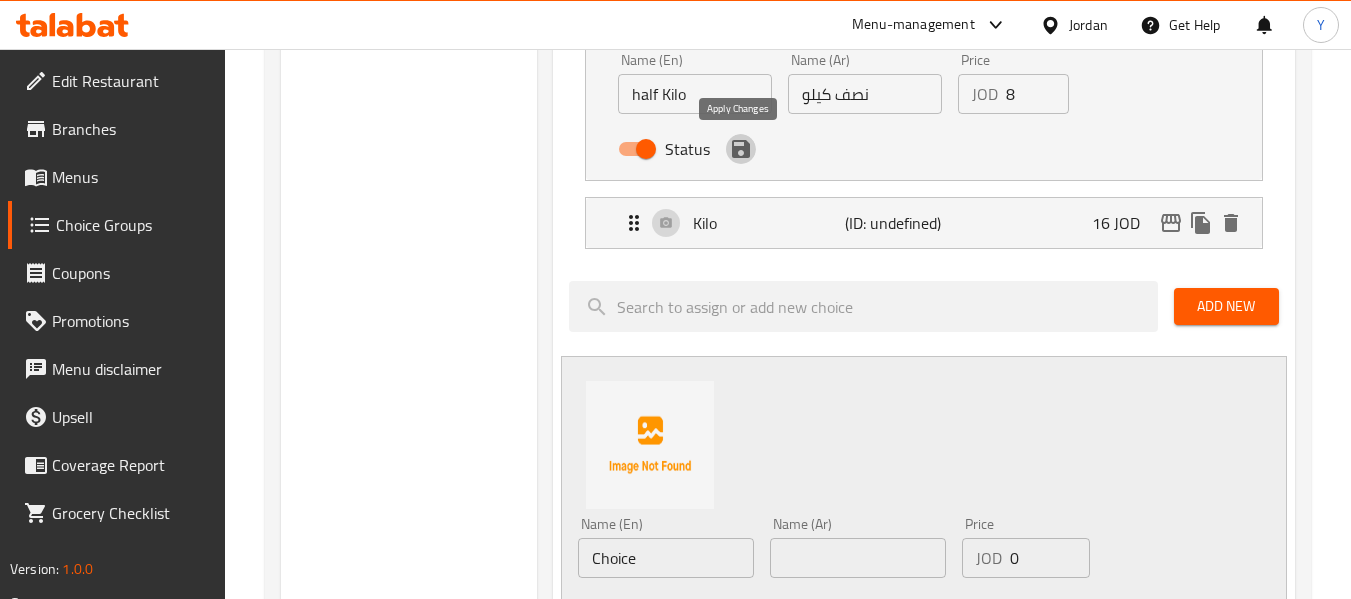 click 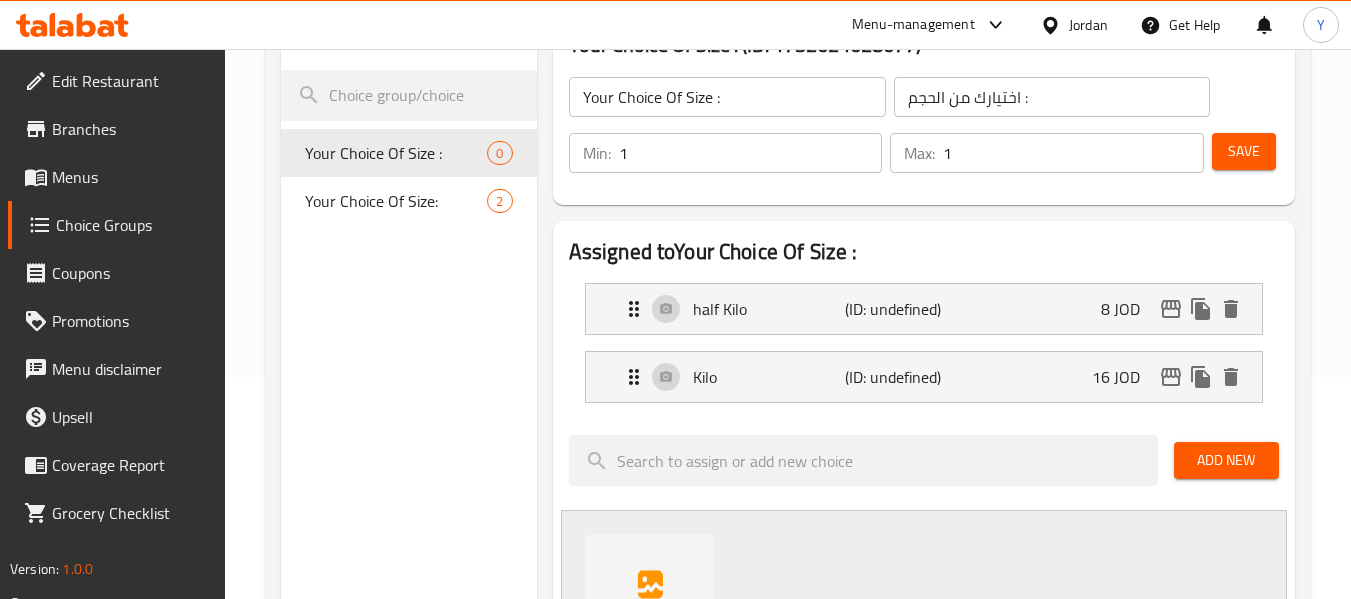 scroll, scrollTop: 213, scrollLeft: 0, axis: vertical 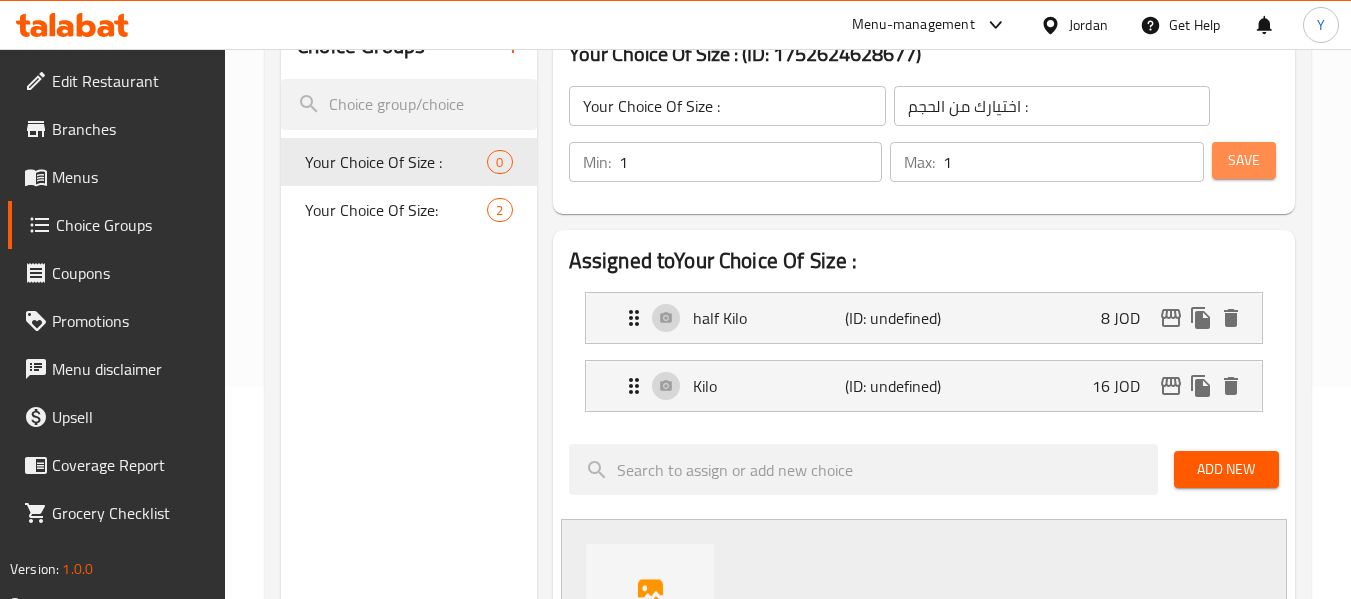 click on "Save" at bounding box center [1244, 160] 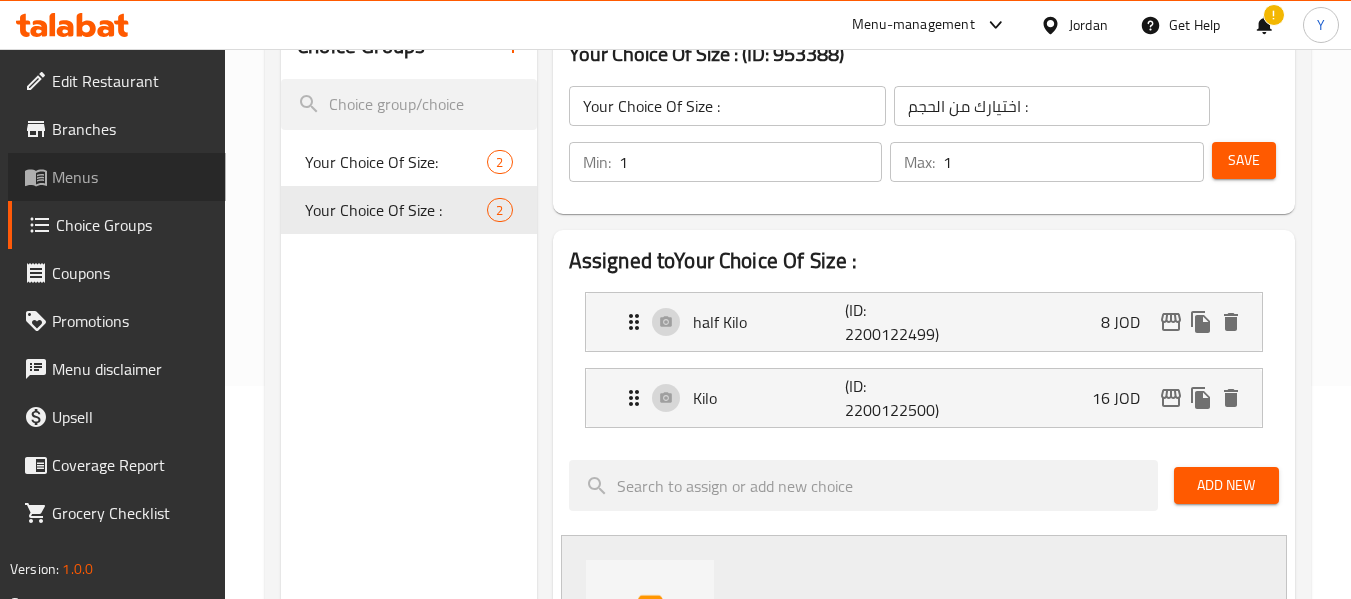 click on "Menus" at bounding box center [131, 177] 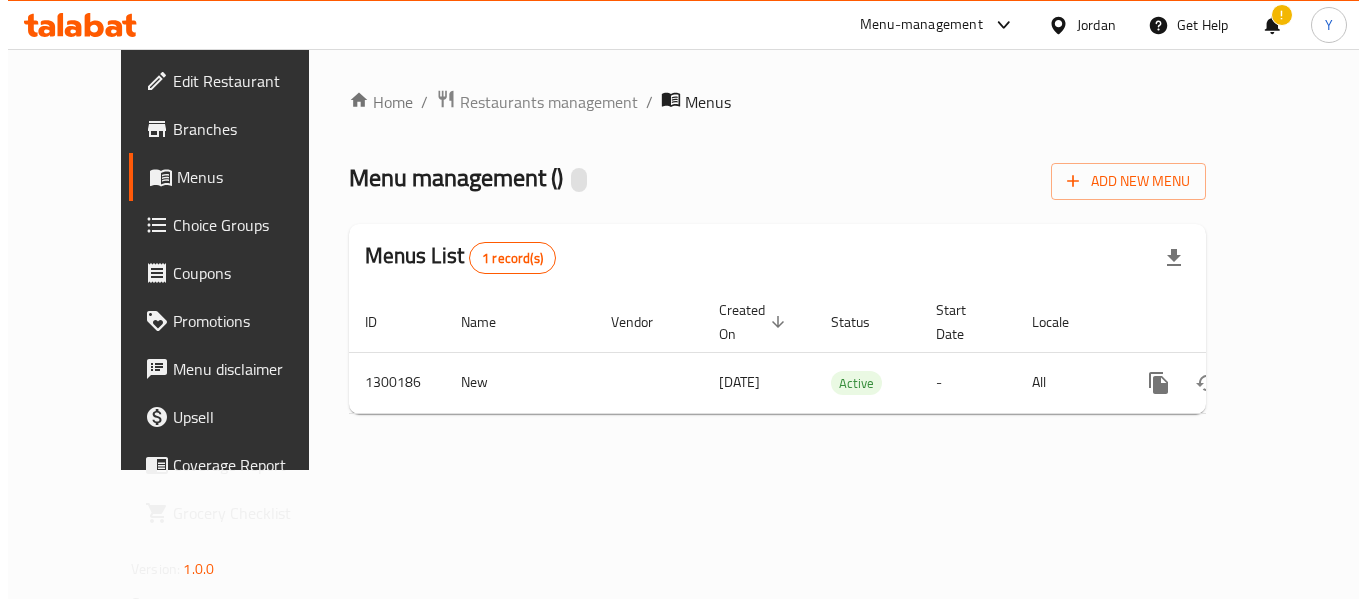 scroll, scrollTop: 0, scrollLeft: 0, axis: both 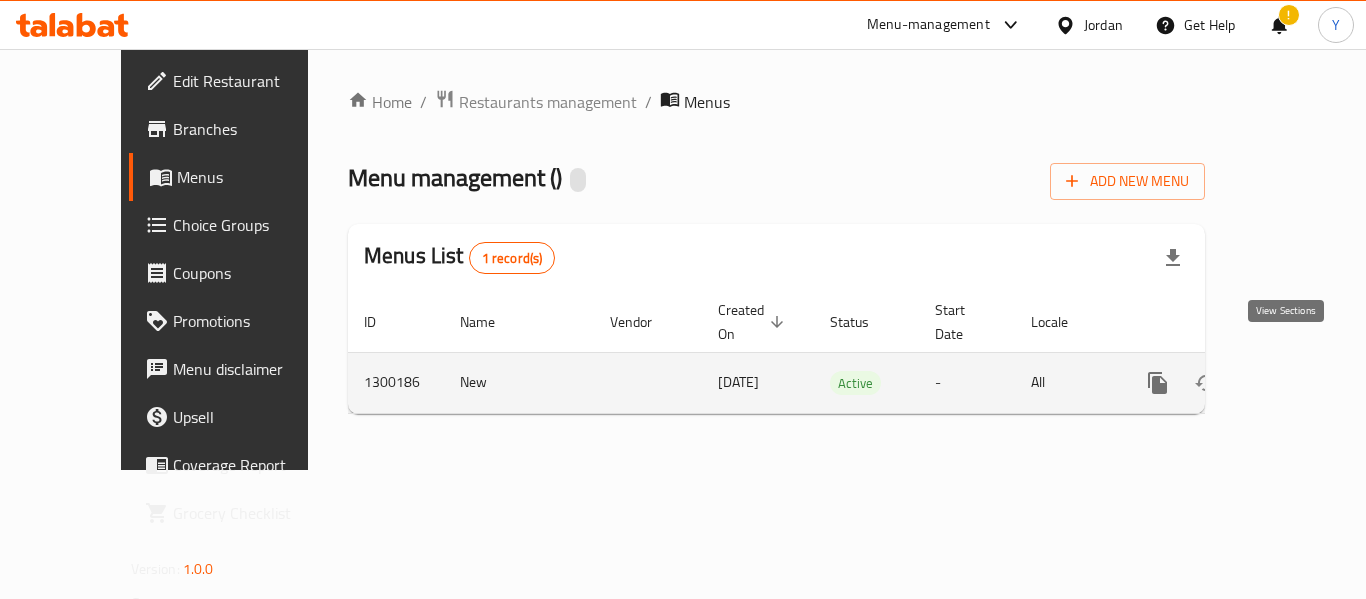 click 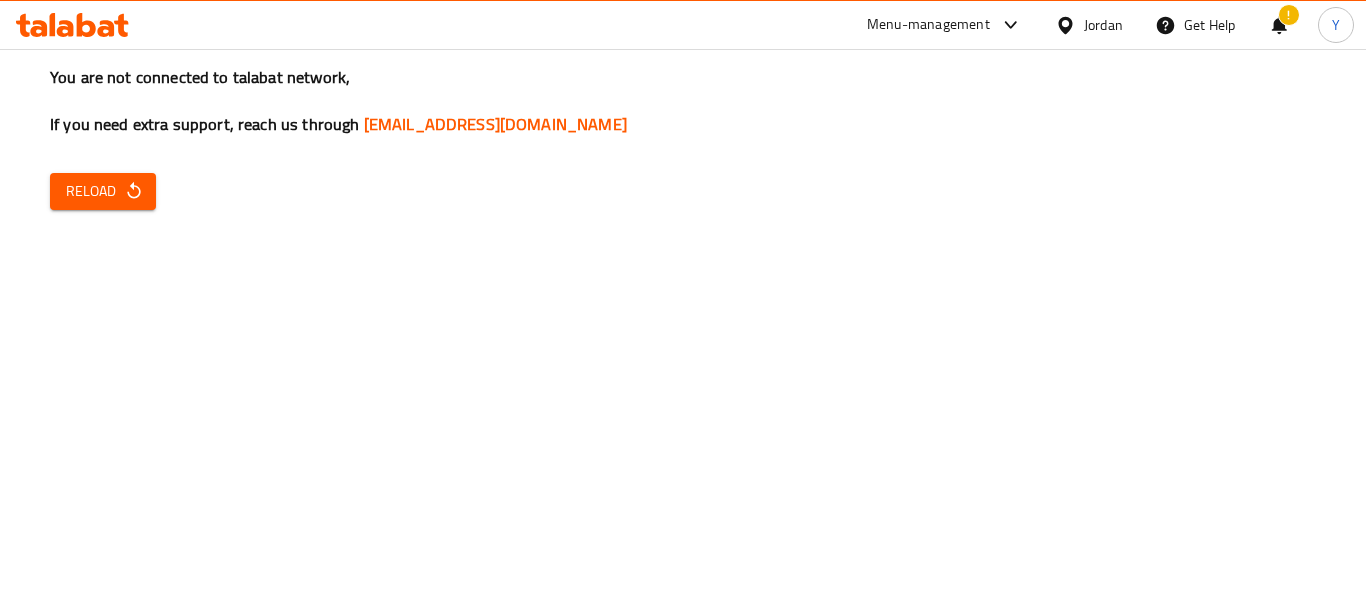 click on "You are not connected to talabat network,  If you need extra support, reach us through   Support.OpsPlatform@talabat.com" at bounding box center [683, 101] 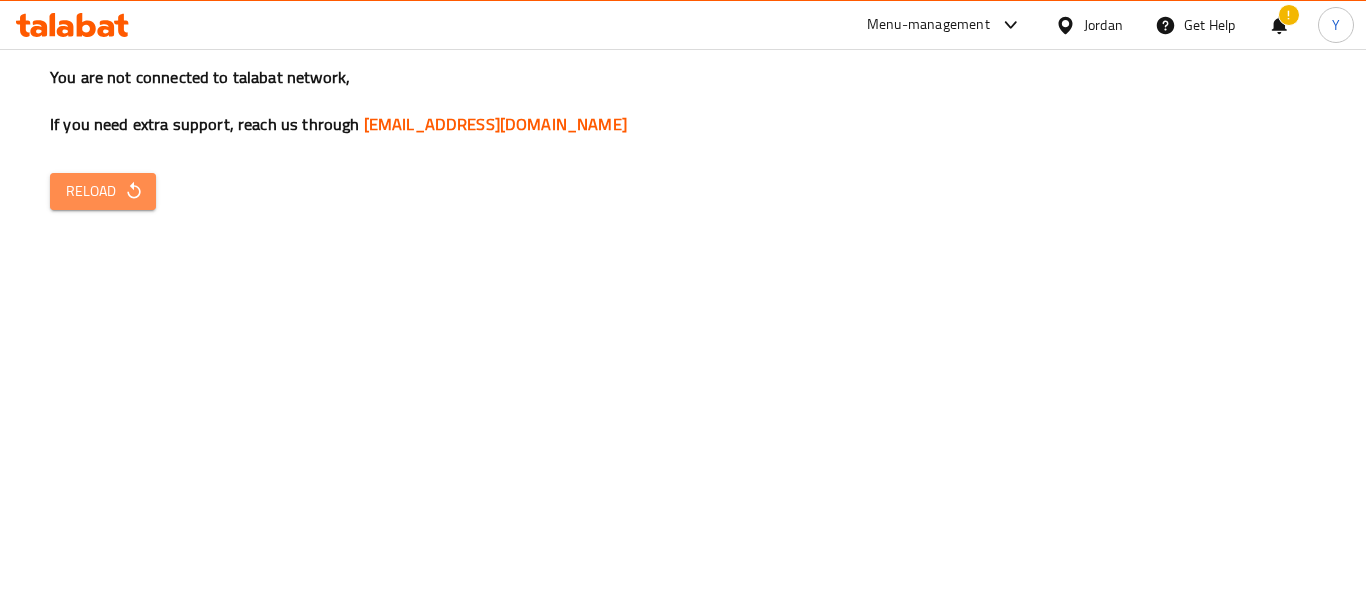 click 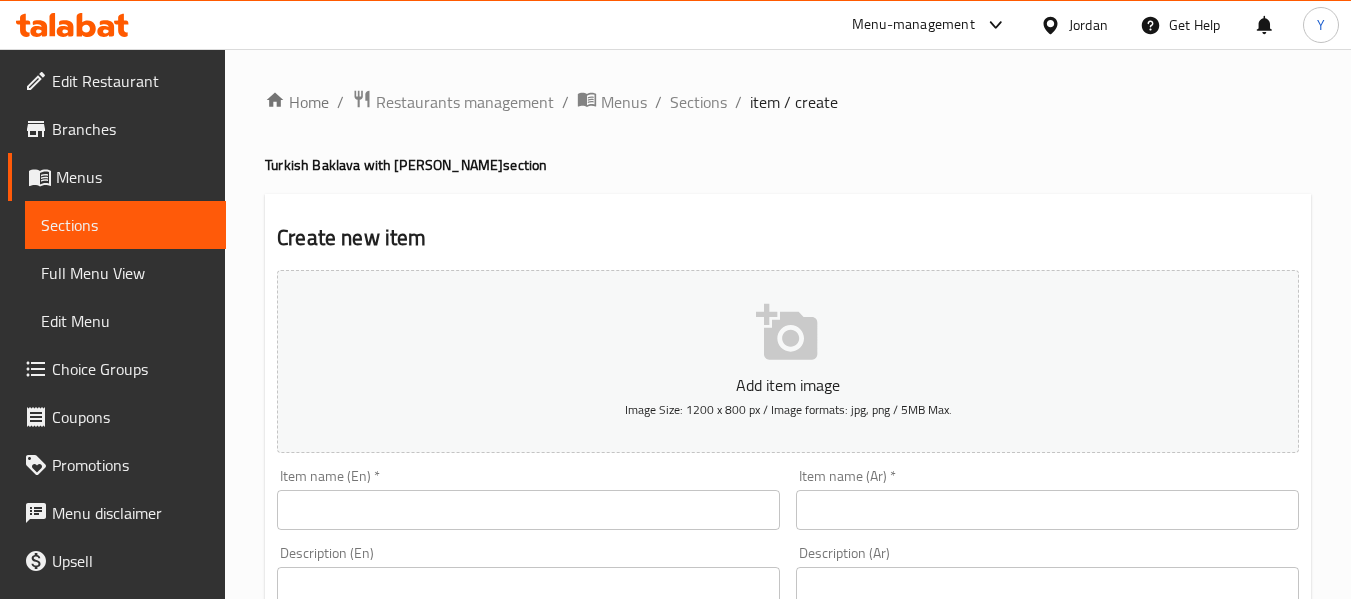 scroll, scrollTop: 0, scrollLeft: 0, axis: both 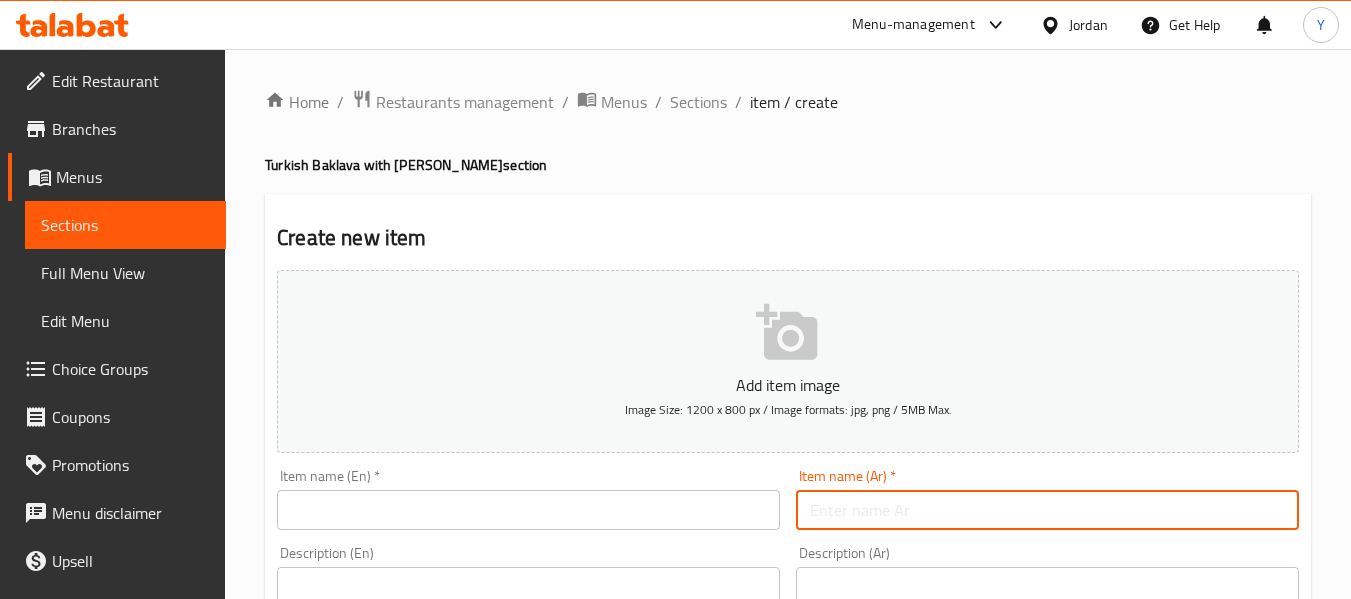 paste on "بقلاه تركيه بالفستق" 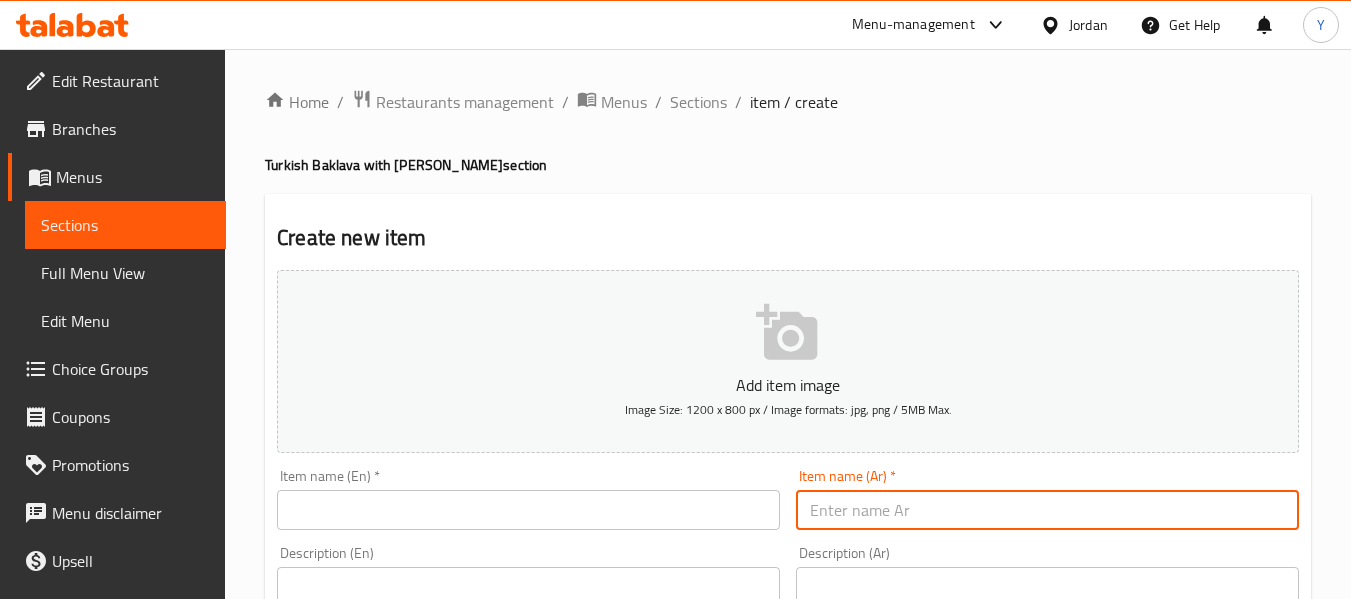 click at bounding box center (1047, 510) 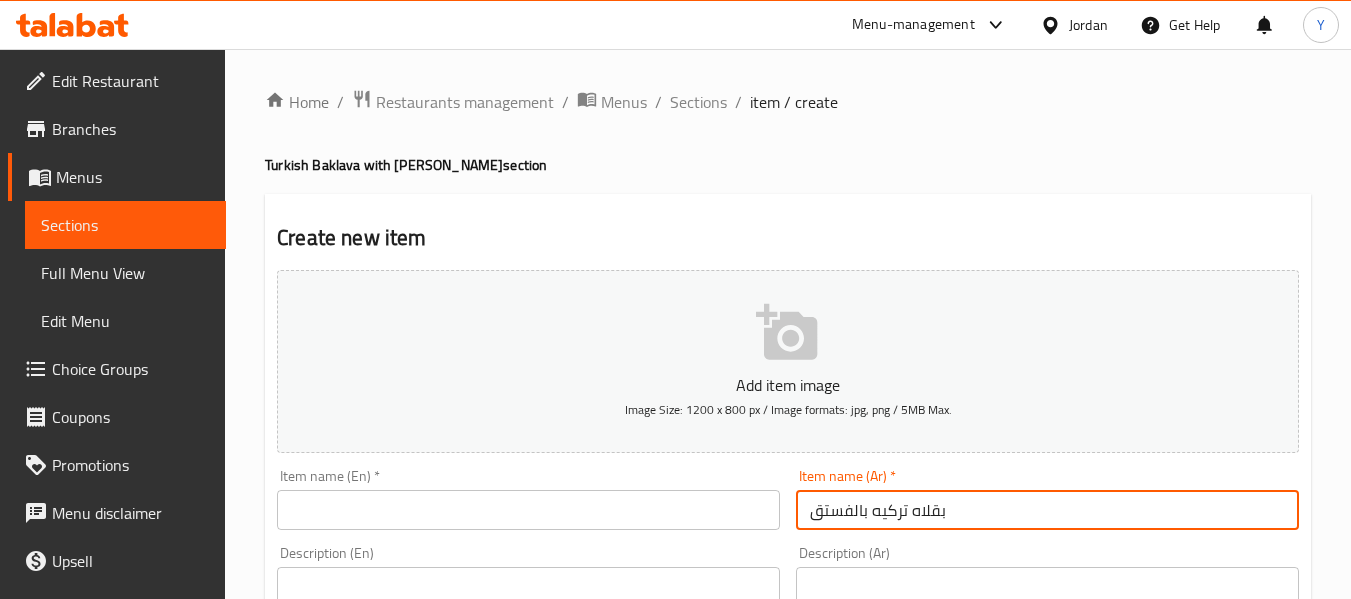 type on "بقلاه تركيه بالفستق" 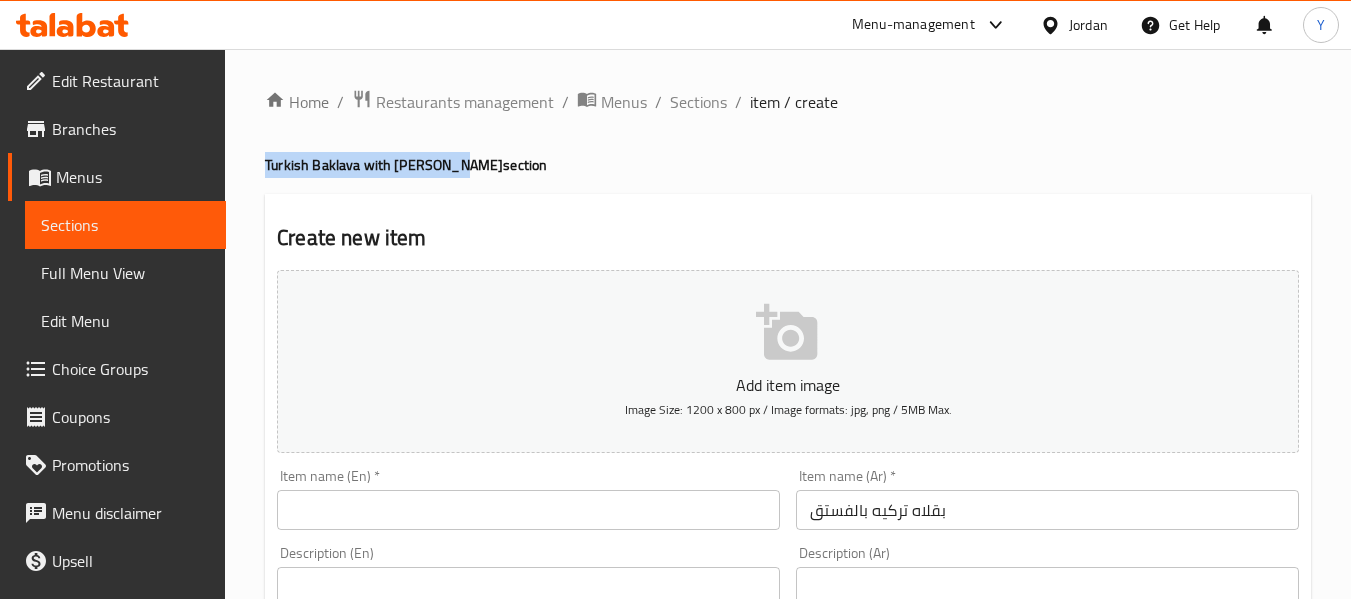 drag, startPoint x: 447, startPoint y: 165, endPoint x: 261, endPoint y: 162, distance: 186.02419 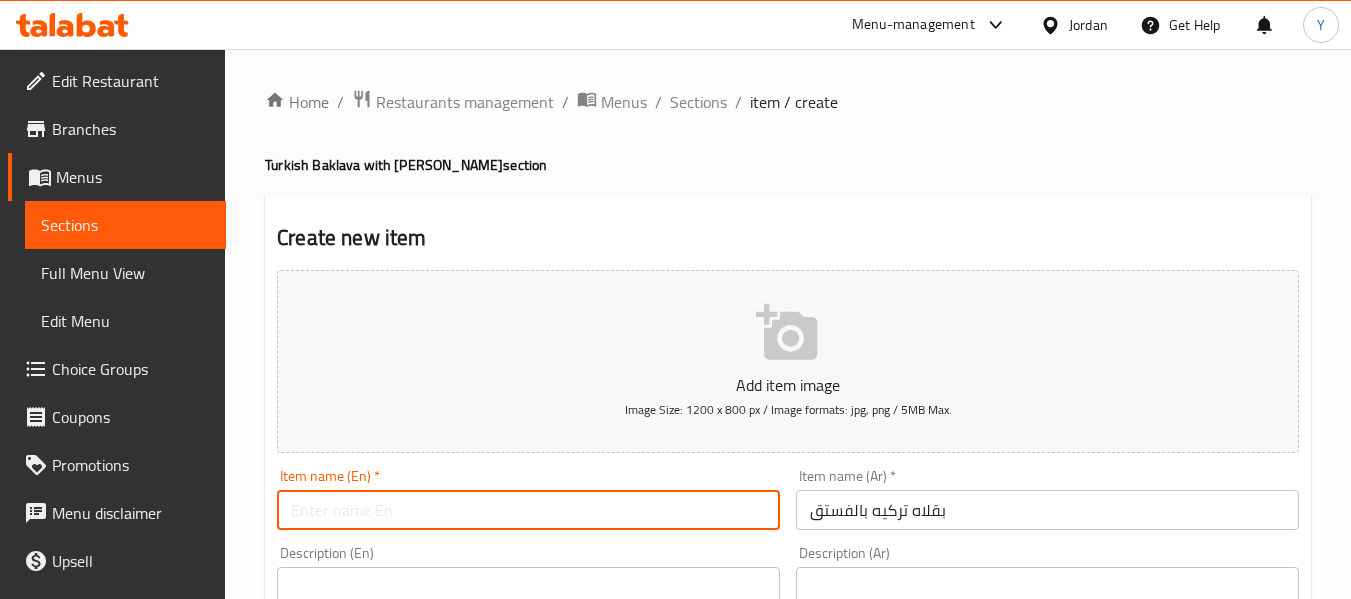 paste on "Turkish Baklava with [PERSON_NAME]" 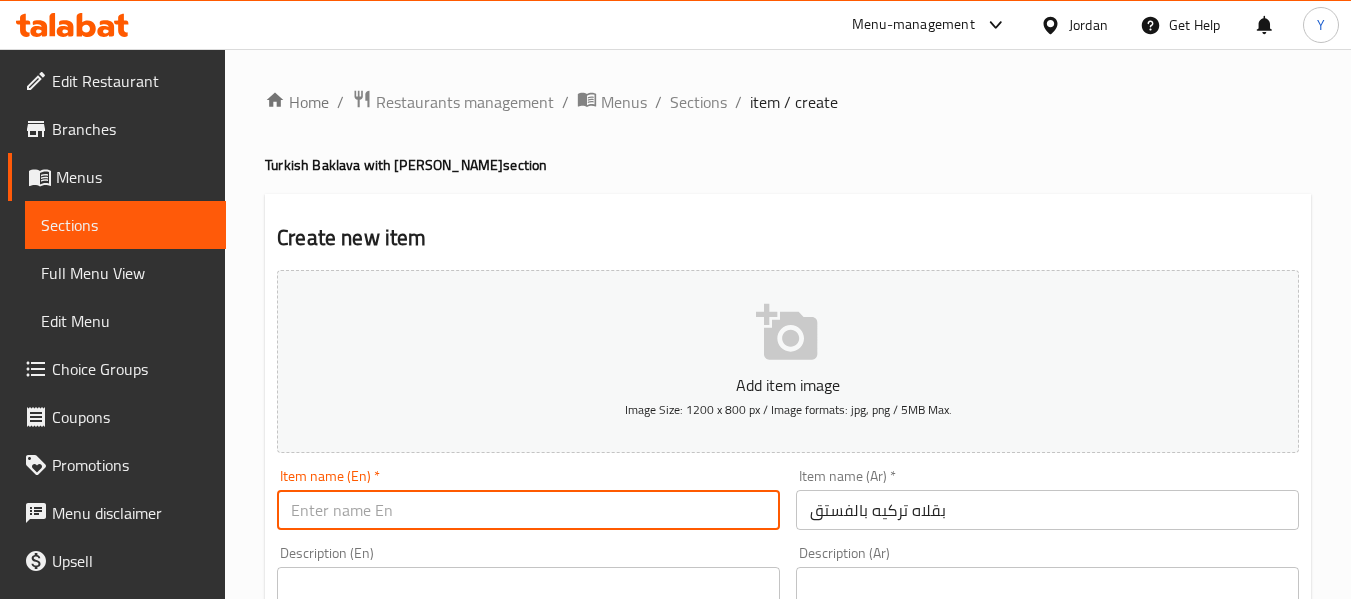 click at bounding box center [528, 510] 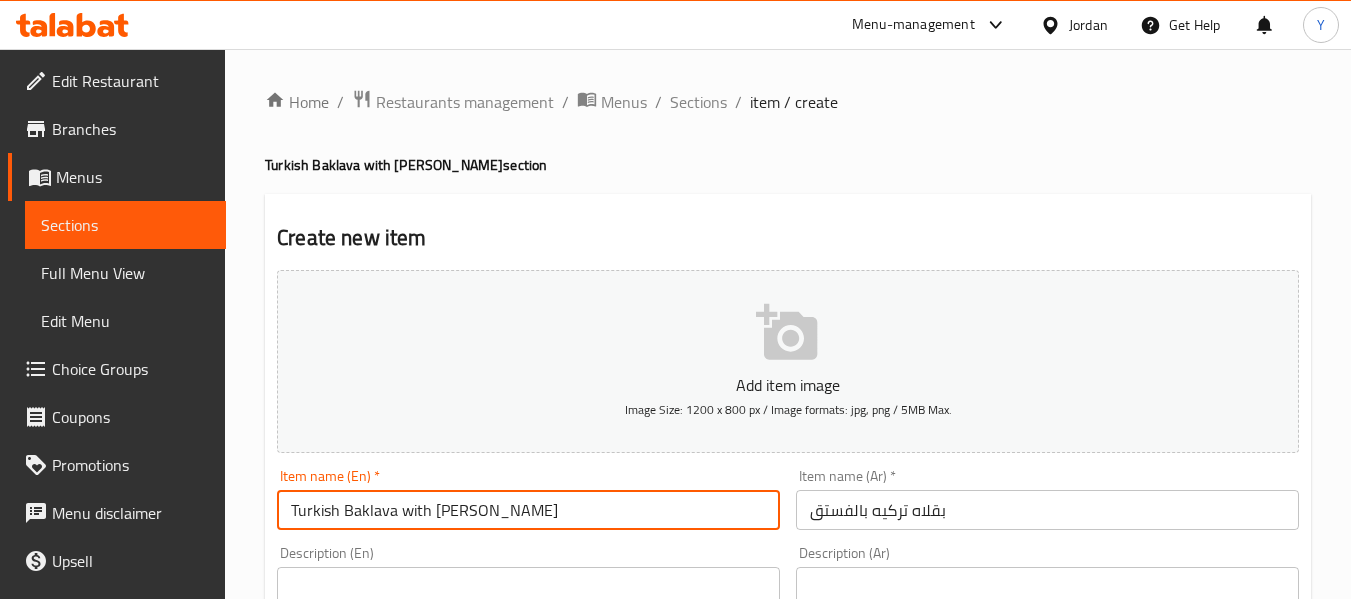 type on "Turkish Baklava with [PERSON_NAME]" 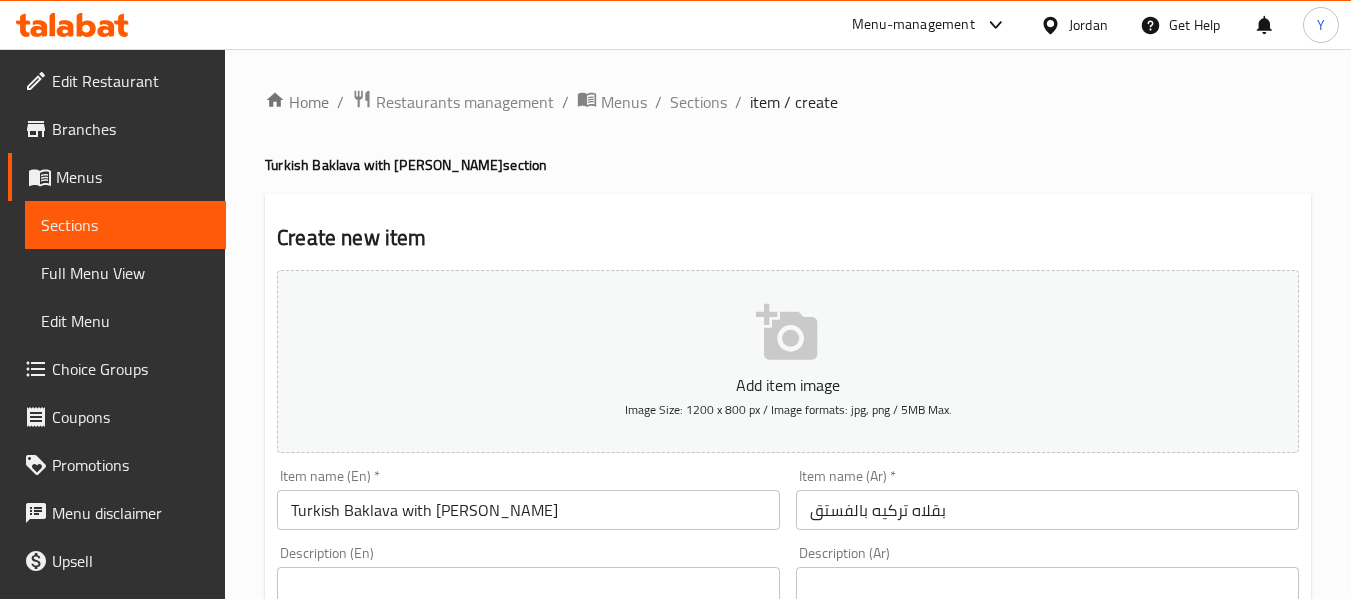 click on "Description (Ar)" at bounding box center (1047, 625) 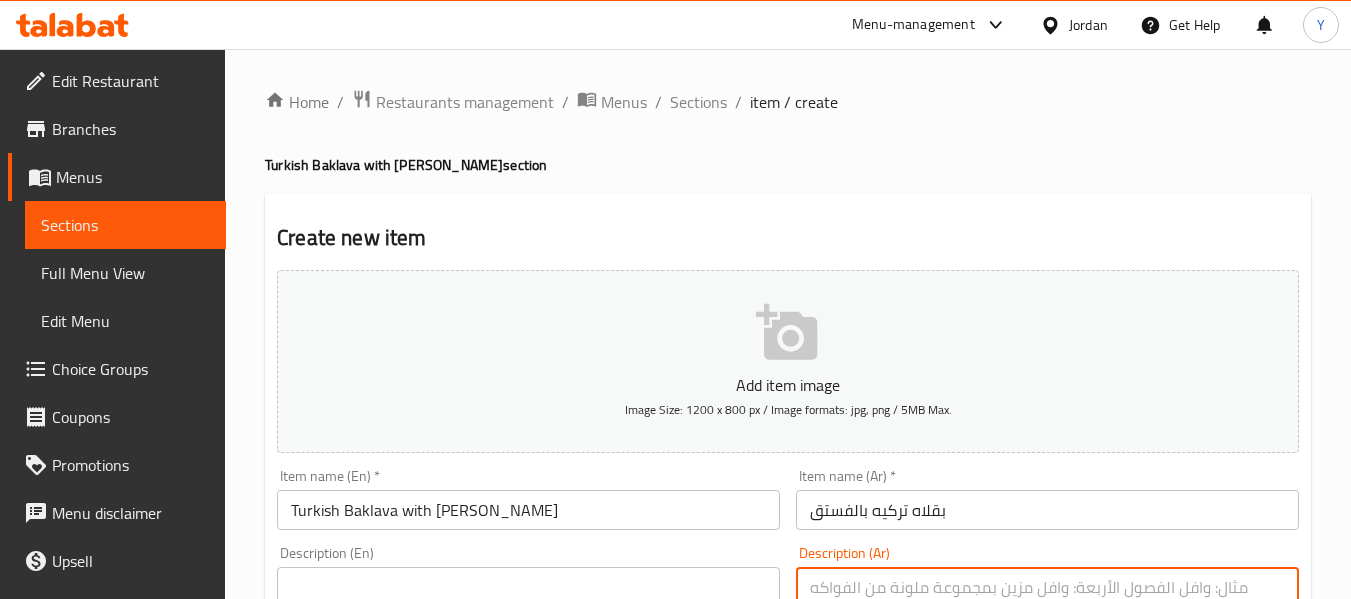 scroll, scrollTop: 4, scrollLeft: 0, axis: vertical 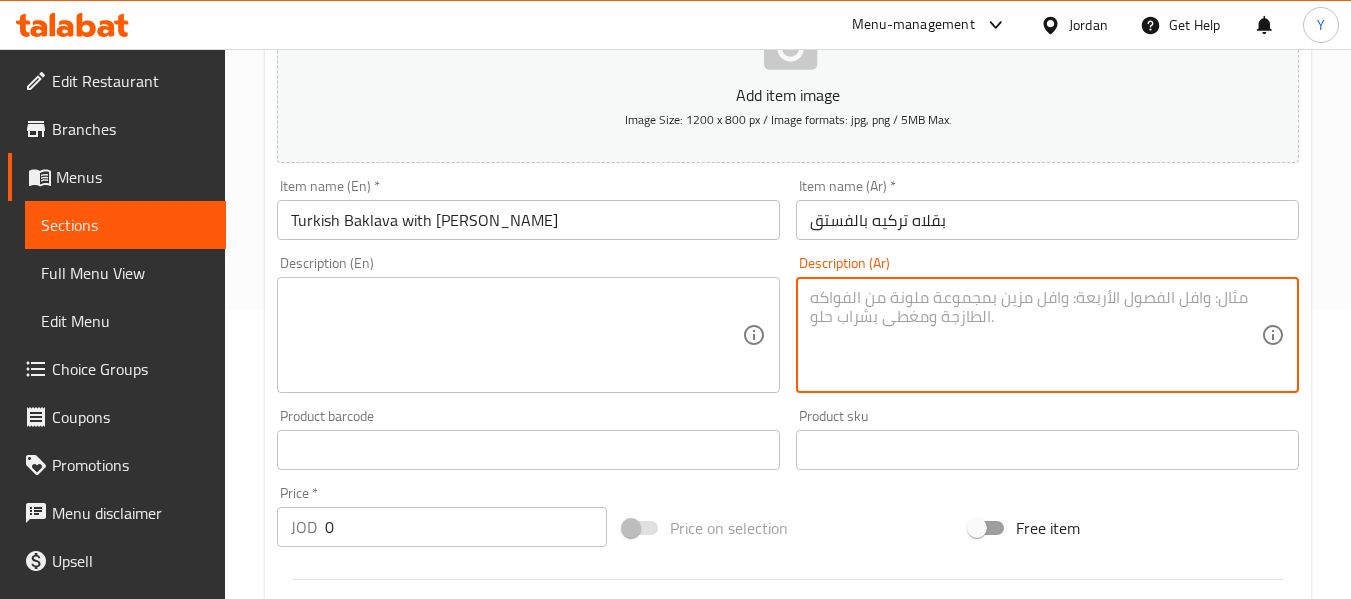 paste on "حلوى البقلاوه التركيه محشي فستق حلبي" 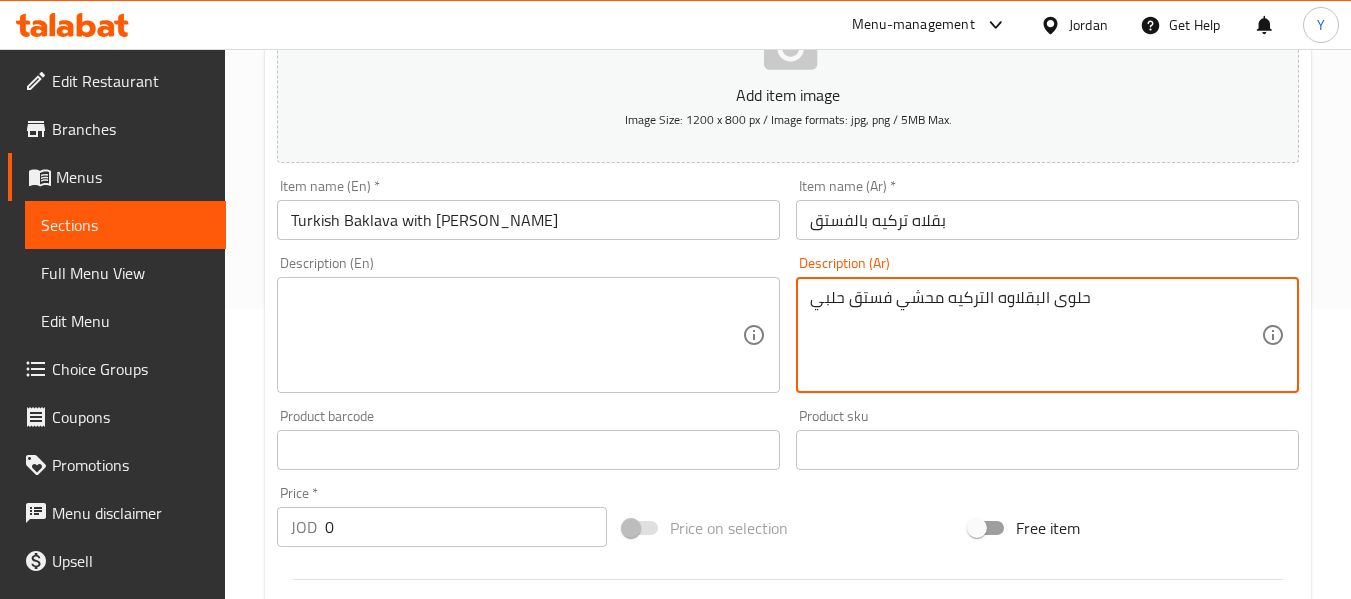 type on "حلوى البقلاوه التركيه محشي فستق حلبي" 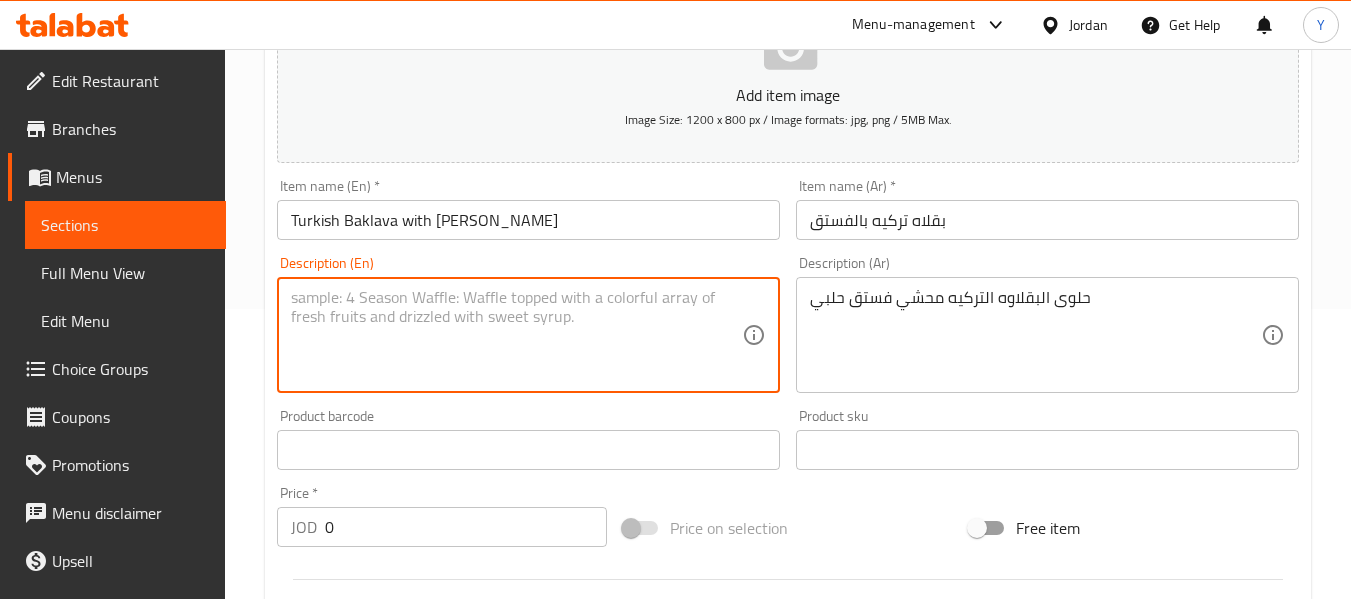 click at bounding box center (516, 335) 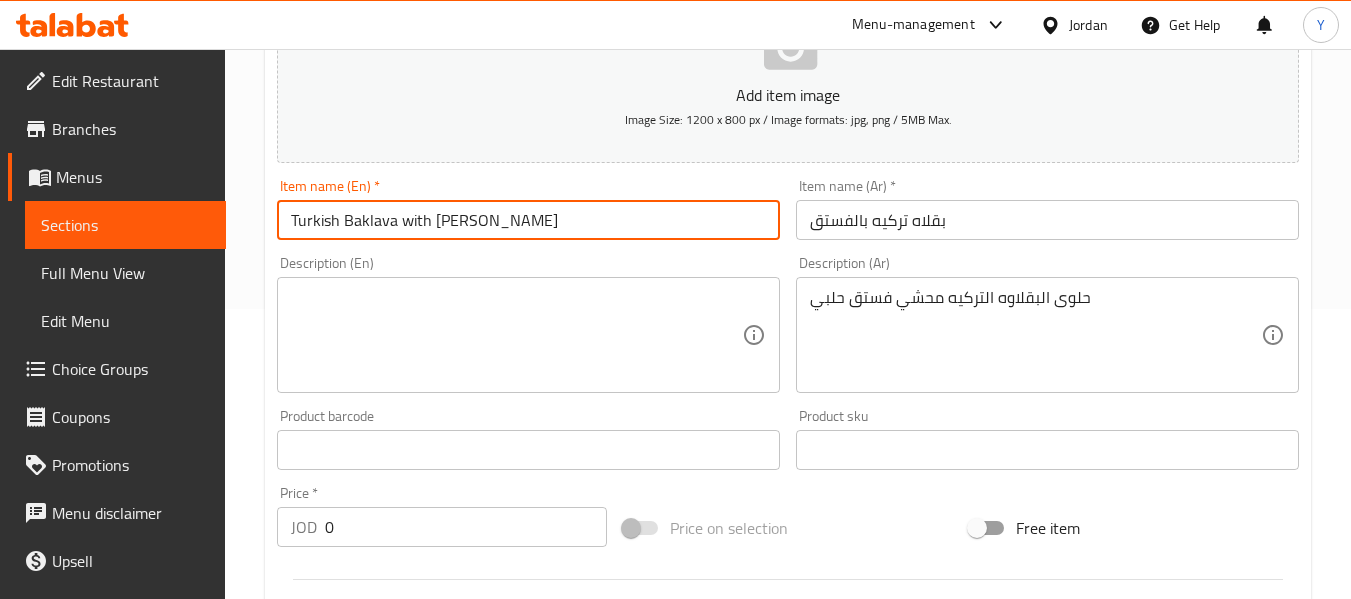 click on "Turkish Baklava with [PERSON_NAME]" at bounding box center [528, 220] 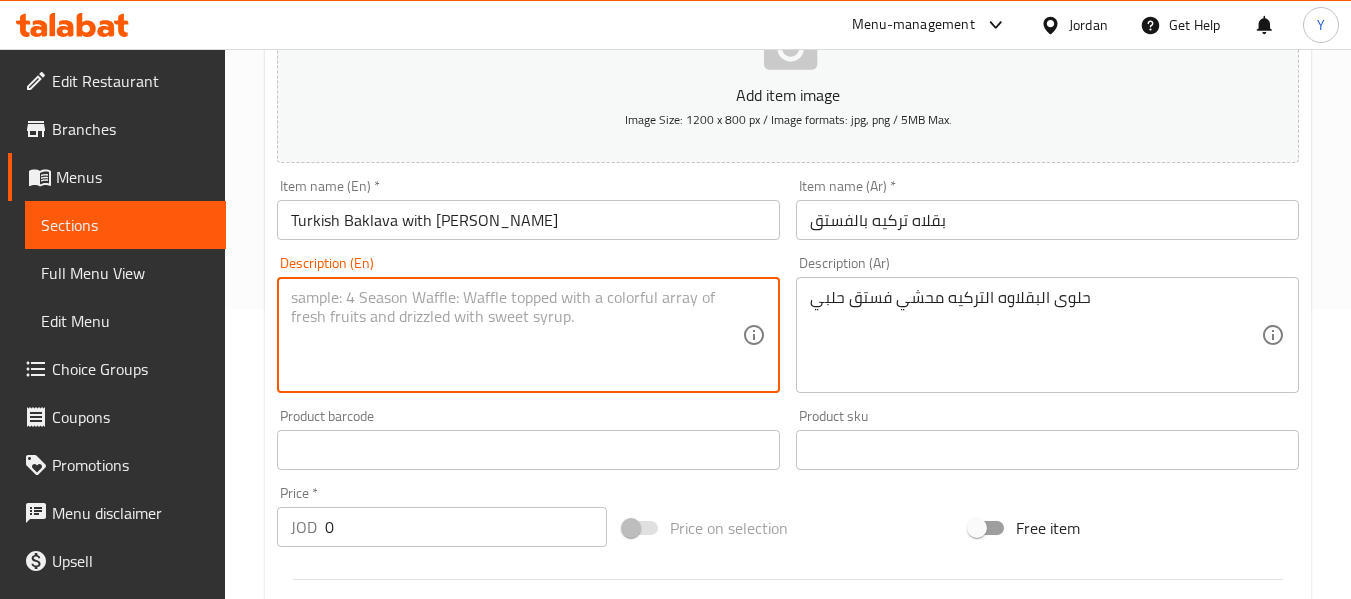 click at bounding box center [516, 335] 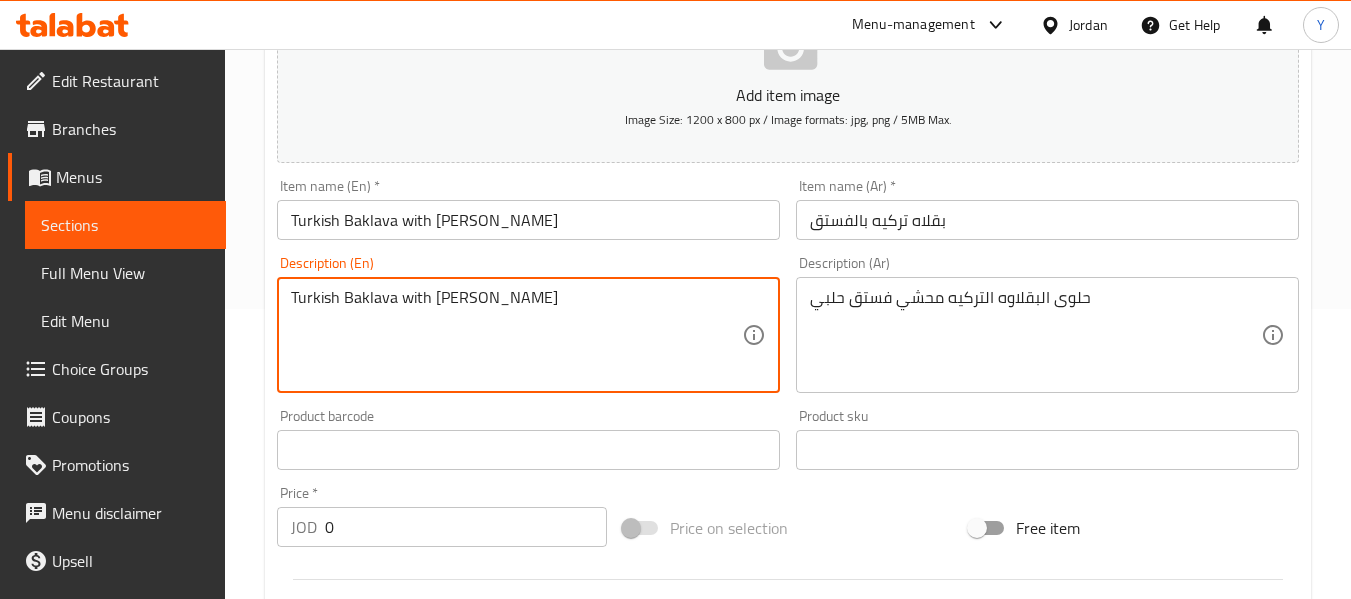 click on "Turkish Baklava with Pistachio" at bounding box center (516, 335) 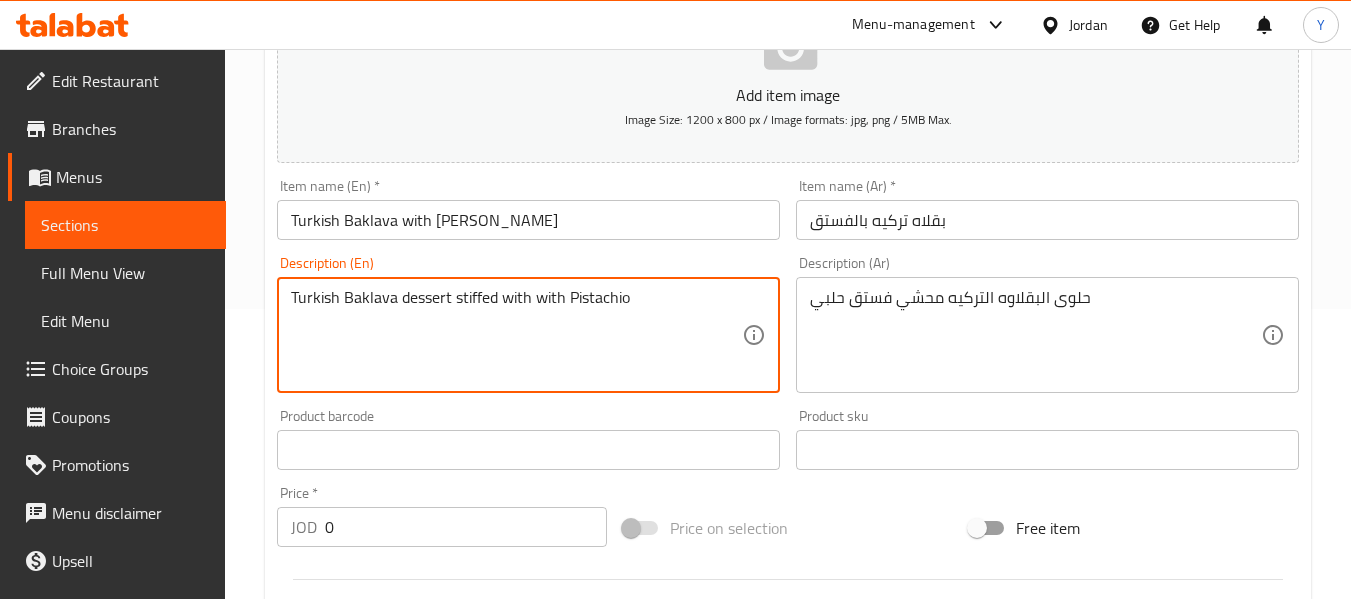 click on "Turkish Baklava dessert stiffed with with Pistachio" at bounding box center [516, 335] 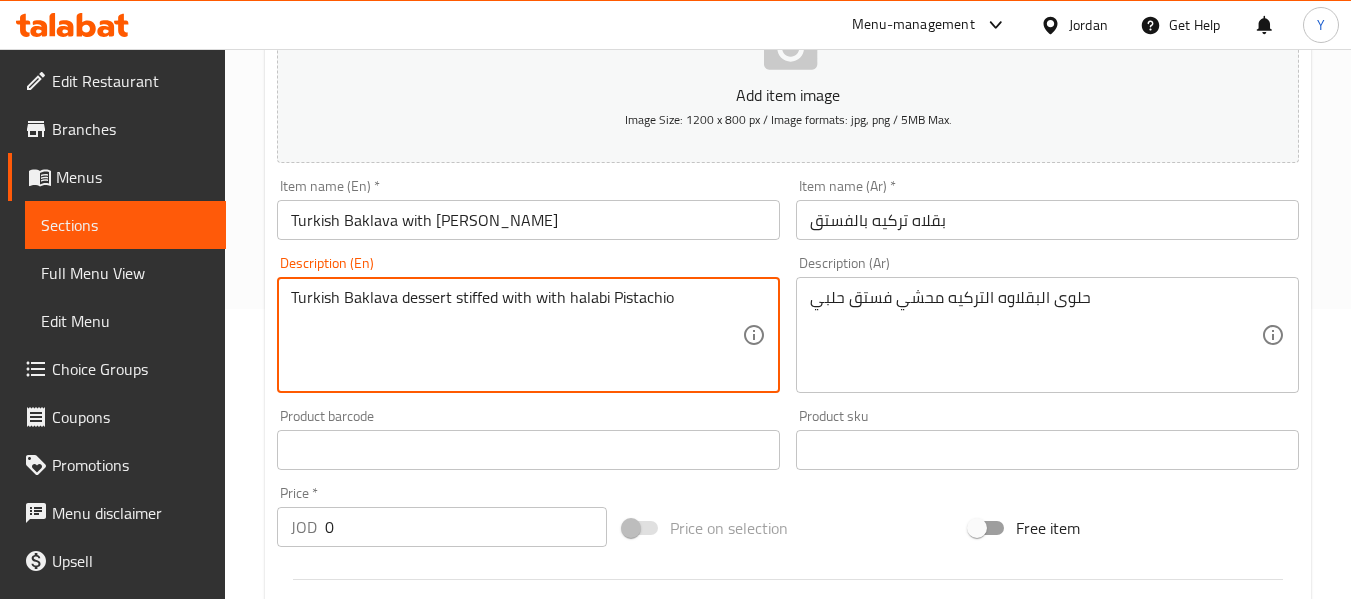 type on "Turkish Baklava dessert stiffed with with halabi Pistachio" 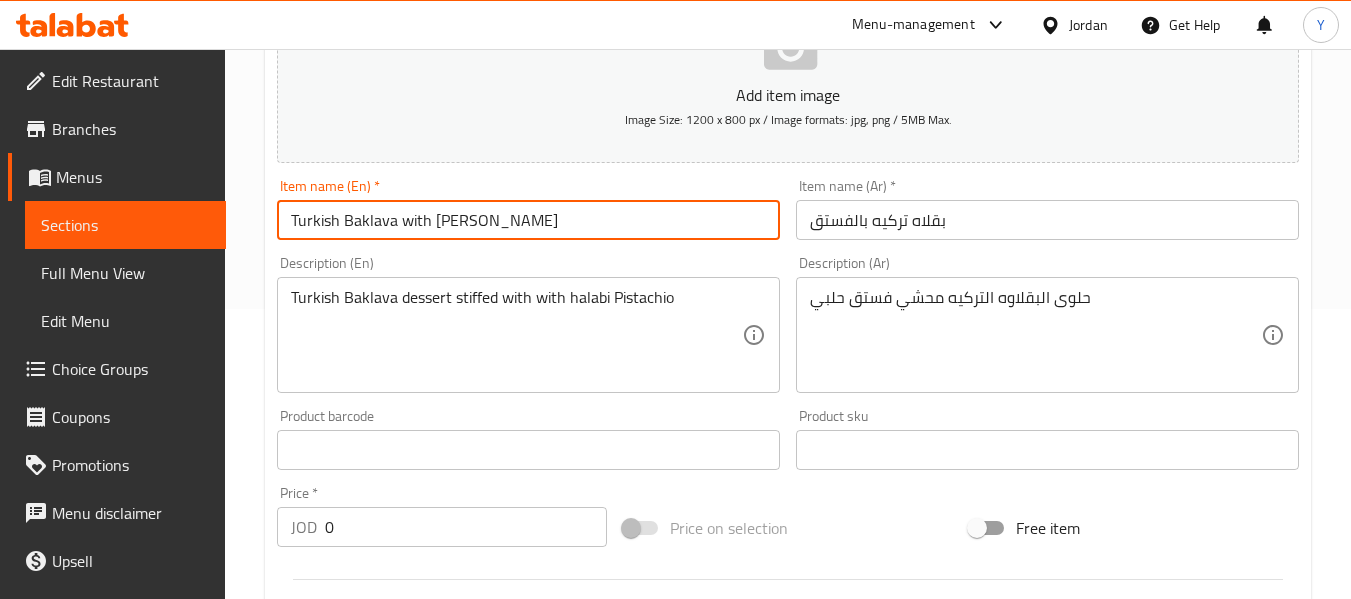 click on "Turkish Baklava with Pistachio" at bounding box center [528, 220] 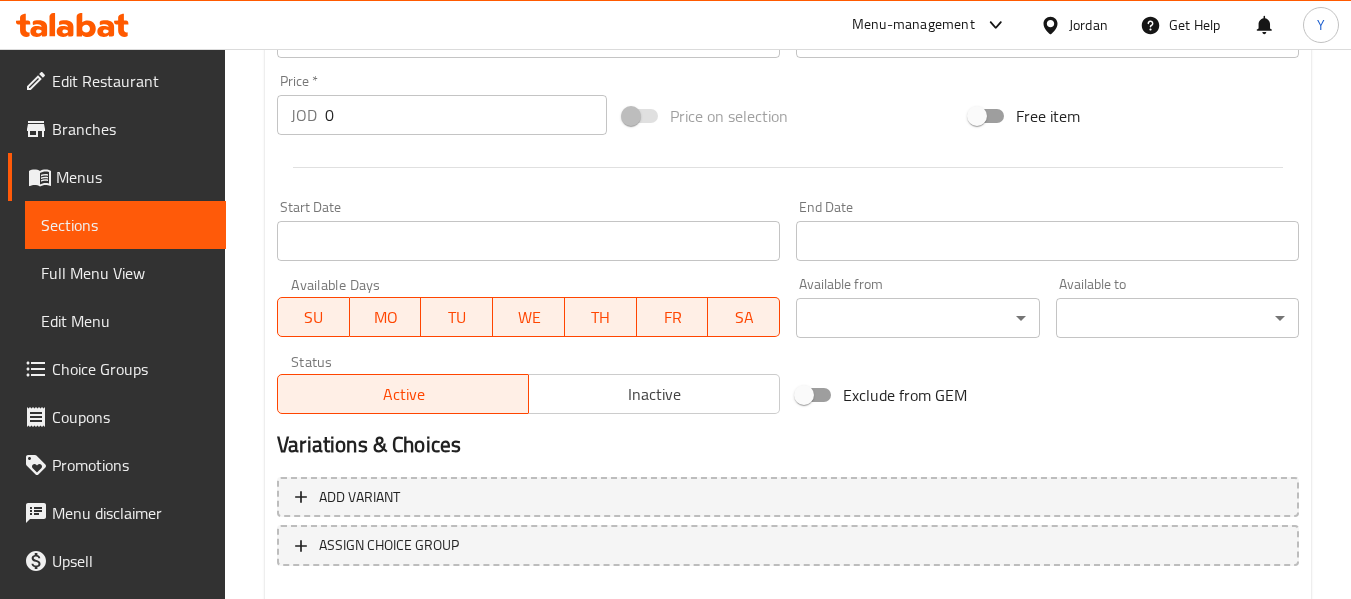 scroll, scrollTop: 814, scrollLeft: 0, axis: vertical 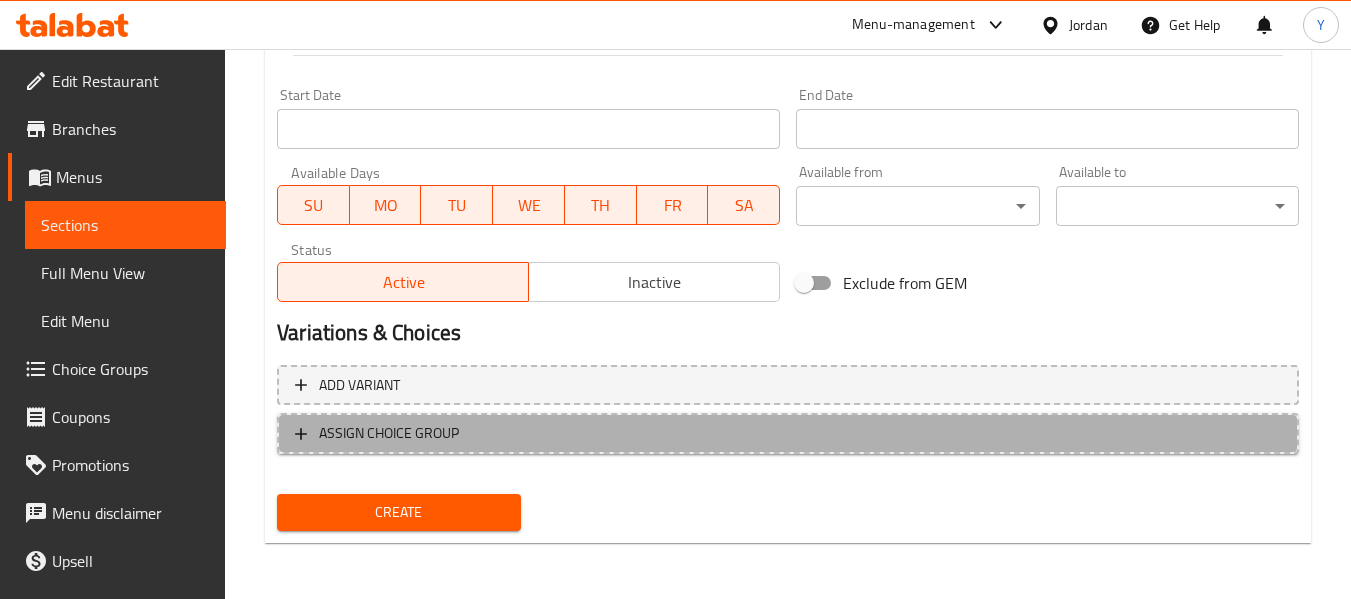 click on "ASSIGN CHOICE GROUP" at bounding box center [788, 433] 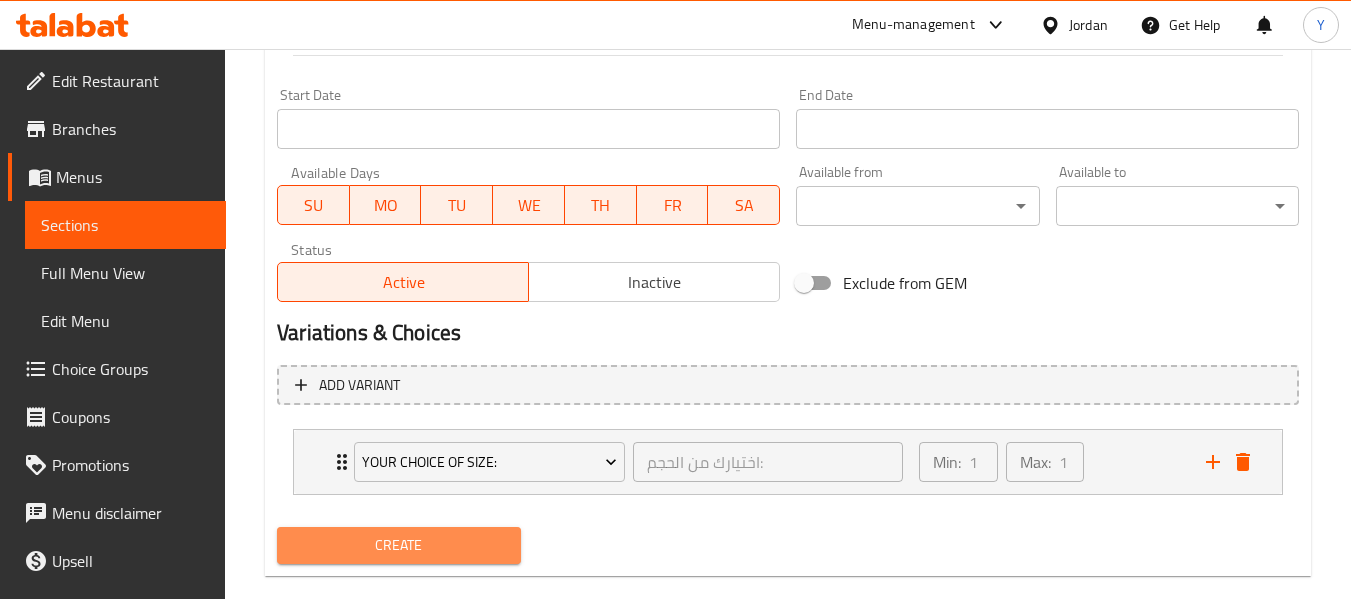 click on "Create" at bounding box center (398, 545) 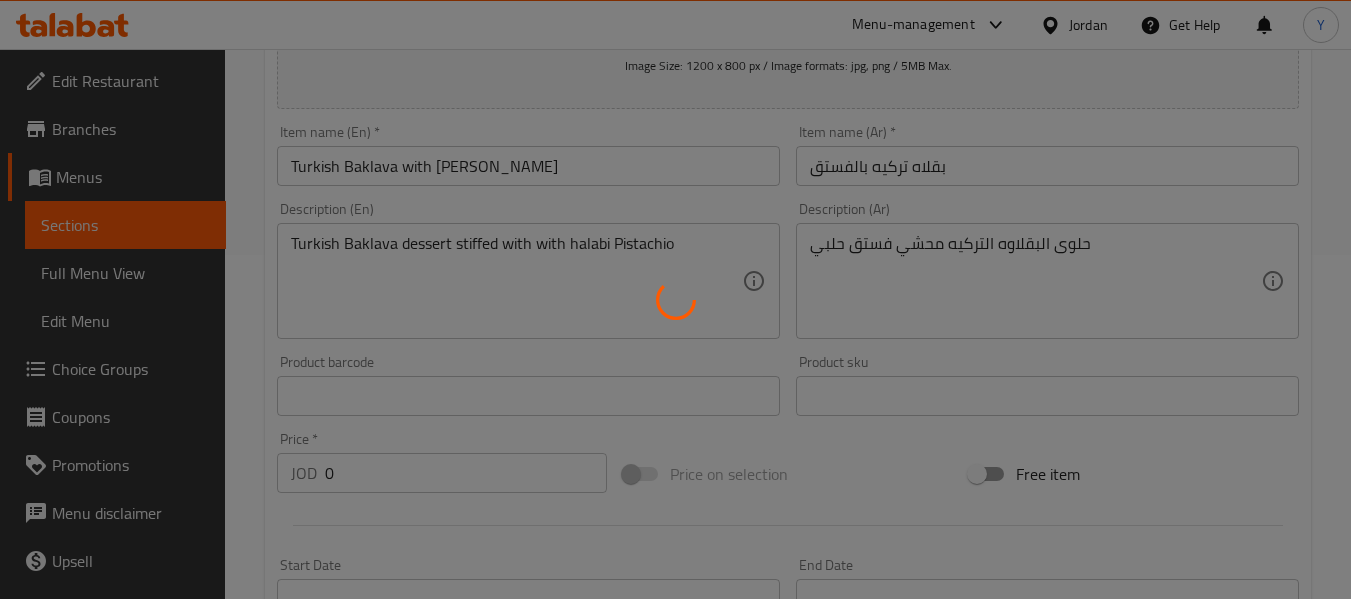 type 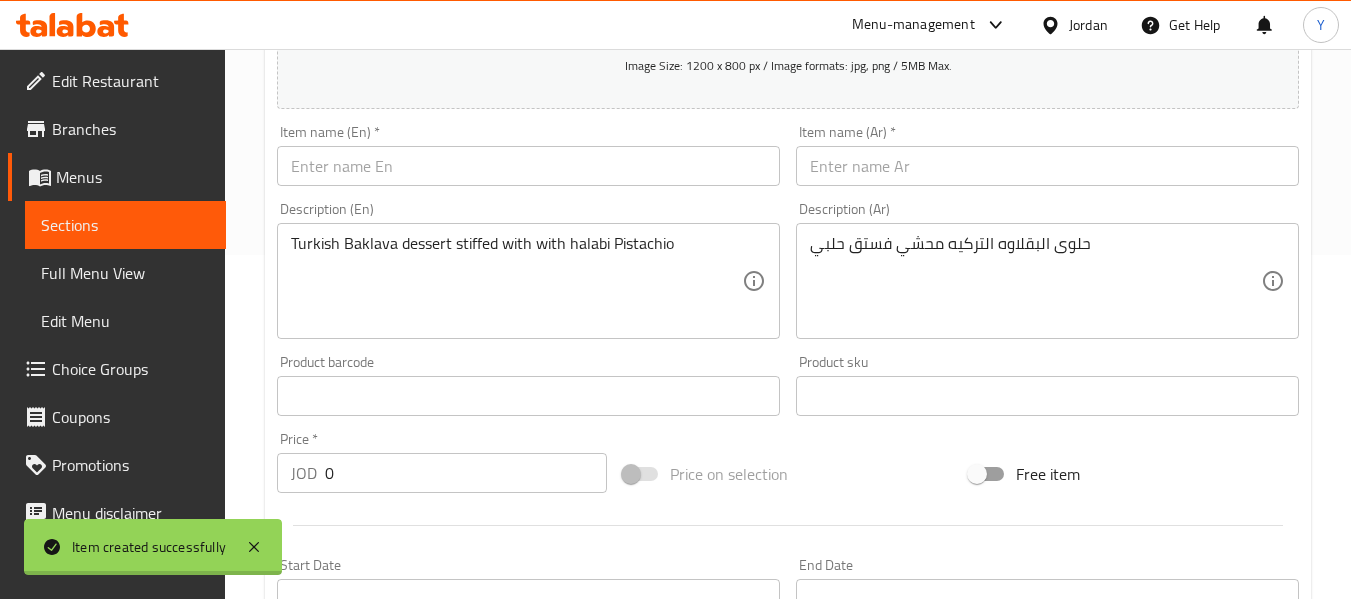 scroll, scrollTop: 331, scrollLeft: 0, axis: vertical 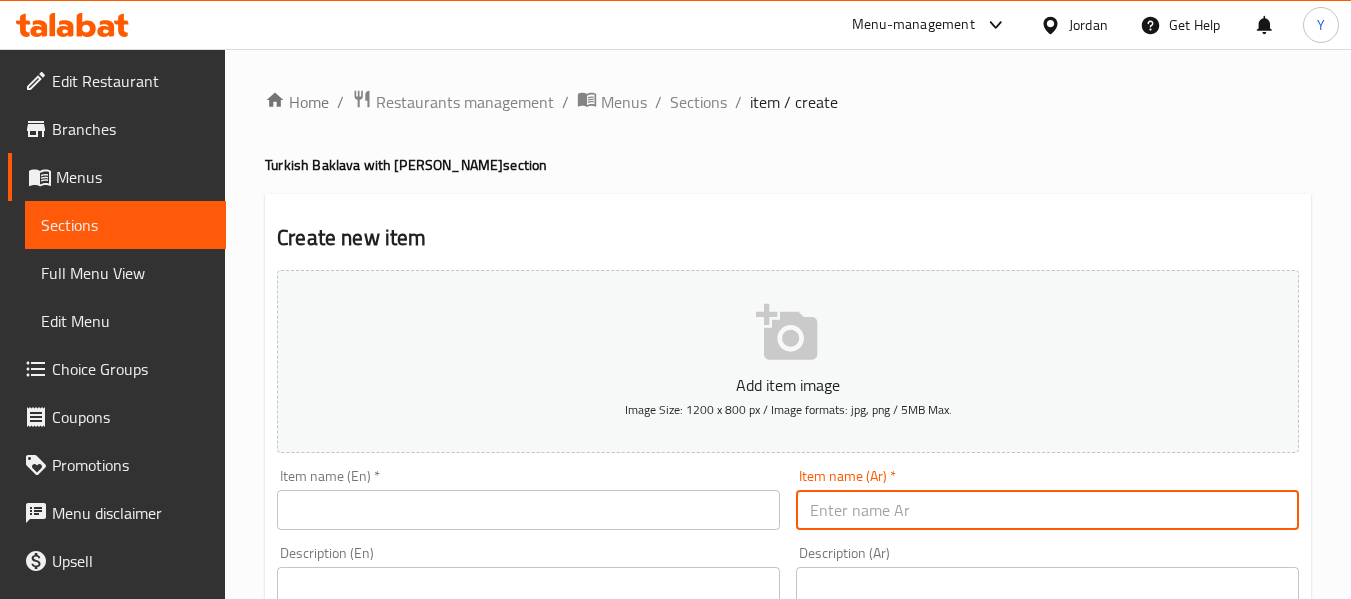 click at bounding box center [1047, 510] 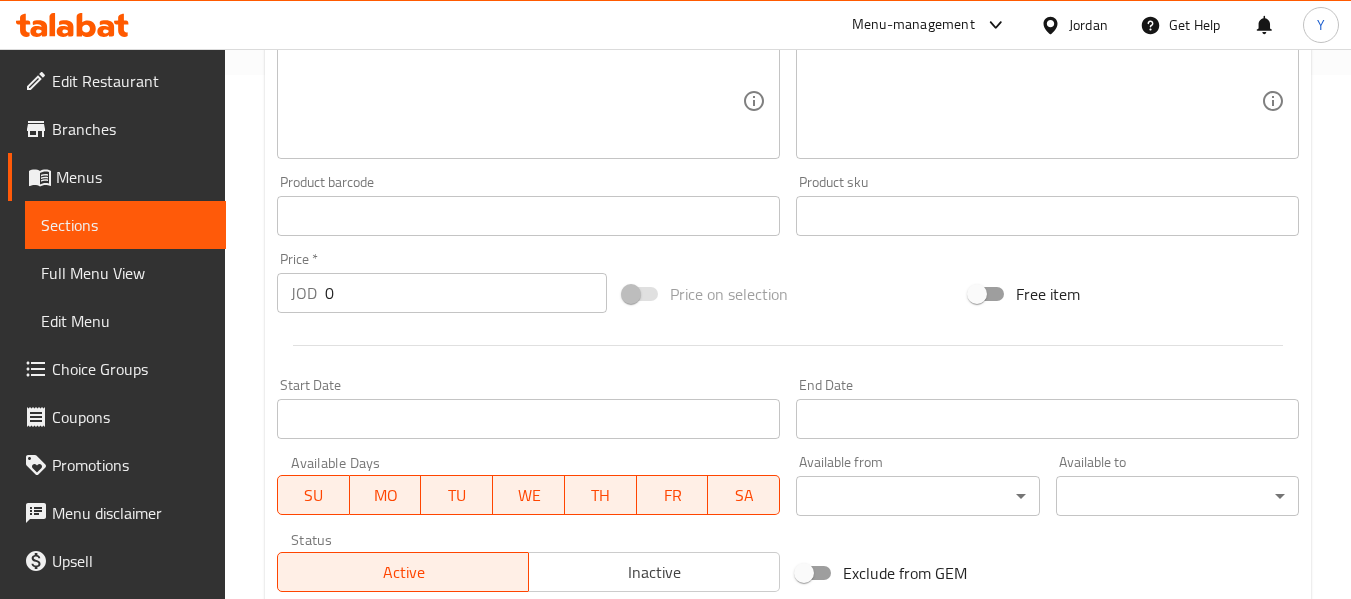 scroll, scrollTop: 814, scrollLeft: 0, axis: vertical 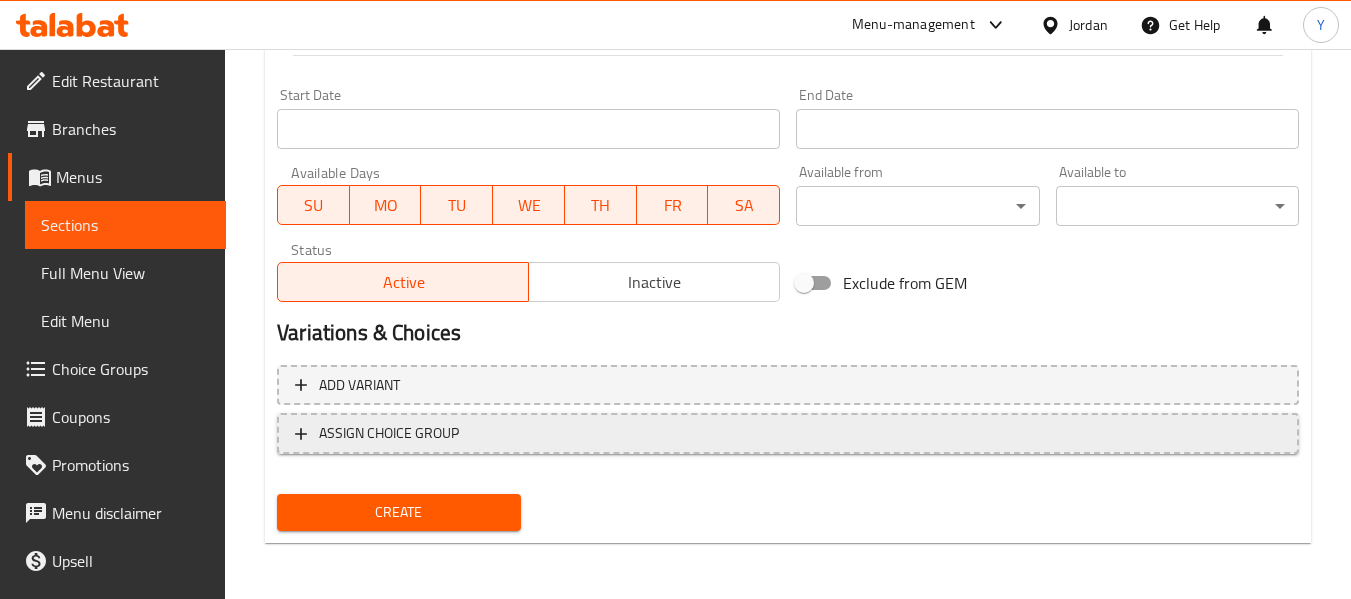 type on "بقلاوه تركيه مكس" 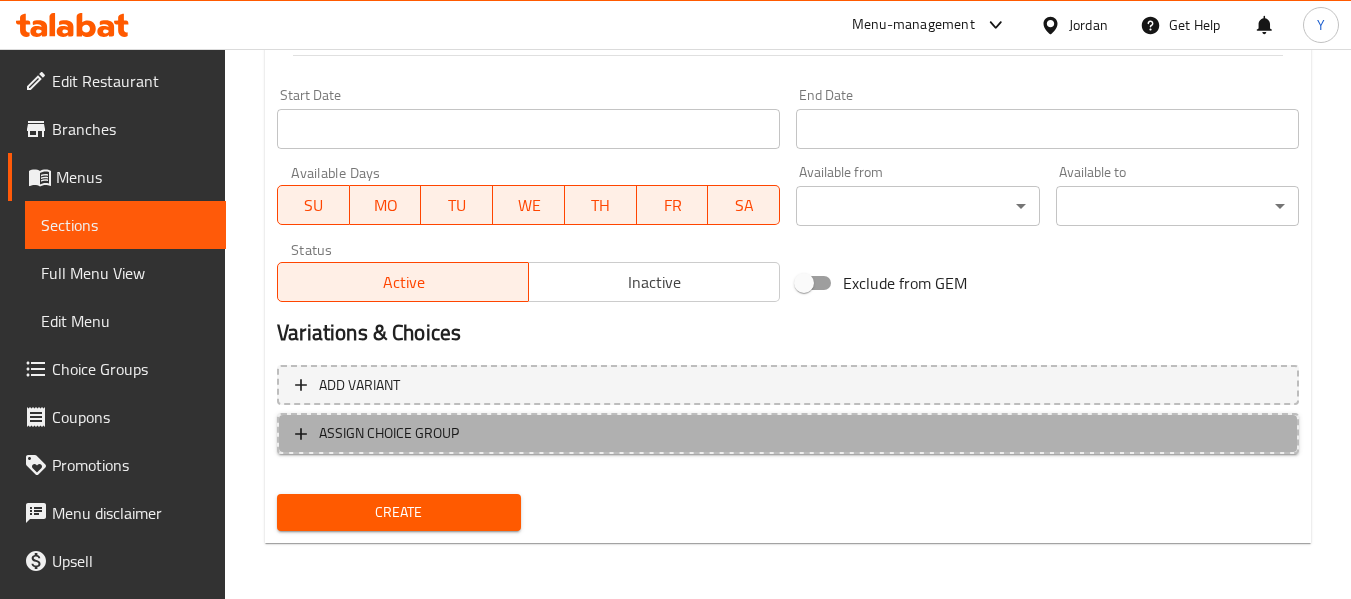 click on "ASSIGN CHOICE GROUP" at bounding box center [788, 433] 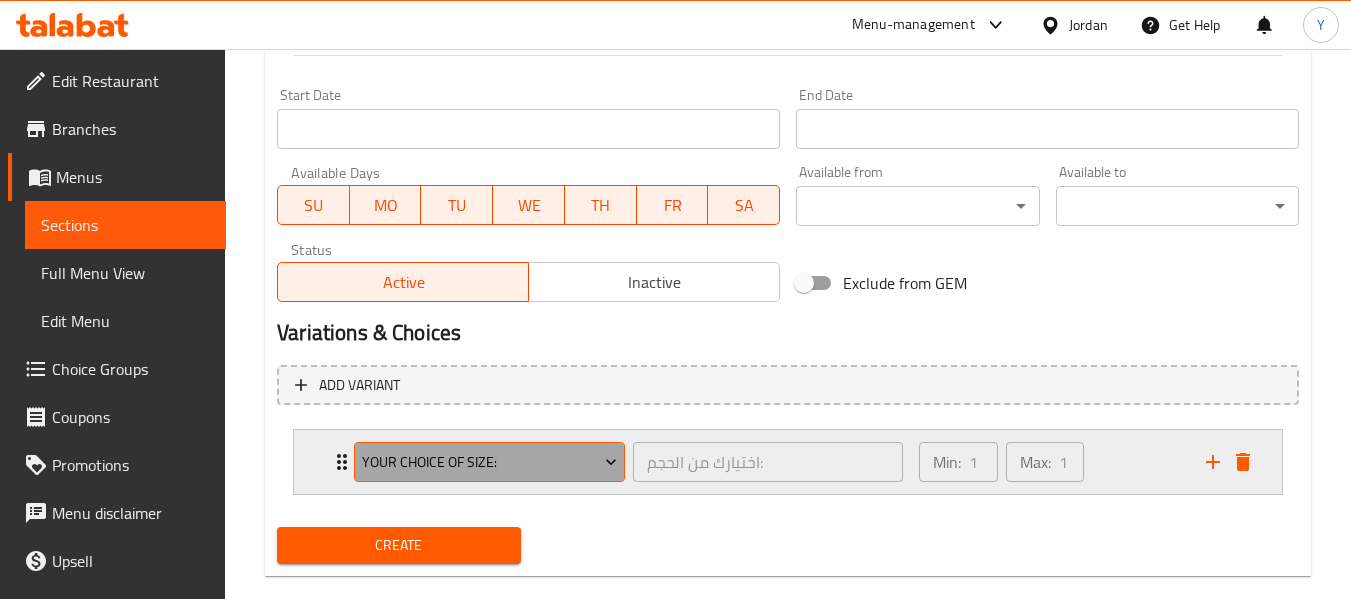 click on "Your Choice Of Size:" at bounding box center [490, 462] 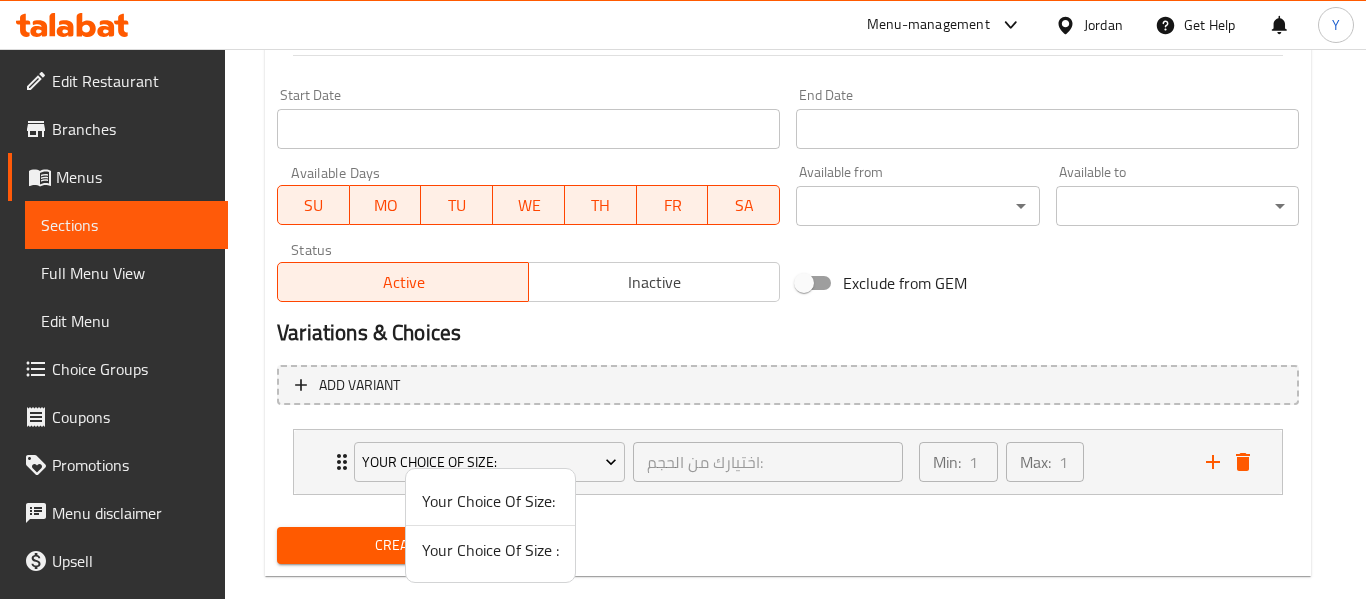 click on "Your Choice Of Size :" at bounding box center (490, 550) 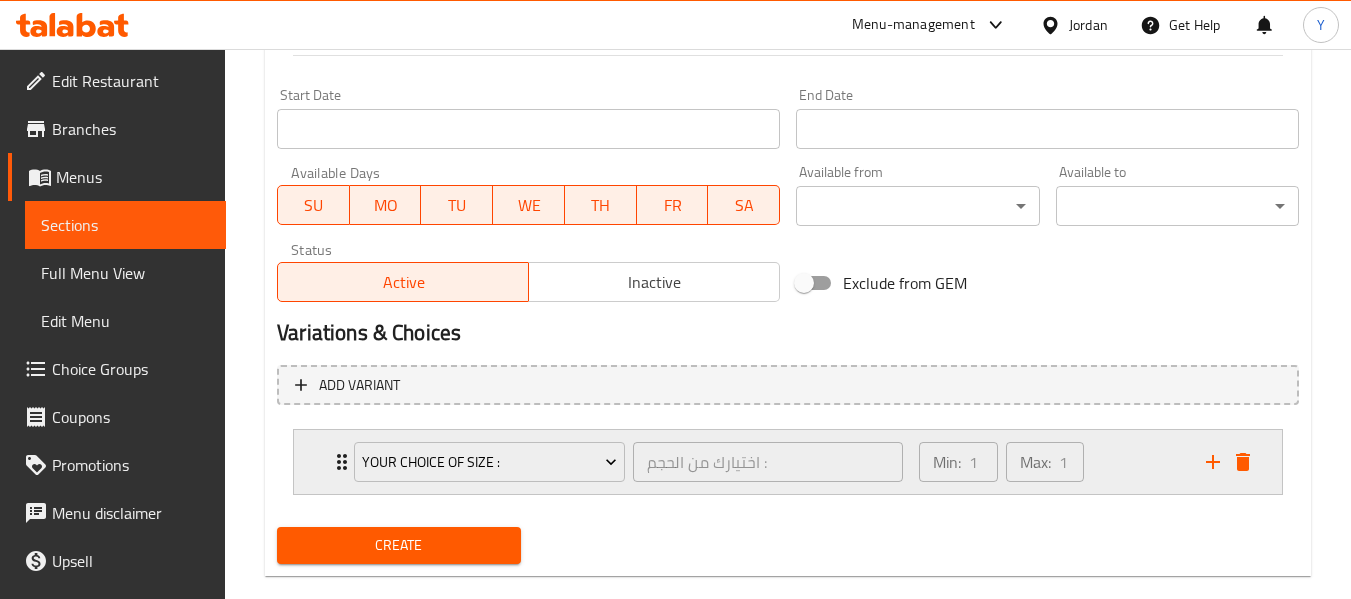 click 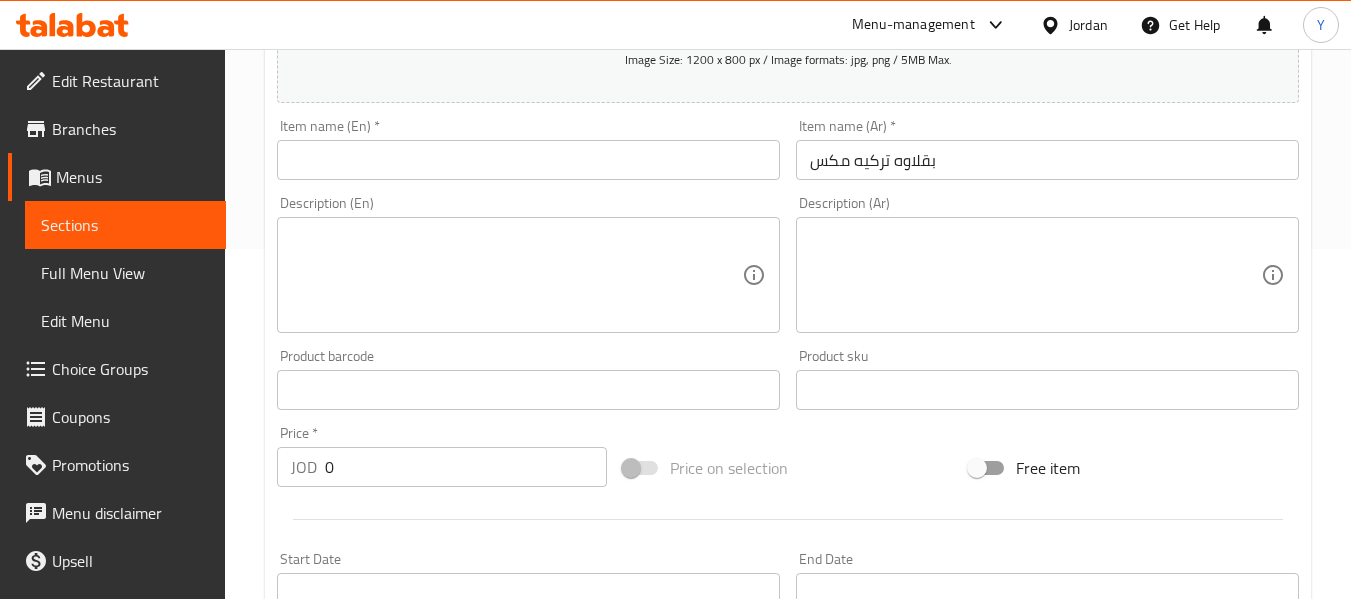 scroll, scrollTop: 367, scrollLeft: 0, axis: vertical 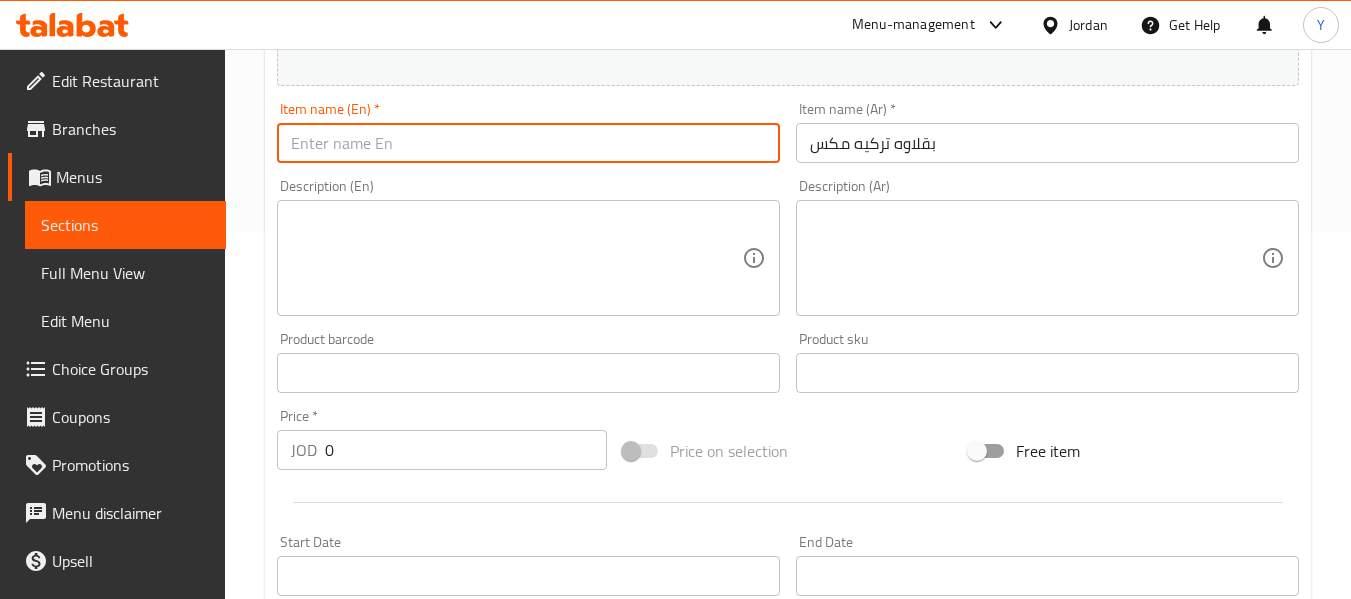 click at bounding box center (528, 143) 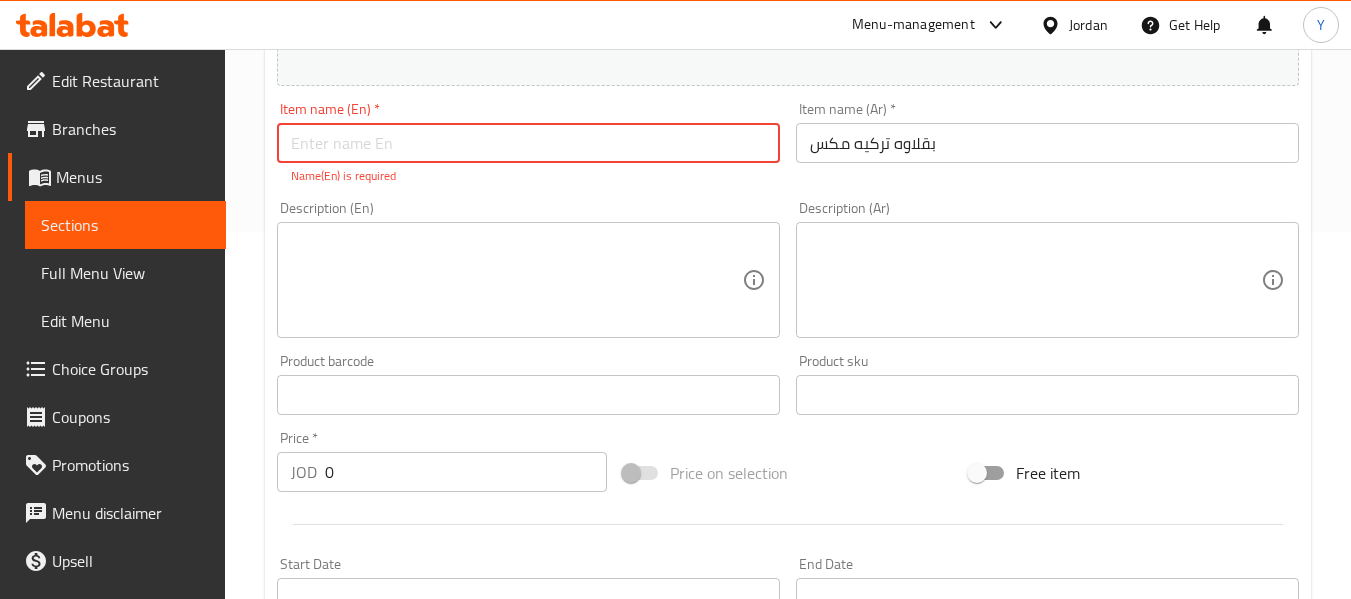 paste on "حلوى البقلاوه التركيه [PERSON_NAME] وفستق حلبي" 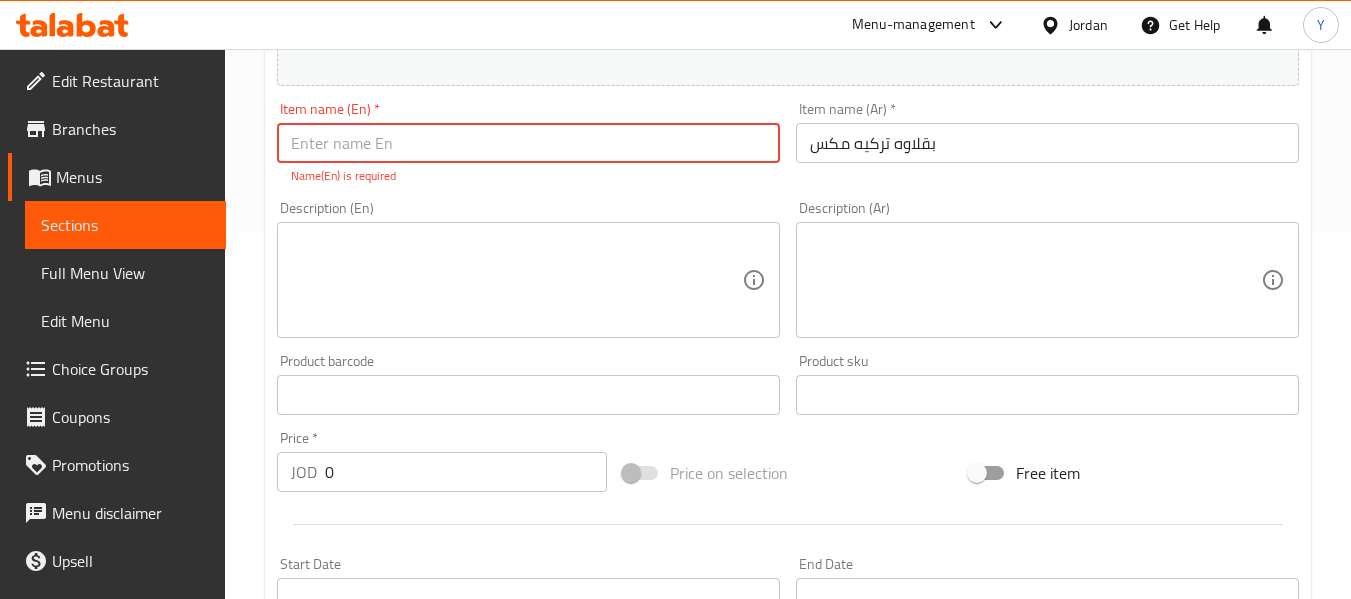type on "حلوى البقلاوه التركيه [PERSON_NAME] وفستق حلبي" 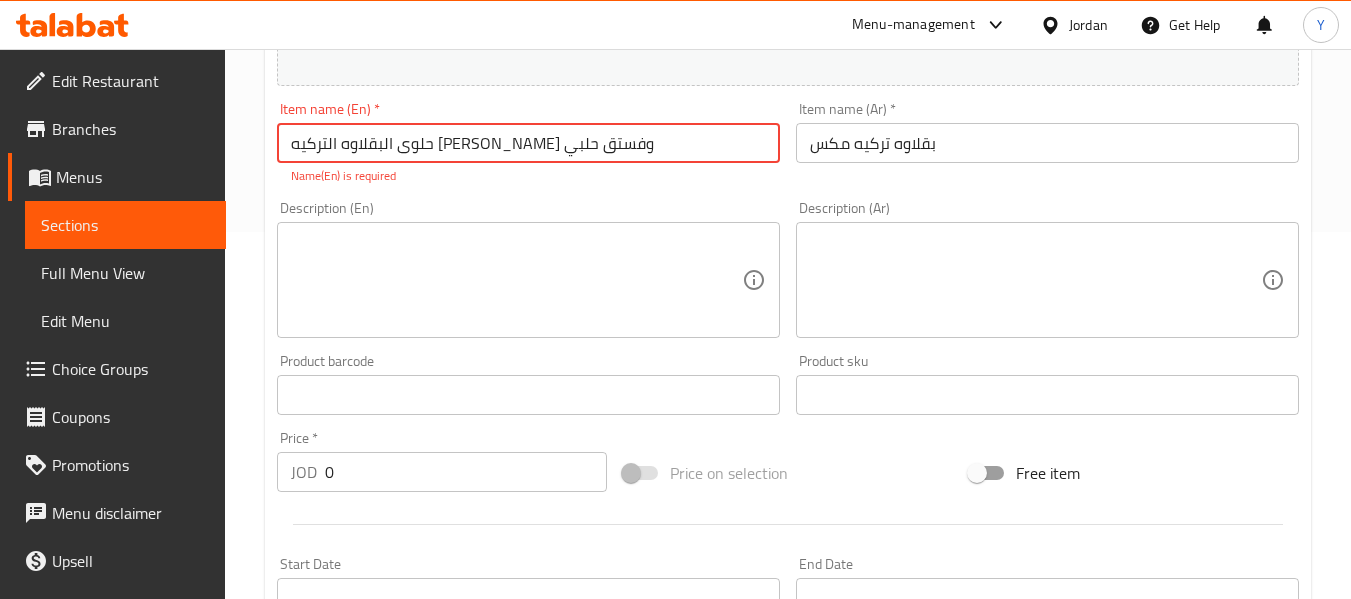 type 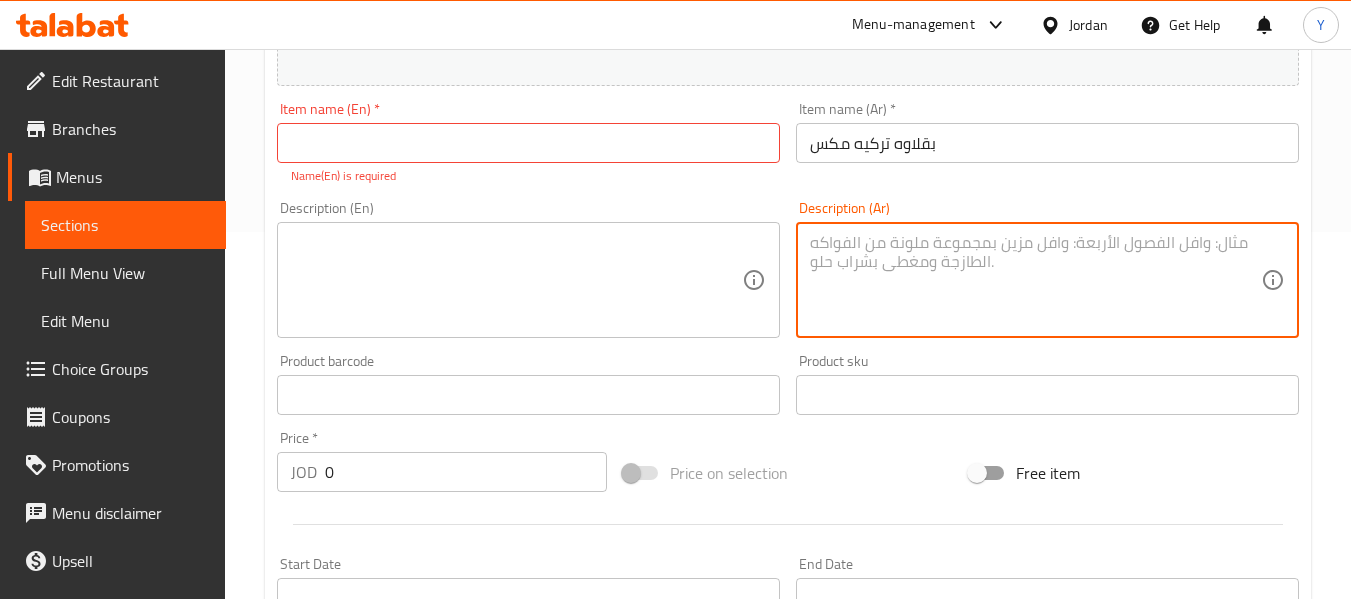 click at bounding box center [1035, 280] 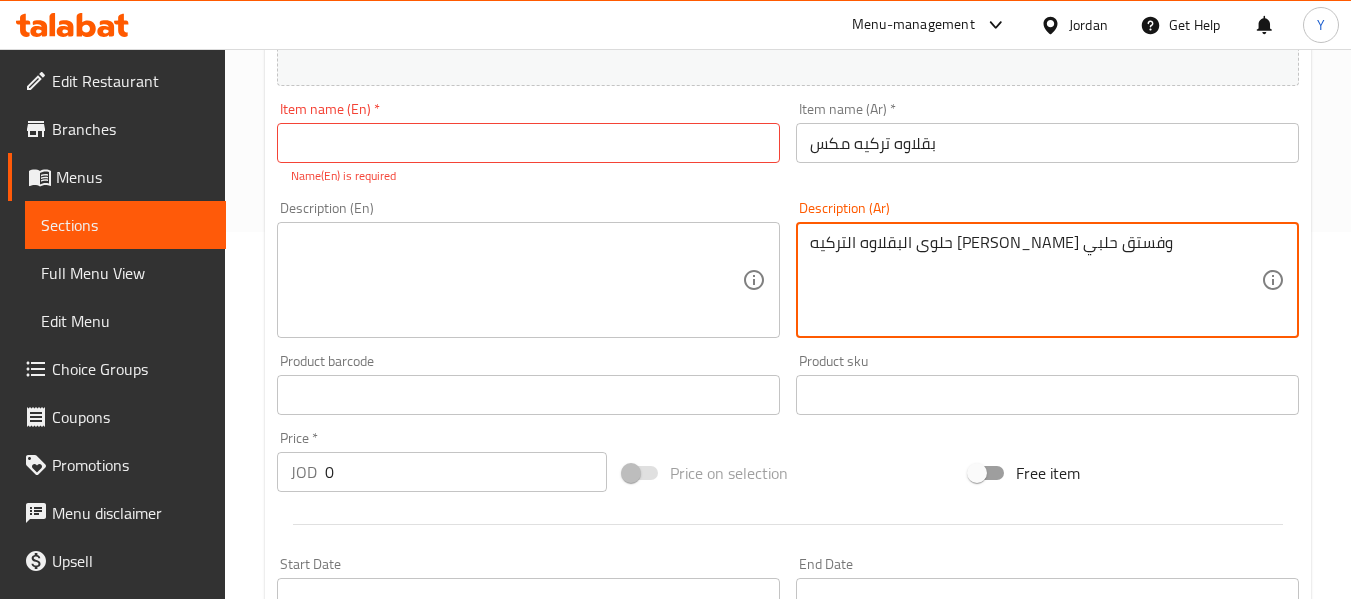type on "حلوى البقلاوه التركيه [PERSON_NAME] وفستق حلبي" 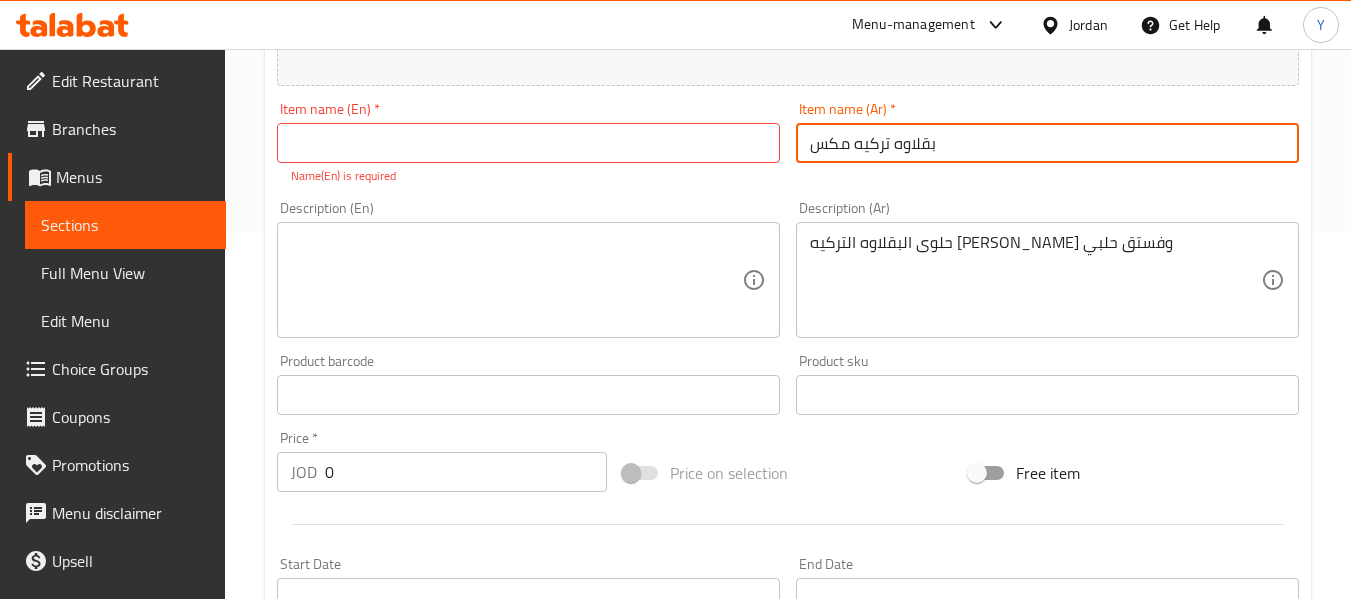 click on "بقلاوه تركيه مكس" at bounding box center (1047, 143) 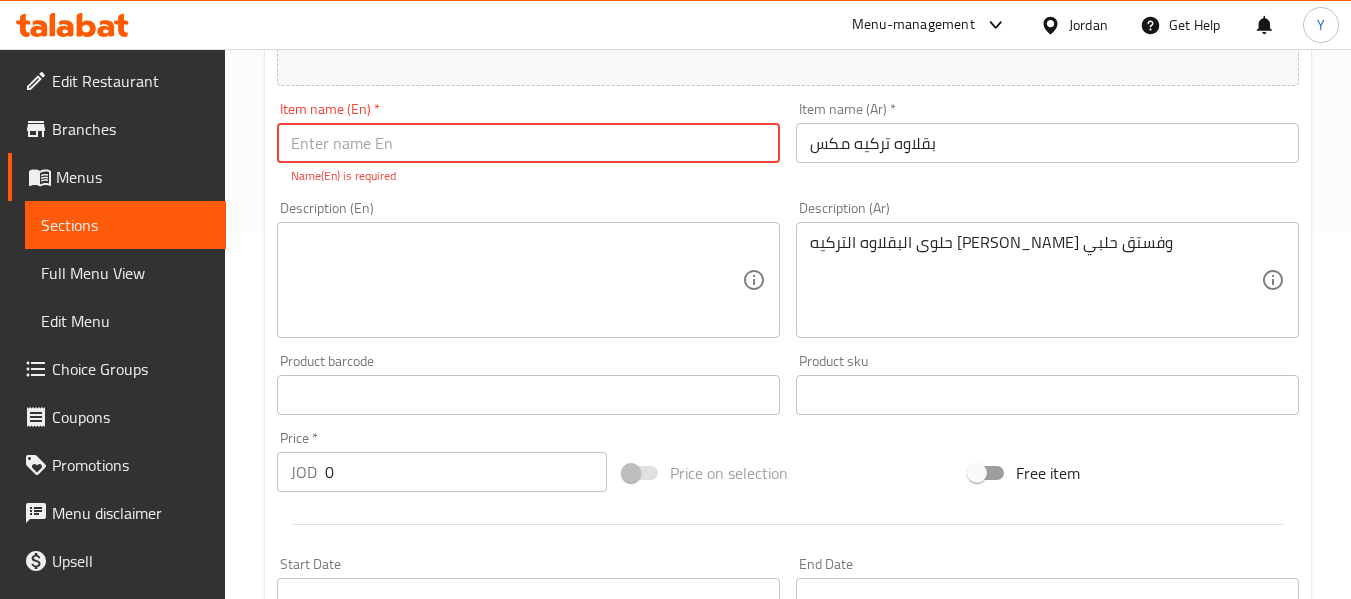 click at bounding box center [528, 143] 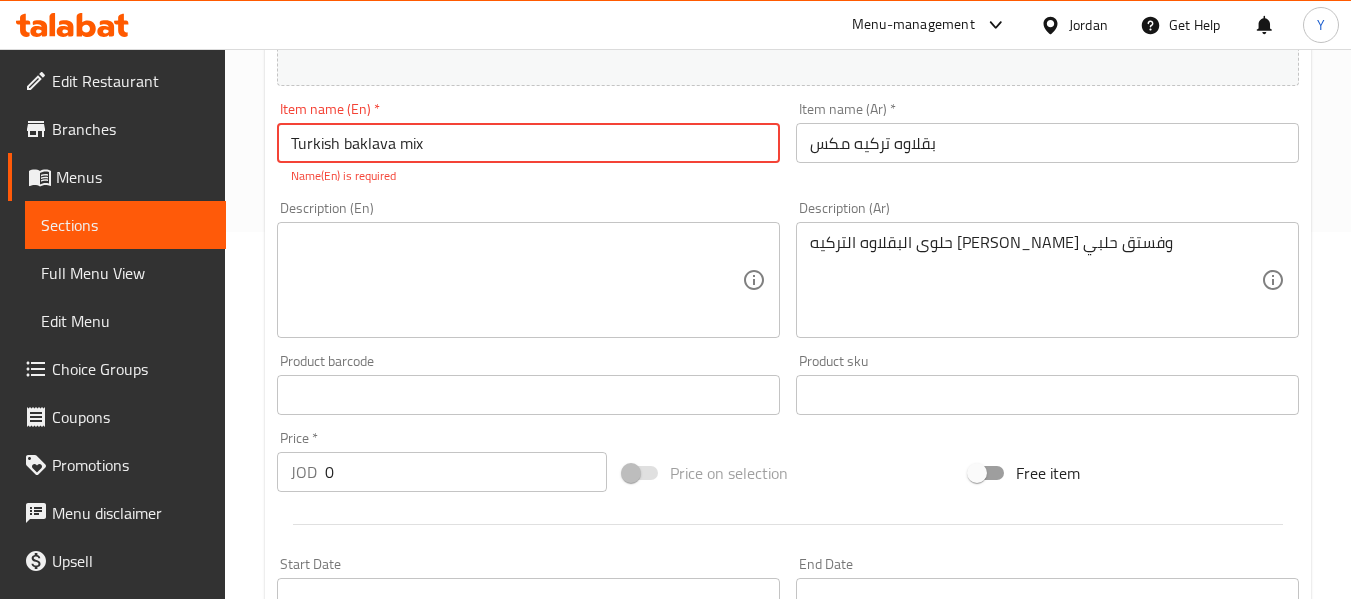 type on "Turkish baklava mix" 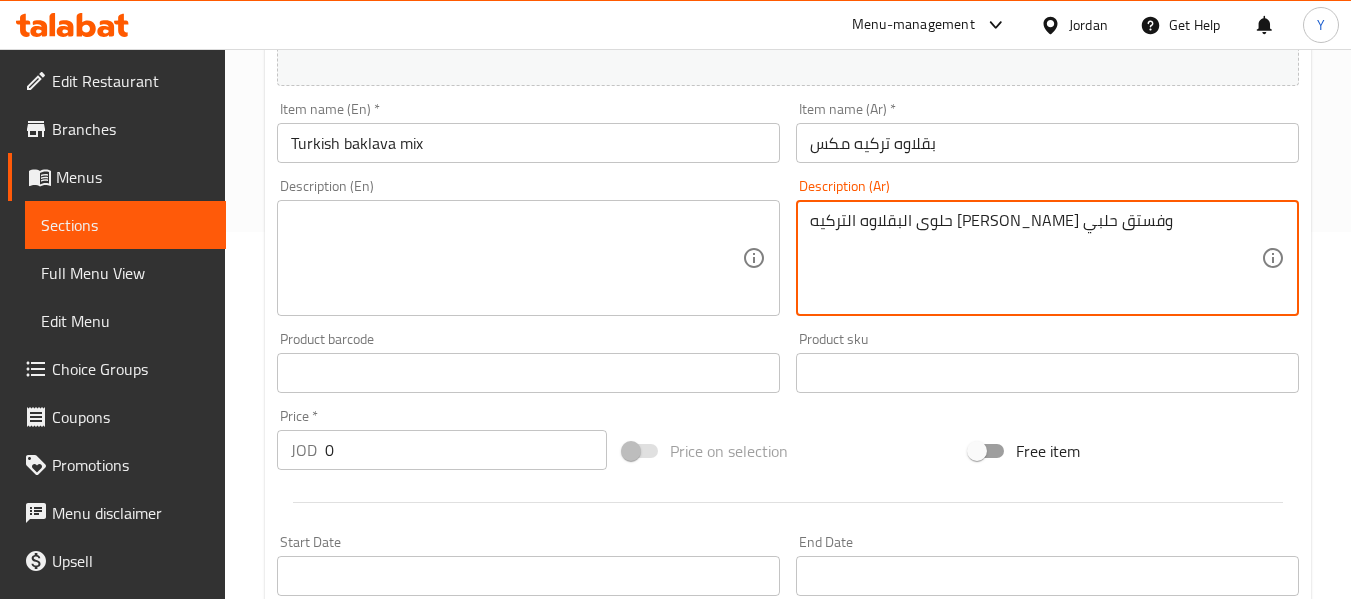 click on "حلوى البقلاوه التركيه [PERSON_NAME] وفستق حلبي" at bounding box center [1035, 258] 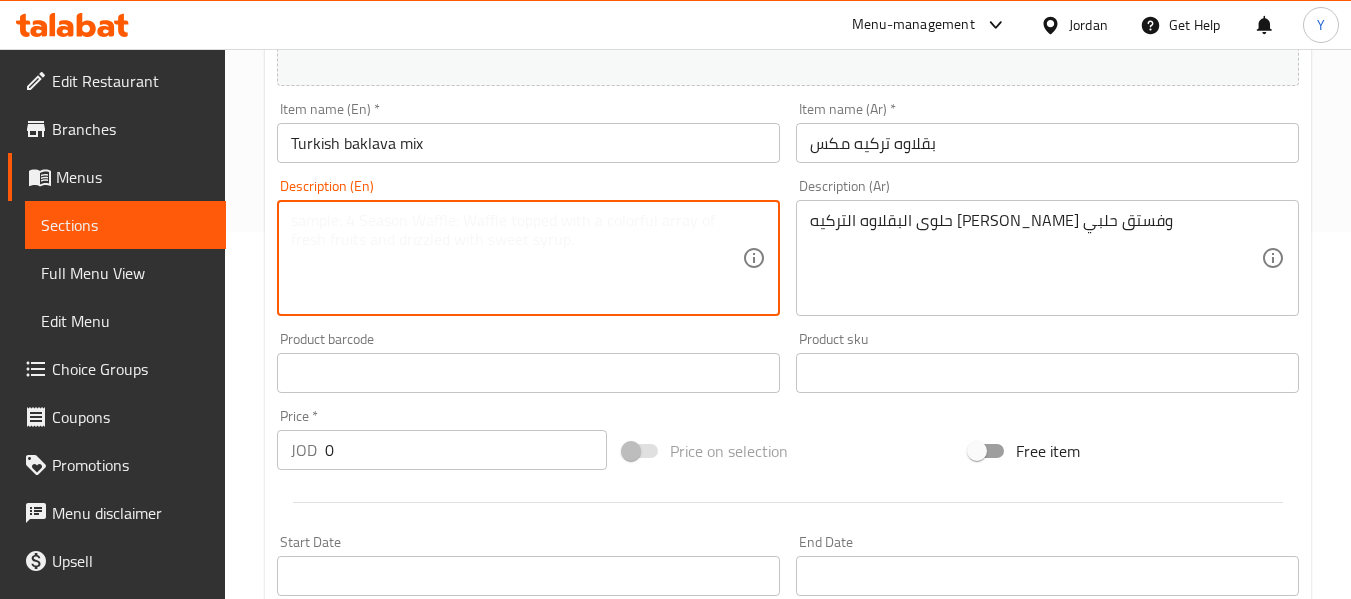 paste on "Turkish baklava sweets stuffed with walnuts and pistachios" 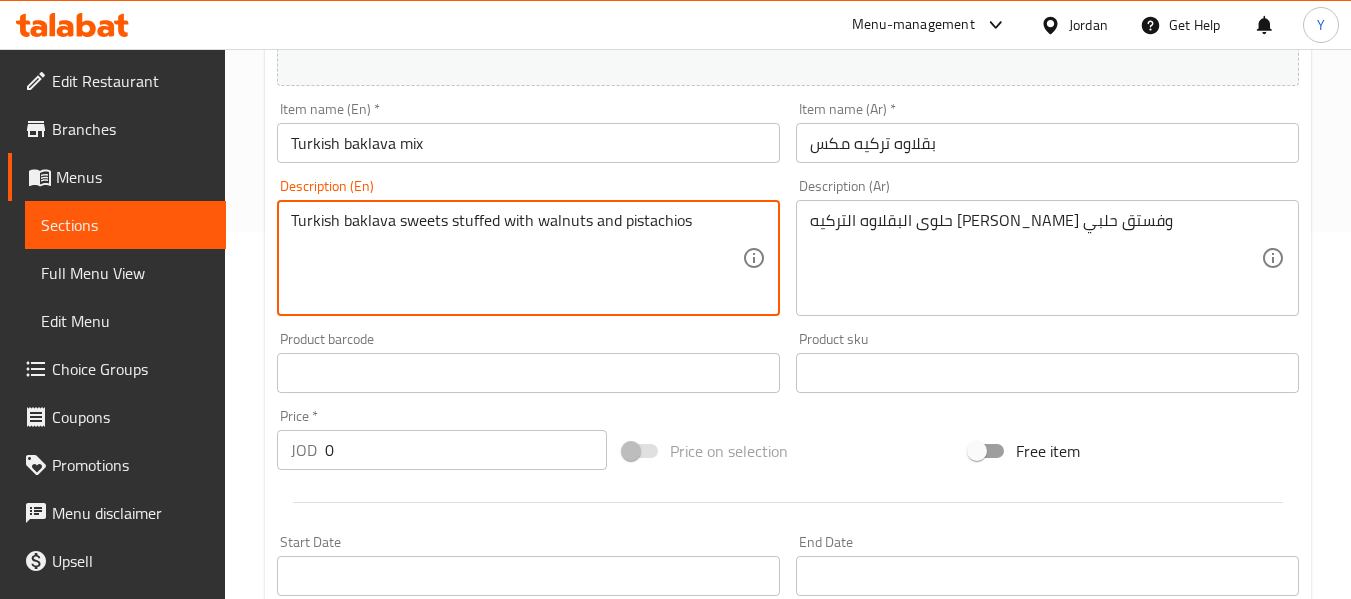 click on "Turkish baklava sweets stuffed with walnuts and pistachios" at bounding box center (516, 258) 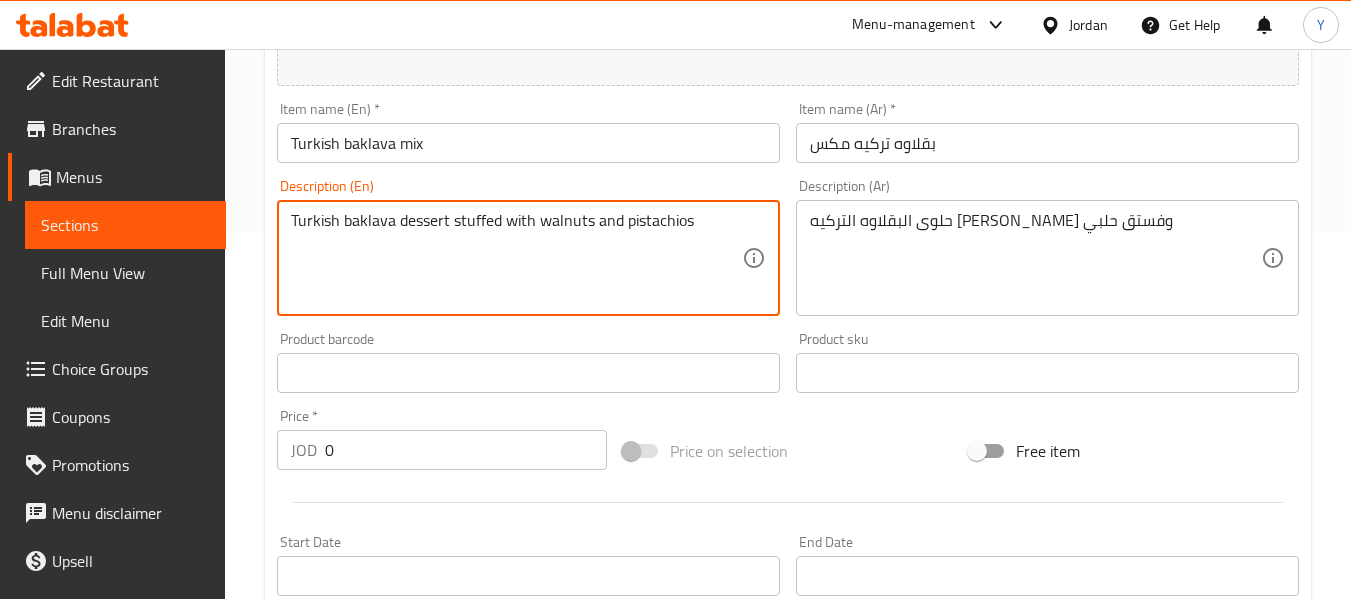 click on "Turkish baklava mix" at bounding box center [528, 143] 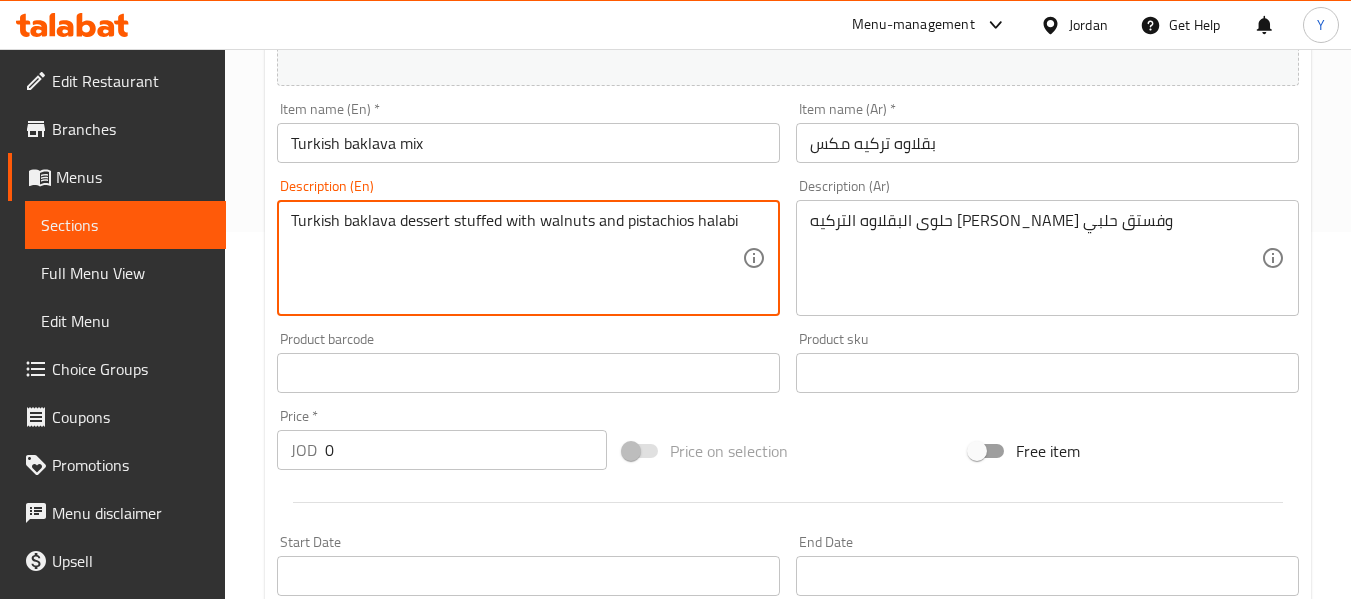 type on "Turkish baklava dessert stuffed with walnuts and pistachios halabi" 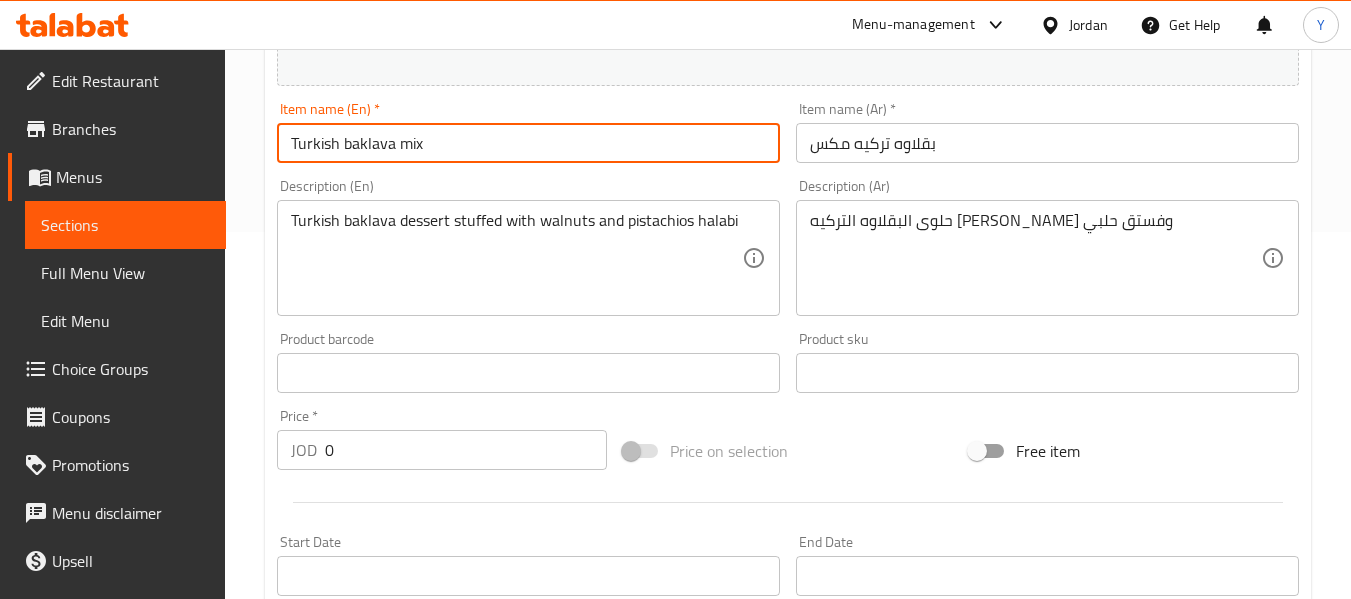 click on "Turkish baklava mix" at bounding box center (528, 143) 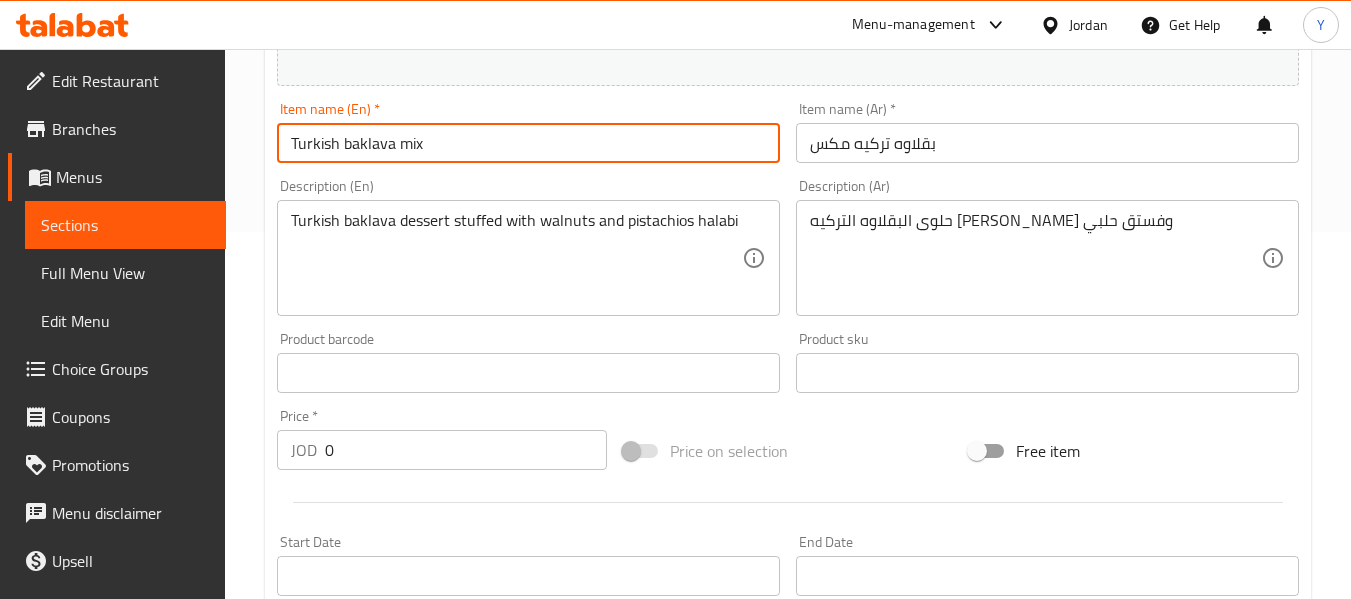 click on "Turkish baklava mix" at bounding box center [528, 143] 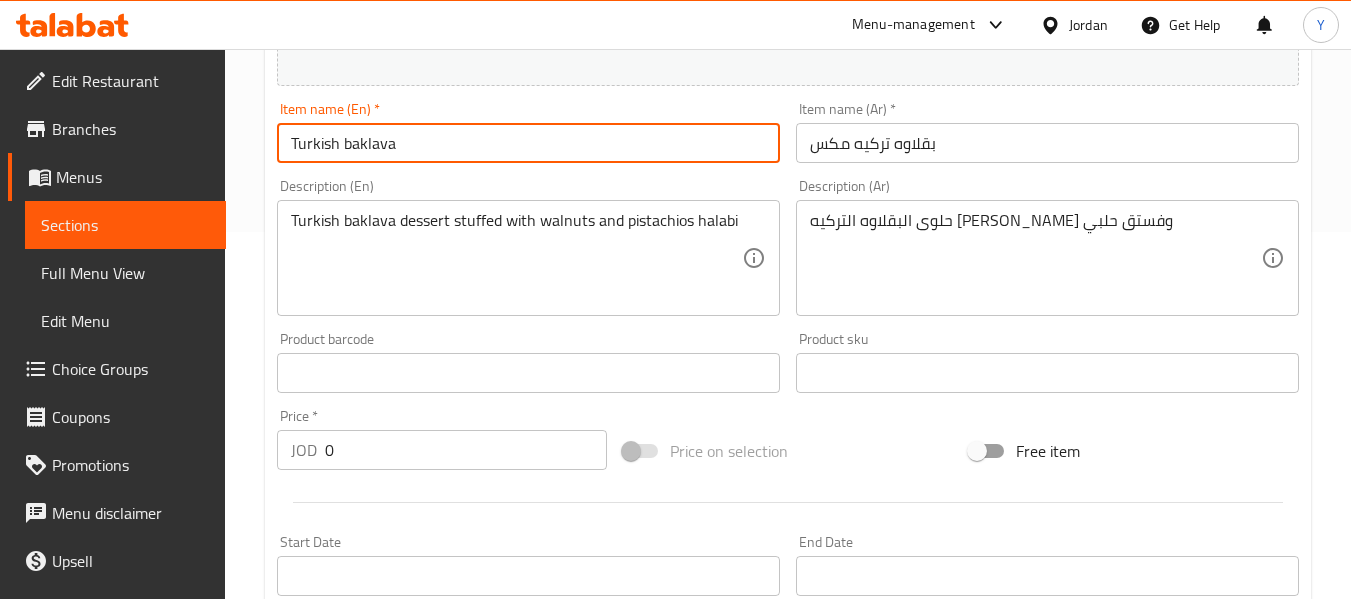click on "Turkish baklava" at bounding box center [528, 143] 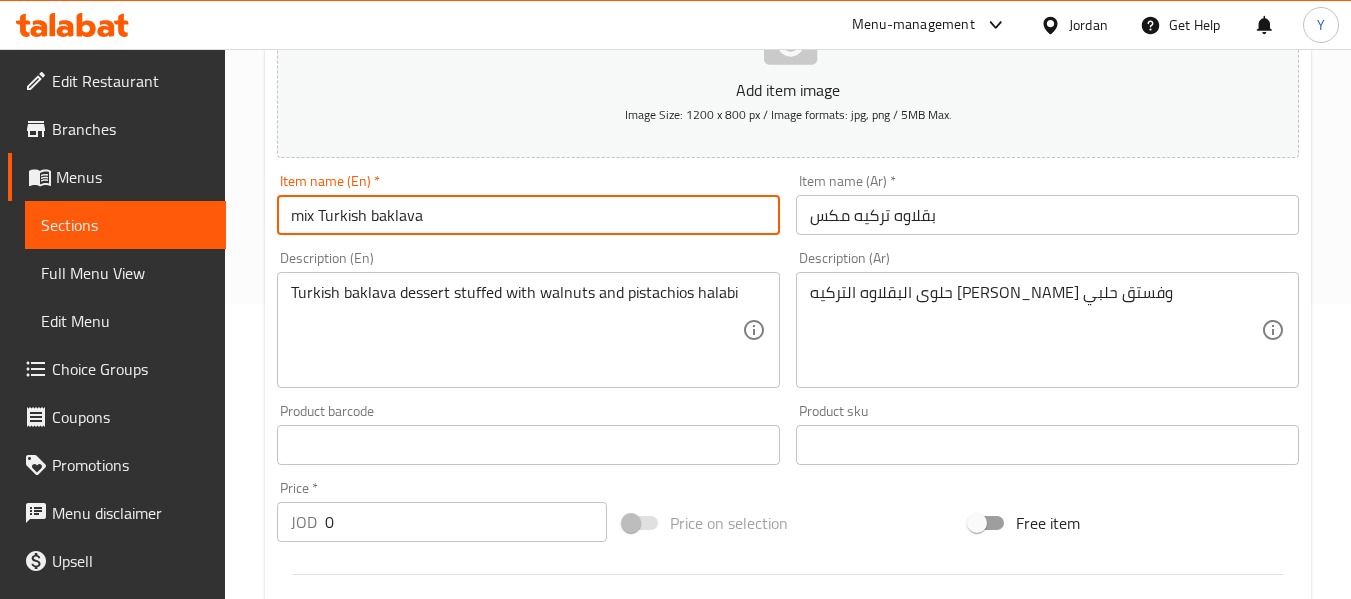 scroll, scrollTop: 286, scrollLeft: 0, axis: vertical 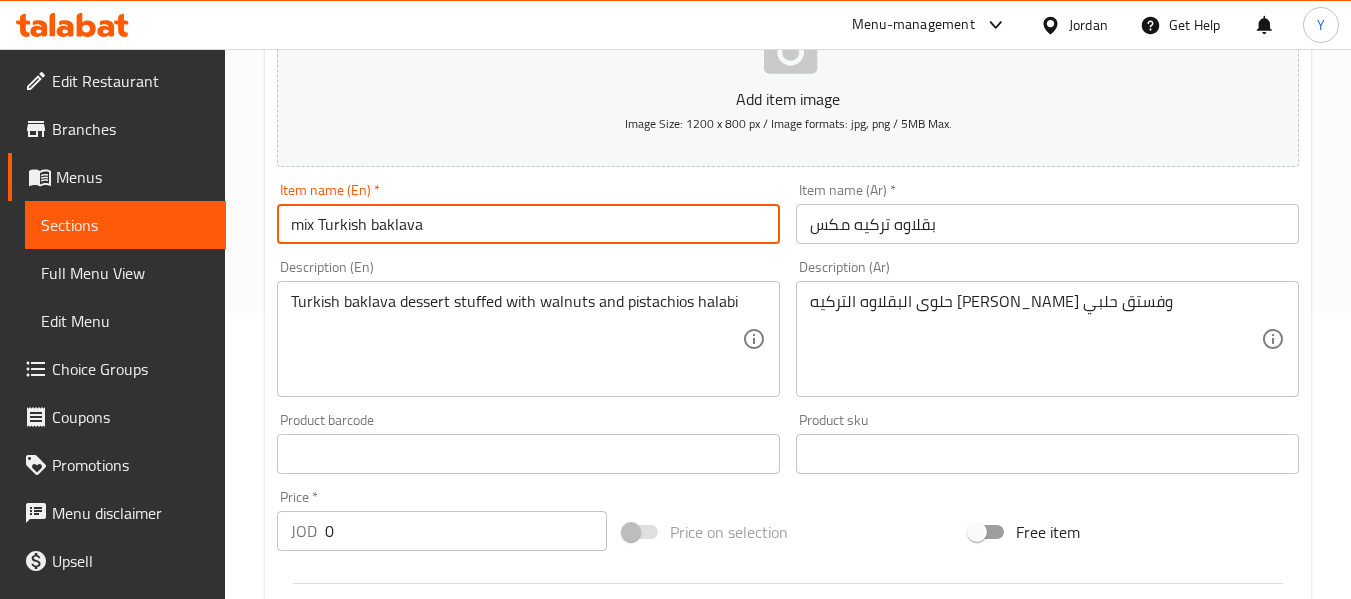 type on "mix Turkish baklava" 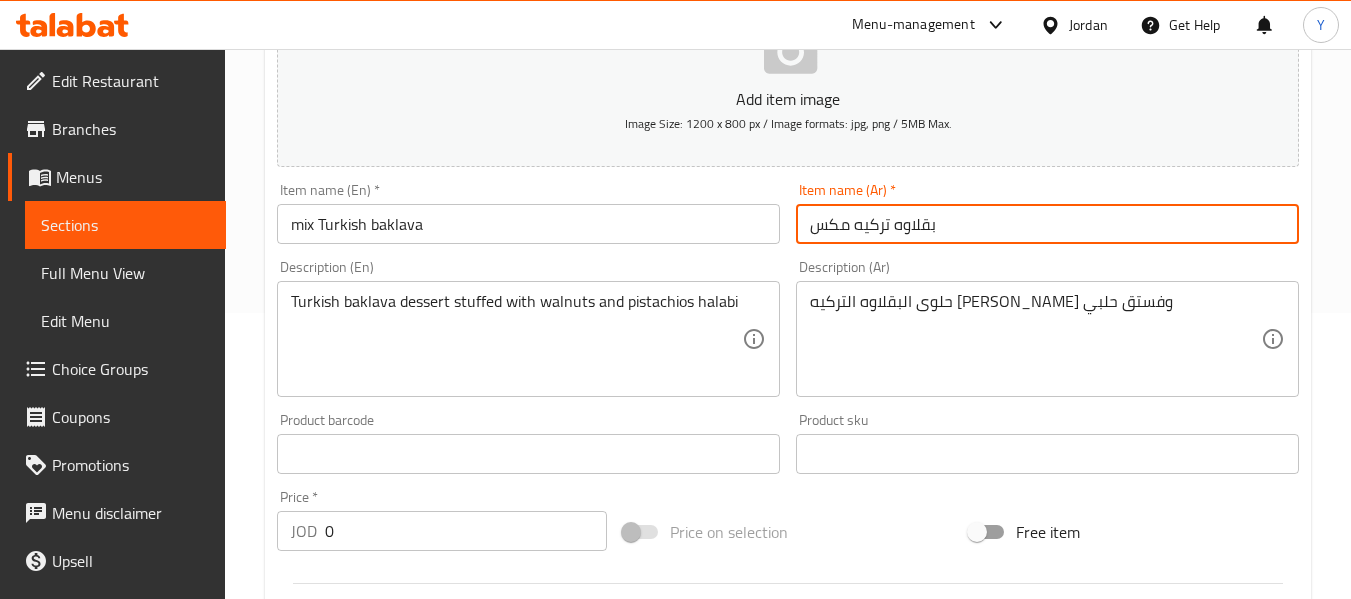 click on "بقلاوه تركيه مكس" at bounding box center (1047, 224) 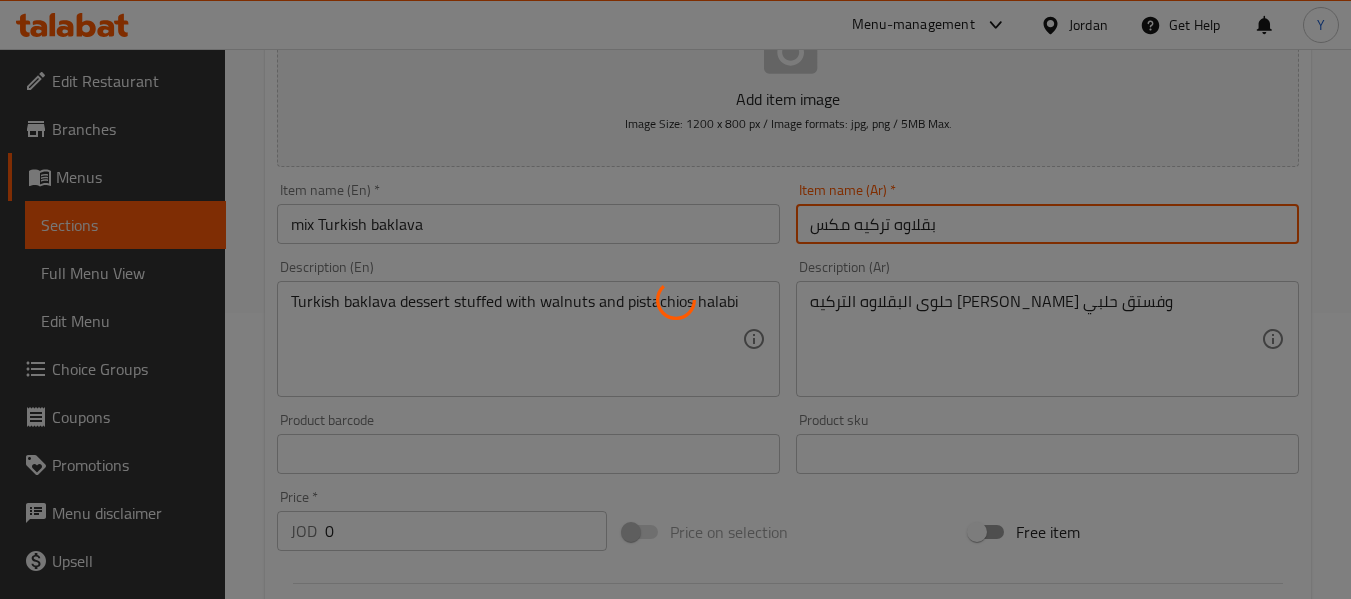 type 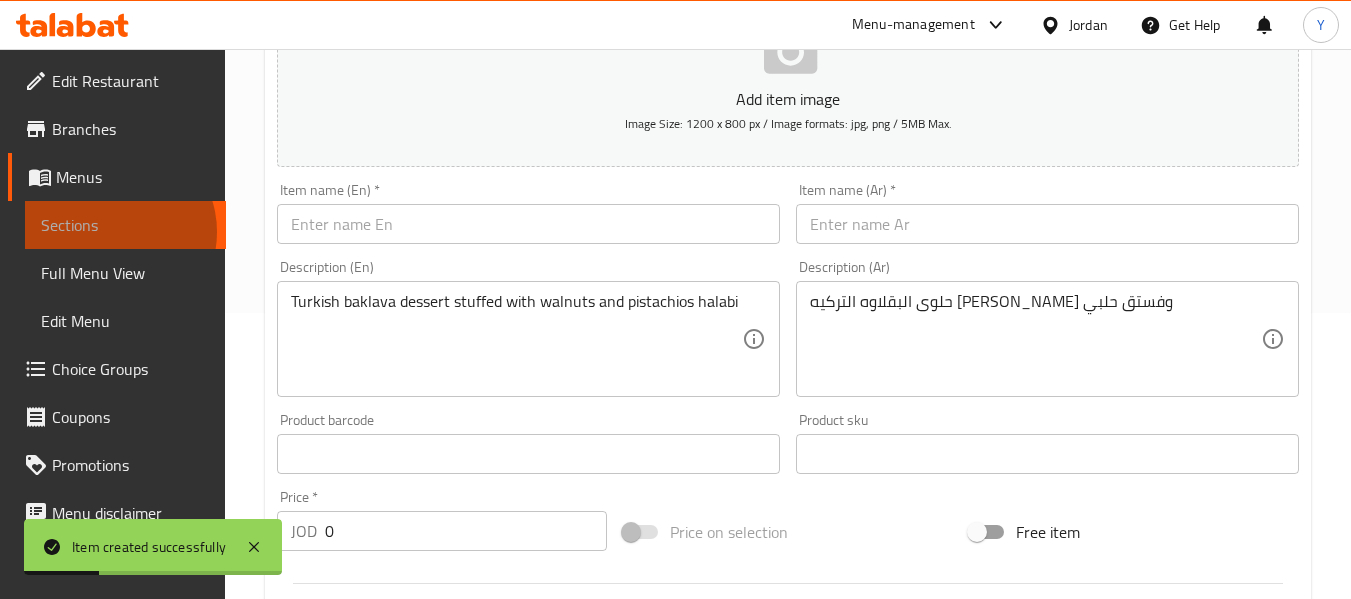 click on "Sections" at bounding box center [125, 225] 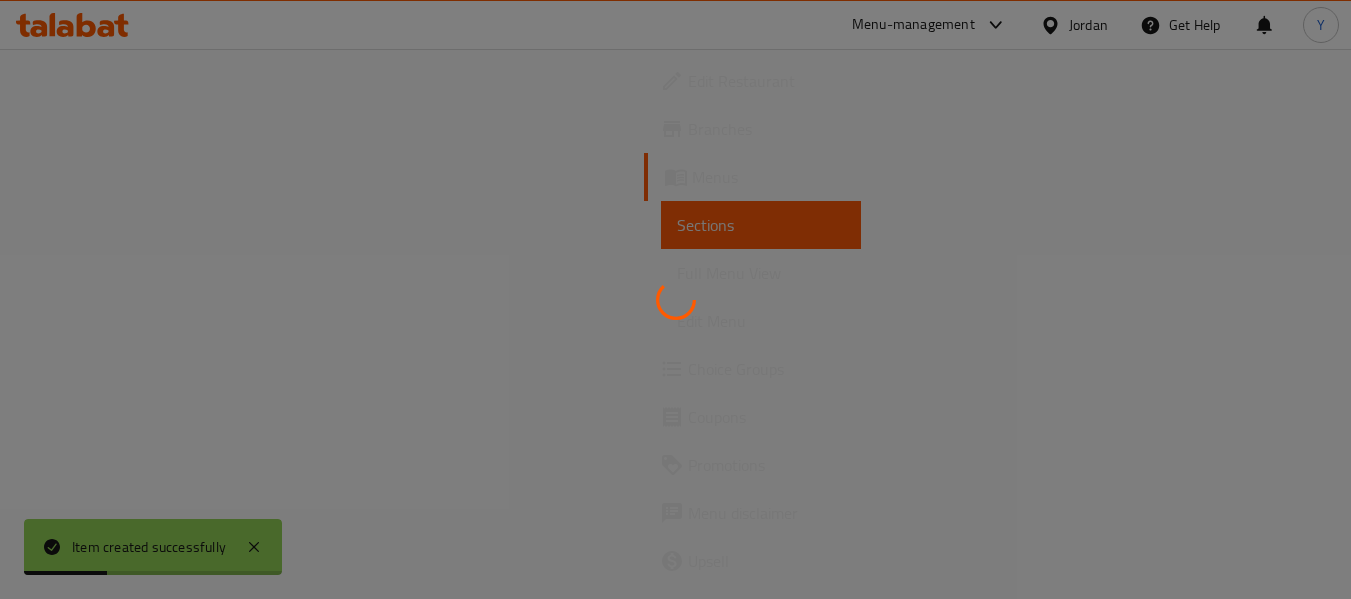 scroll, scrollTop: 0, scrollLeft: 0, axis: both 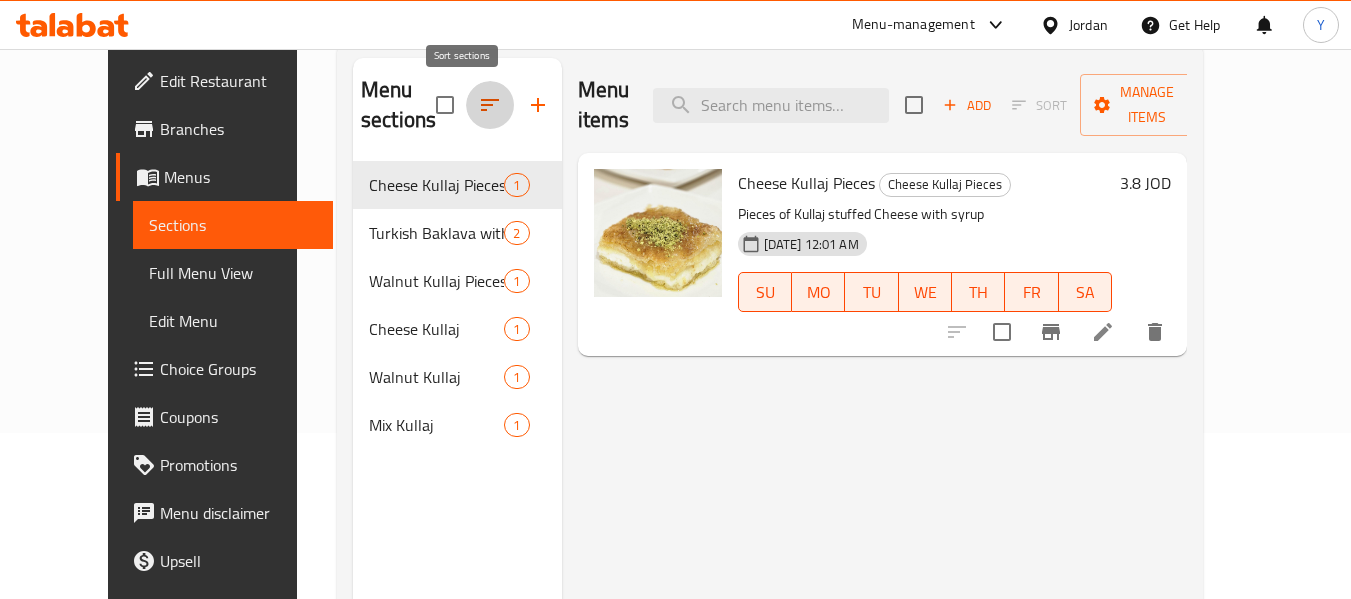 click 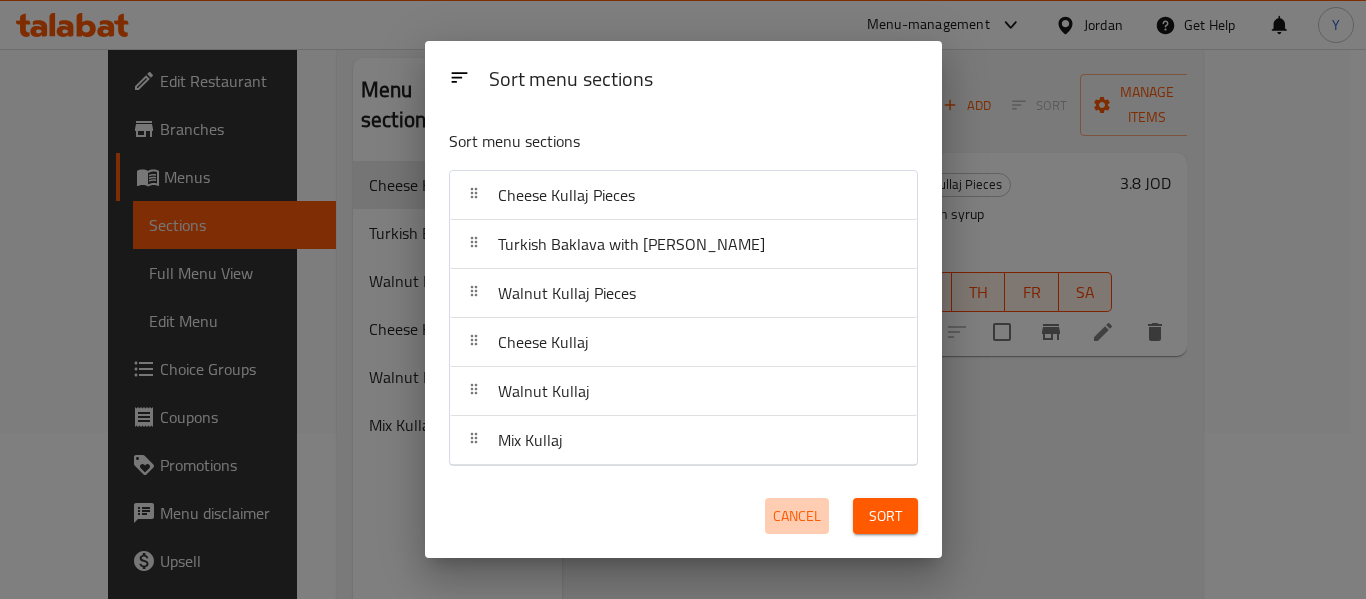 click on "Cancel" at bounding box center [797, 516] 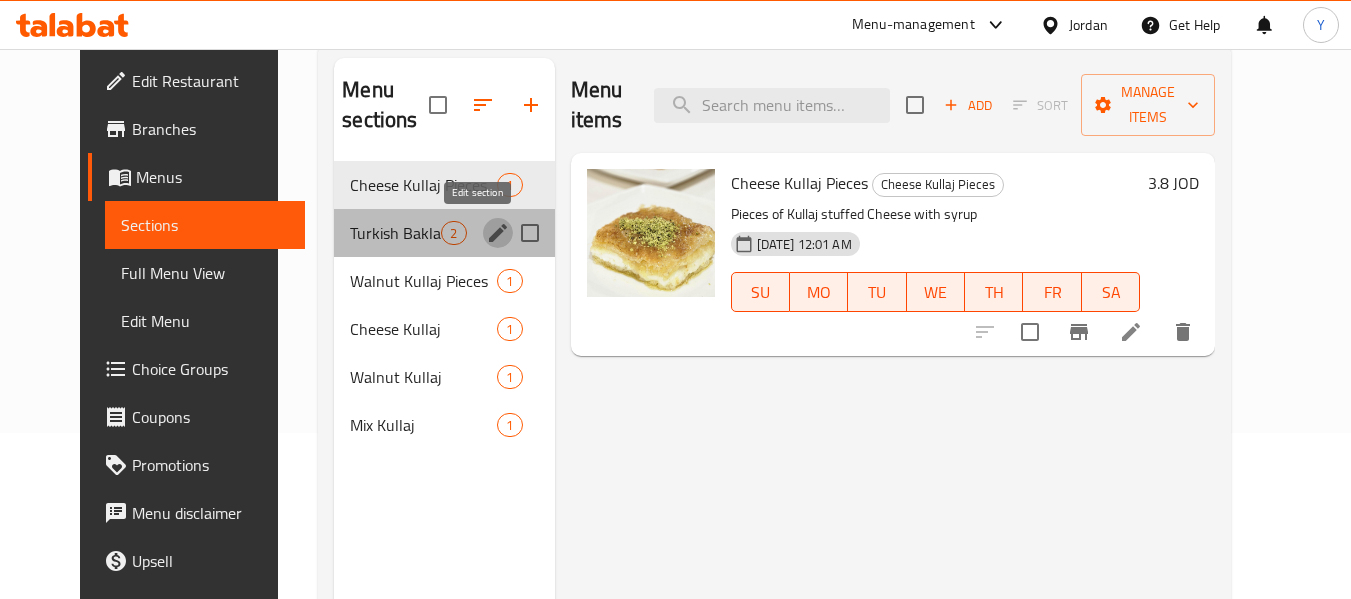 click 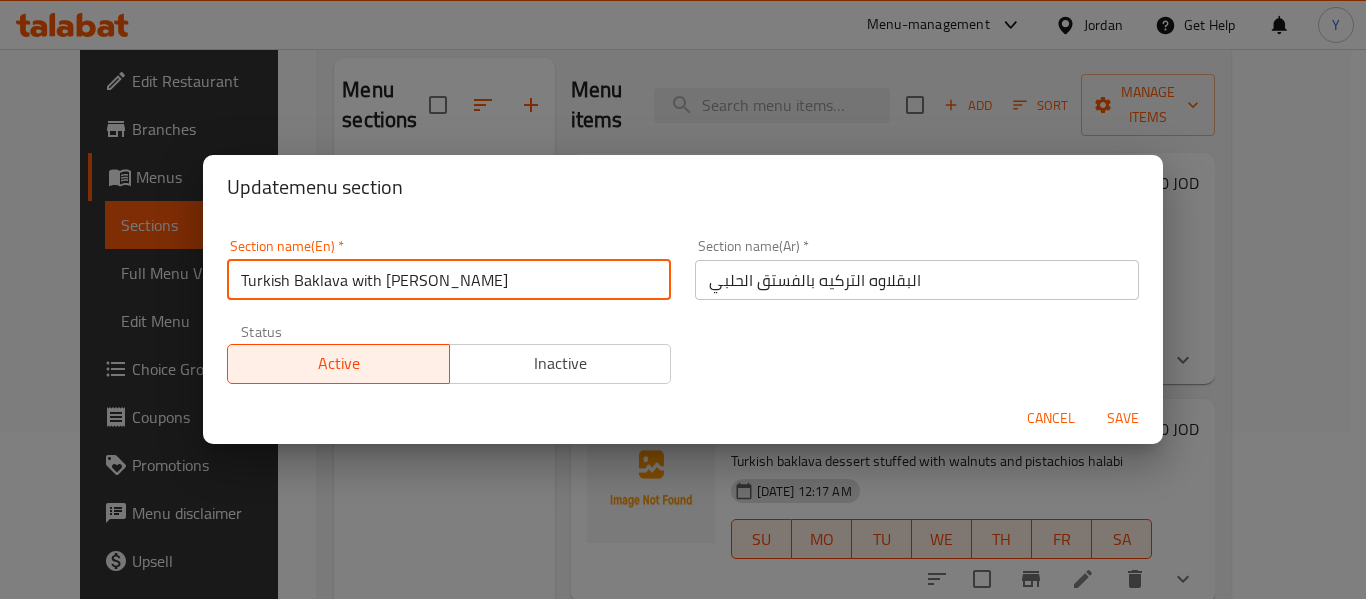 drag, startPoint x: 349, startPoint y: 278, endPoint x: 482, endPoint y: 274, distance: 133.06013 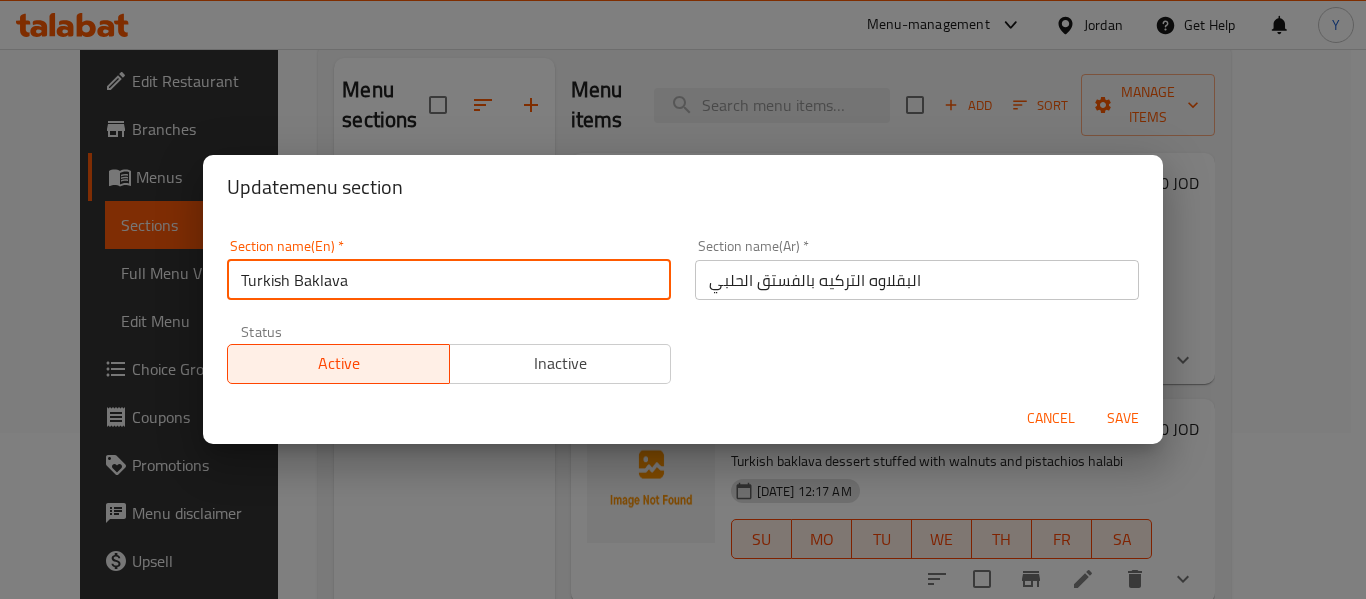 type on "Turkish Baklava" 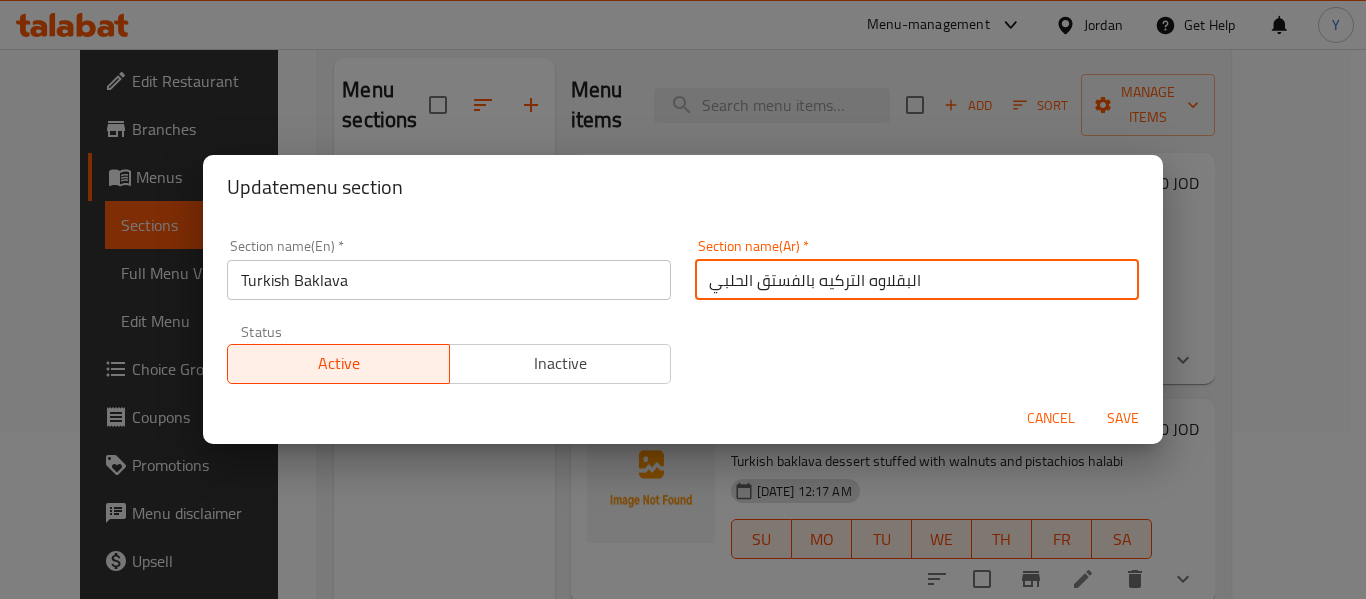 drag, startPoint x: 810, startPoint y: 282, endPoint x: 646, endPoint y: 284, distance: 164.01219 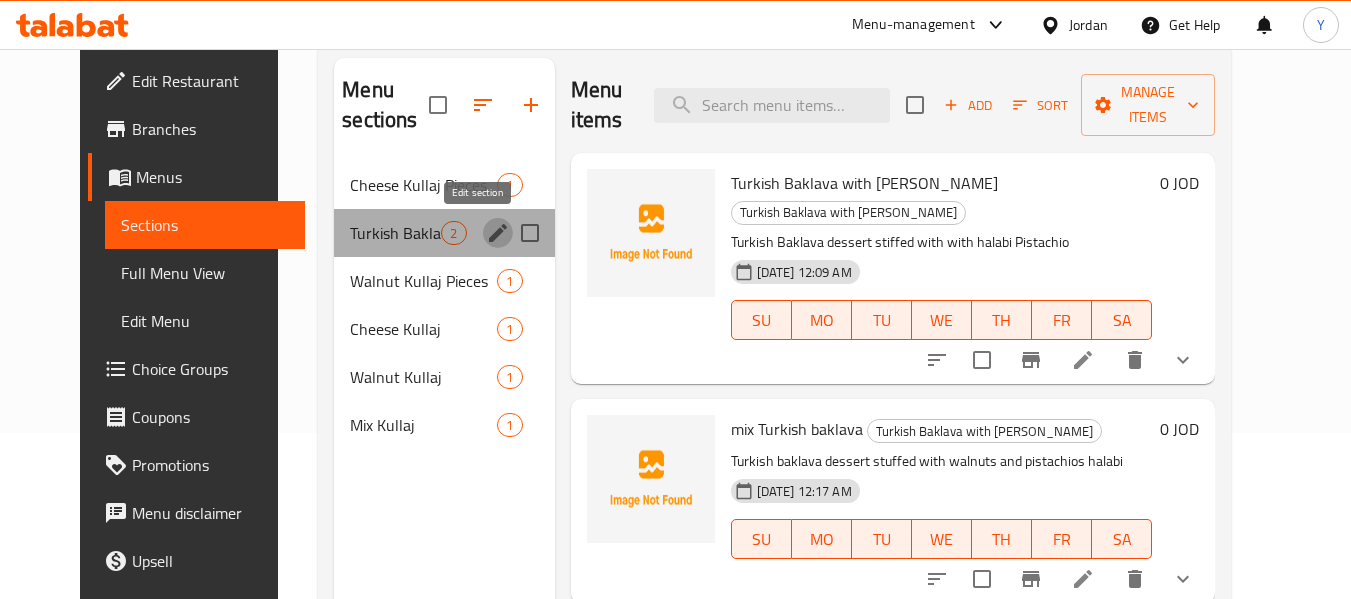 click 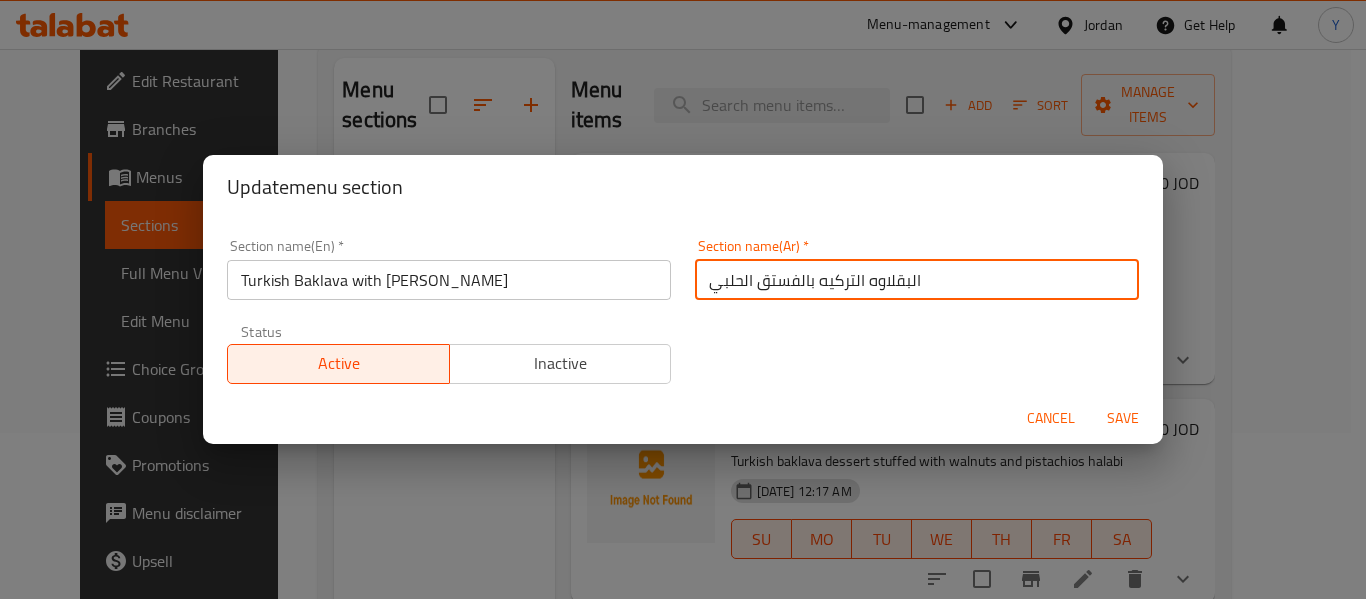 drag, startPoint x: 808, startPoint y: 274, endPoint x: 673, endPoint y: 285, distance: 135.4474 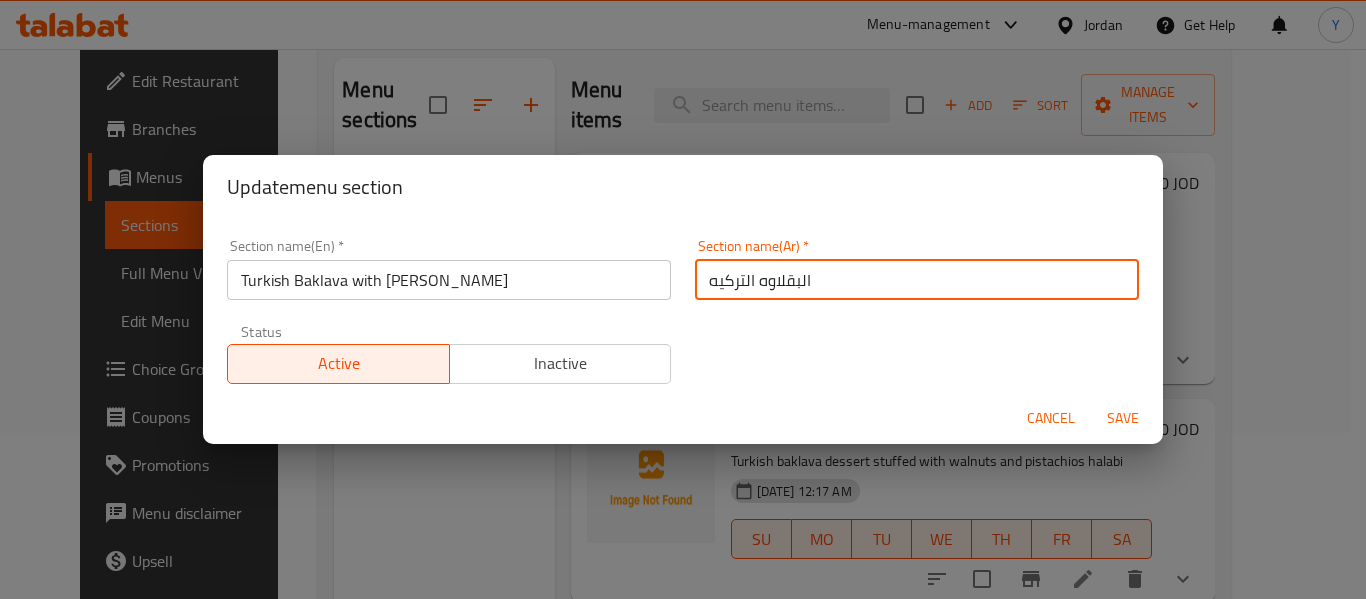 type on "البقلاوه التركيه" 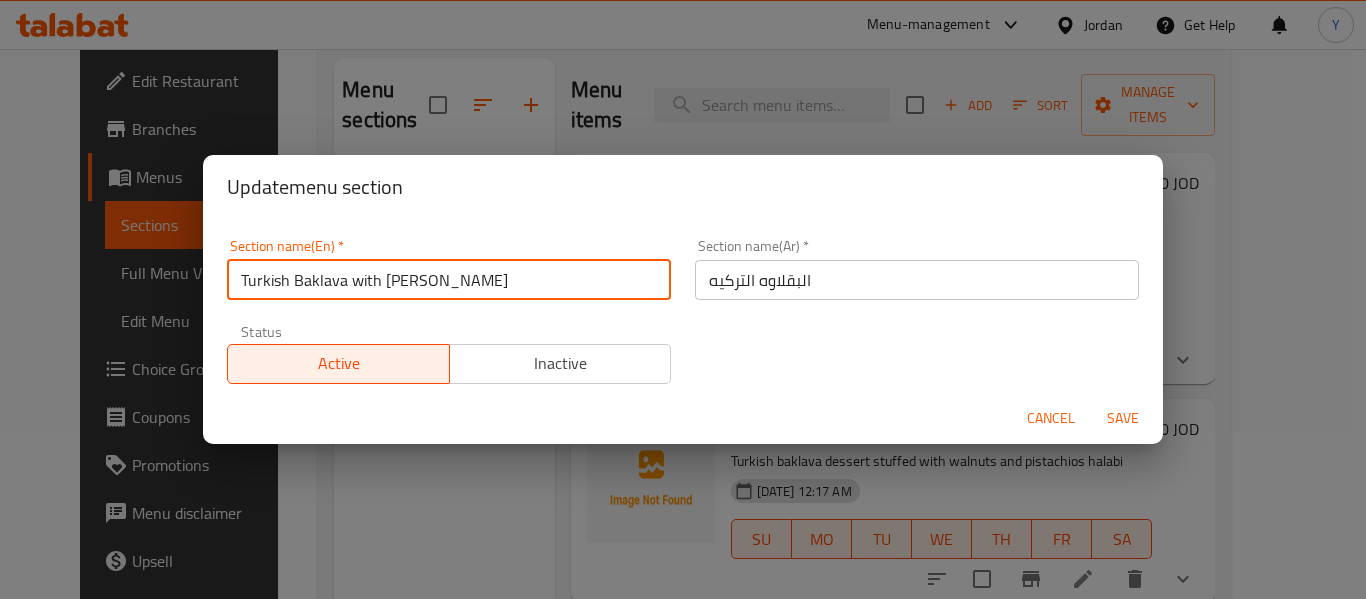 drag, startPoint x: 452, startPoint y: 283, endPoint x: 342, endPoint y: 282, distance: 110.00455 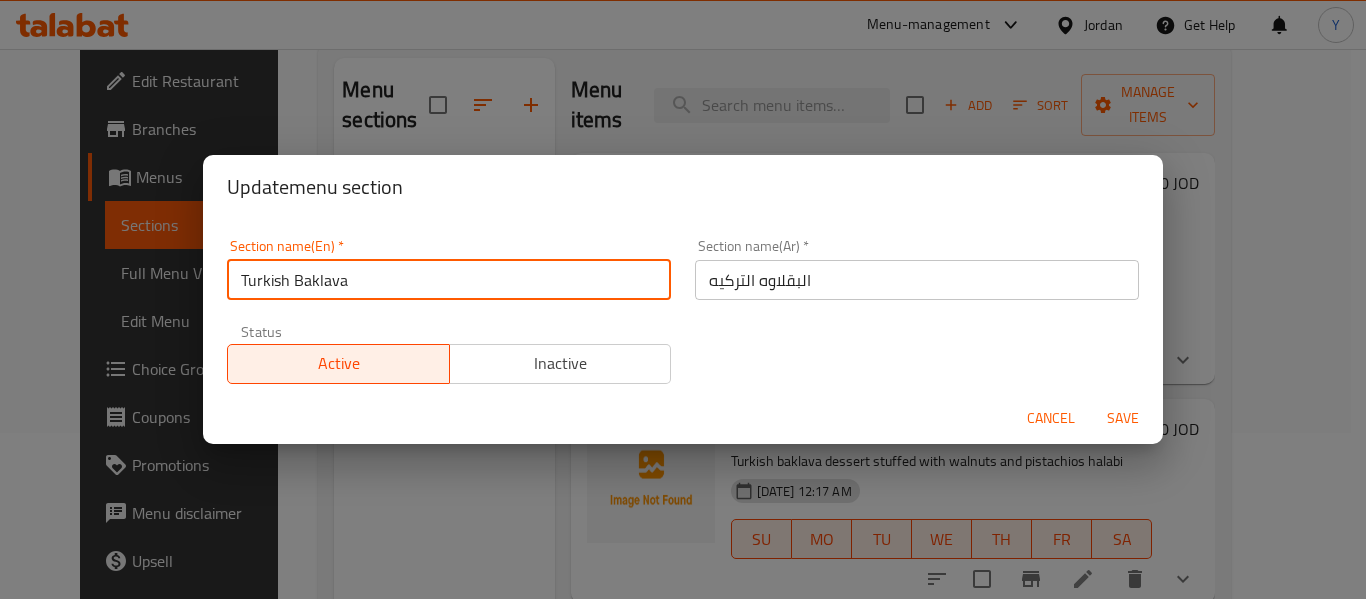 type on "Turkish Baklava" 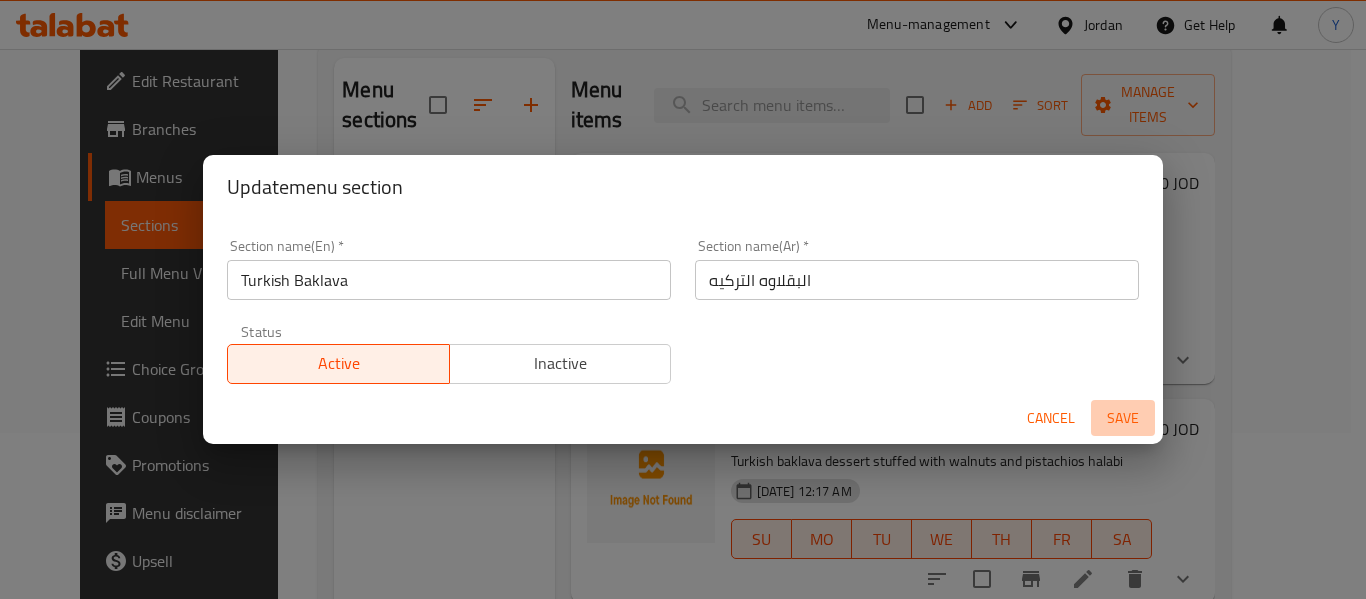 click on "Save" at bounding box center (1123, 418) 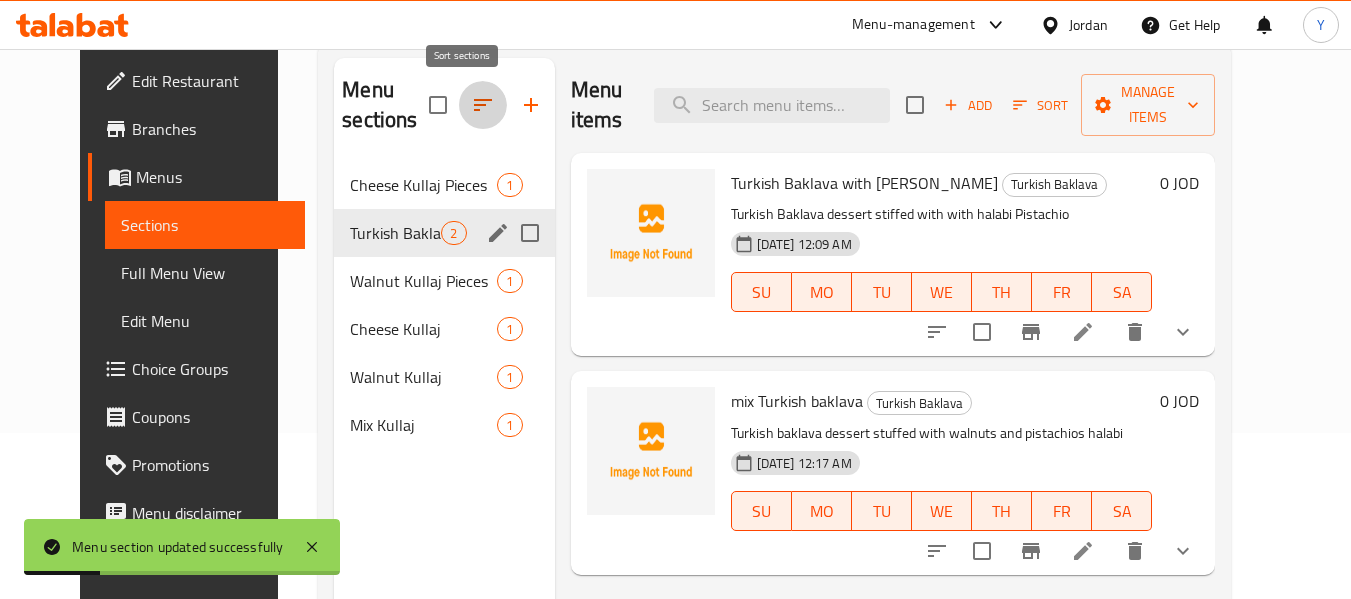 click 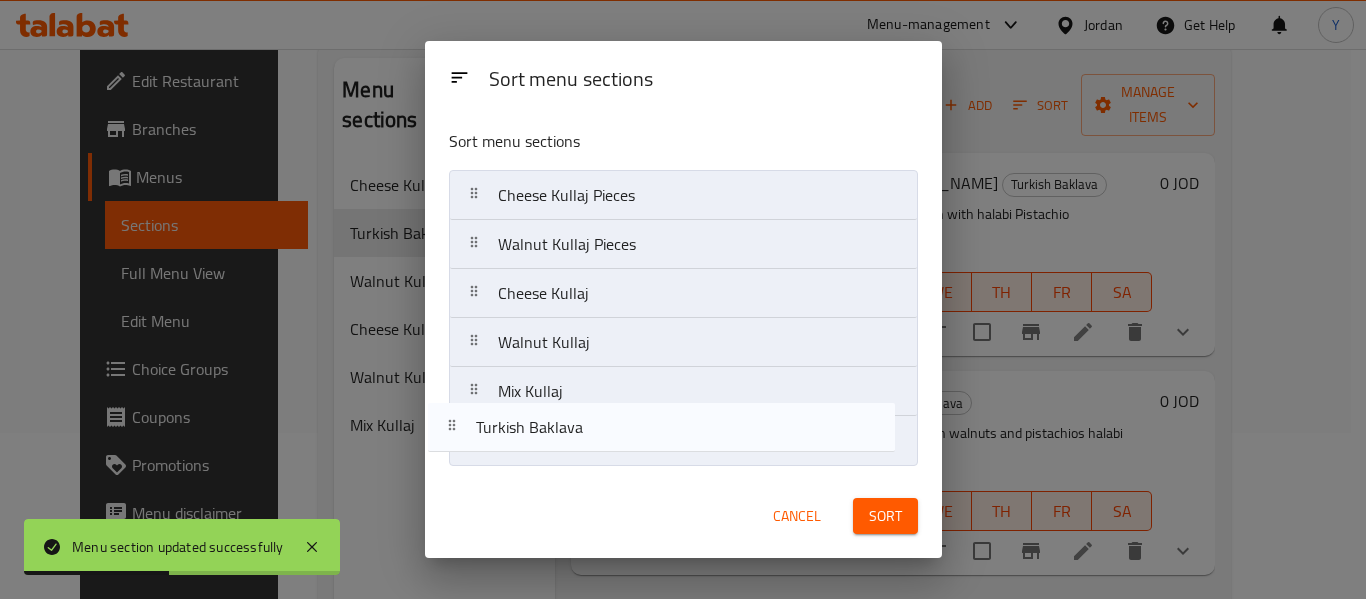 drag, startPoint x: 560, startPoint y: 246, endPoint x: 534, endPoint y: 453, distance: 208.62646 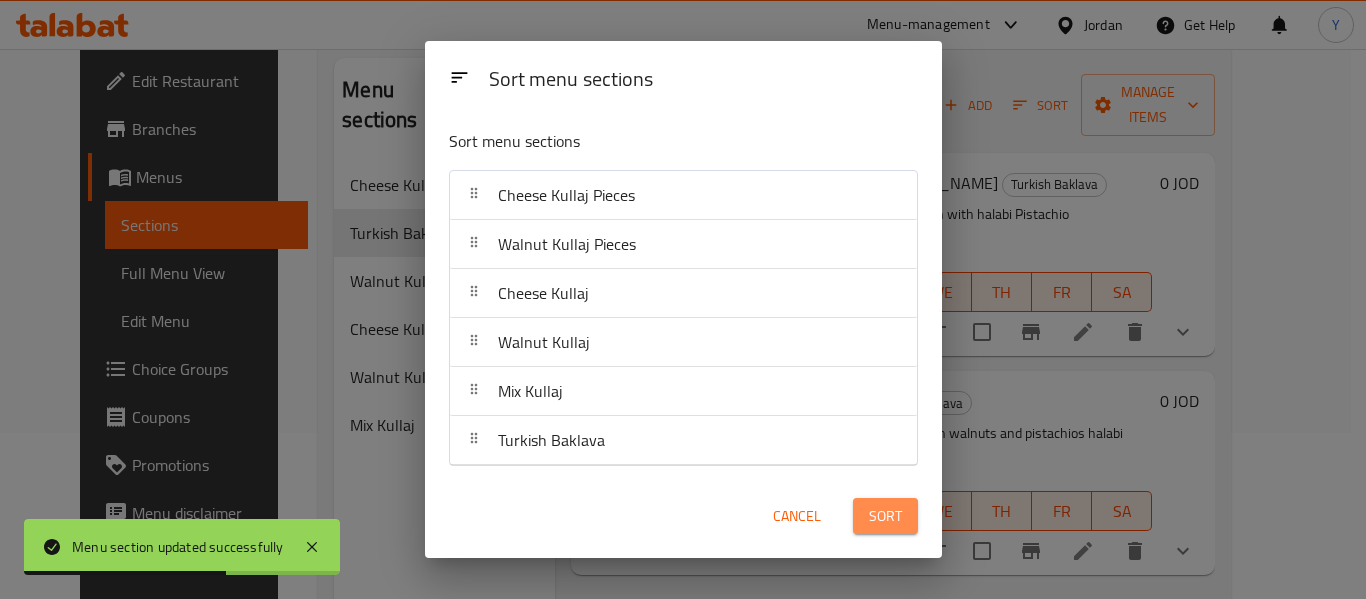 click on "Sort" at bounding box center [885, 516] 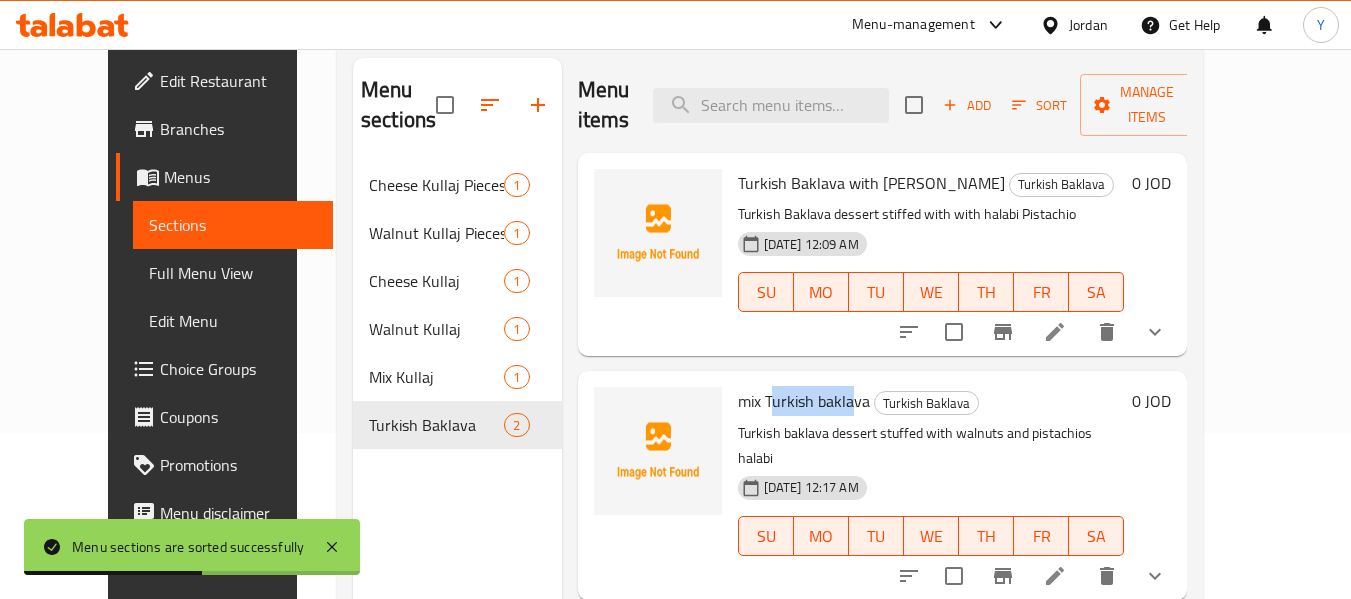 drag, startPoint x: 744, startPoint y: 373, endPoint x: 828, endPoint y: 379, distance: 84.21401 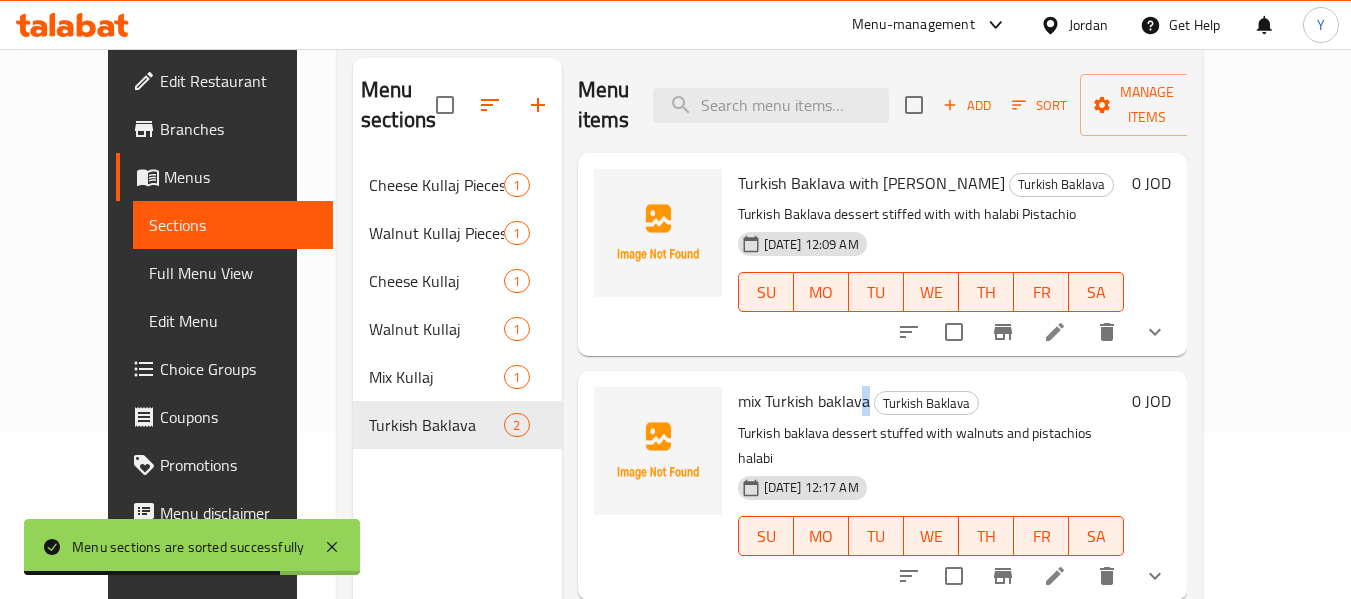 click on "mix Turkish baklava   Turkish Baklava" at bounding box center (931, 401) 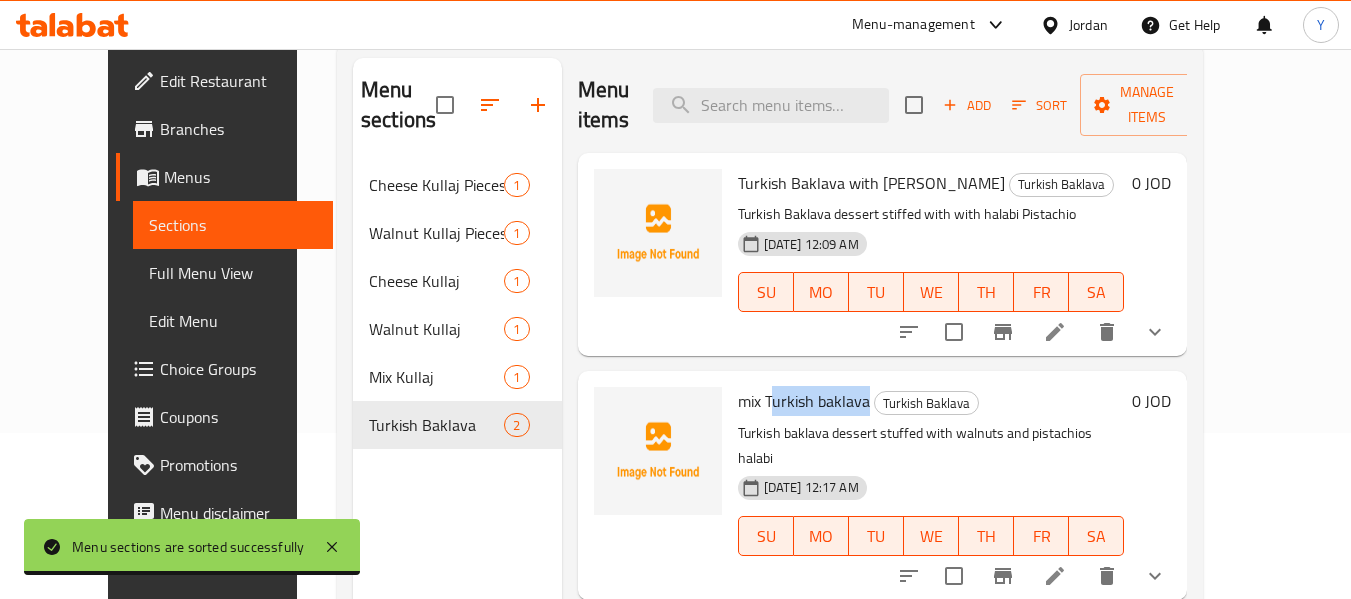 drag, startPoint x: 841, startPoint y: 373, endPoint x: 742, endPoint y: 378, distance: 99.12618 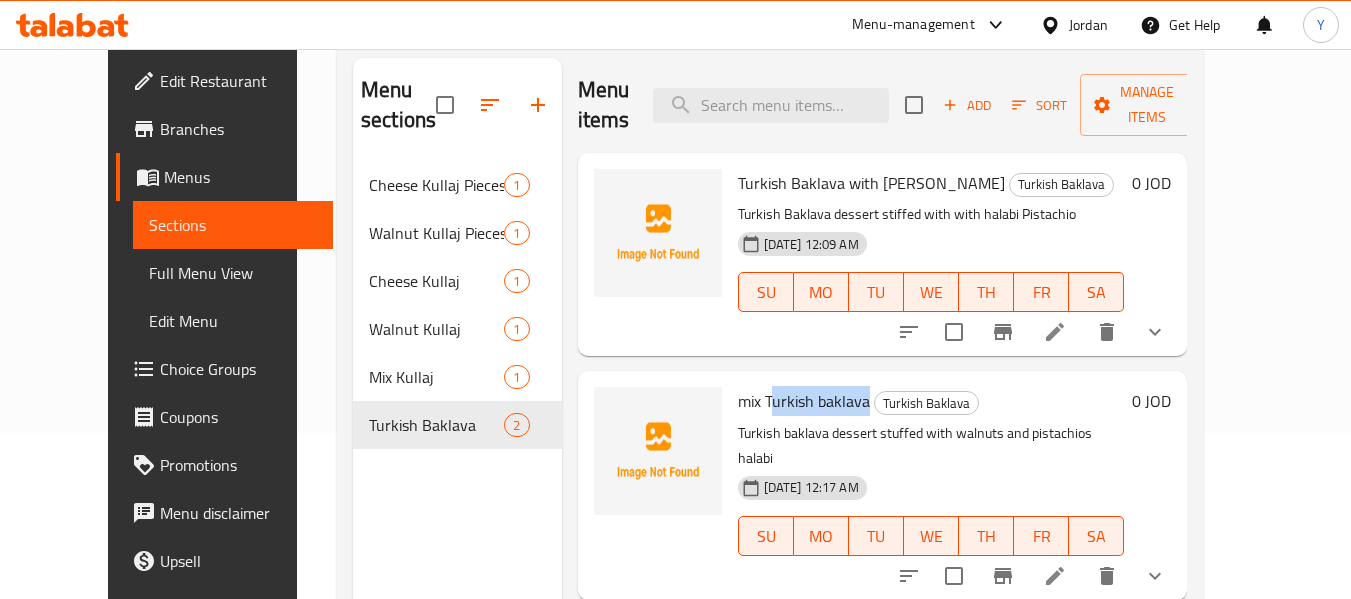 copy on "[PERSON_NAME]" 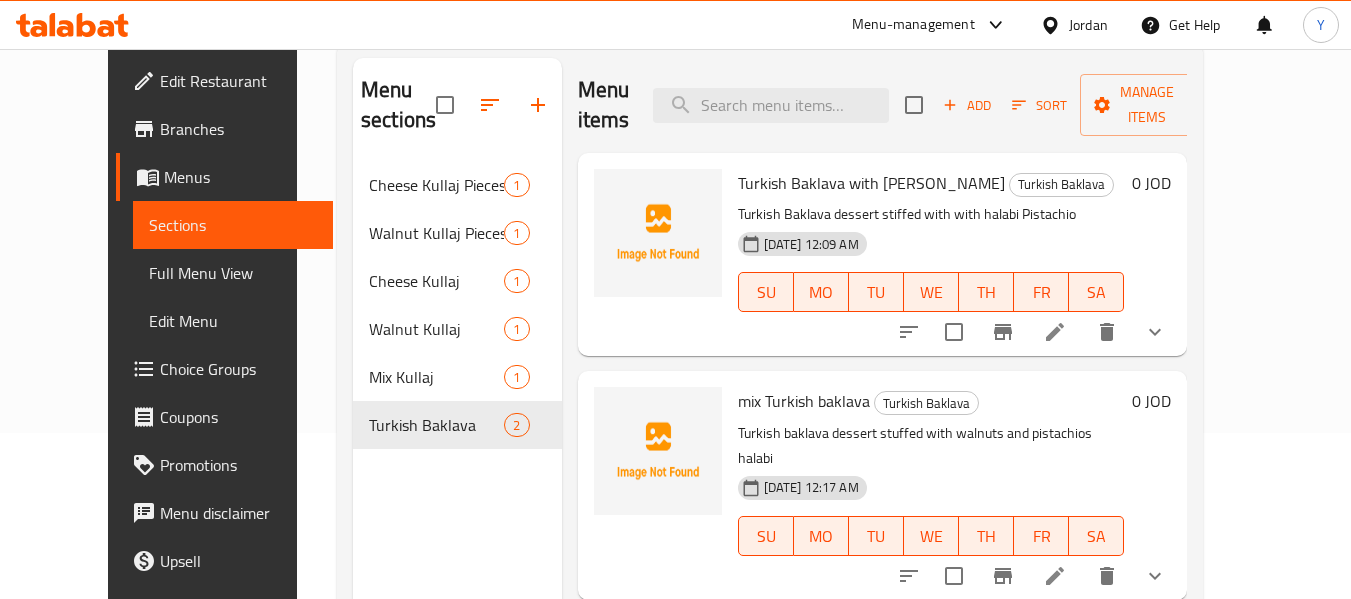 click on "[DATE] 12:09 AM SU MO TU WE TH FR SA" at bounding box center (931, 278) 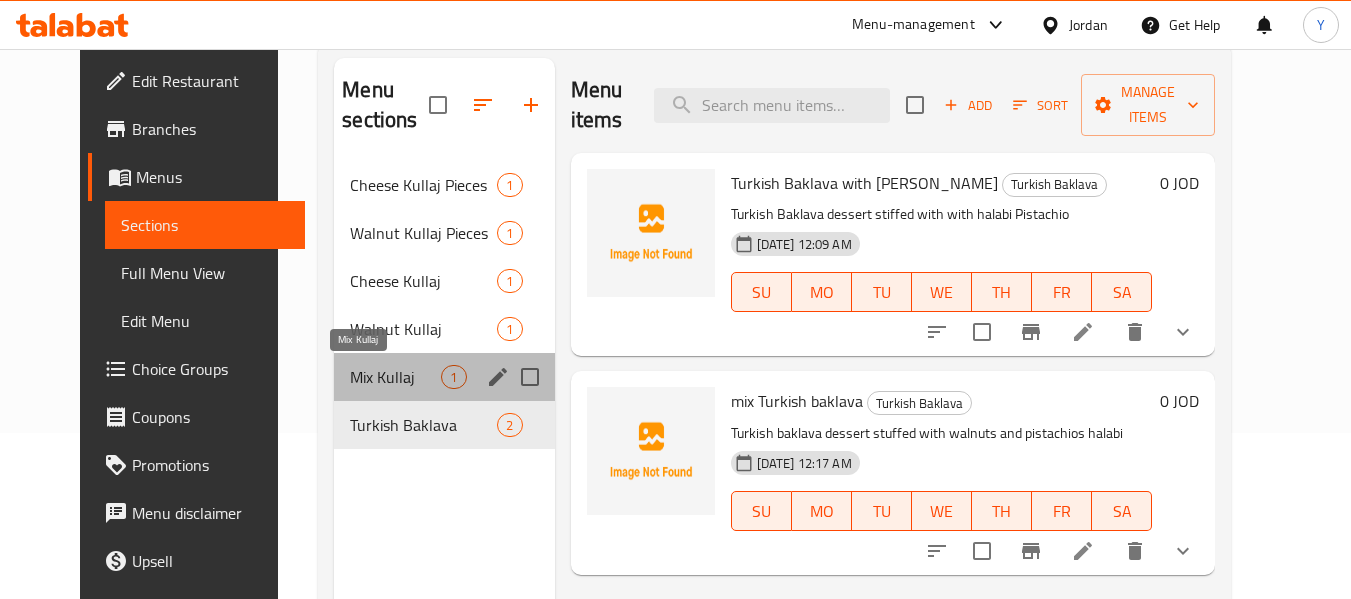 click on "Mix Kullaj" at bounding box center [395, 377] 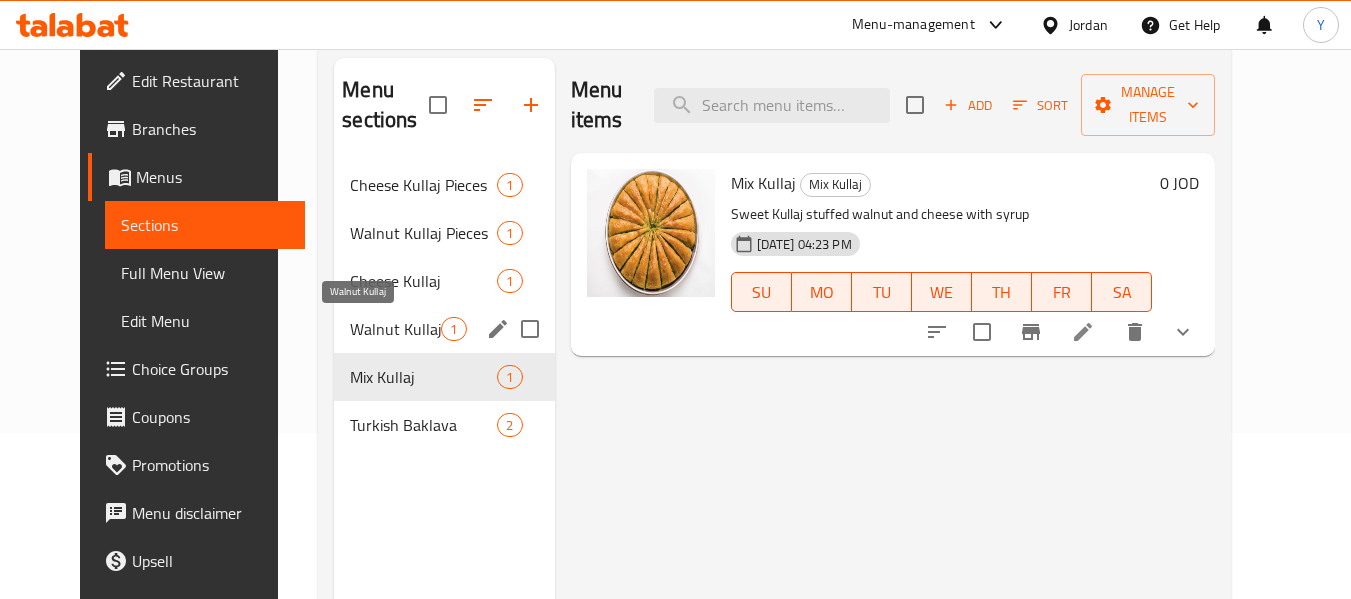 click on "Walnut Kullaj" at bounding box center [395, 329] 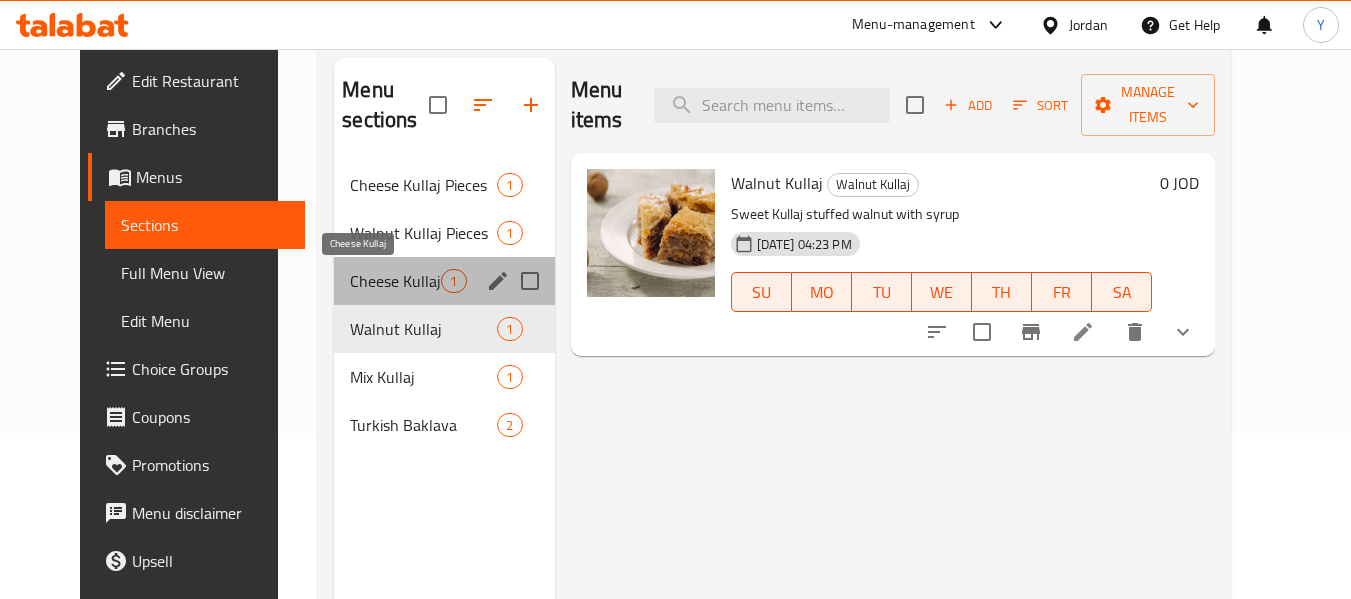 click on "Cheese Kullaj" at bounding box center (395, 281) 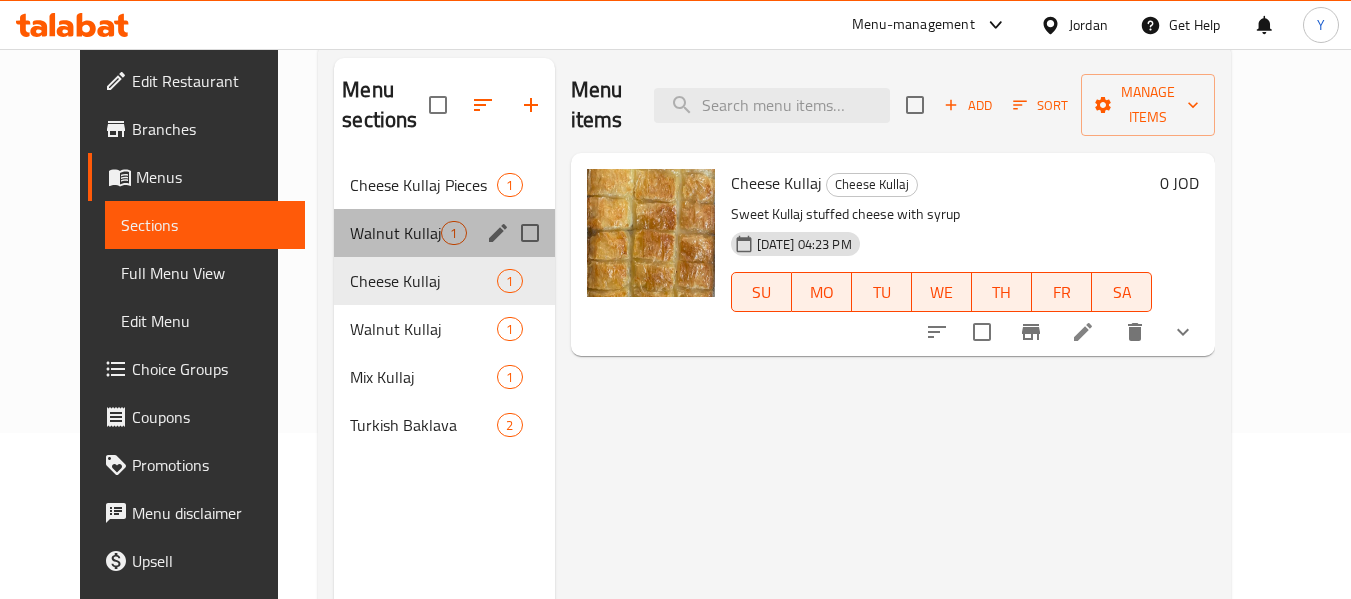 click on "Walnut Kullaj Pieces 1" at bounding box center [444, 233] 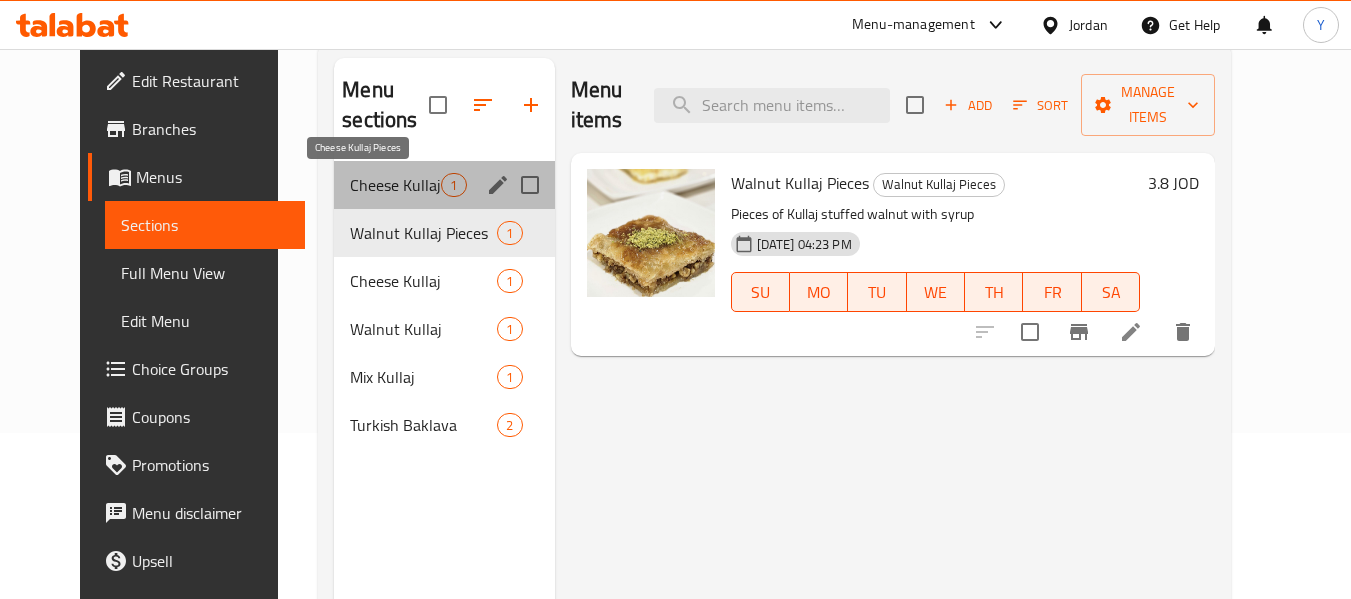 click on "Cheese Kullaj Pieces" at bounding box center [395, 185] 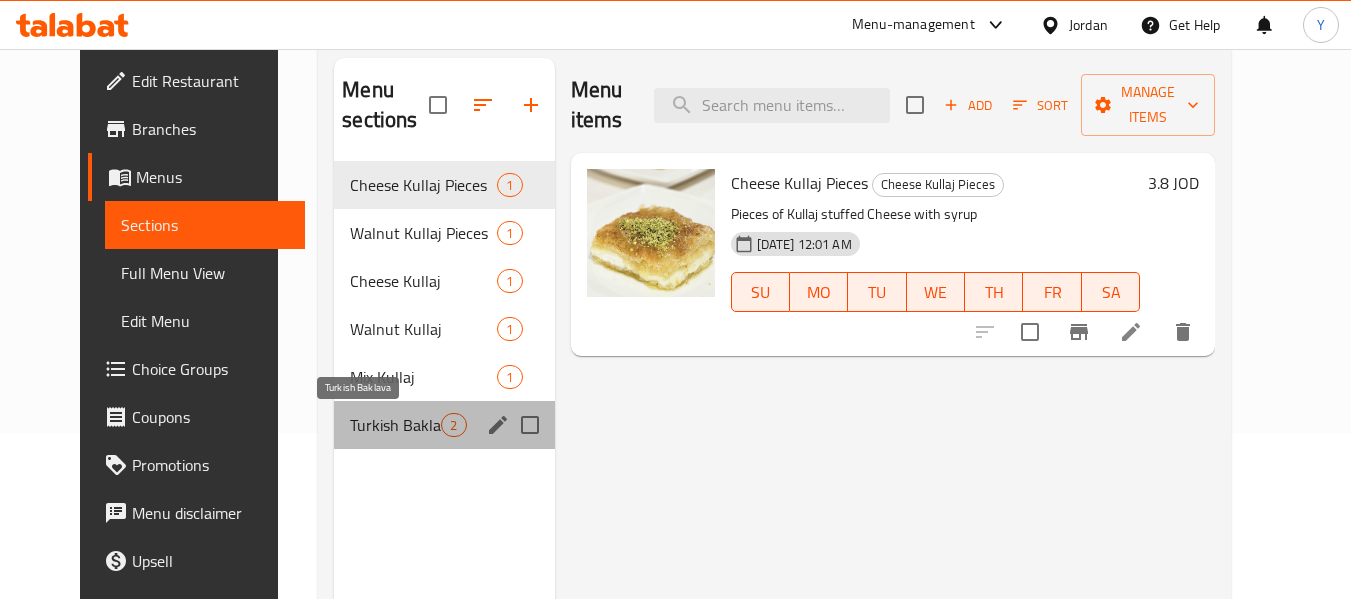 click on "Turkish Baklava" at bounding box center (395, 425) 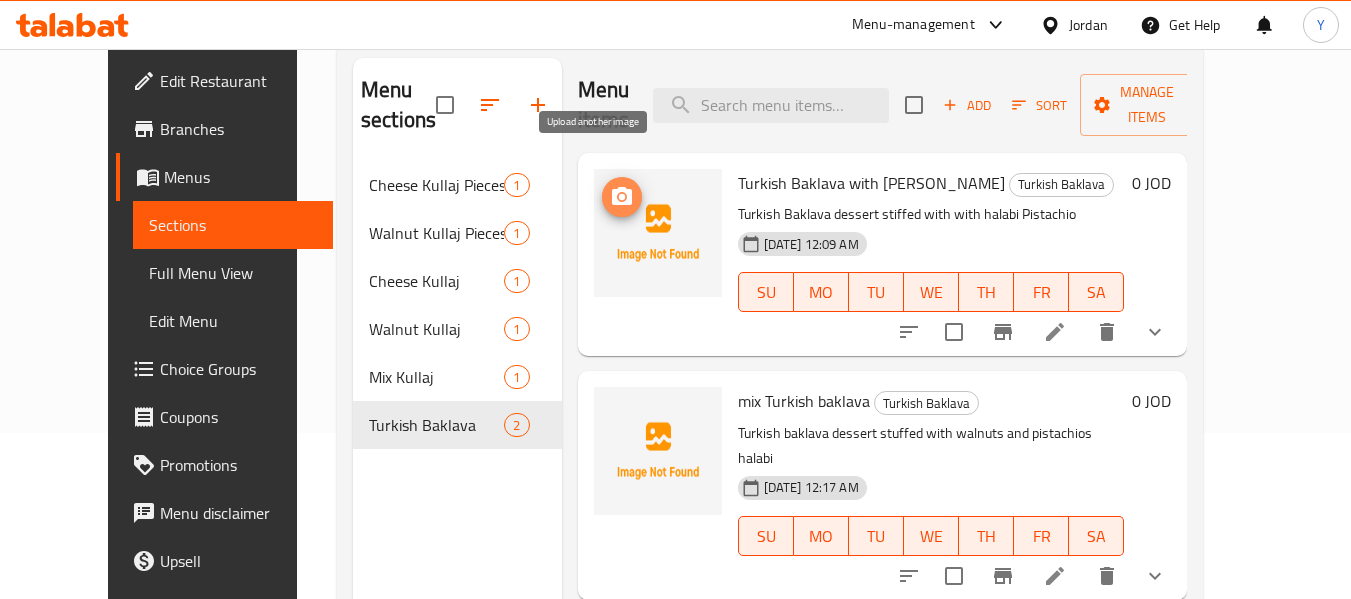 click at bounding box center (622, 197) 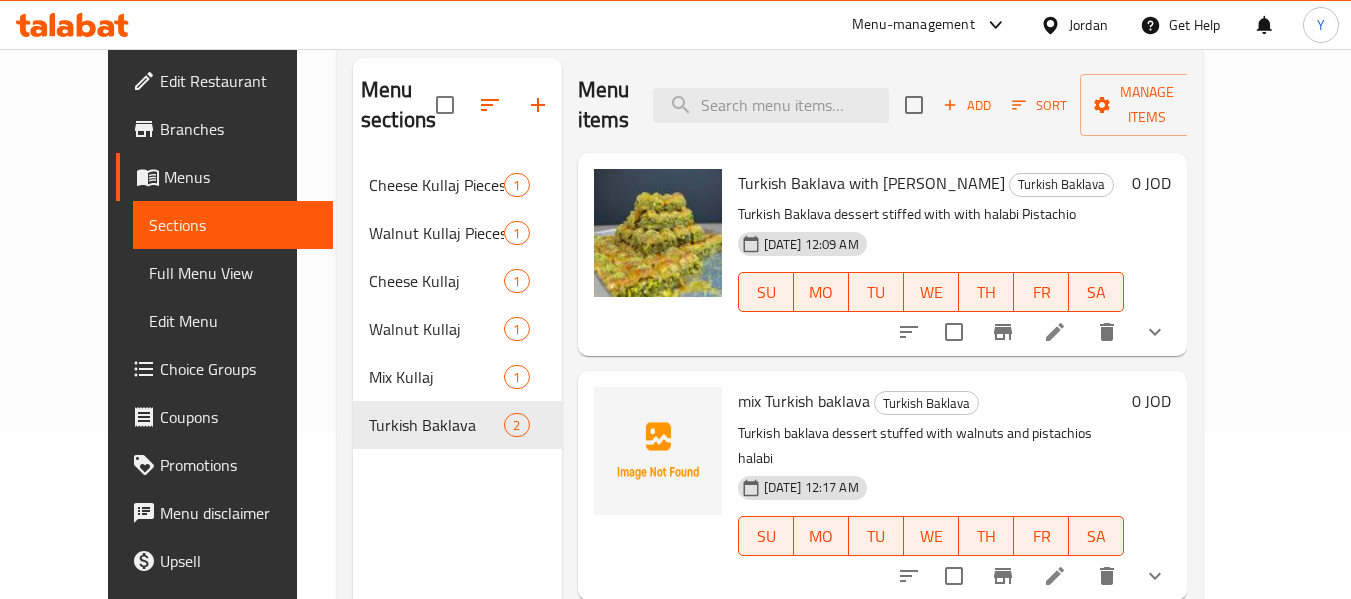 click on "Turkish Baklava with Pistachio   Turkish Baklava Turkish Baklava dessert stiffed with with halabi Pistachio [DATE] 12:09 AM SU MO TU WE TH FR SA 0   JOD" at bounding box center (883, 254) 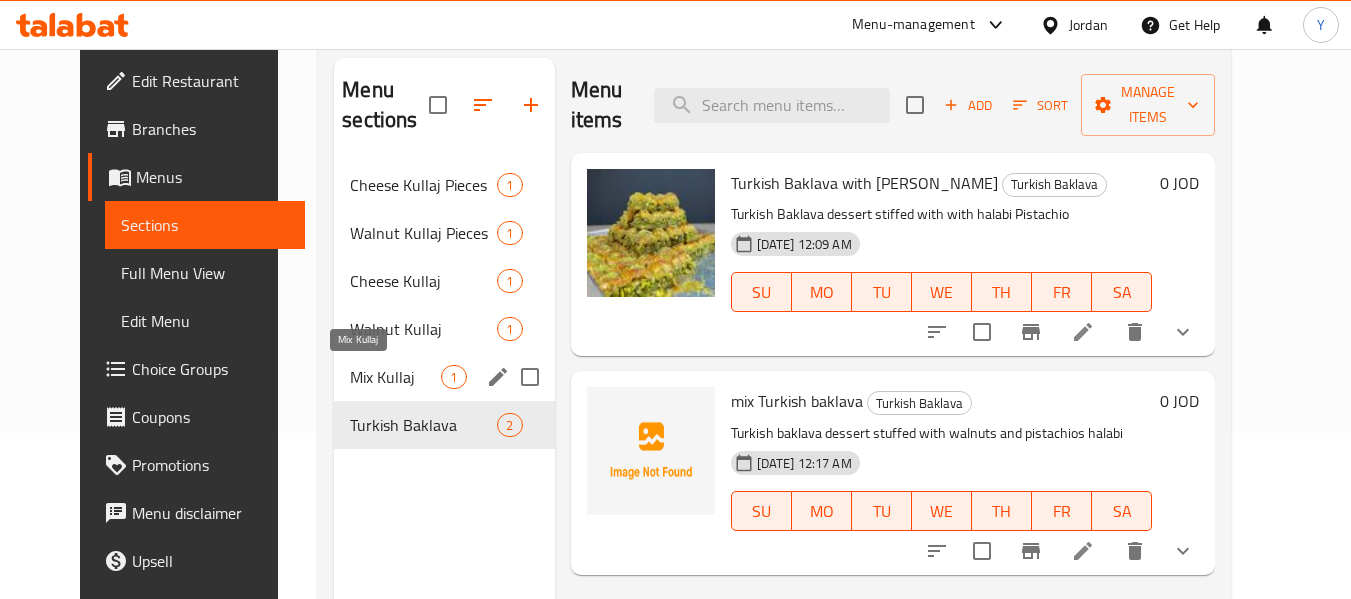 click on "Mix Kullaj" at bounding box center (395, 377) 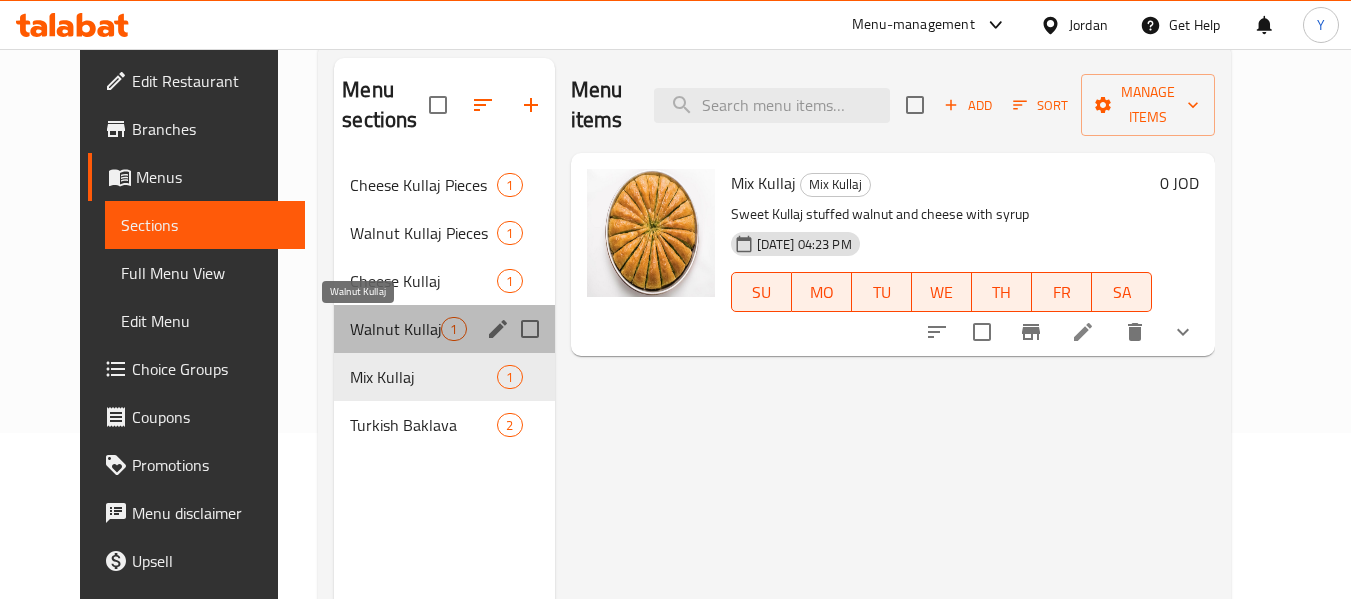 click on "Walnut Kullaj" at bounding box center (395, 329) 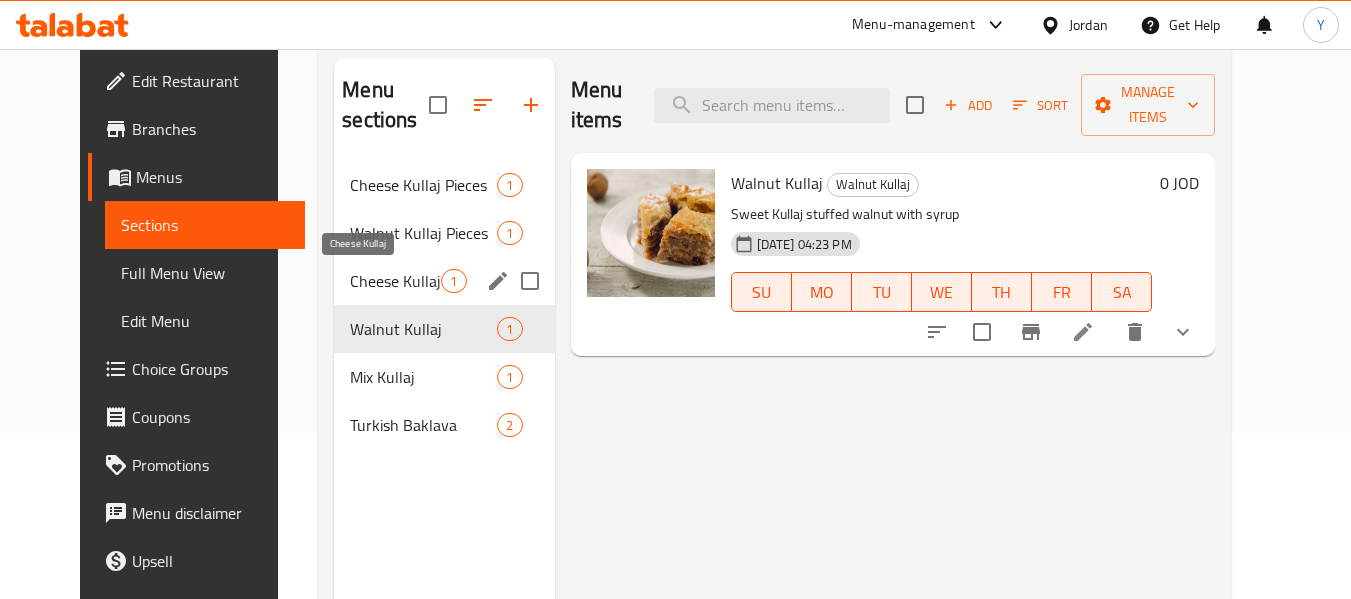 click on "Cheese Kullaj" at bounding box center [395, 281] 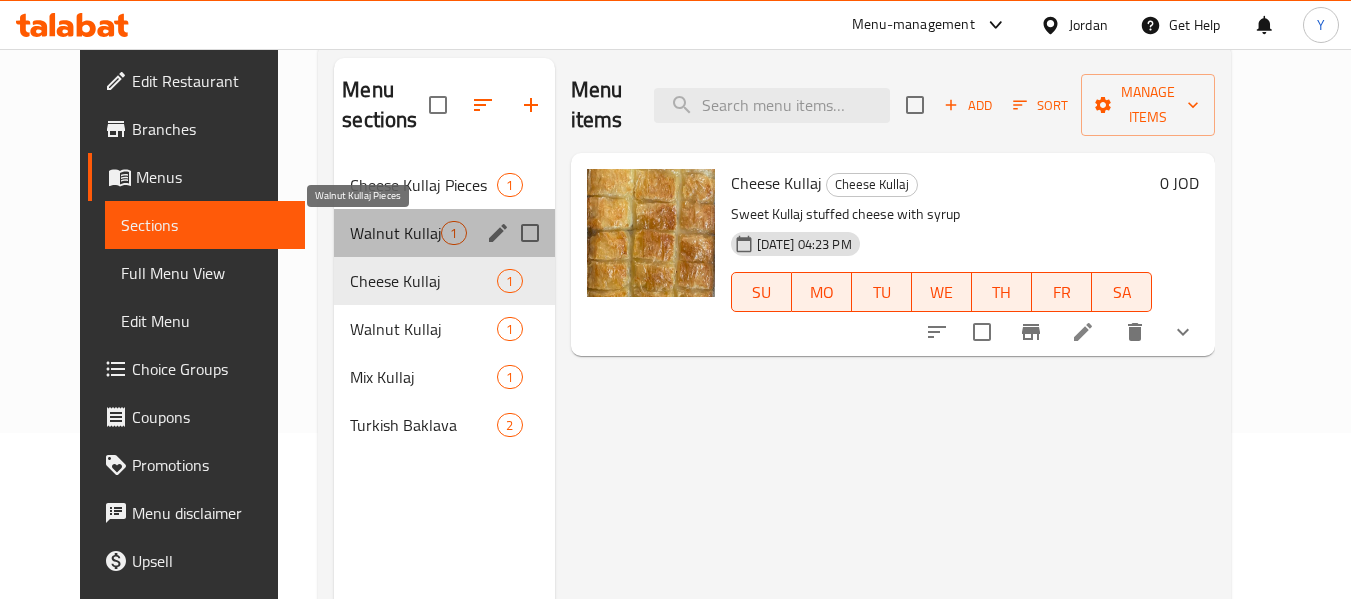 click on "Walnut Kullaj Pieces" at bounding box center (395, 233) 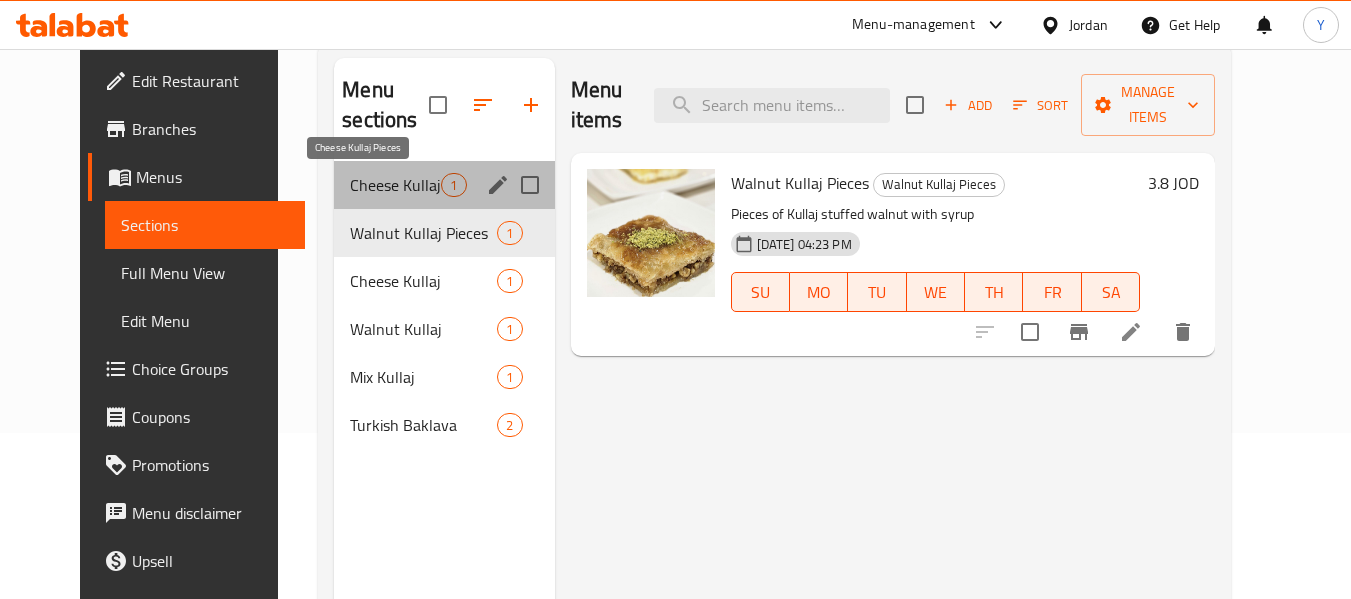 click on "Cheese Kullaj Pieces" at bounding box center (395, 185) 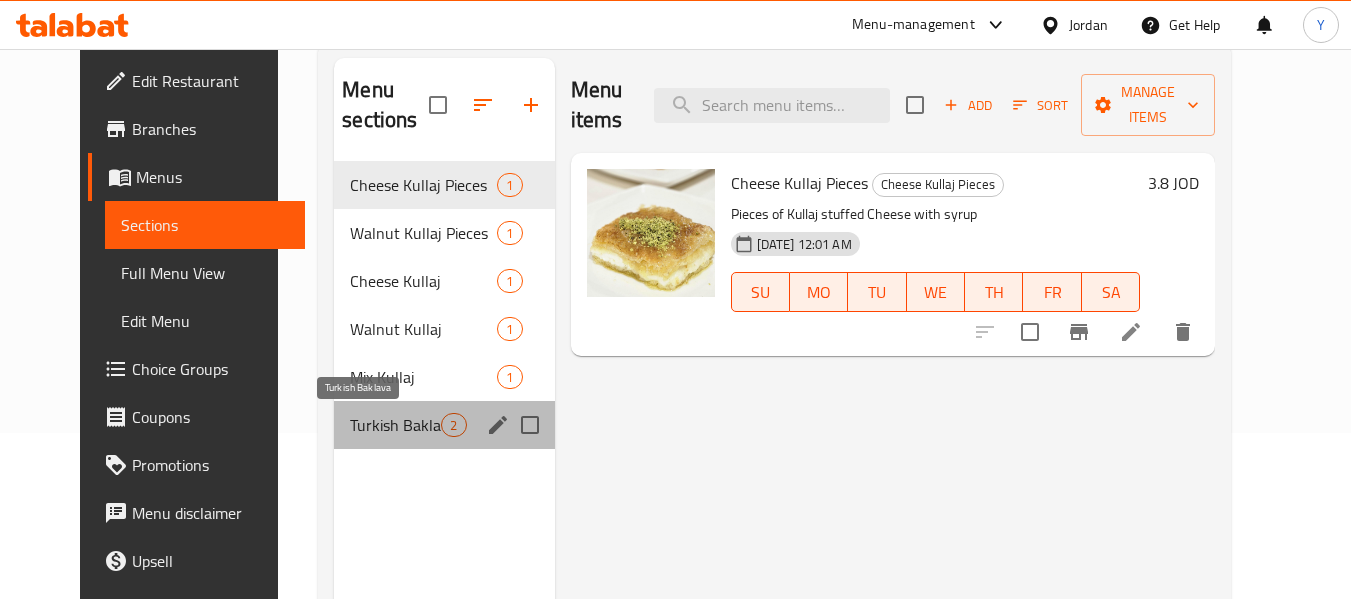 click on "Turkish Baklava" at bounding box center [395, 425] 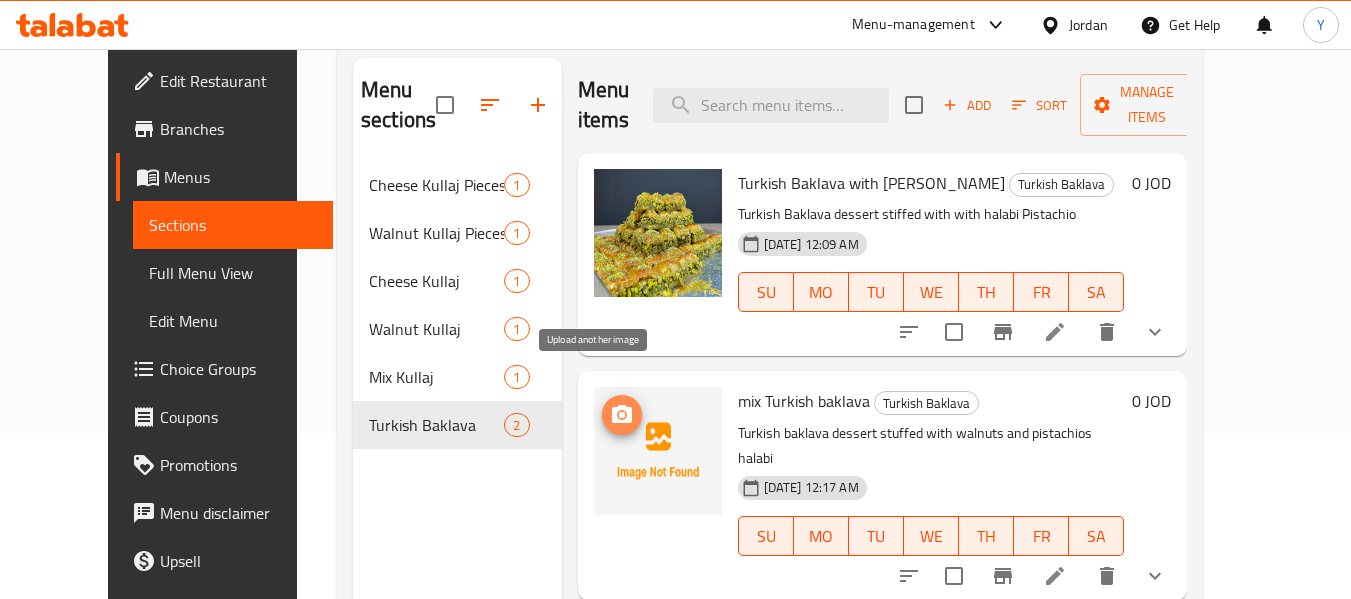 click 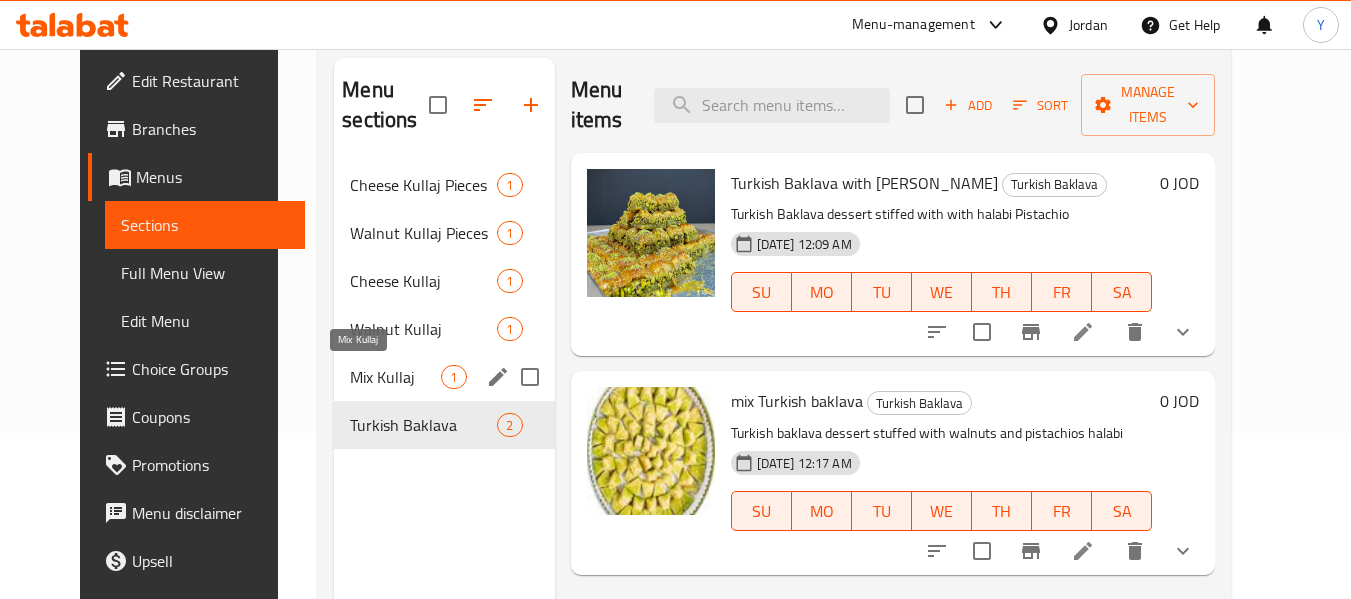 click on "Mix Kullaj" at bounding box center (395, 377) 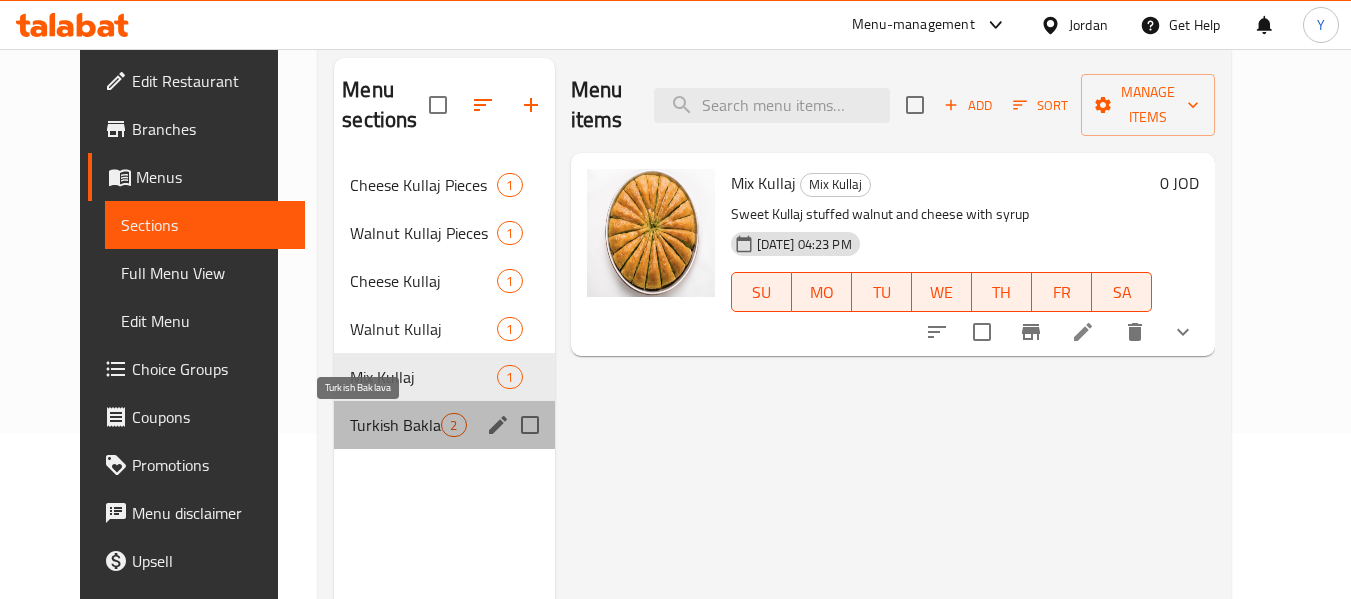 click on "Turkish Baklava" at bounding box center (395, 425) 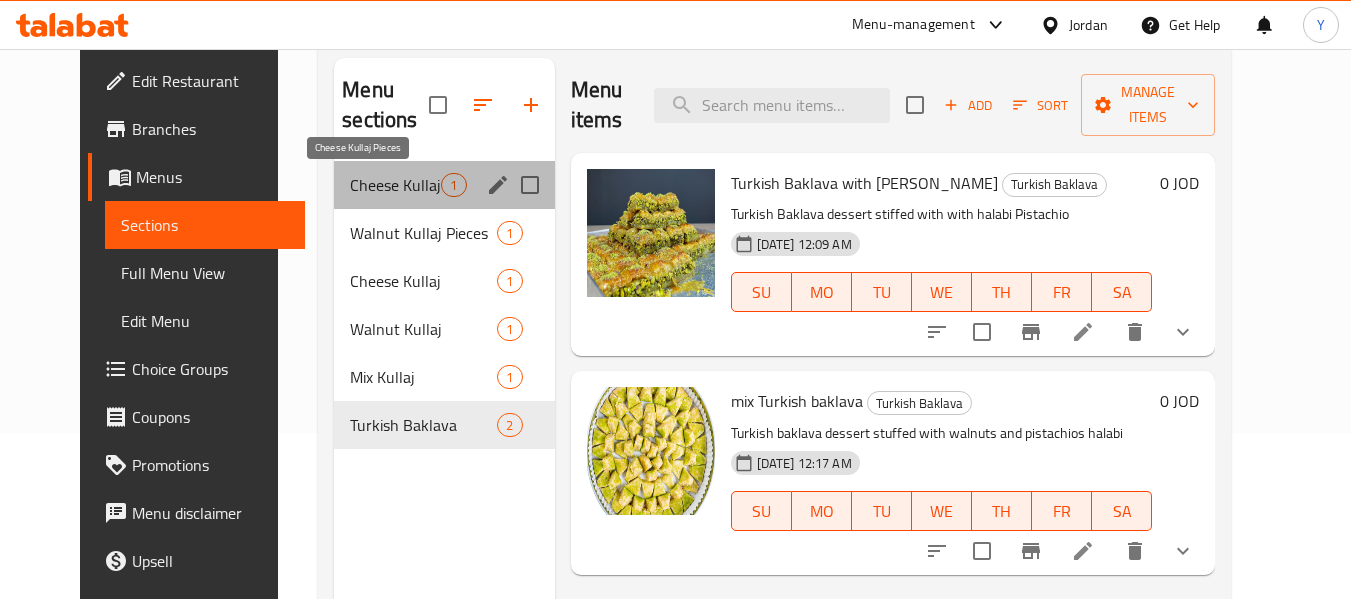 click on "Cheese Kullaj Pieces" at bounding box center (395, 185) 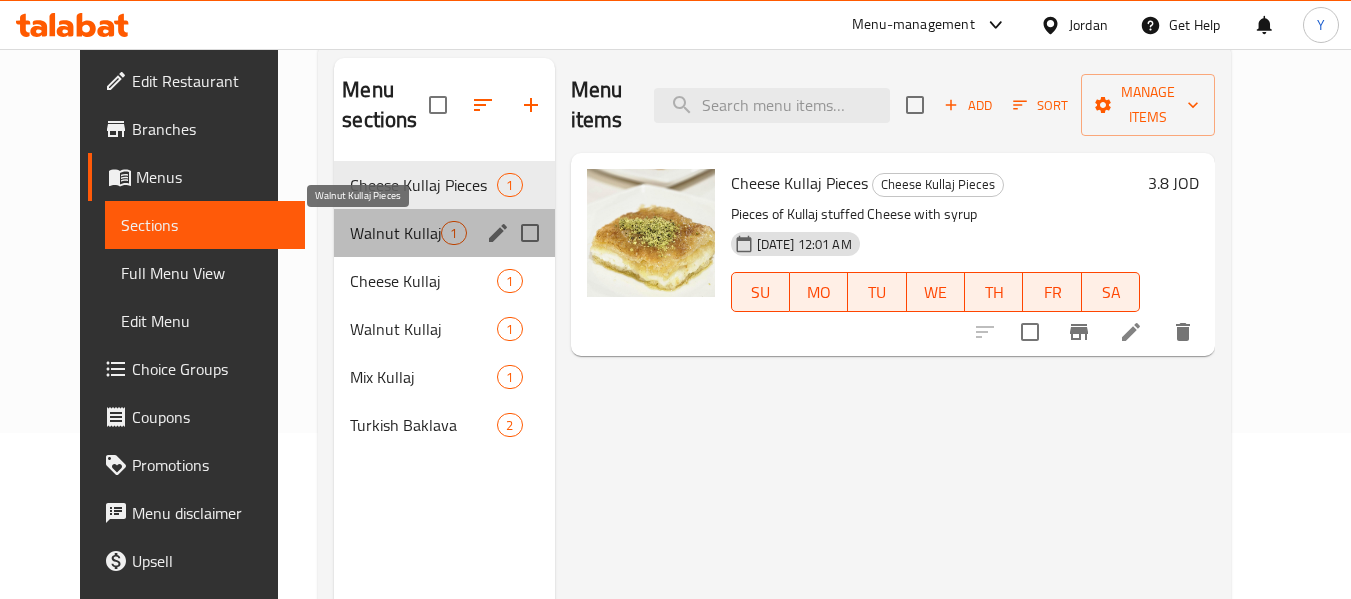 click on "Walnut Kullaj Pieces" at bounding box center [395, 233] 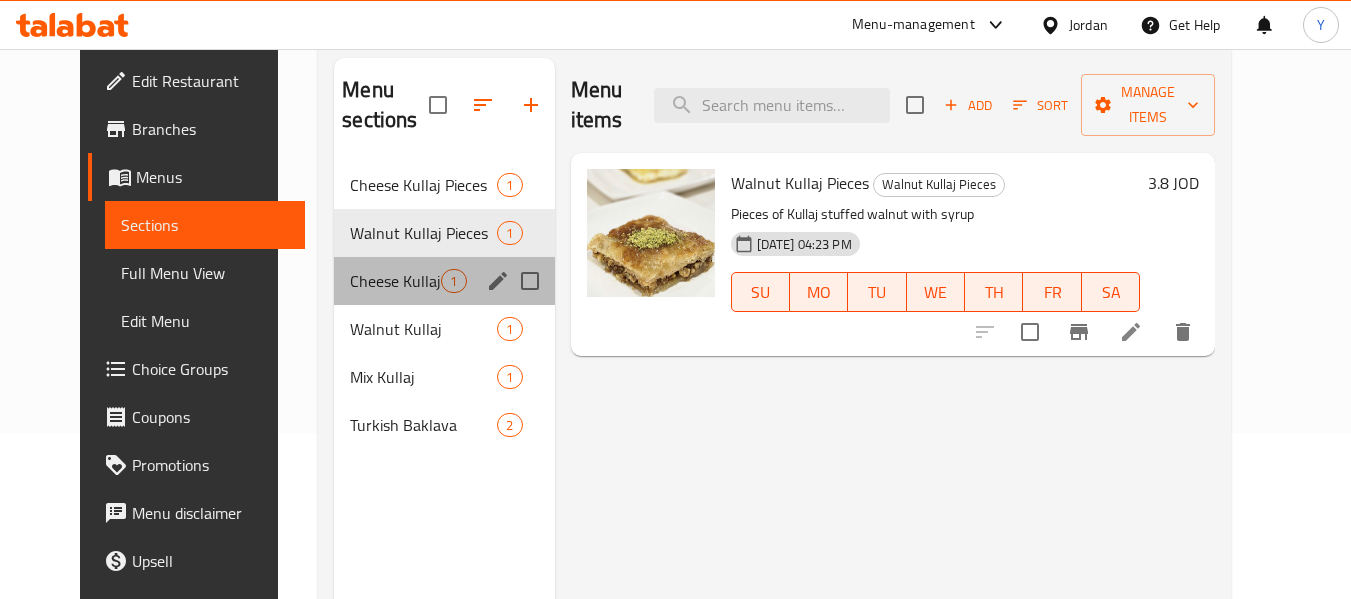 click on "Cheese Kullaj  1" at bounding box center (444, 281) 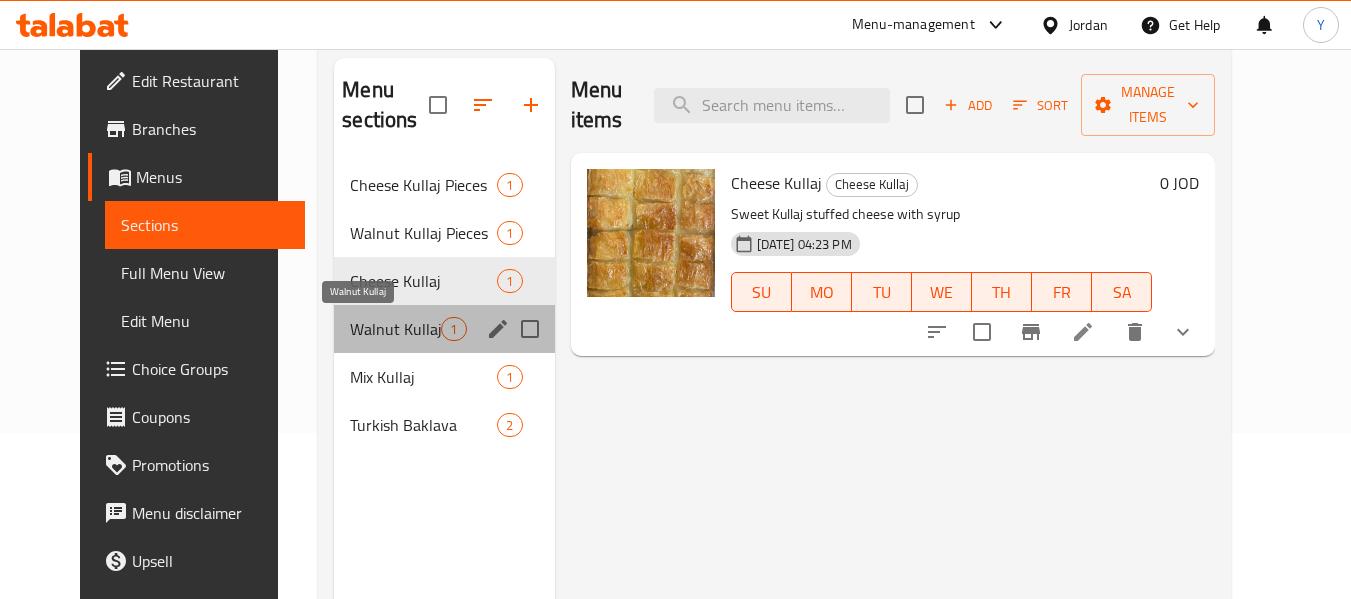 click on "Walnut Kullaj" at bounding box center (395, 329) 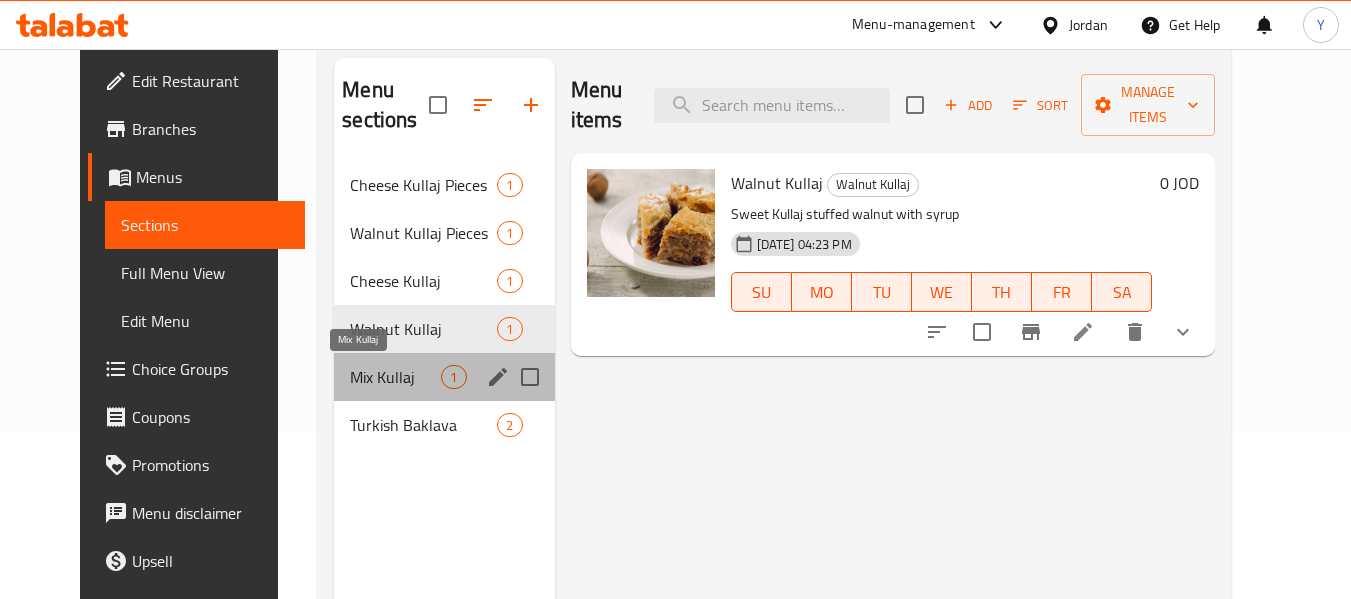 click on "Mix Kullaj" at bounding box center [395, 377] 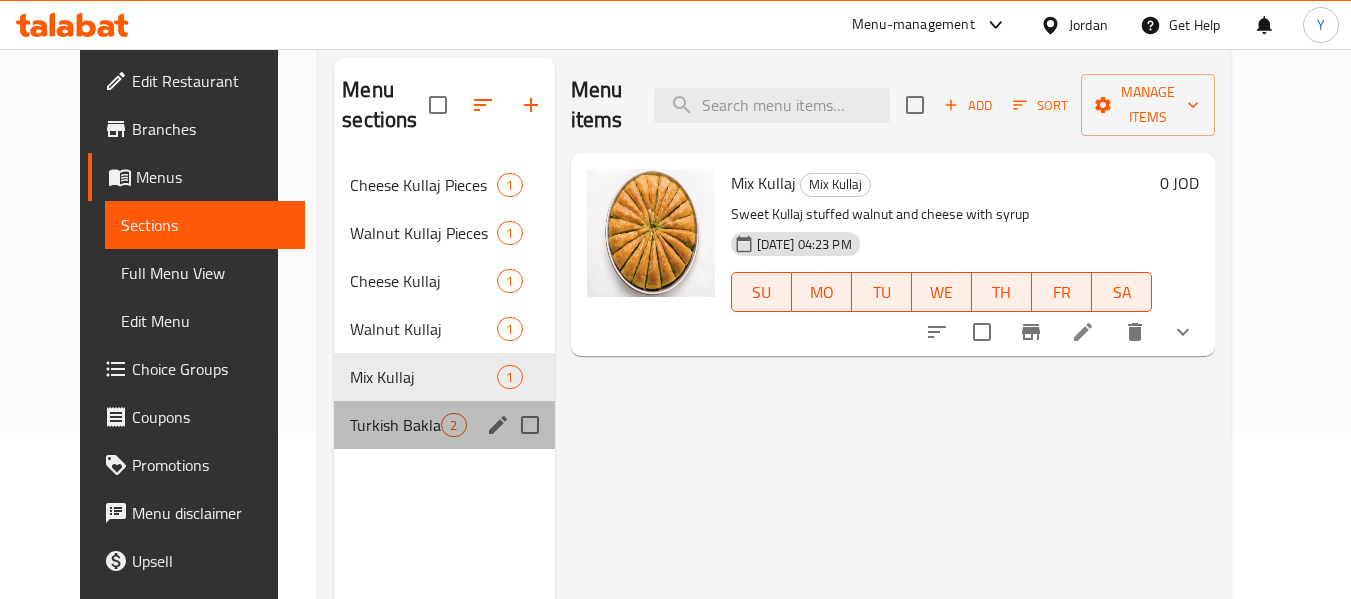 click on "Turkish Baklava 2" at bounding box center (444, 425) 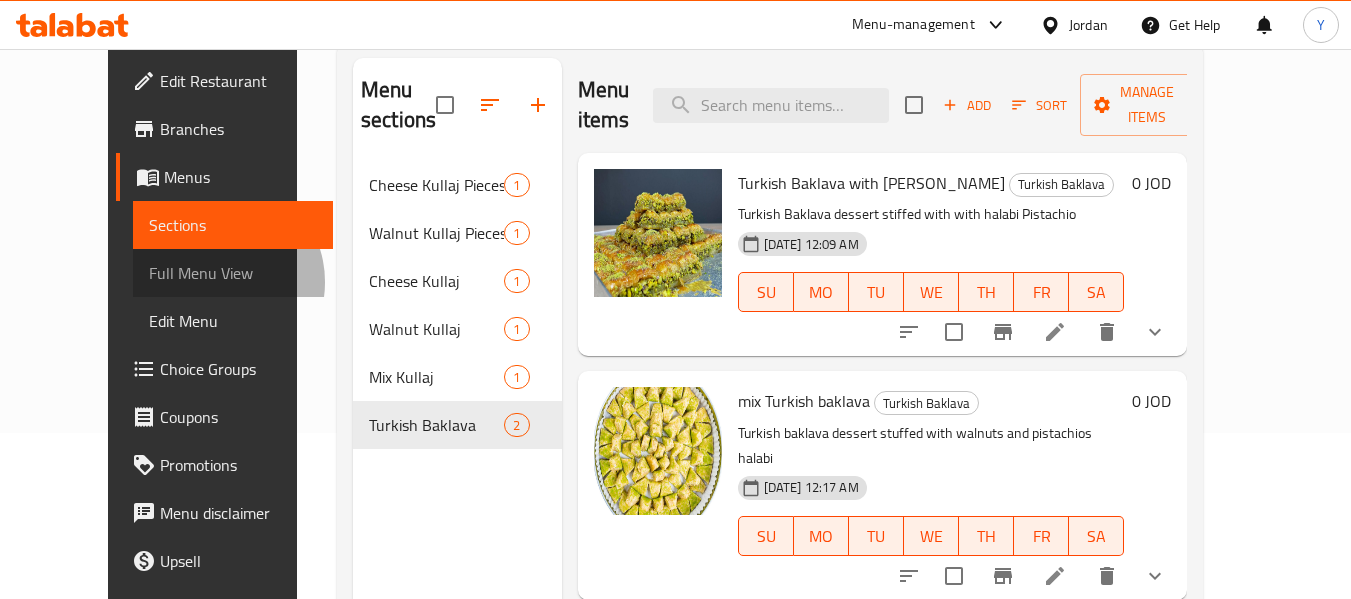 click on "Full Menu View" at bounding box center [233, 273] 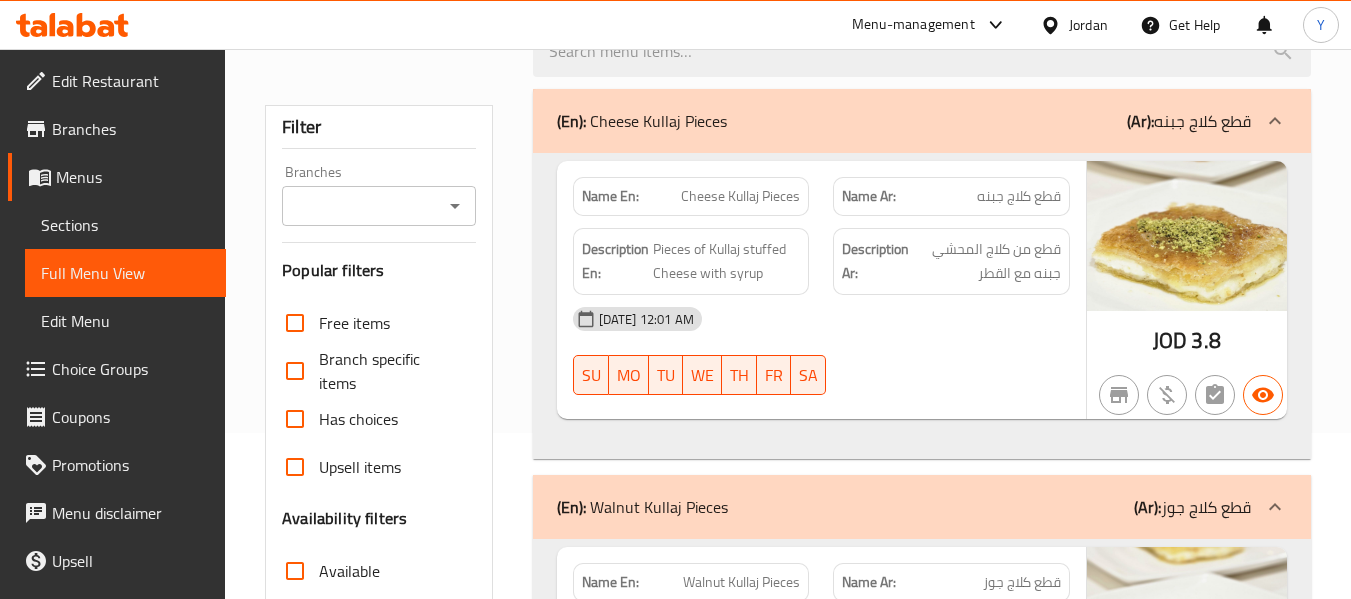 scroll, scrollTop: 690, scrollLeft: 0, axis: vertical 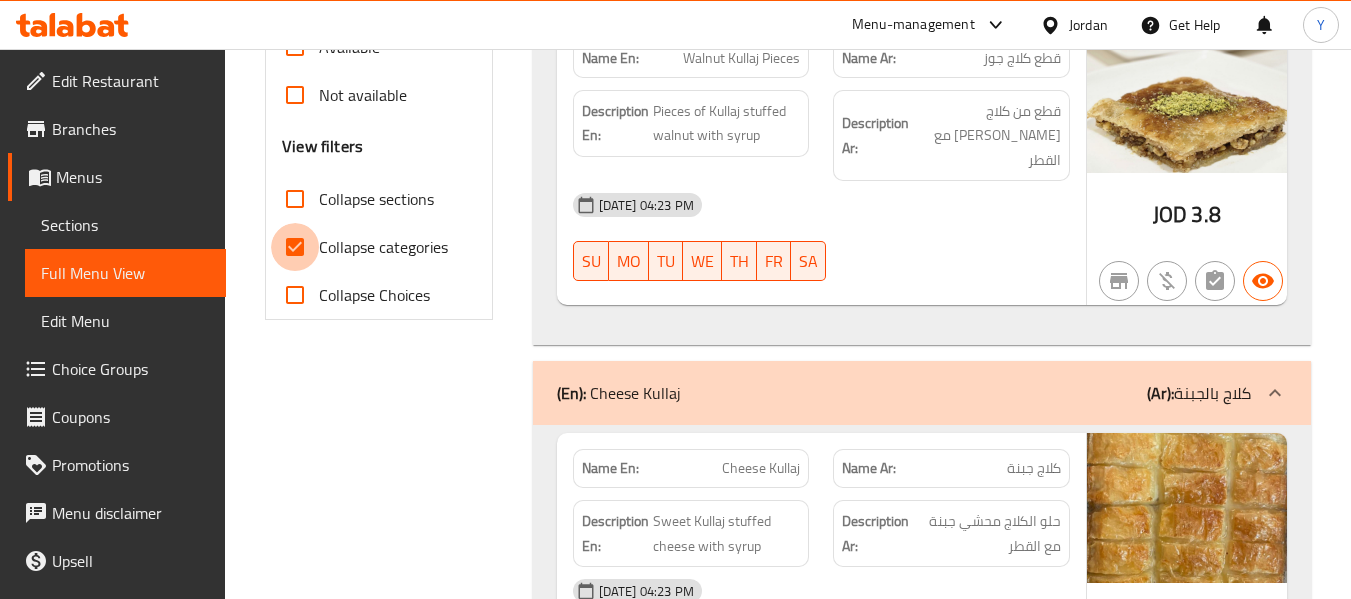 click on "Collapse categories" at bounding box center (295, 247) 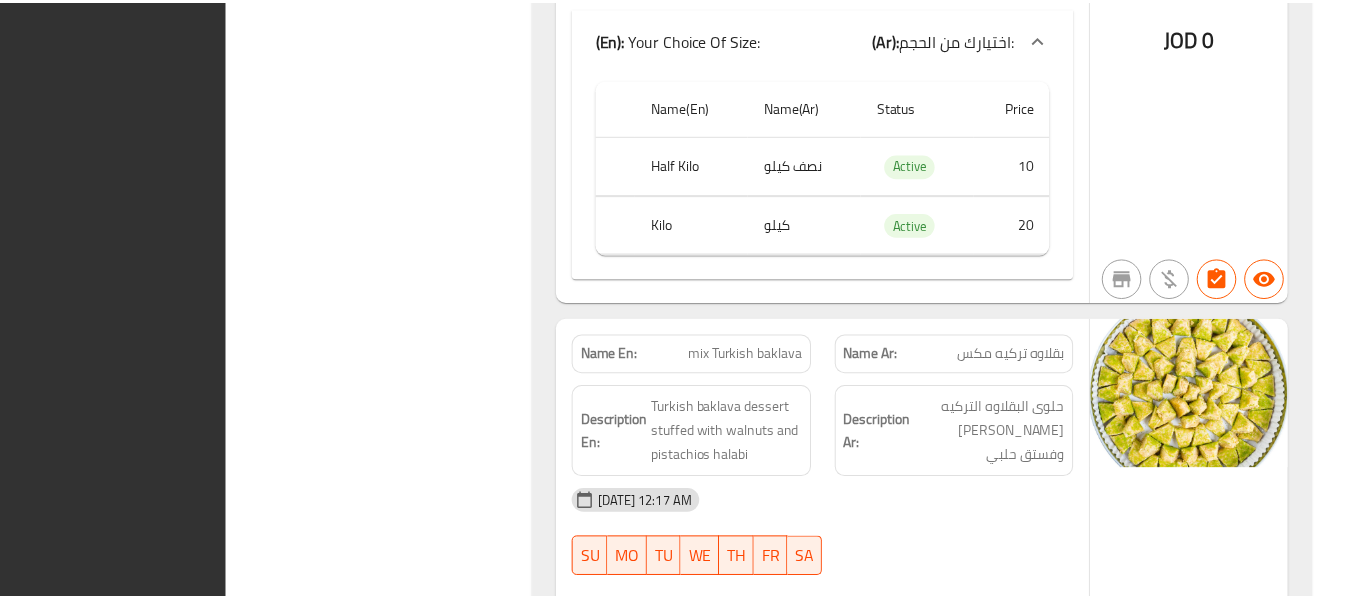 scroll, scrollTop: 4368, scrollLeft: 0, axis: vertical 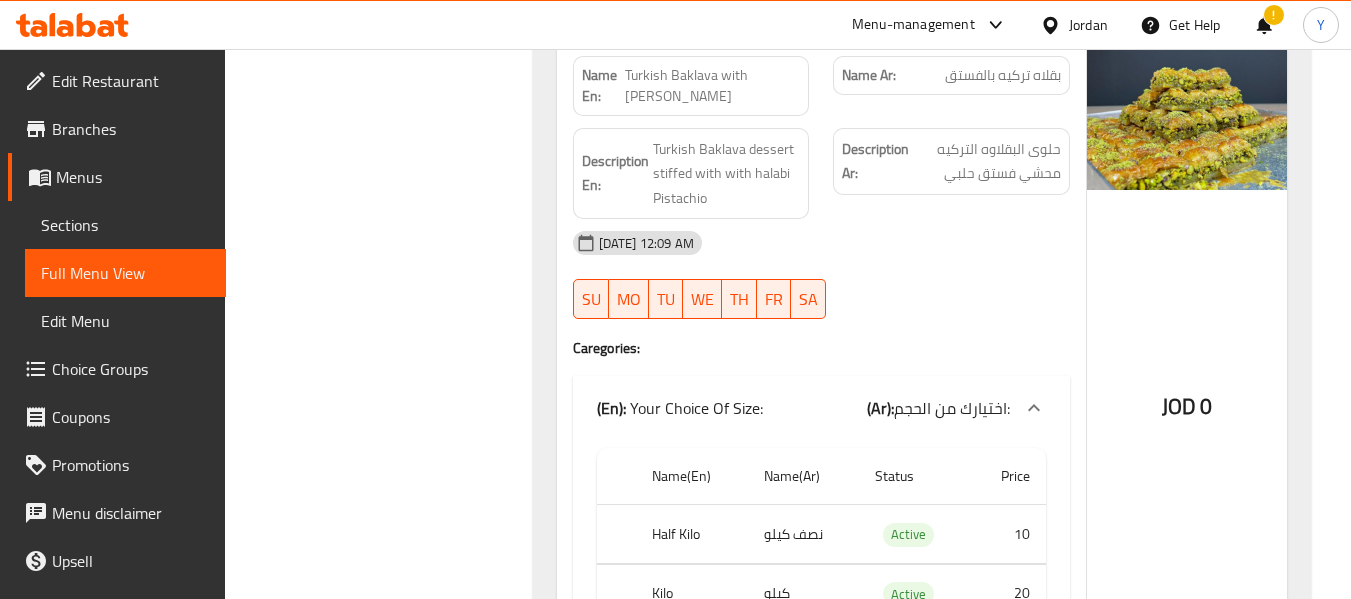 click on "Description En: Turkish Baklava dessert stiffed with with halabi Pistachio" at bounding box center [691, -3184] 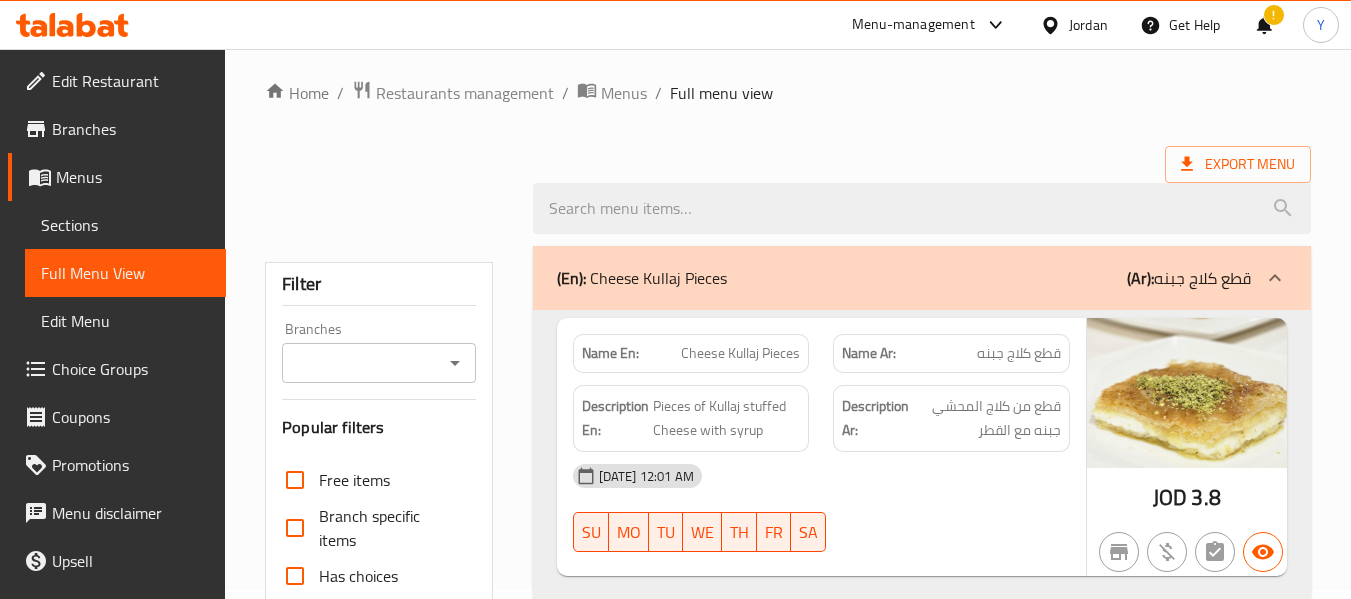 scroll, scrollTop: 0, scrollLeft: 0, axis: both 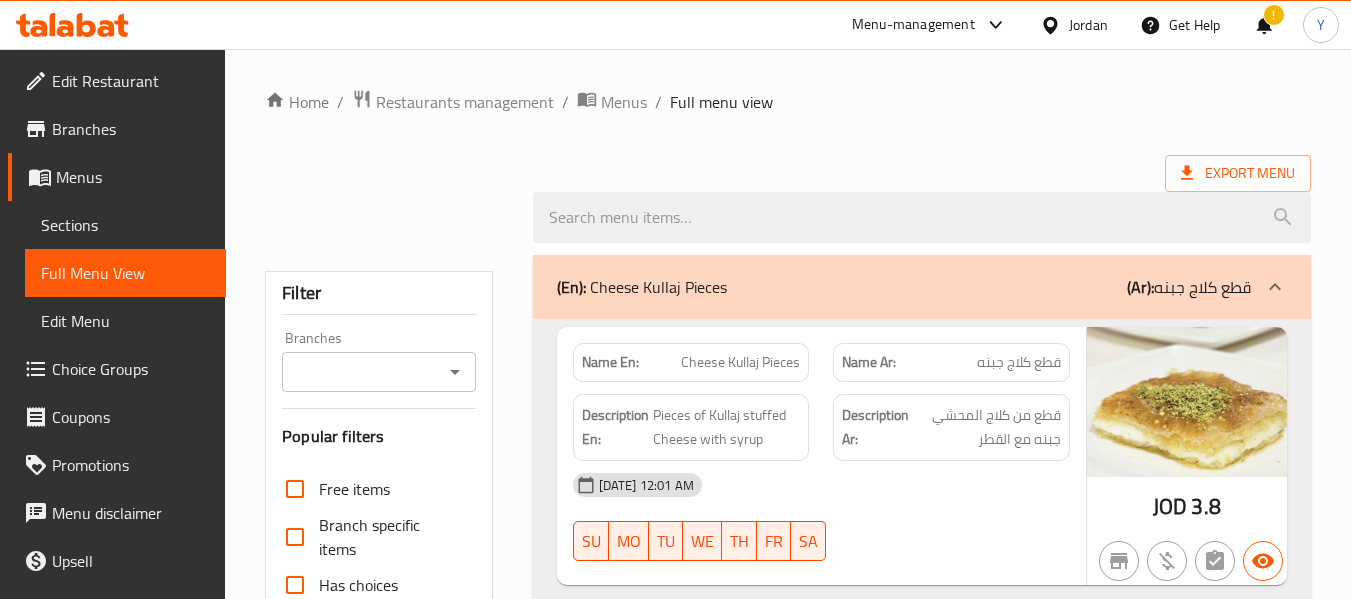 click on "Home / Restaurants management / Menus / Full menu view Export Menu Filter Branches Branches Popular filters Free items Branch specific items Has choices Upsell items Availability filters Available Not available View filters Collapse sections Collapse categories Collapse Choices (En):   Cheese Kullaj Pieces (Ar): قطع كلاج جبنه Name En: Cheese Kullaj Pieces Name Ar: قطع كلاج جبنه Description En: Pieces of Kullaj stuffed Cheese with syrup
Description Ar: قطع من كلاج المحشي جبنه مع القطر [DATE] 12:01 AM SU MO TU WE TH FR SA JOD 3.8 (En):   Walnut Kullaj Pieces (Ar): قطع كلاج جوز Name En: Walnut Kullaj Pieces Name Ar: قطع كلاج جوز Description En: Pieces of Kullaj stuffed walnut with syrup Description Ar: قطع من كلاج المحشي جوز مع القطر [DATE] 04:23 PM SU MO TU WE TH FR SA JOD 3.8 (En):   Cheese Kullaj  (Ar): كلاج بالجبنة Name En: Cheese Kullaj  Name Ar: كلاج جبنة Description En: Description Ar:" at bounding box center (788, 2520) 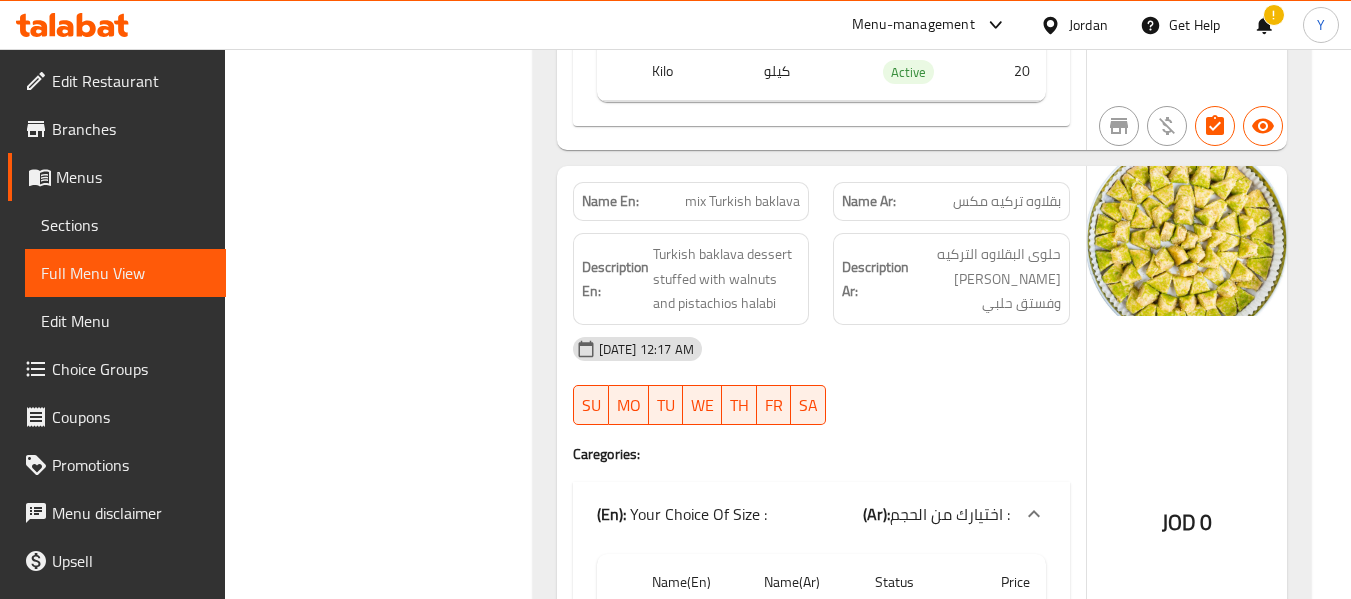 scroll, scrollTop: 4027, scrollLeft: 0, axis: vertical 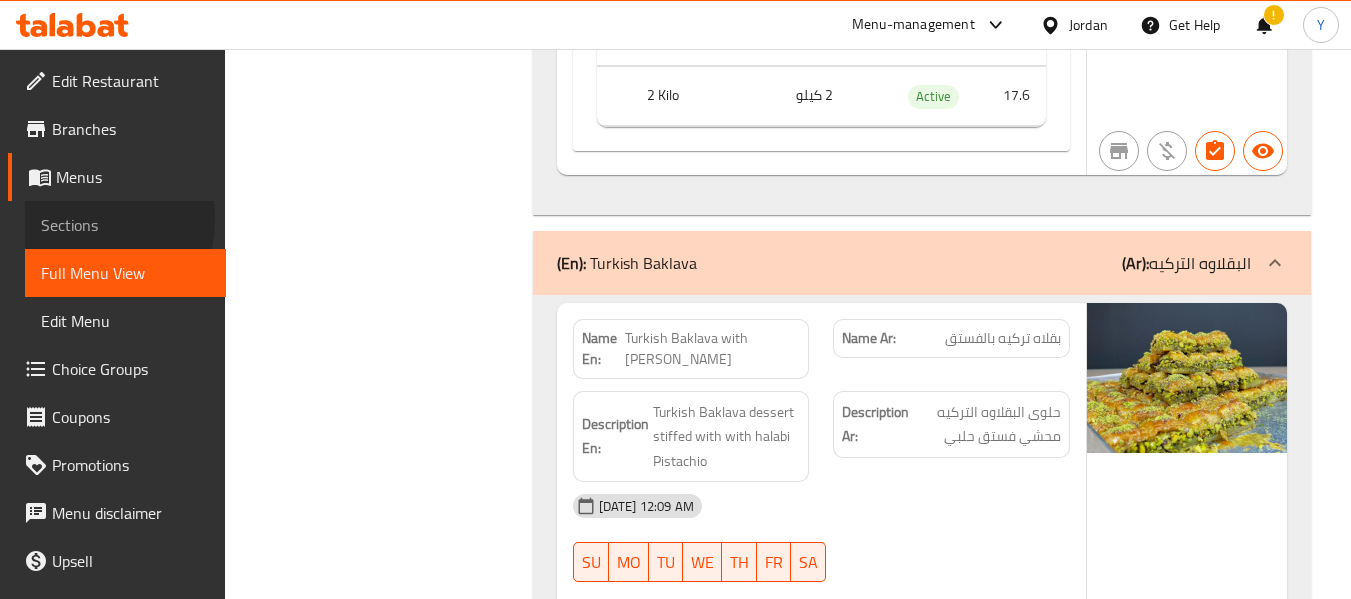 click on "Sections" at bounding box center (125, 225) 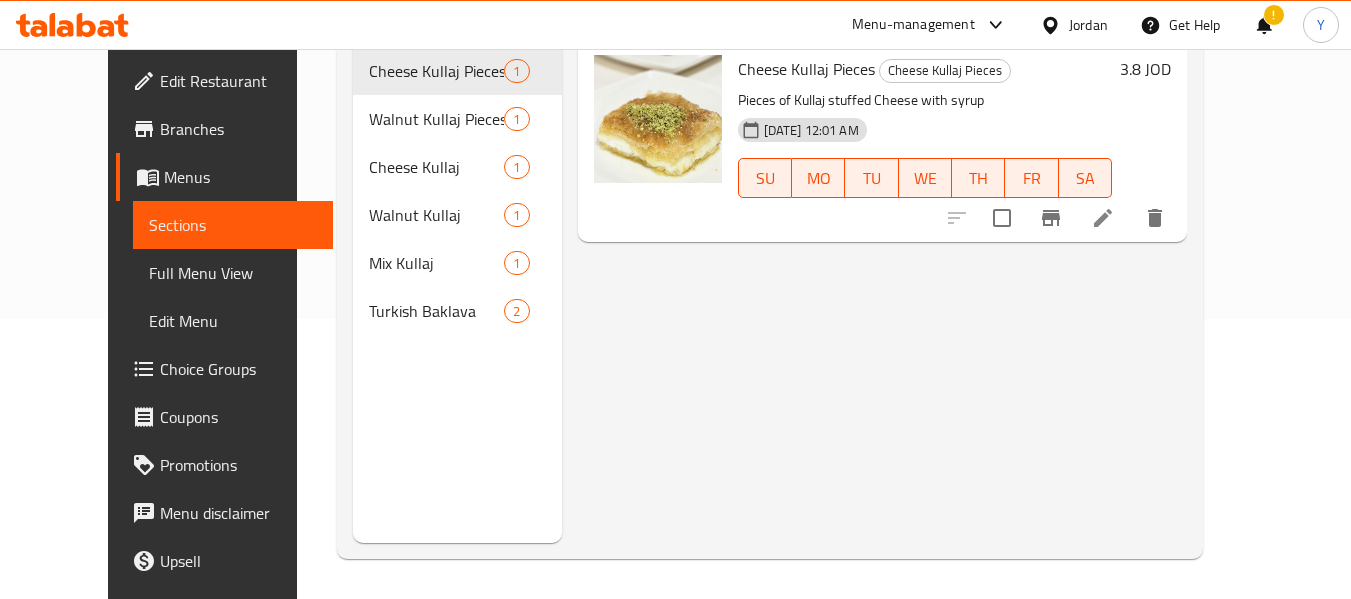scroll, scrollTop: 280, scrollLeft: 0, axis: vertical 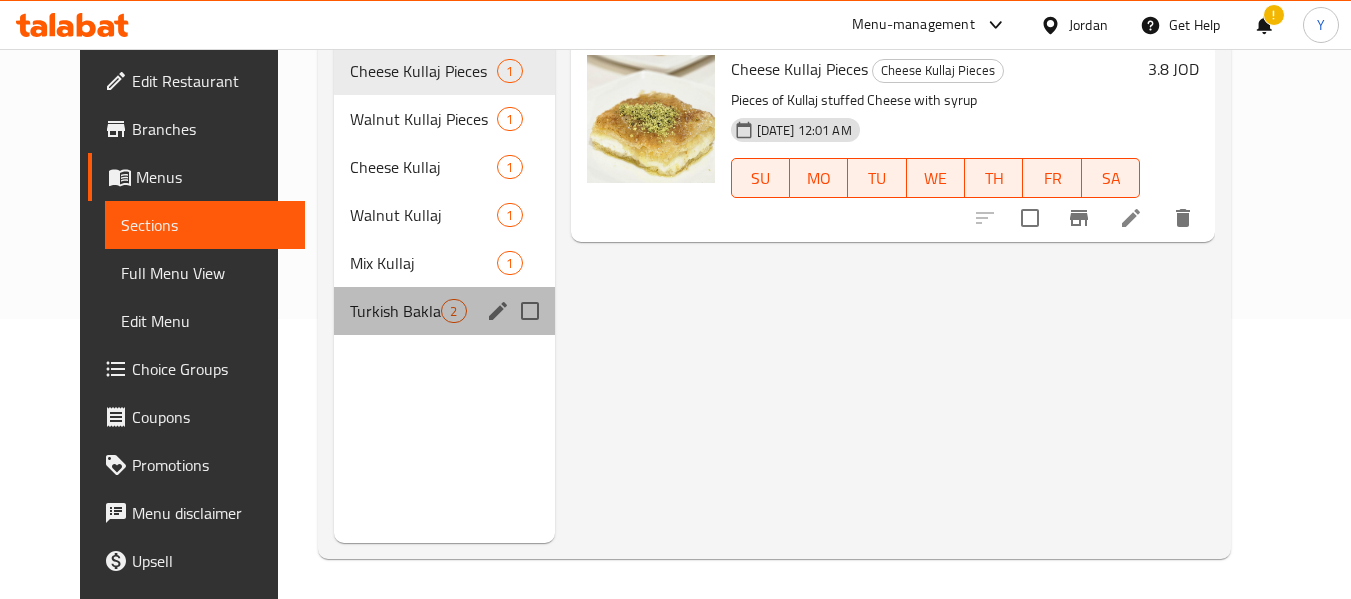 click on "Turkish Baklava 2" at bounding box center [444, 311] 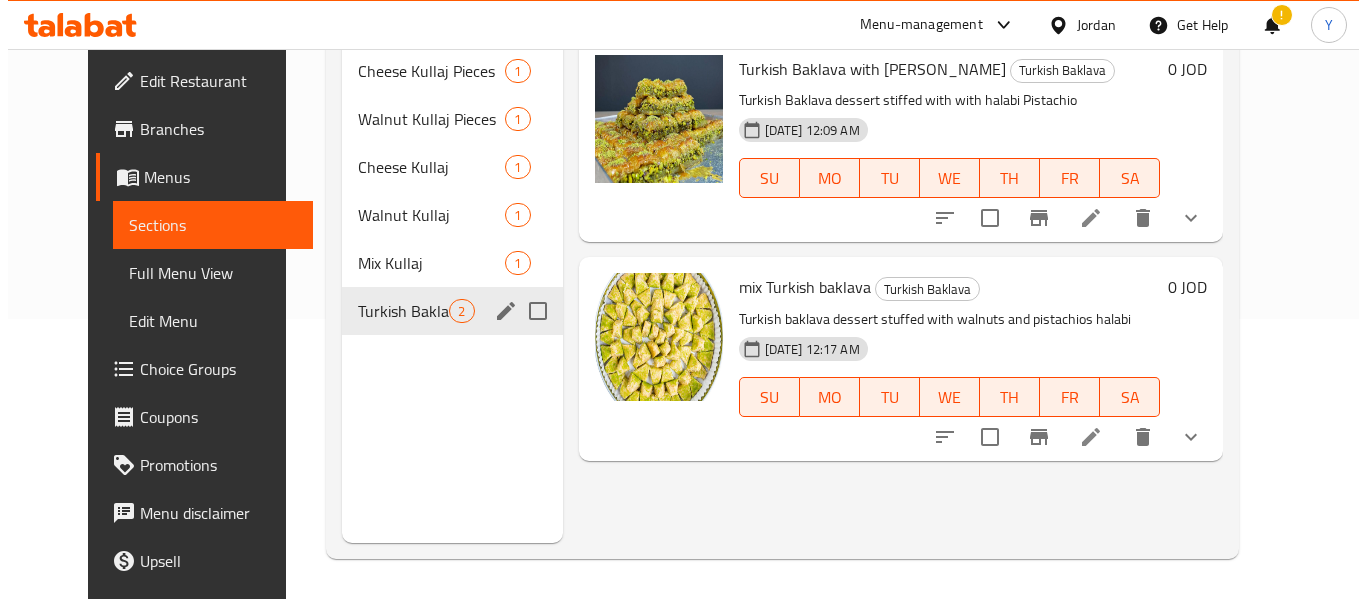scroll, scrollTop: 0, scrollLeft: 0, axis: both 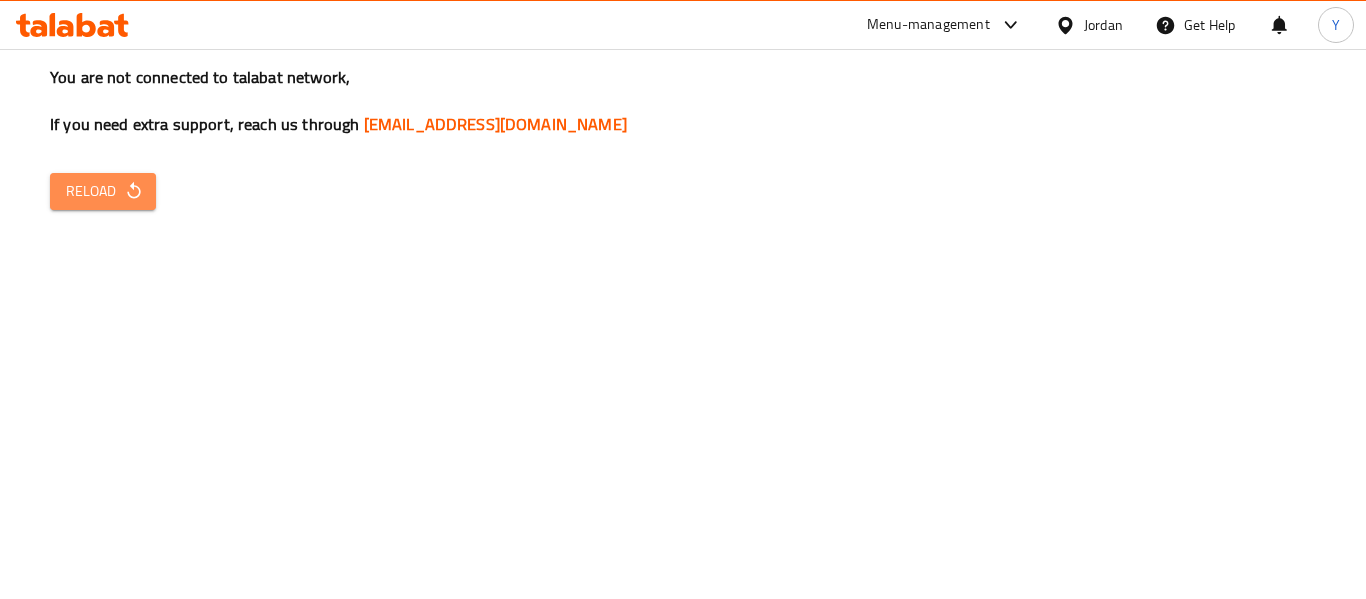 click on "Reload" at bounding box center [103, 191] 